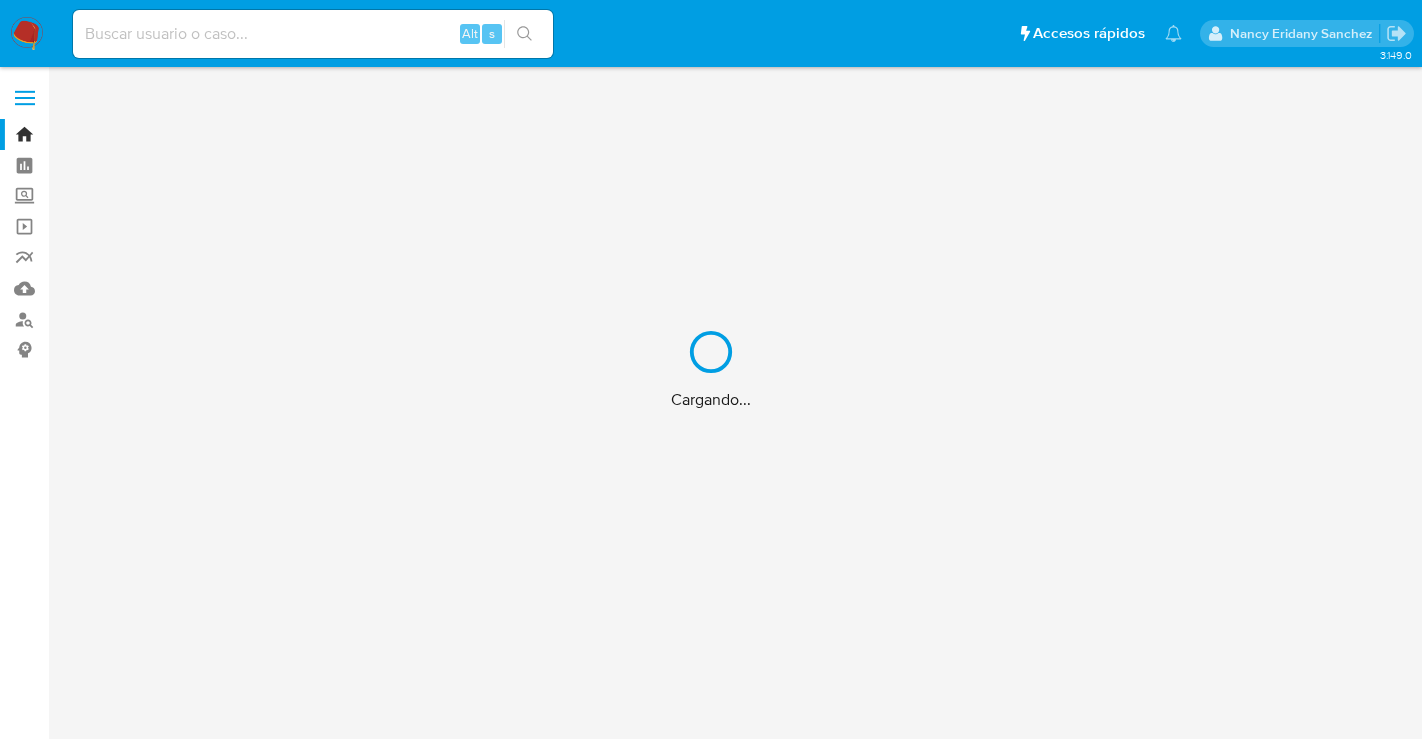 scroll, scrollTop: 0, scrollLeft: 0, axis: both 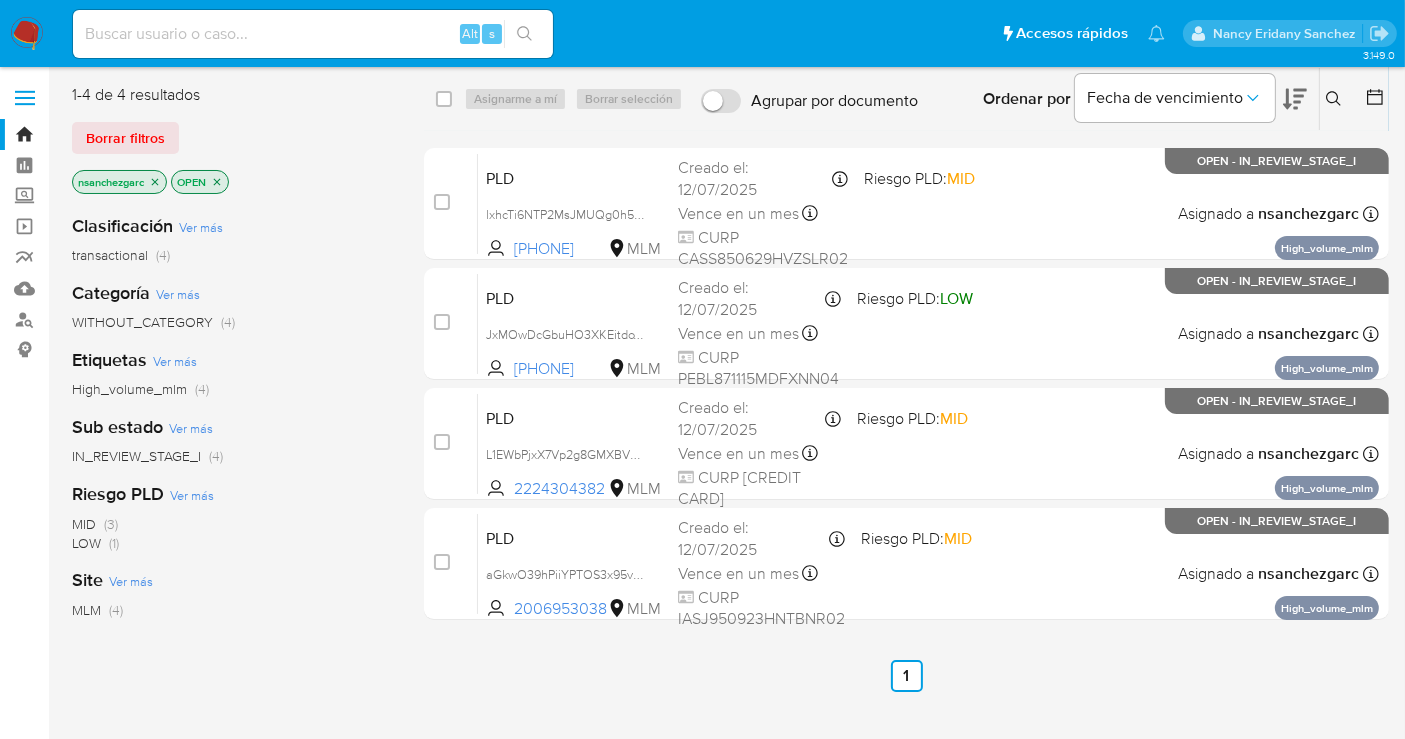 click 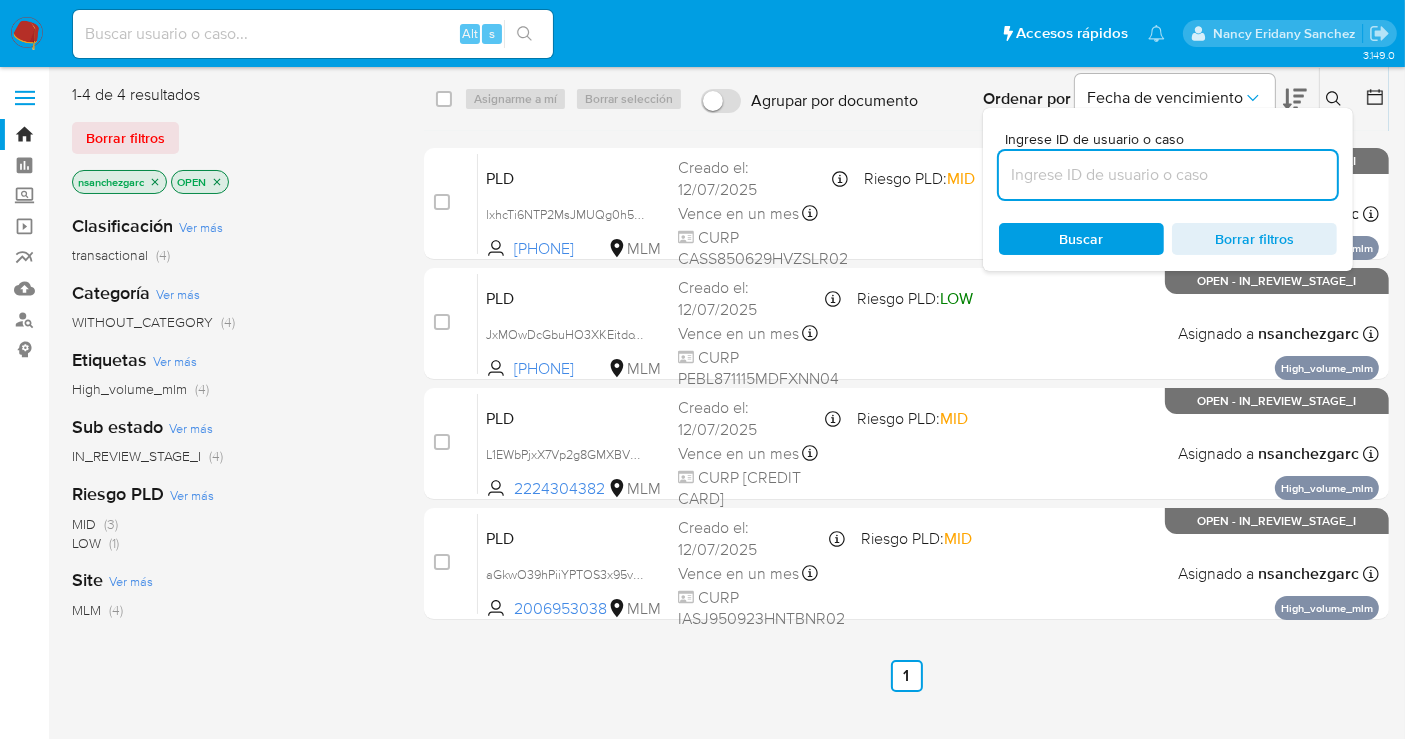 click at bounding box center (1168, 175) 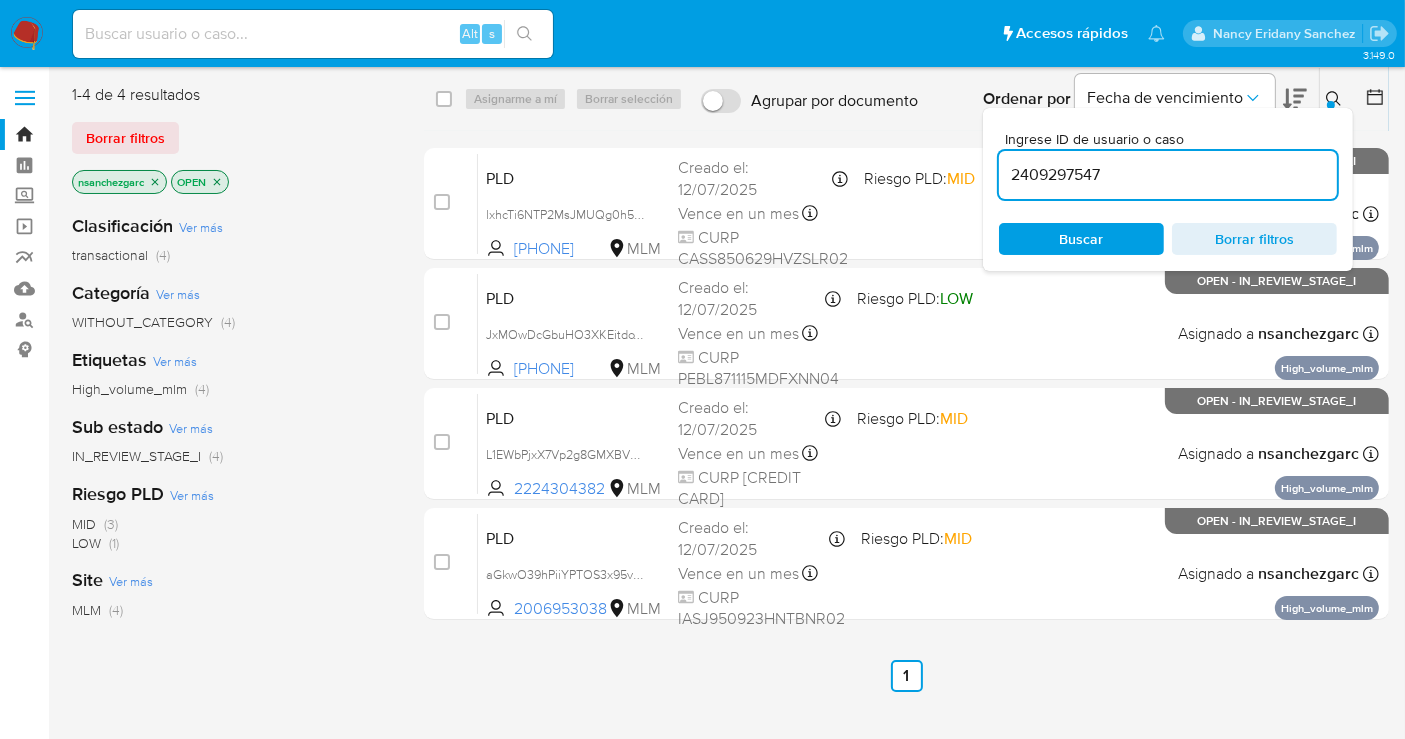 type on "2409297547" 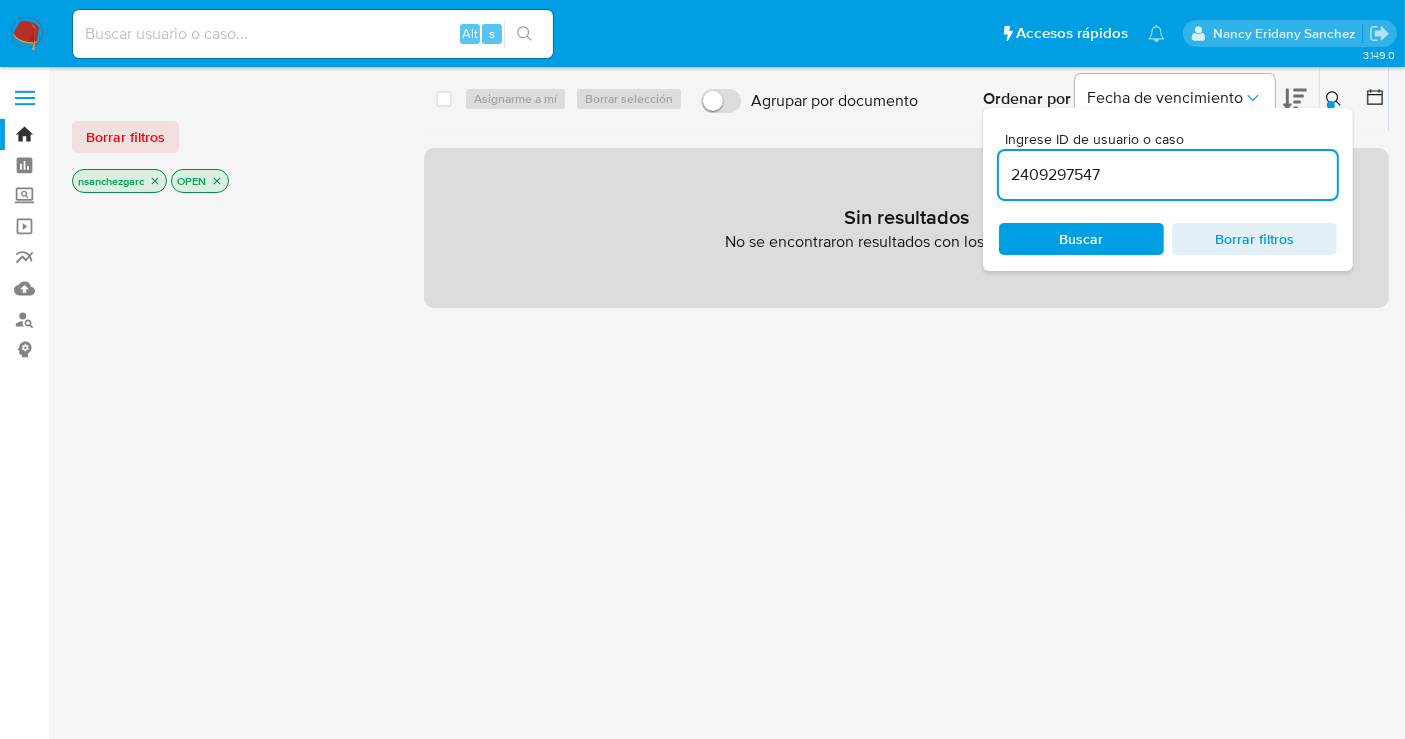 click 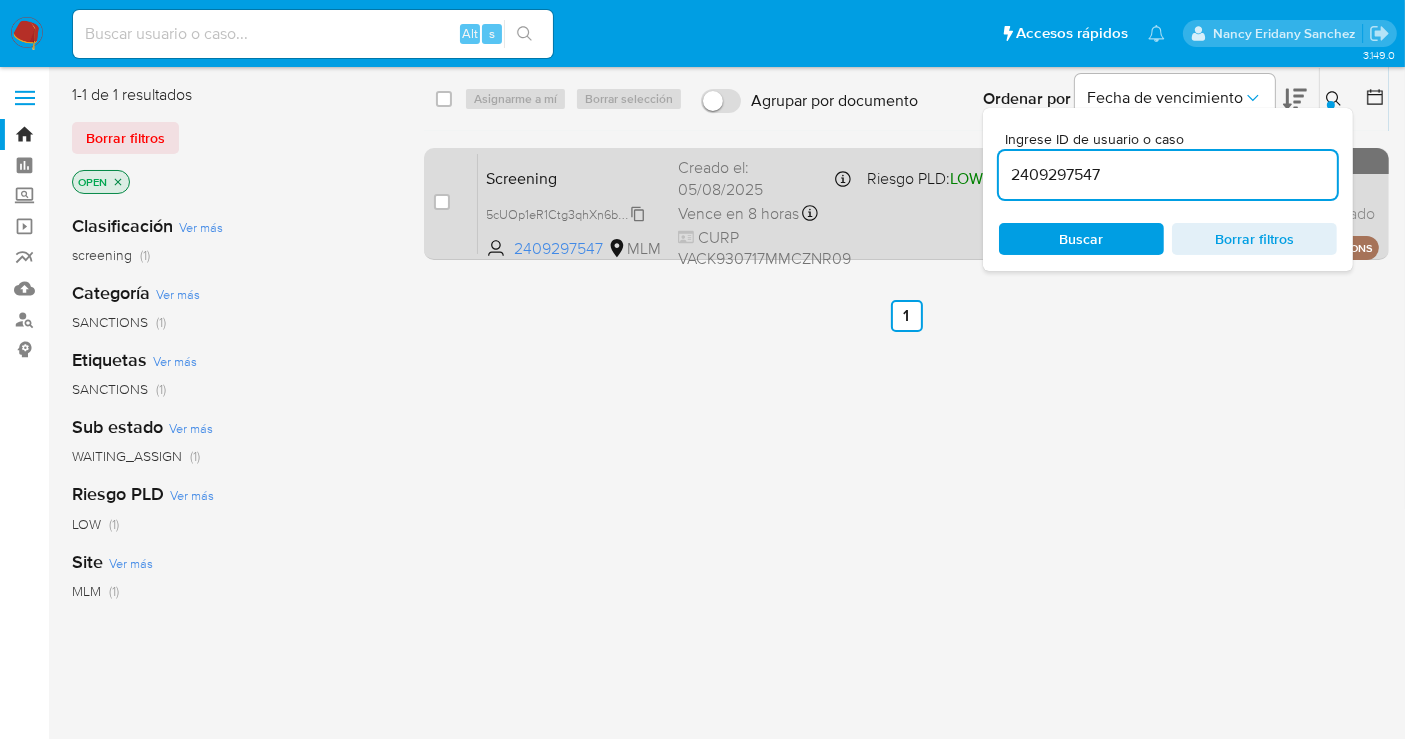 click on "5cUOp1eR1Ctg3qhXn6bp1QQd" at bounding box center (571, 213) 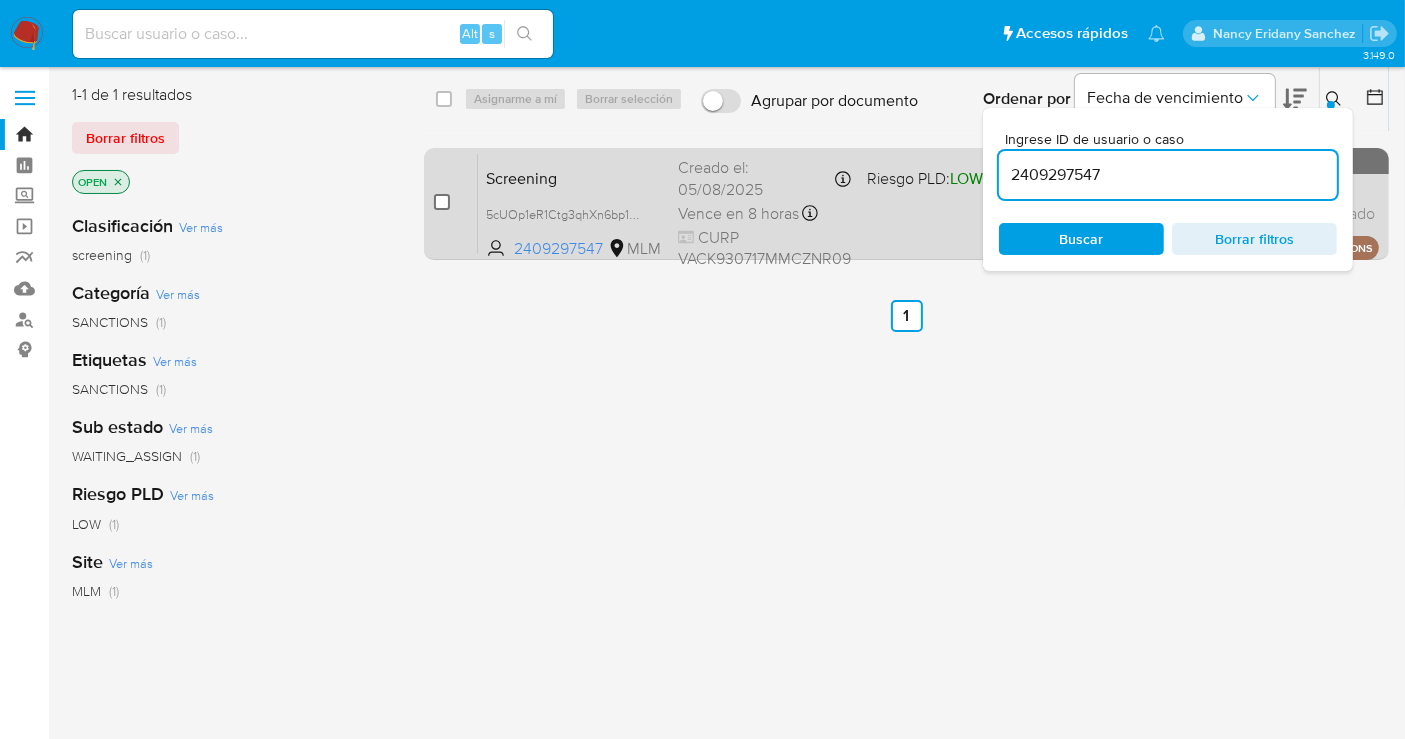click at bounding box center [442, 202] 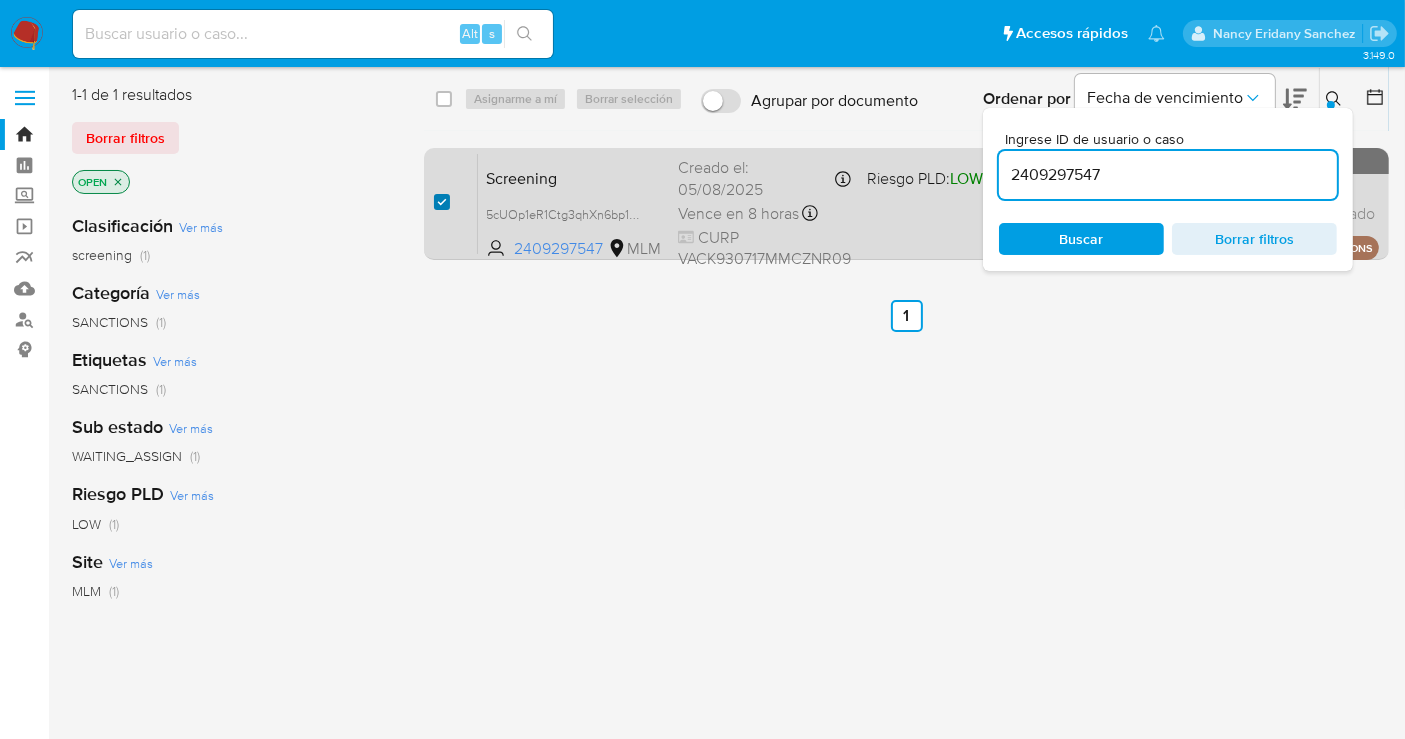 checkbox on "true" 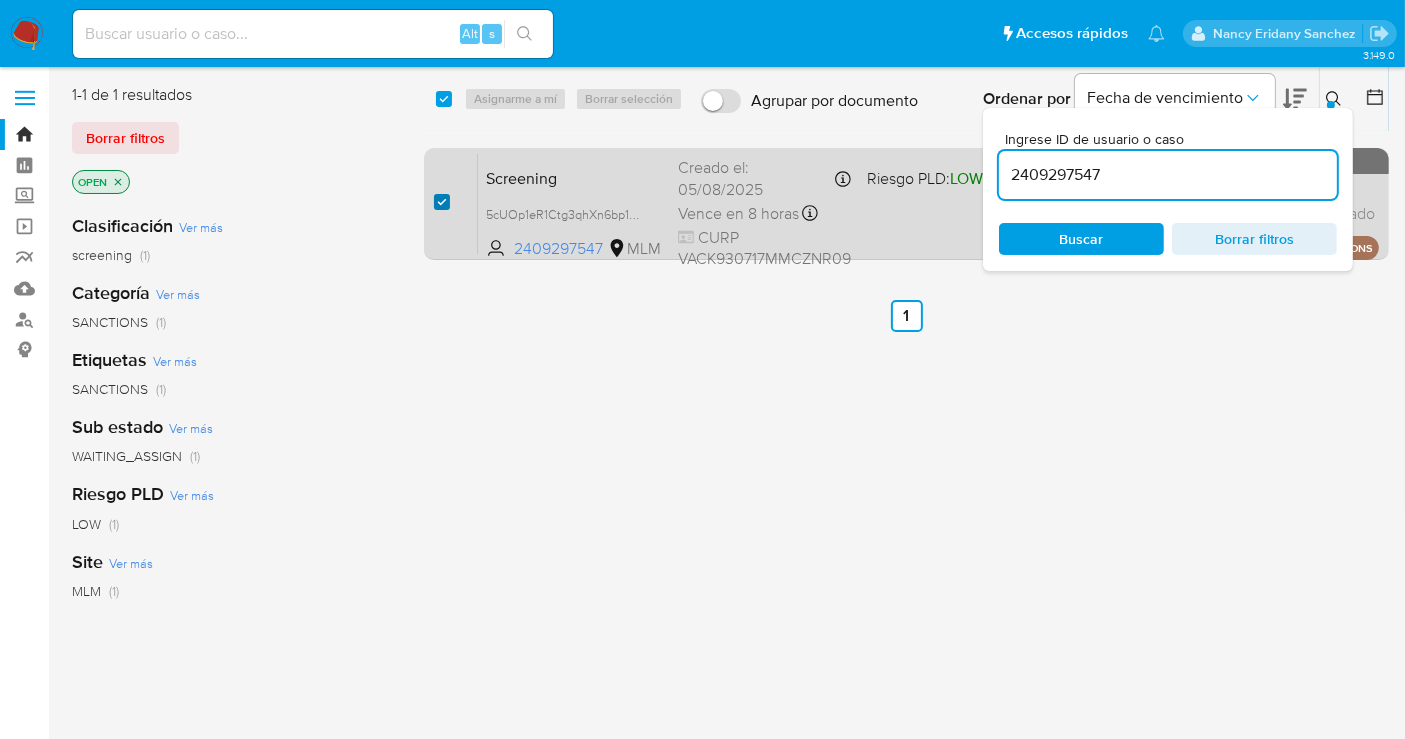 checkbox on "true" 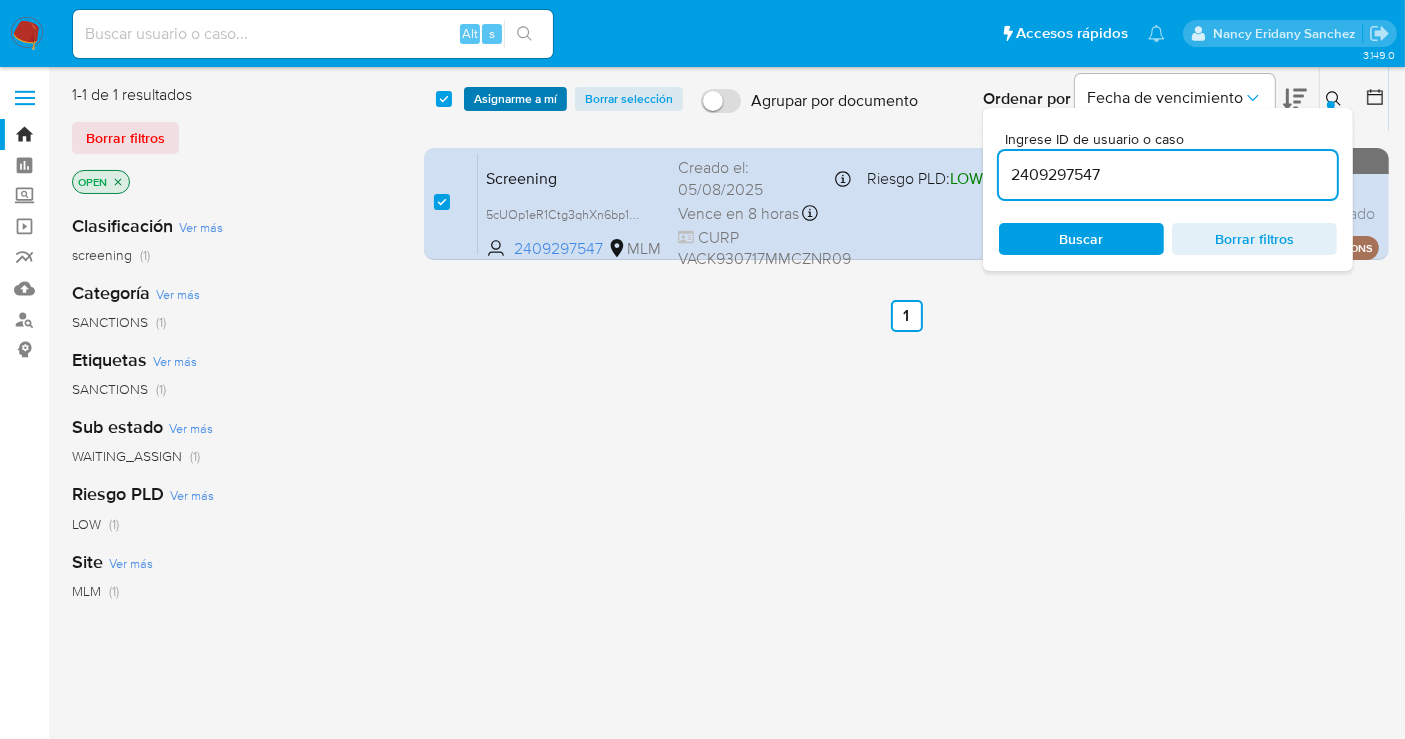 click on "Asignarme a mí" at bounding box center [515, 99] 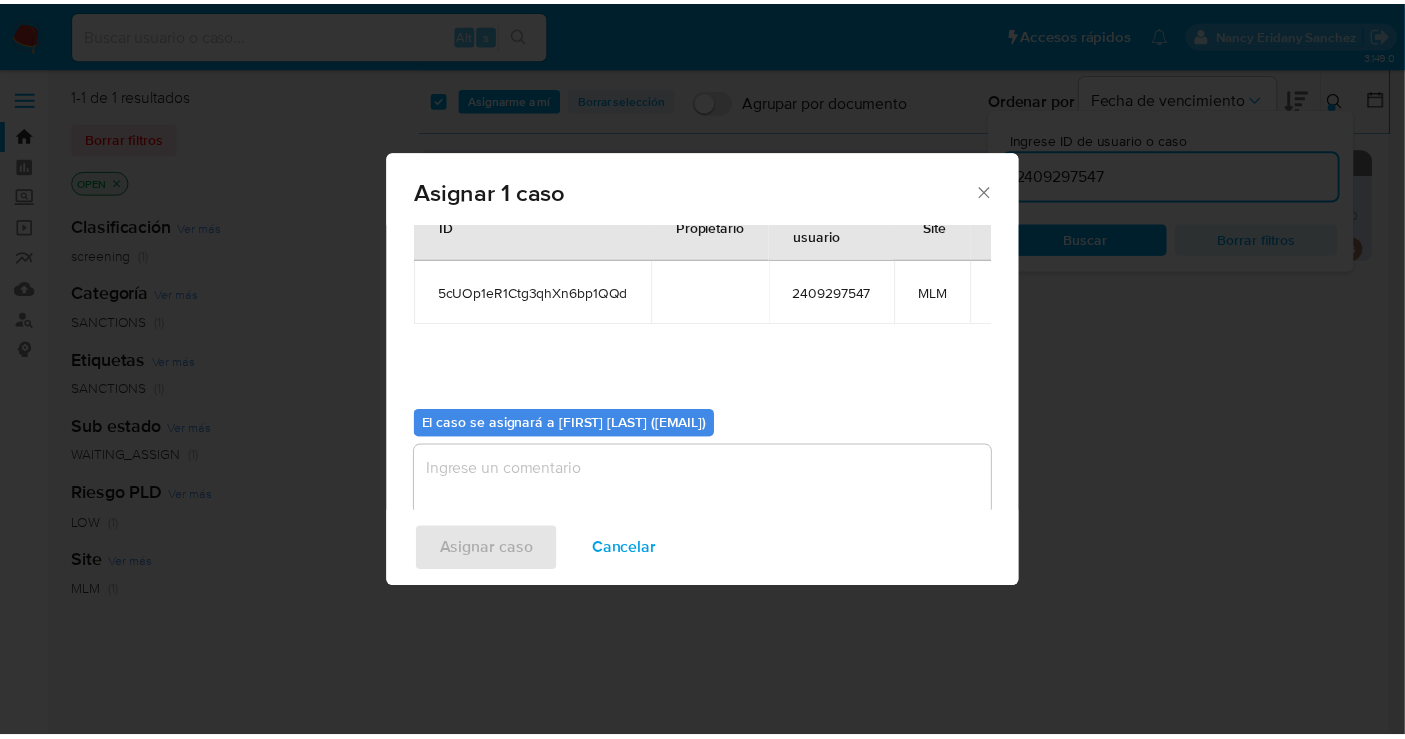 scroll, scrollTop: 102, scrollLeft: 0, axis: vertical 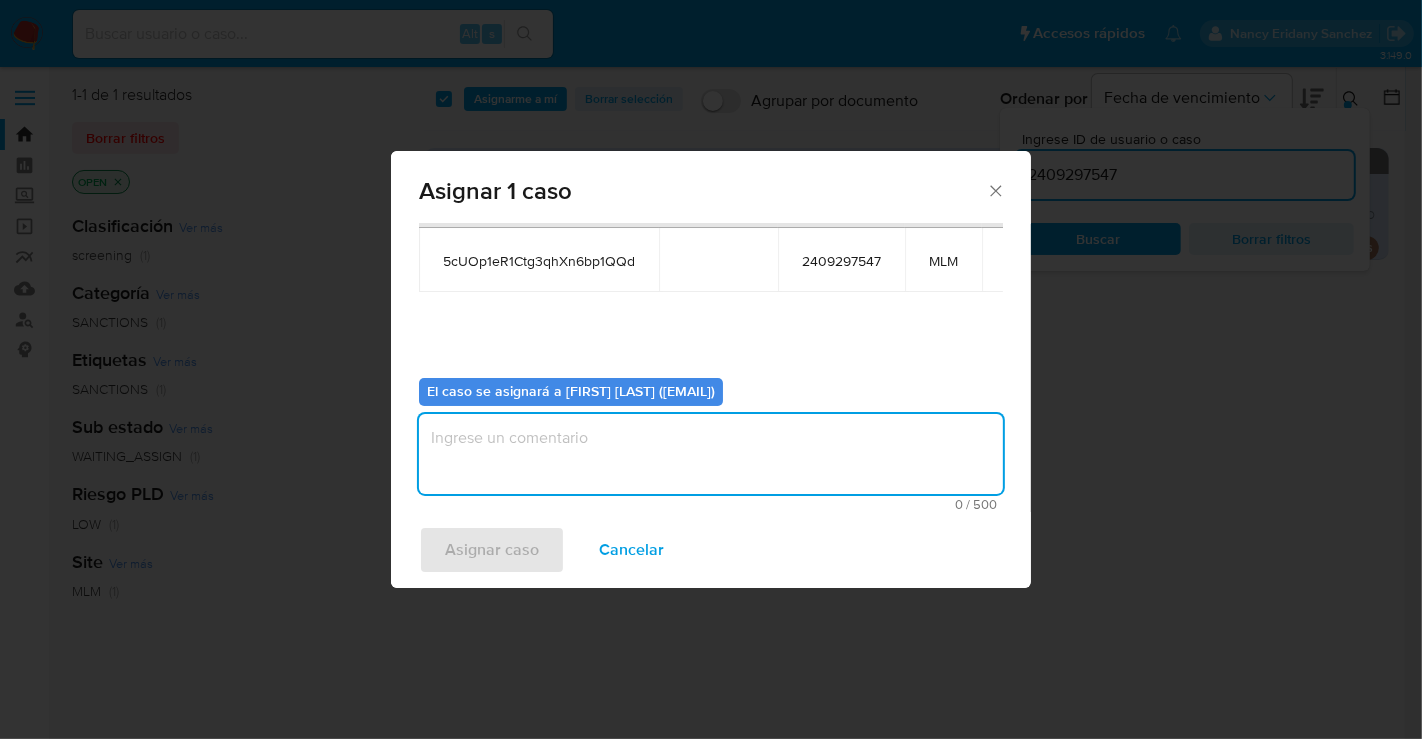 click at bounding box center [711, 454] 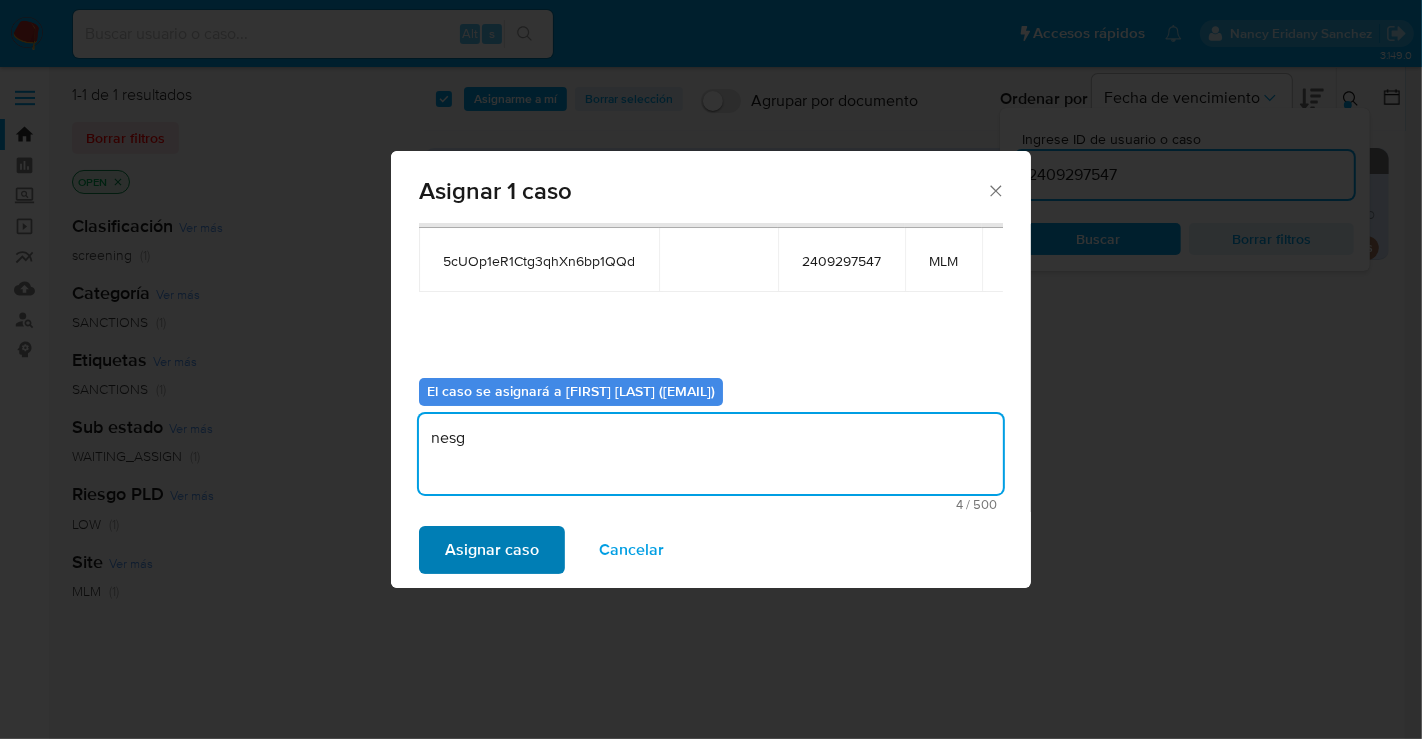 type on "nesg" 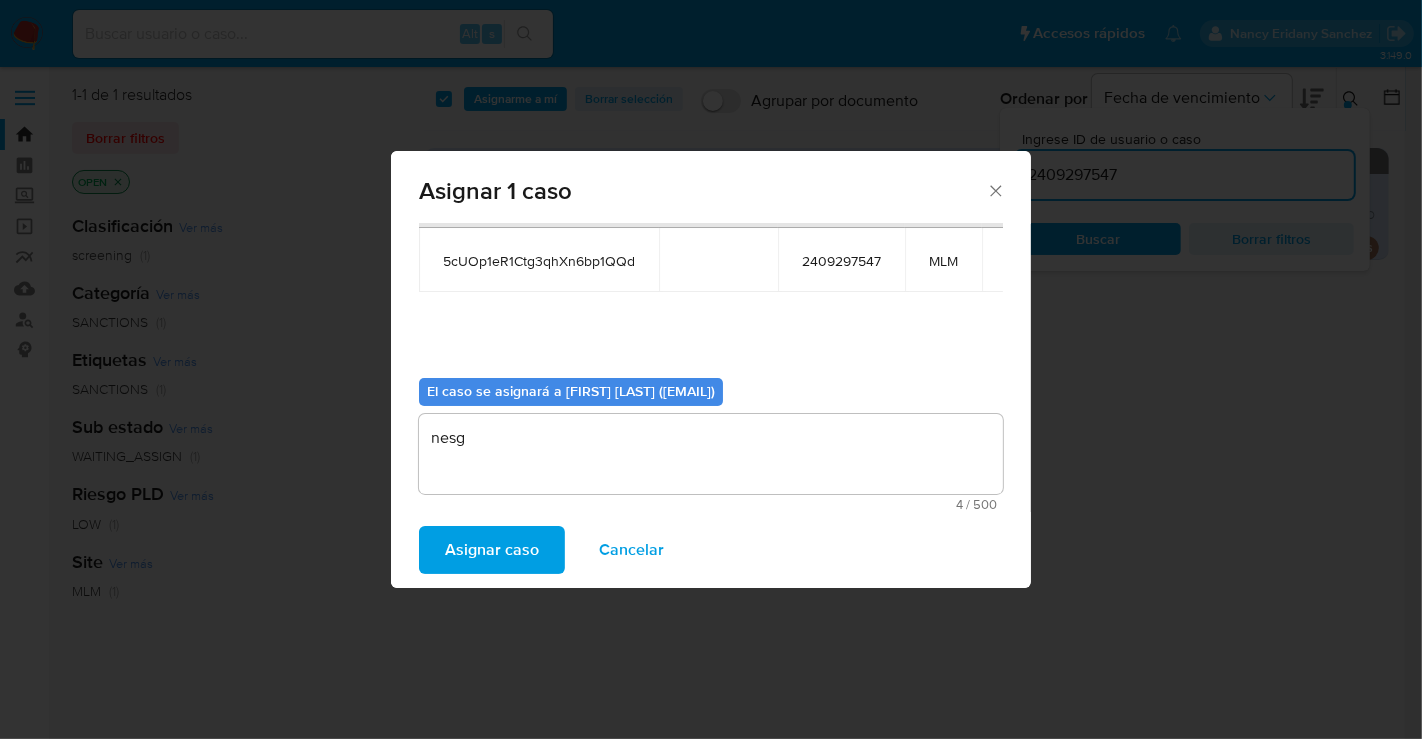 click on "Asignar caso" at bounding box center [492, 550] 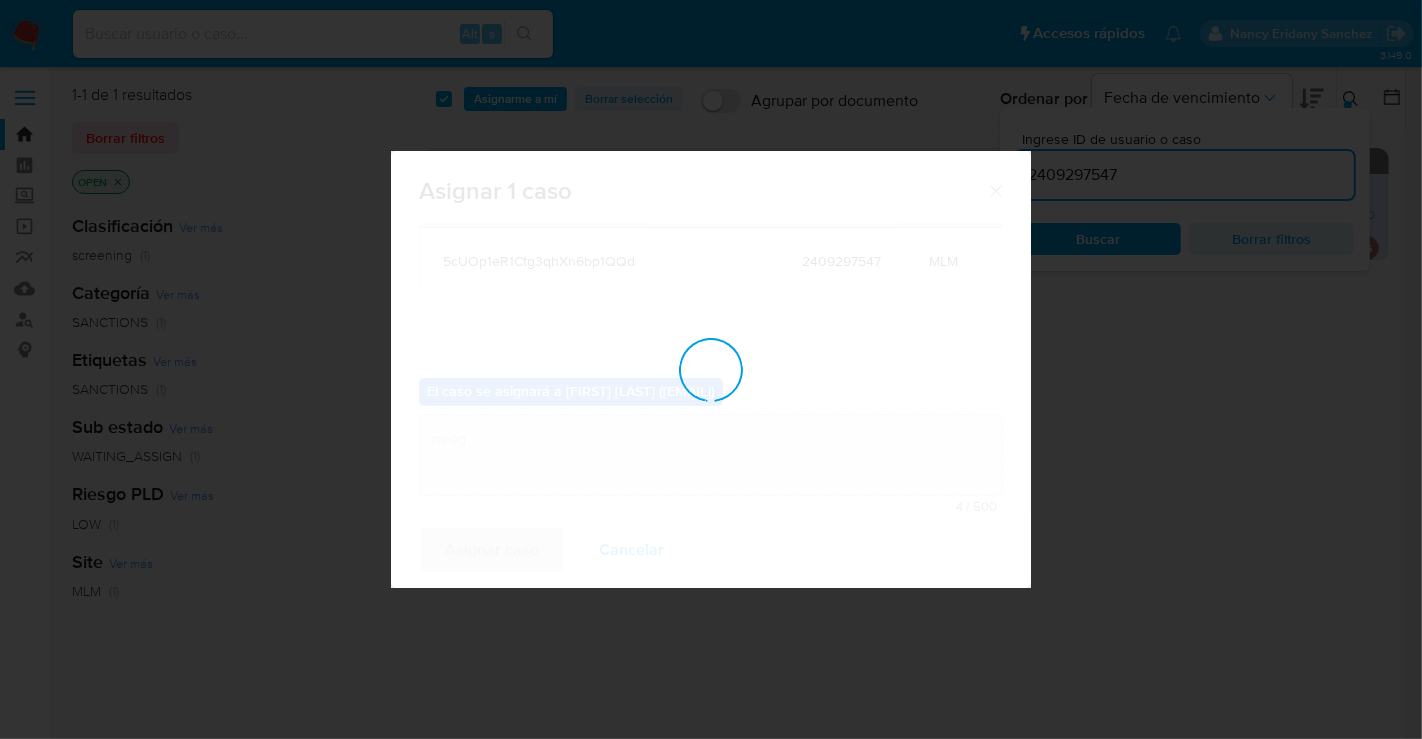 type 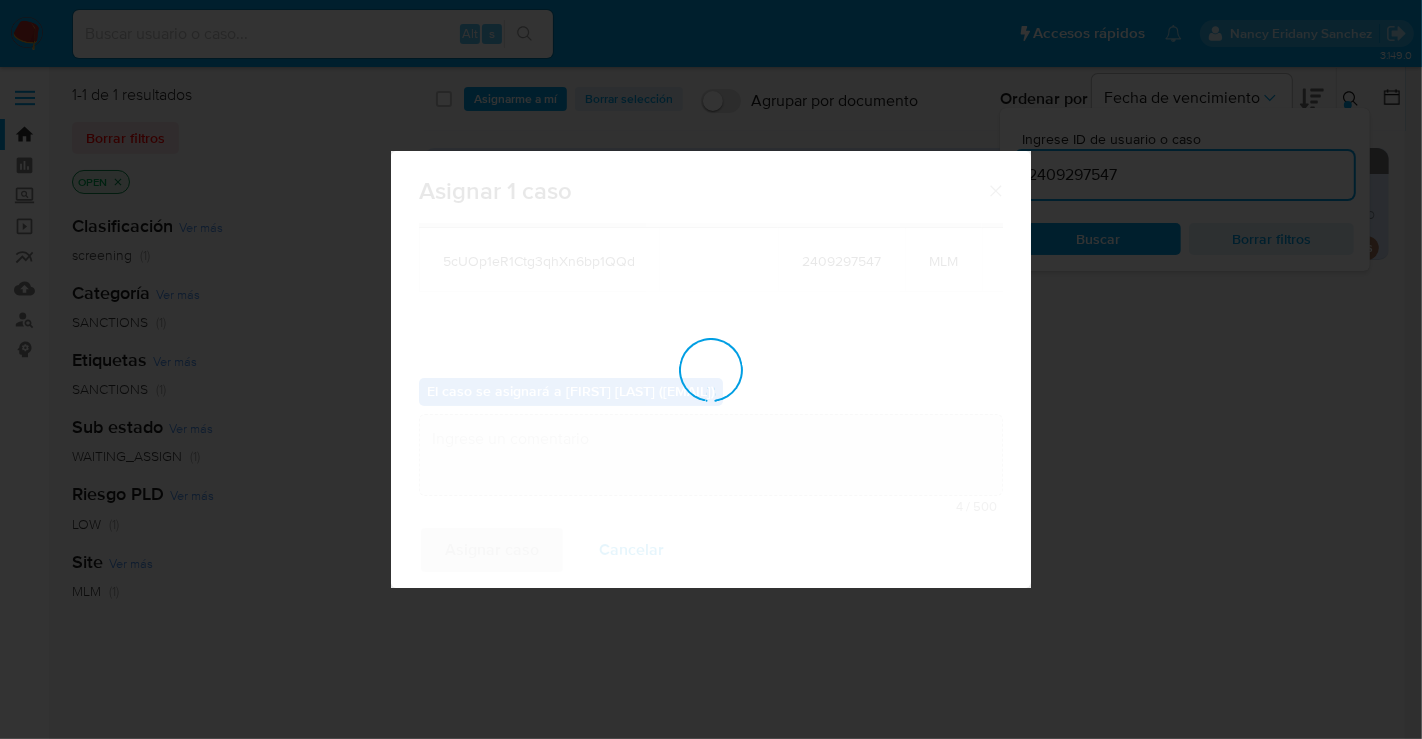 checkbox on "false" 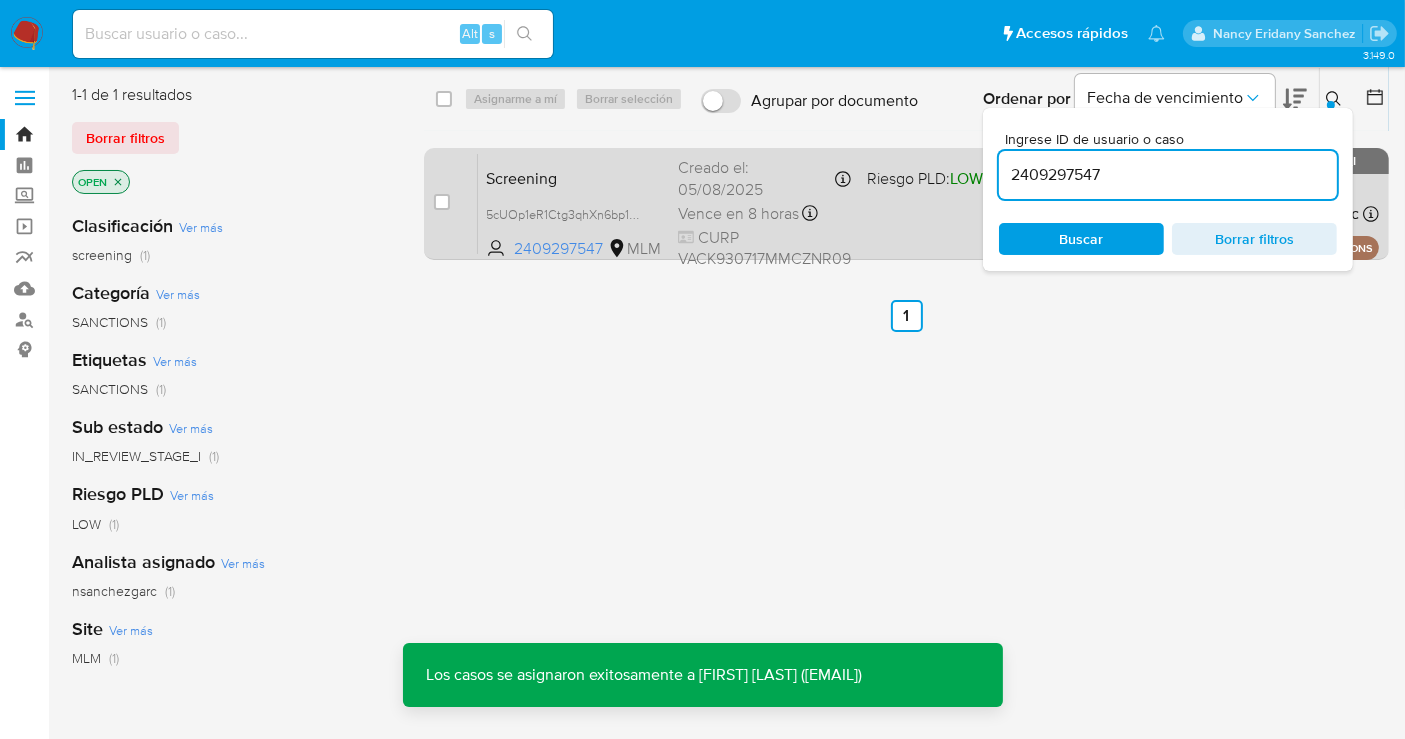 click on "Creado el: 05/08/2025   Creado el: 05/08/2025 17:50:28" at bounding box center (764, 178) 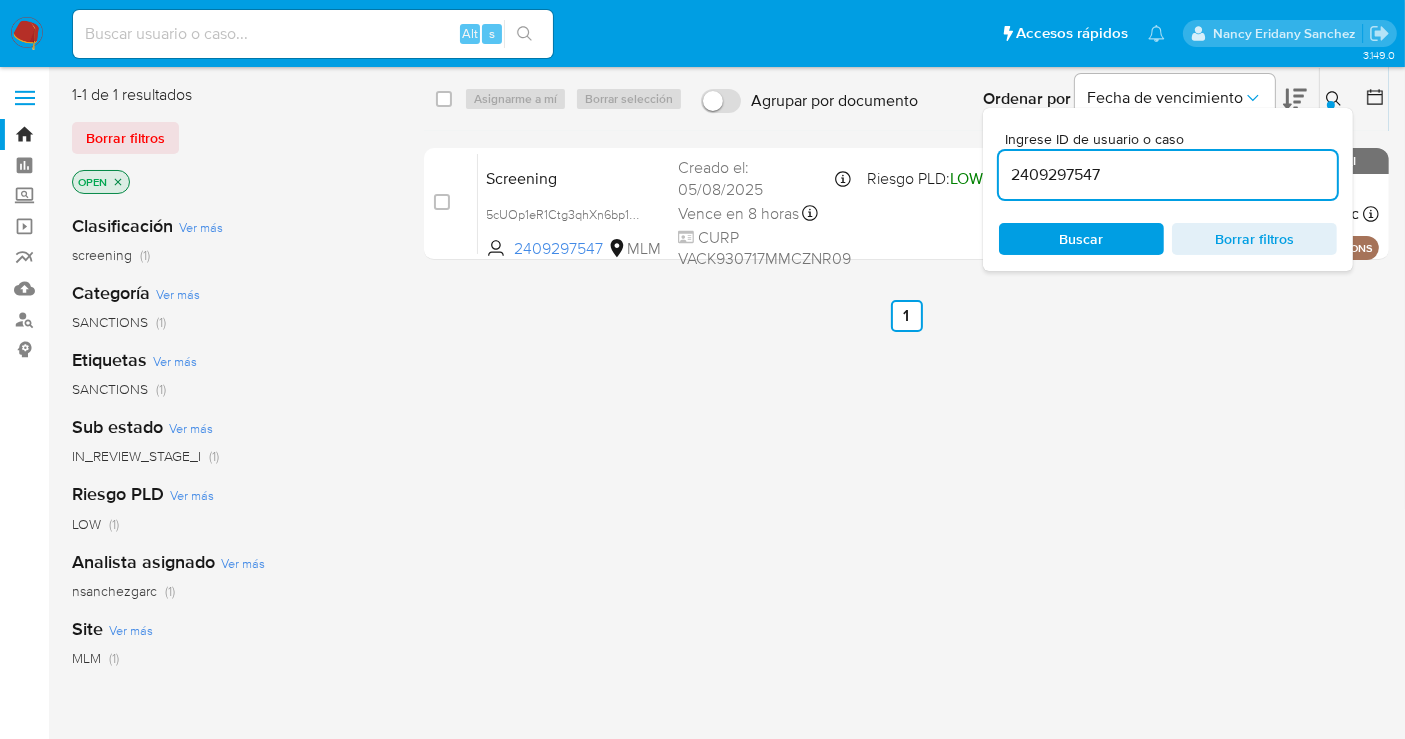 click at bounding box center (27, 34) 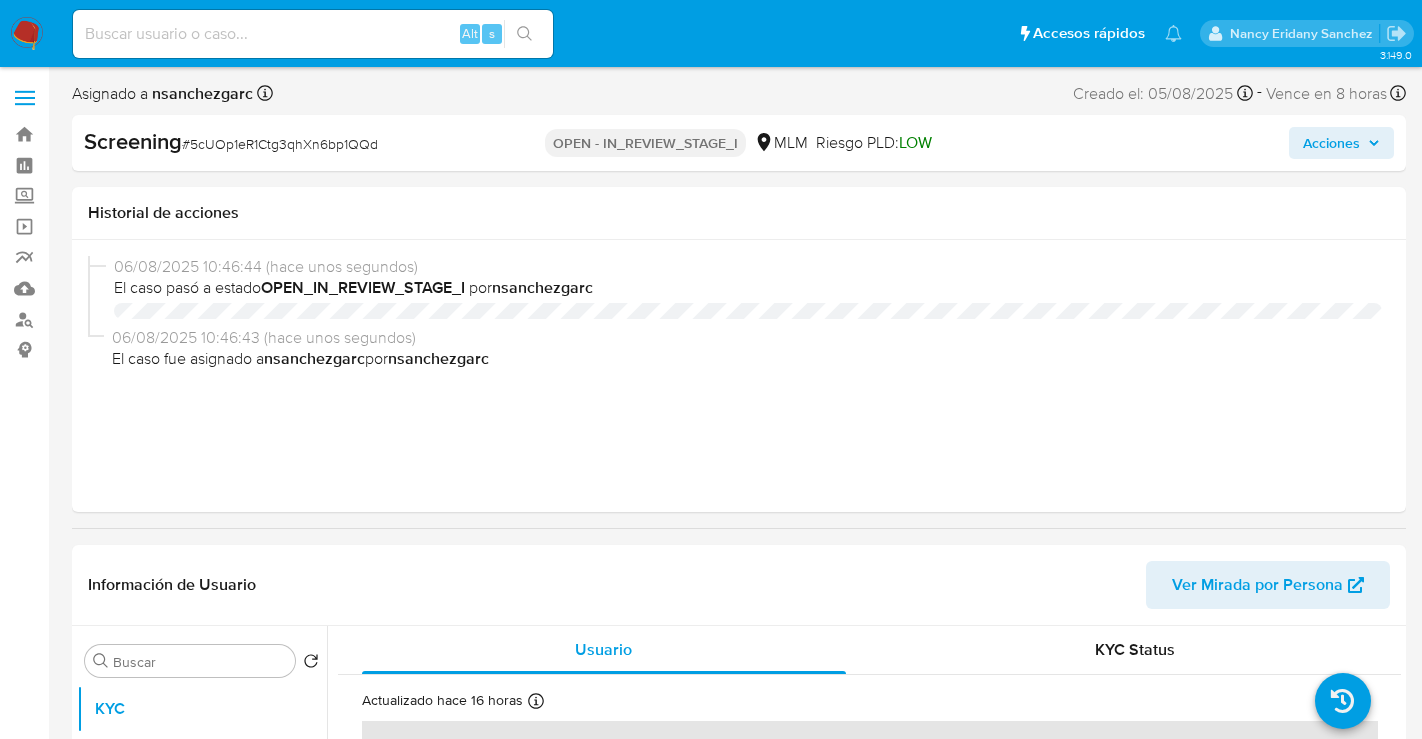 select on "10" 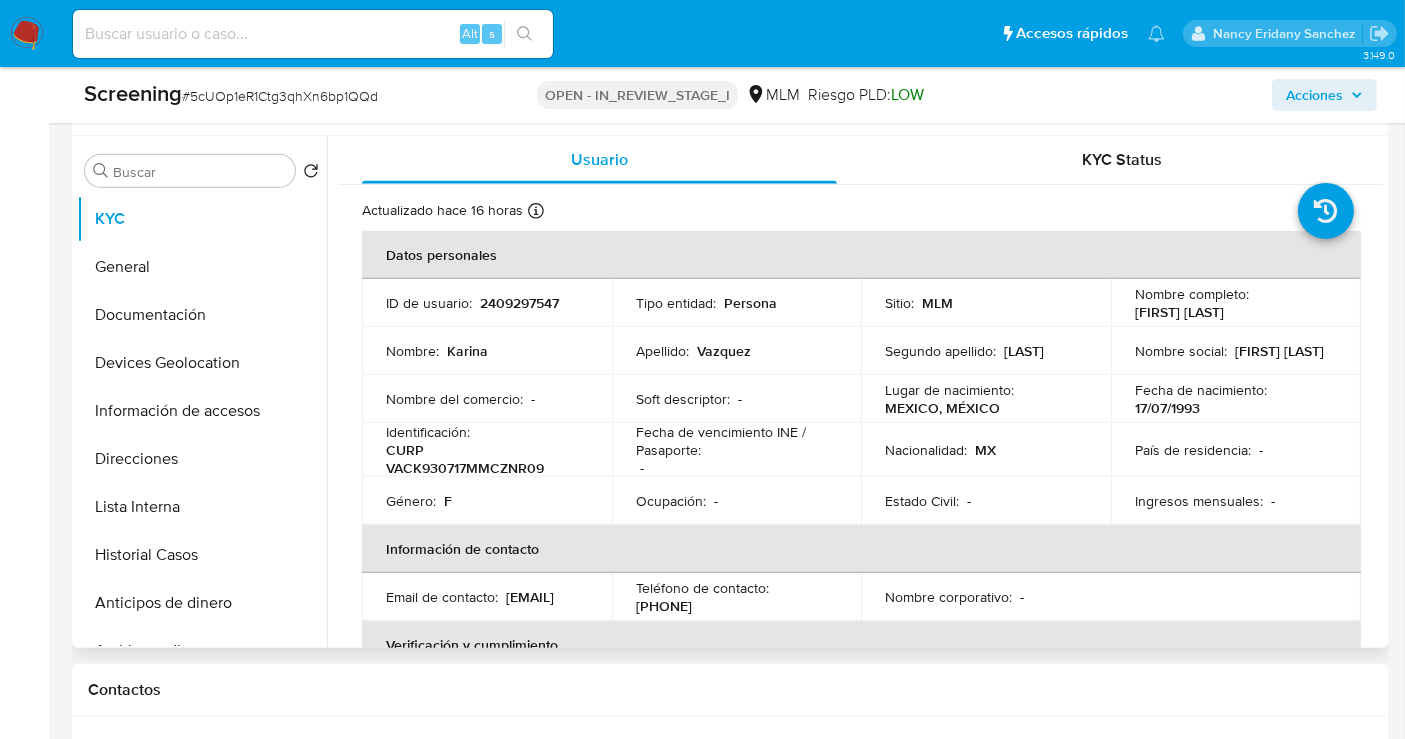 scroll, scrollTop: 888, scrollLeft: 0, axis: vertical 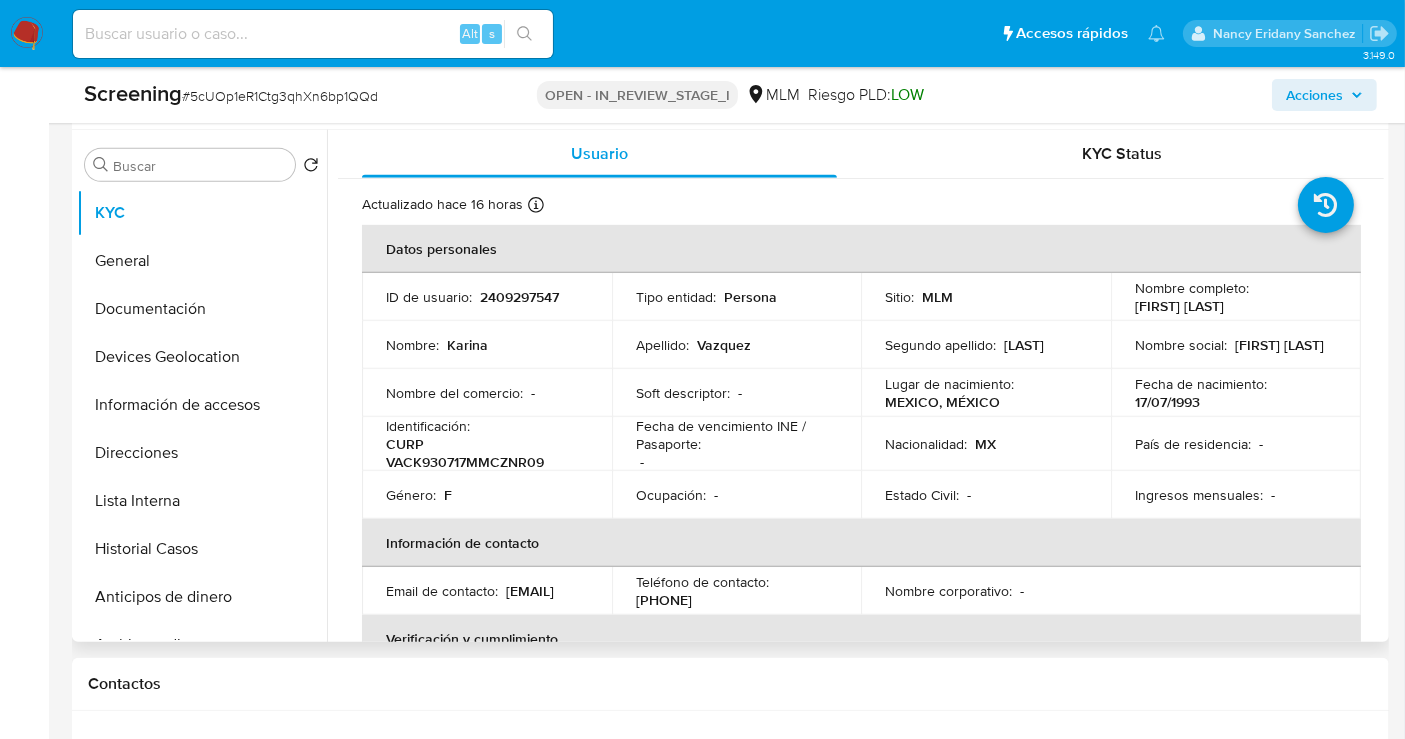 click on "2409297547" at bounding box center [519, 297] 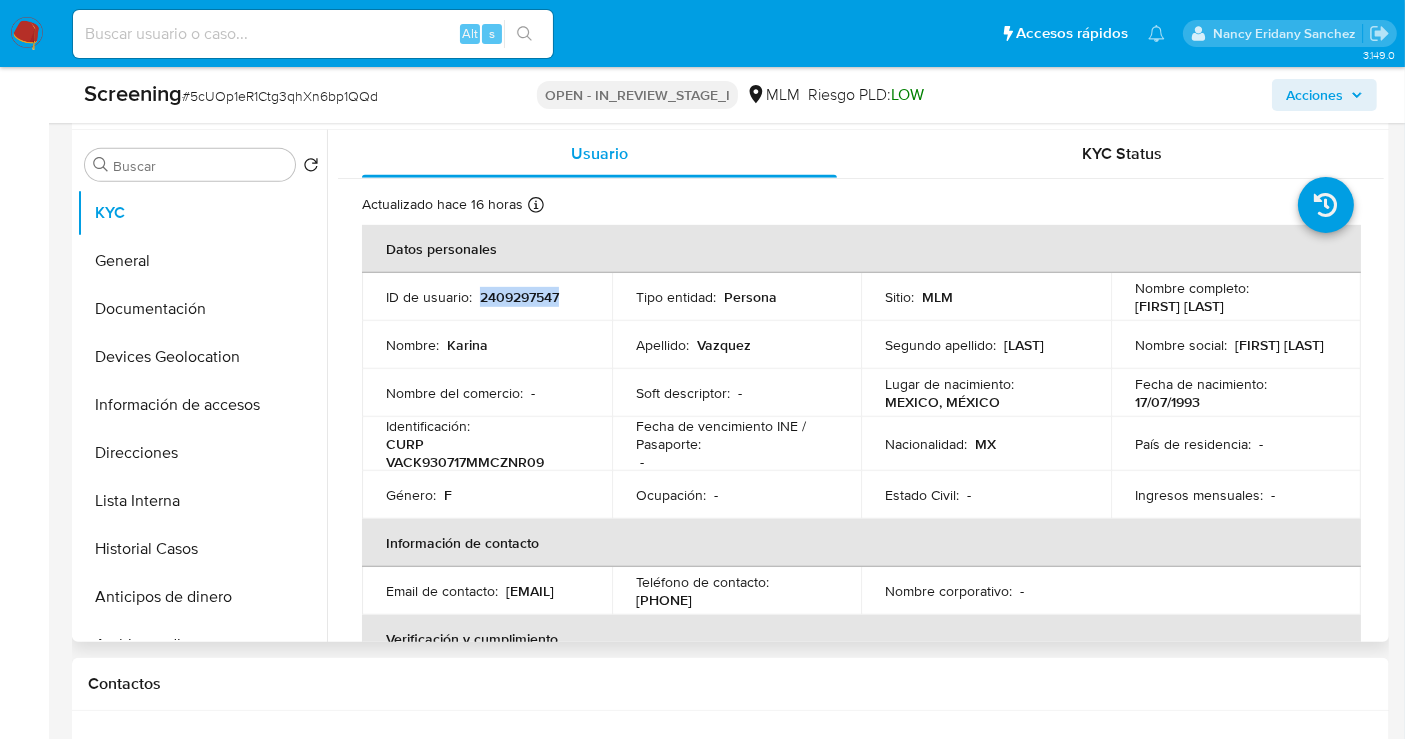 click on "2409297547" at bounding box center (519, 297) 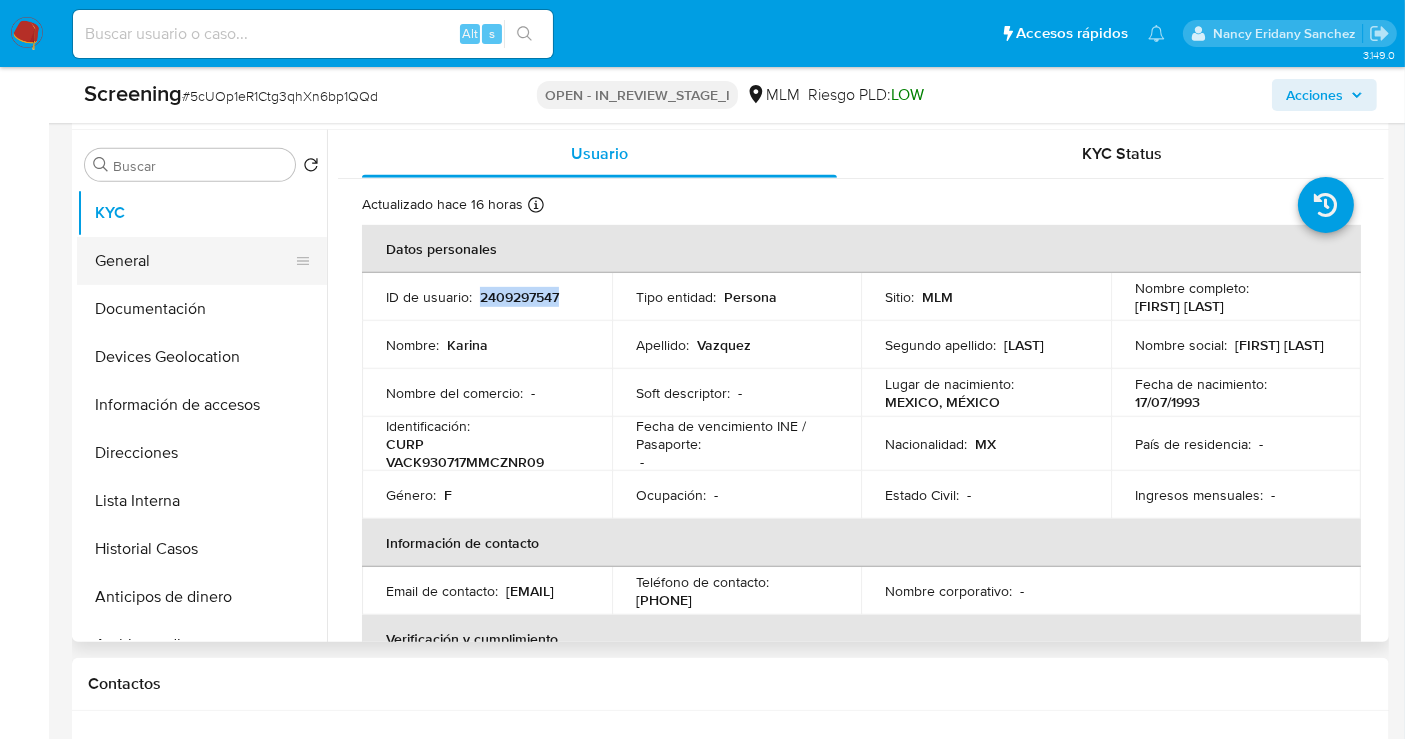 click on "General" at bounding box center [194, 261] 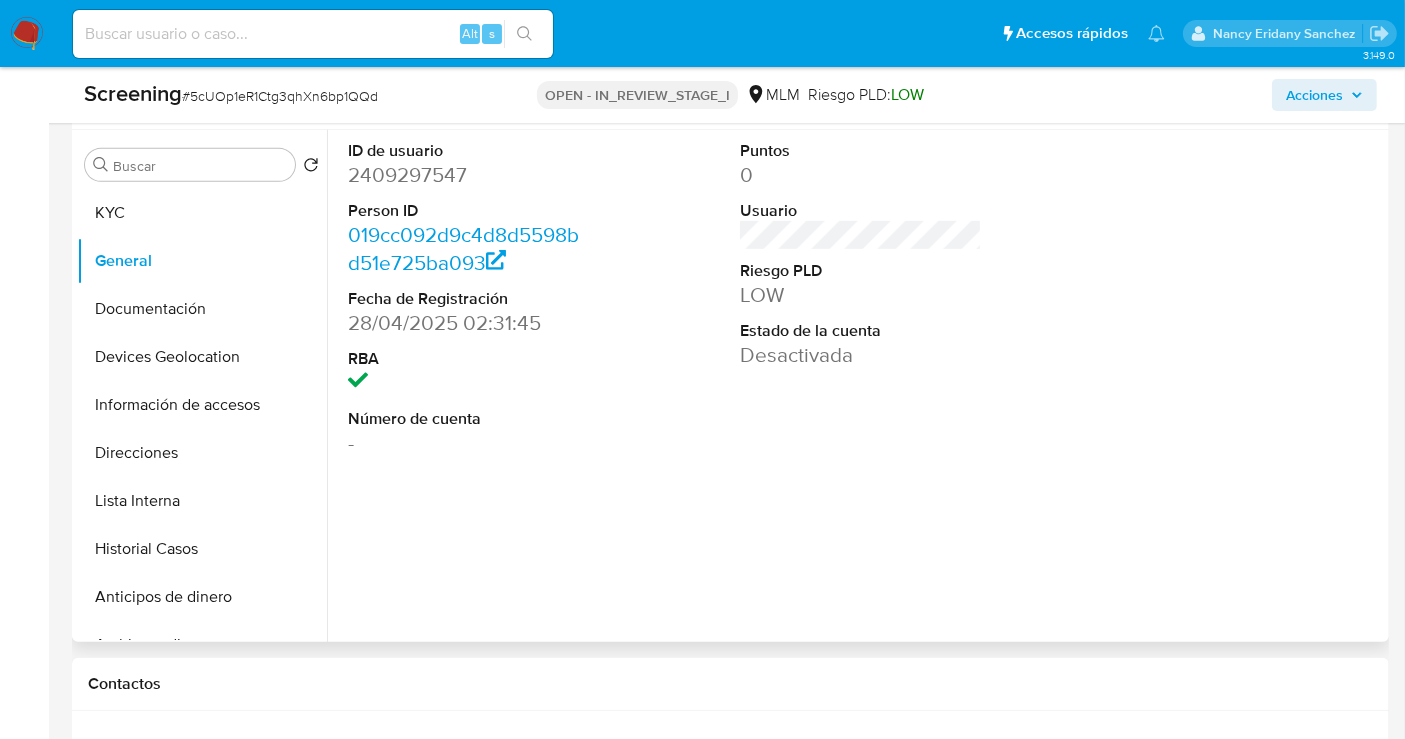 scroll, scrollTop: 777, scrollLeft: 0, axis: vertical 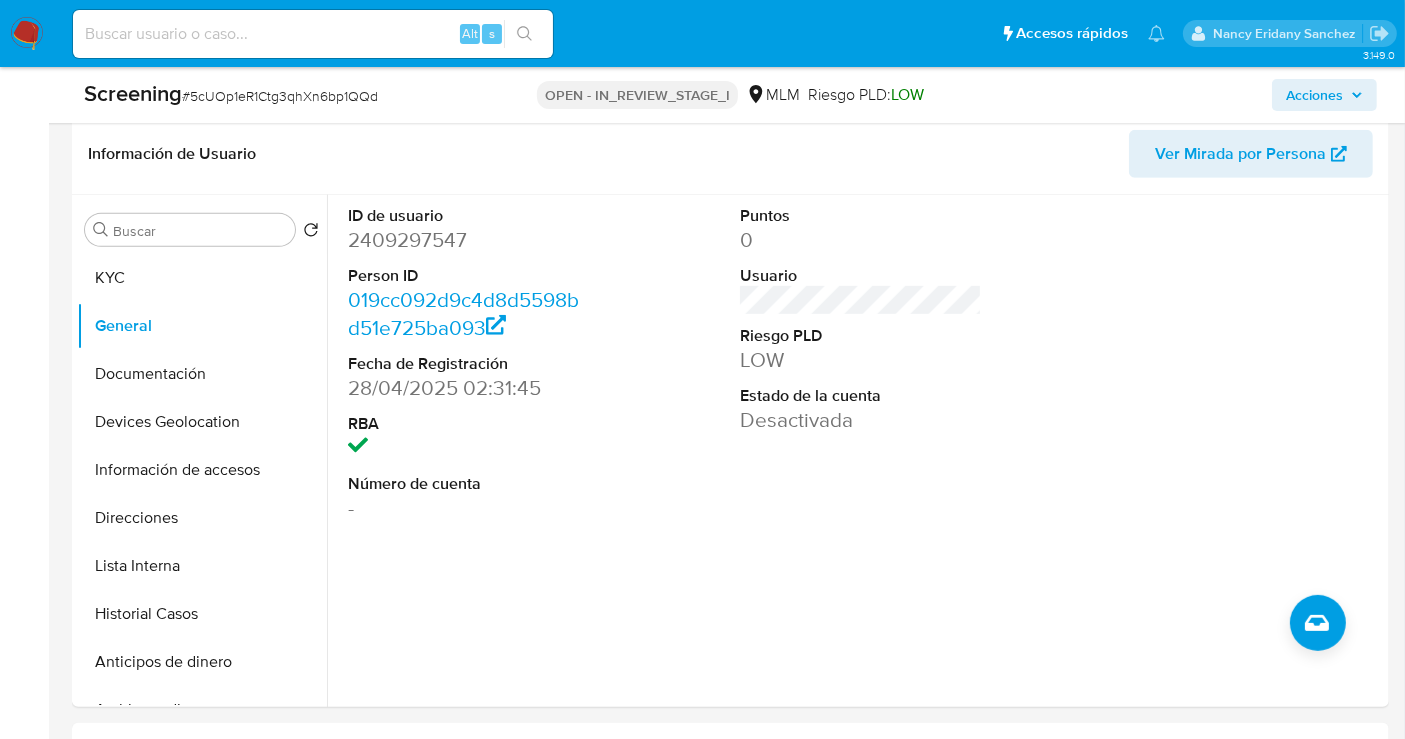 type 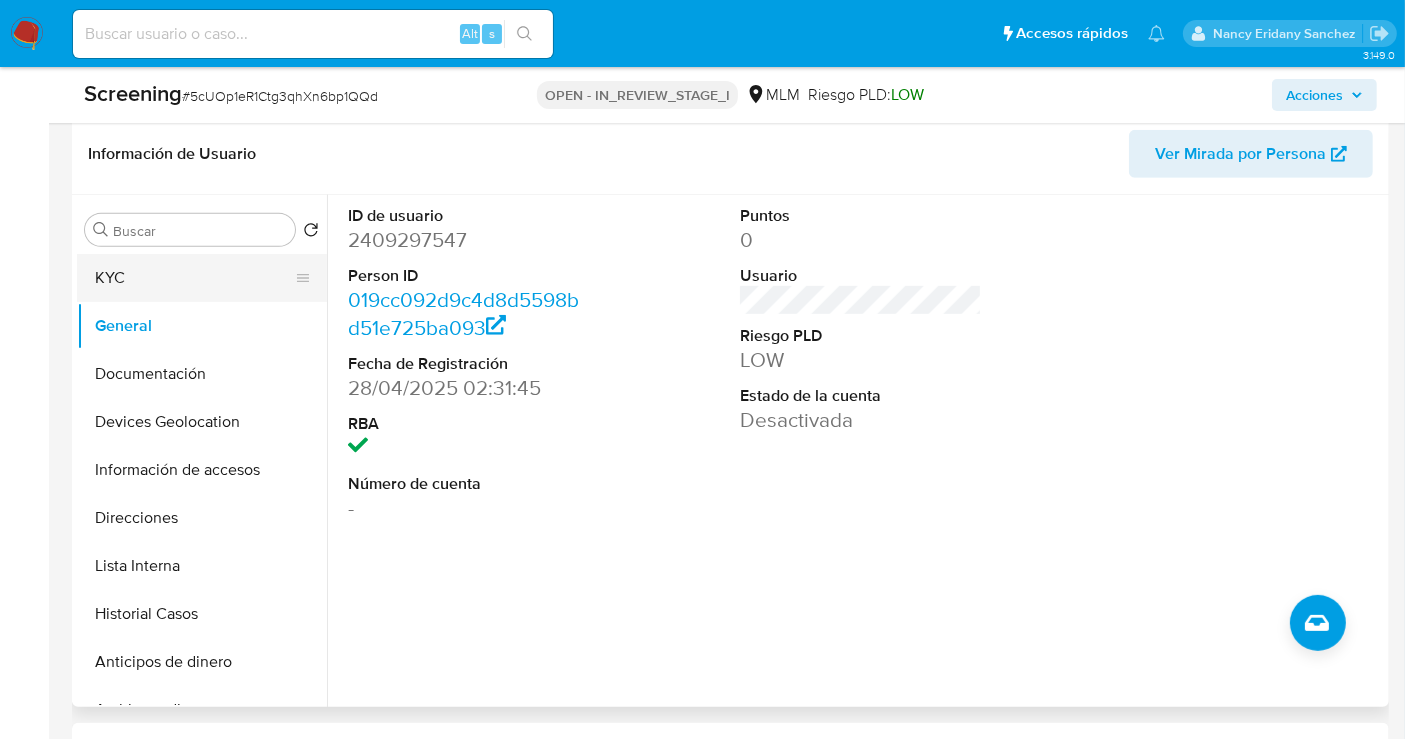 click on "KYC" at bounding box center (194, 278) 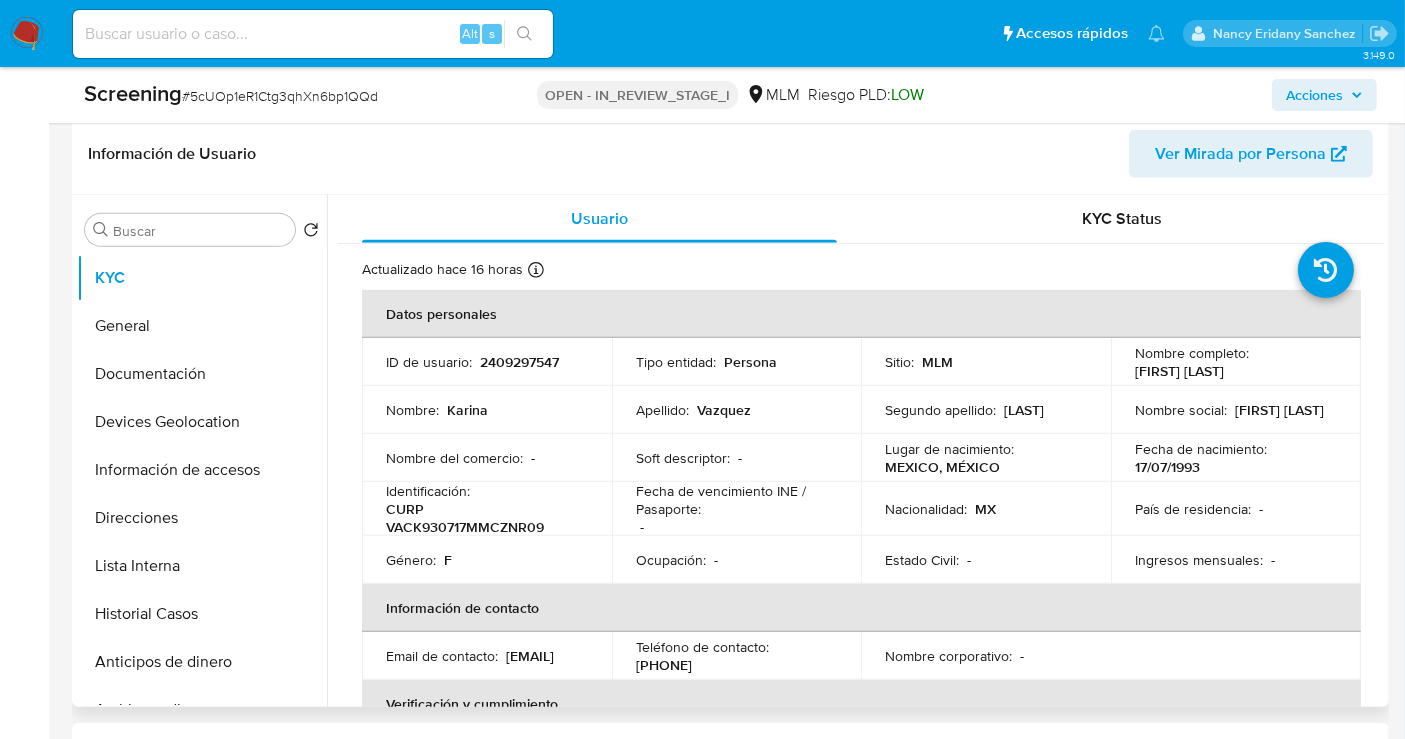 type 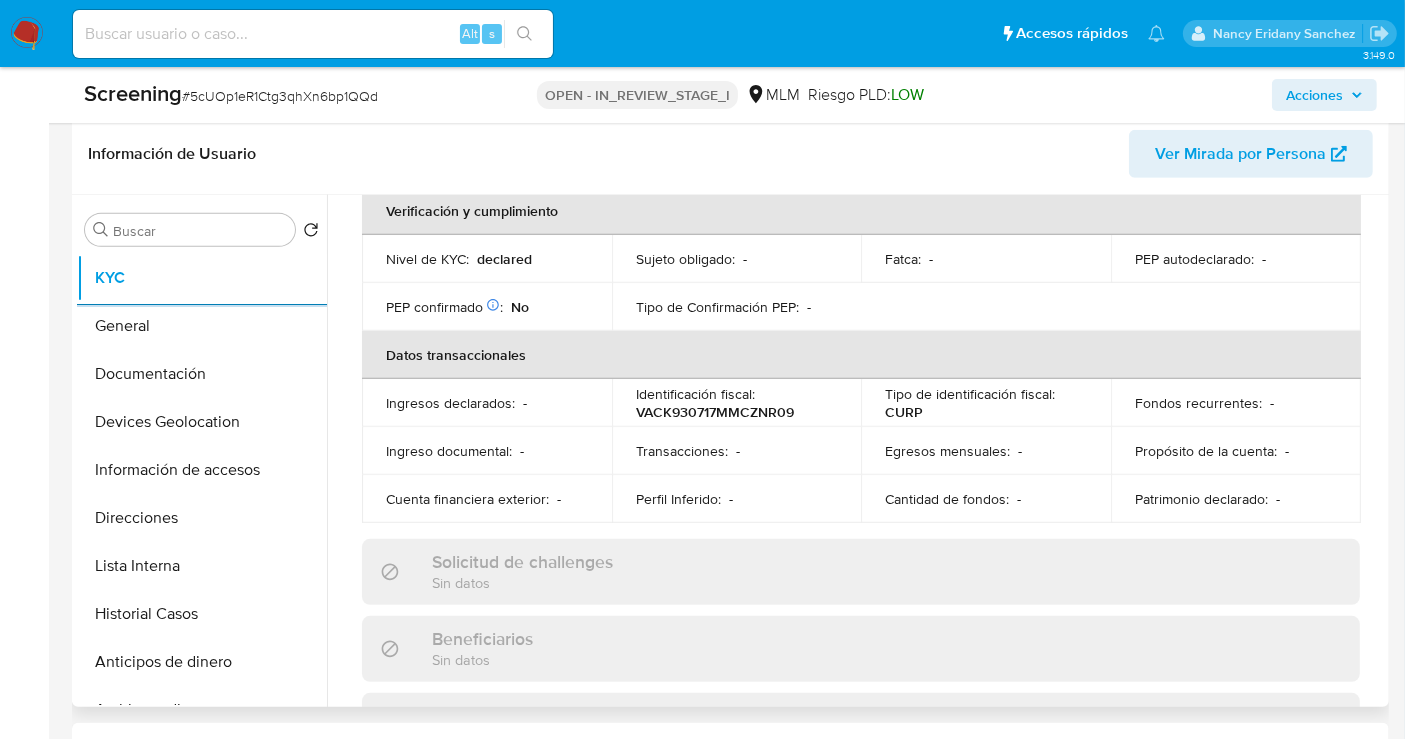 scroll, scrollTop: 444, scrollLeft: 0, axis: vertical 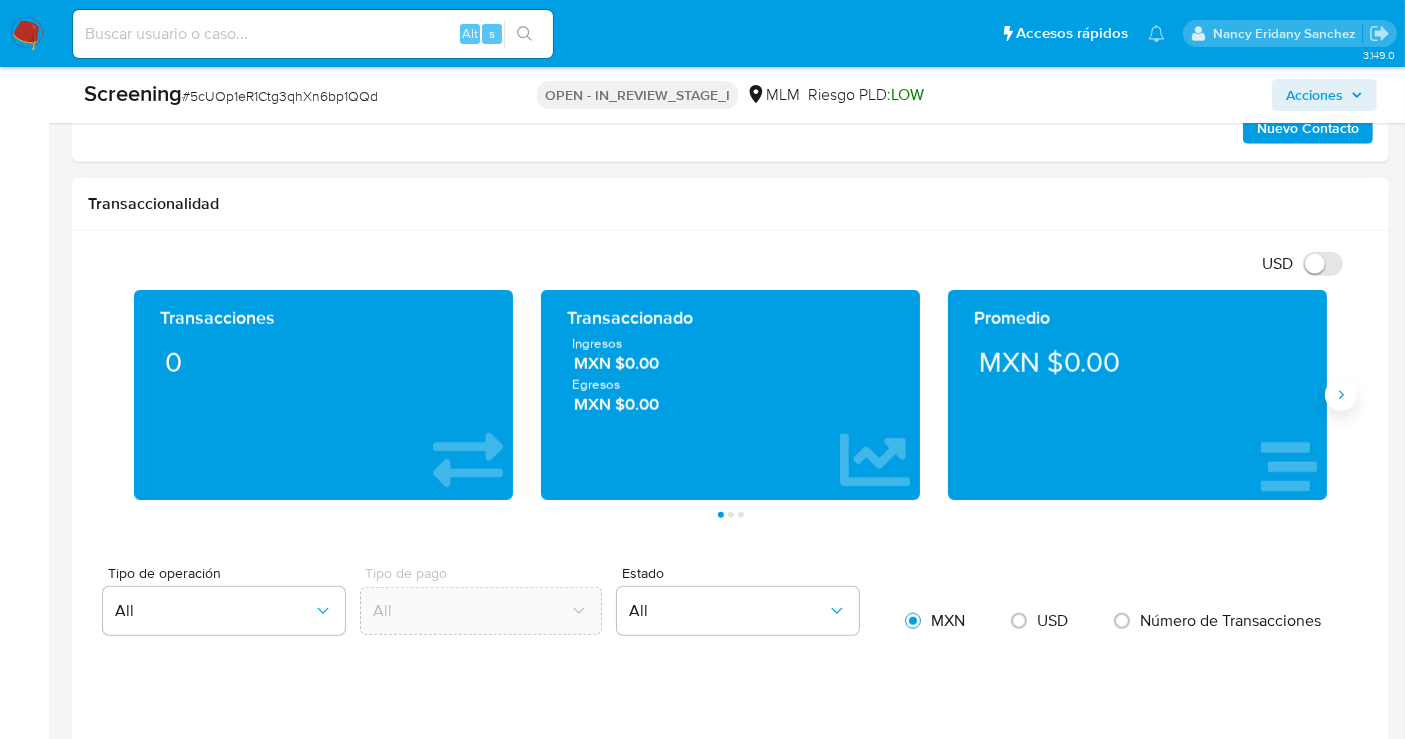 click at bounding box center (1341, 395) 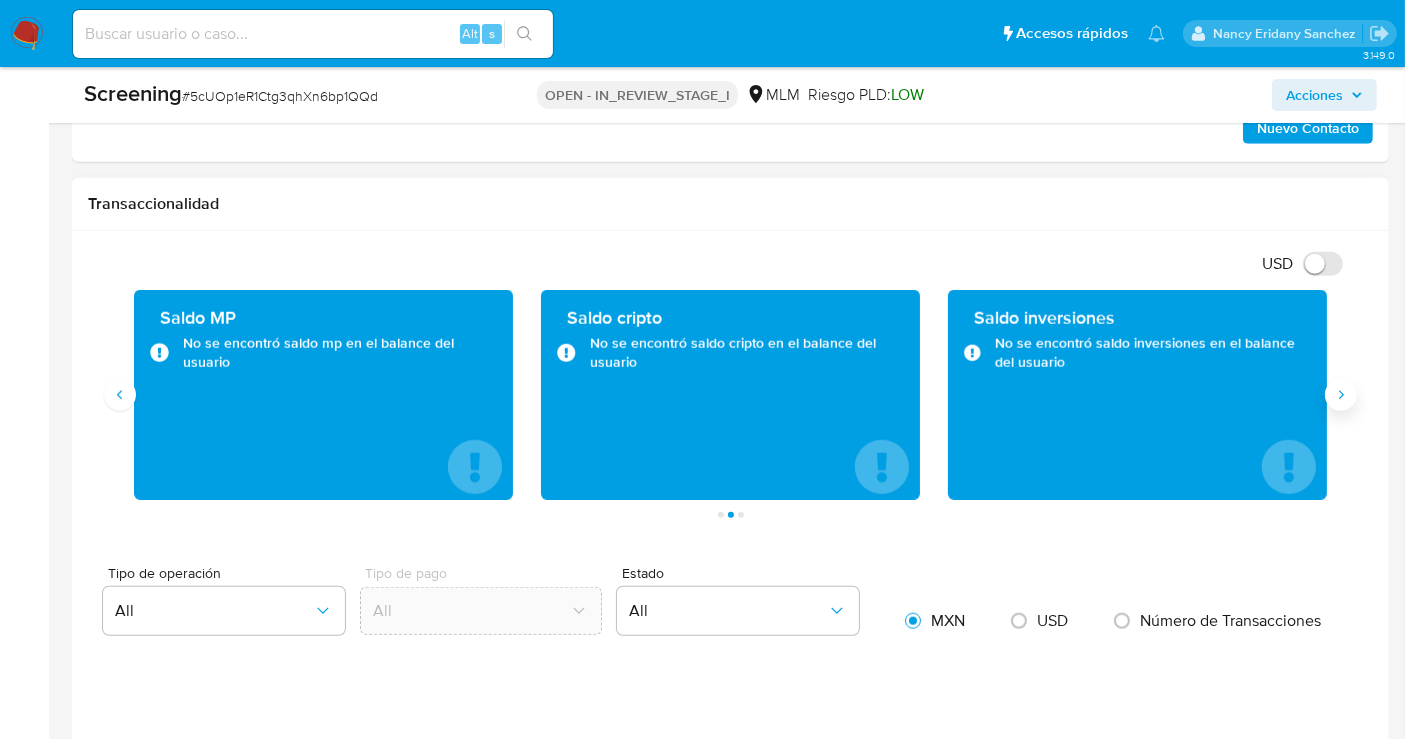 type 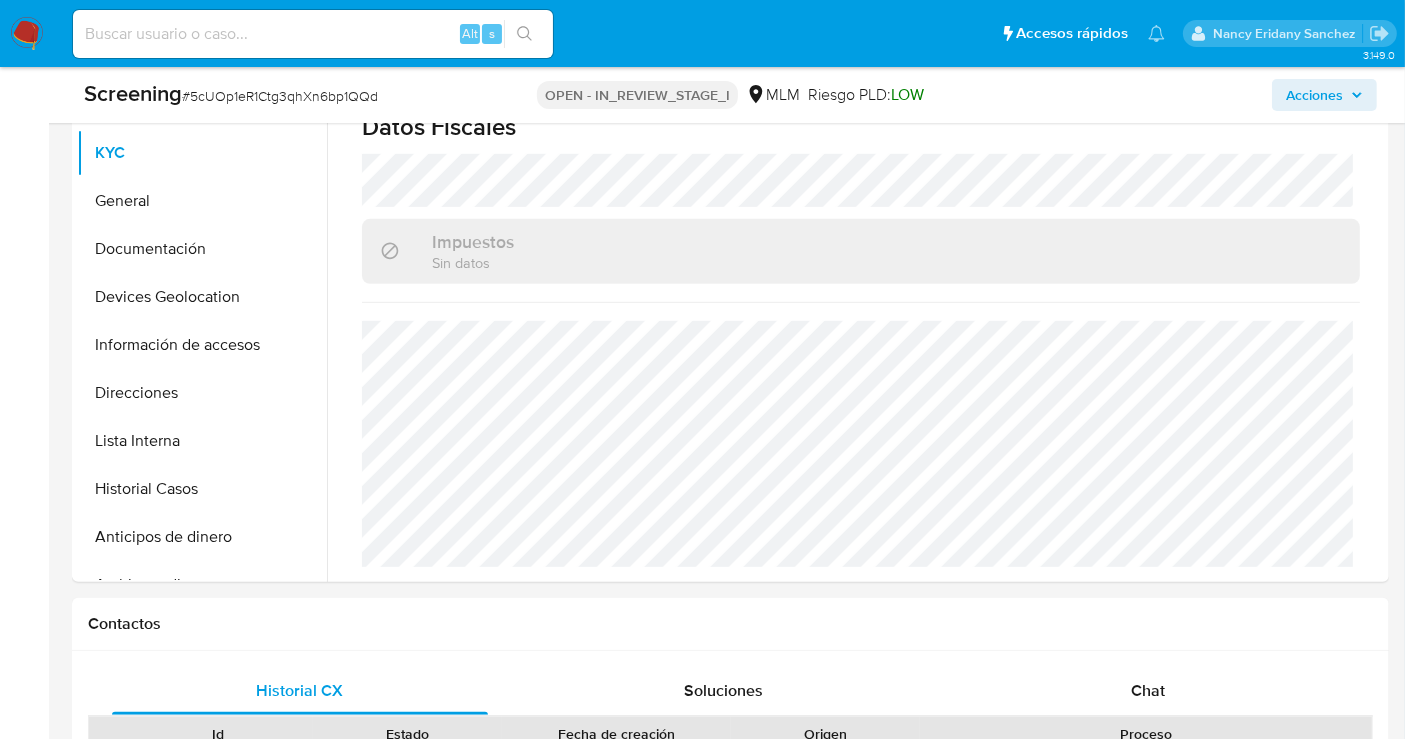 scroll, scrollTop: 934, scrollLeft: 0, axis: vertical 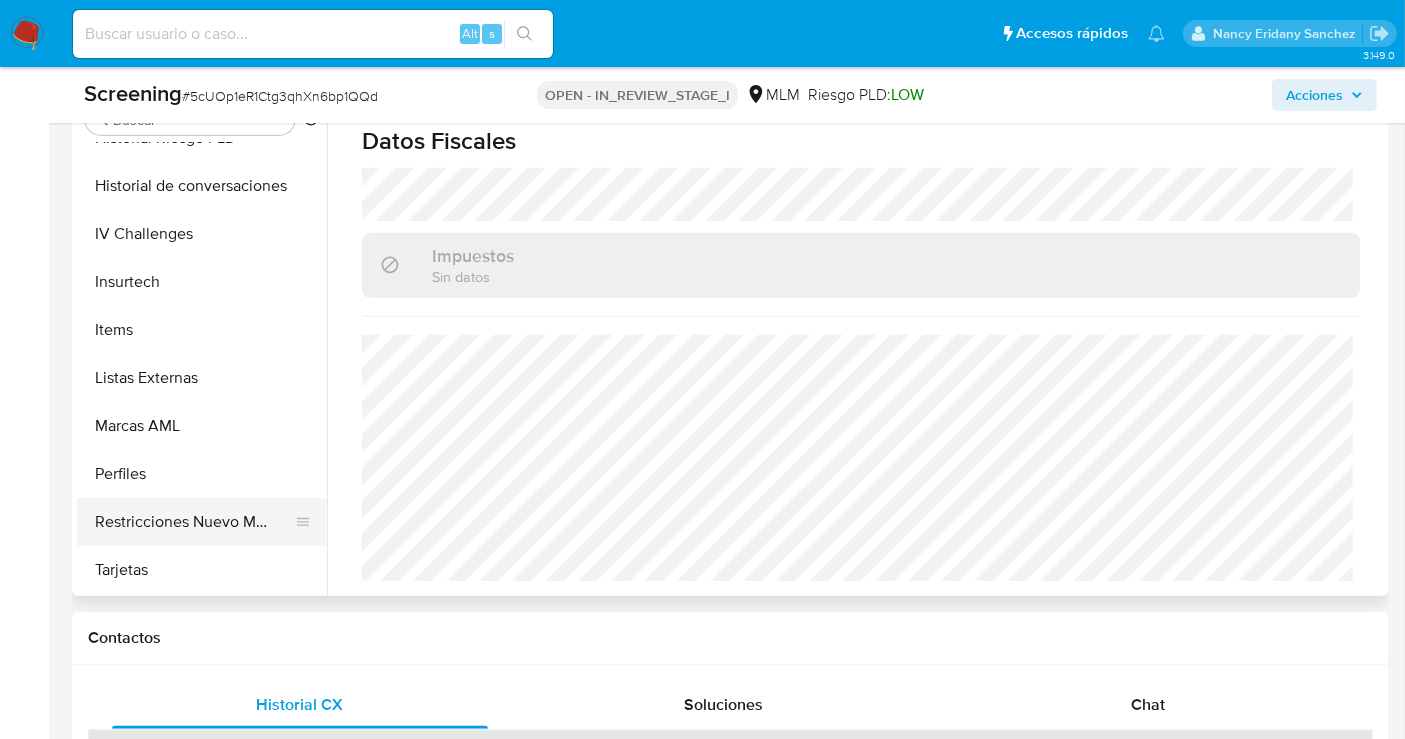 click on "Restricciones Nuevo Mundo" at bounding box center (194, 522) 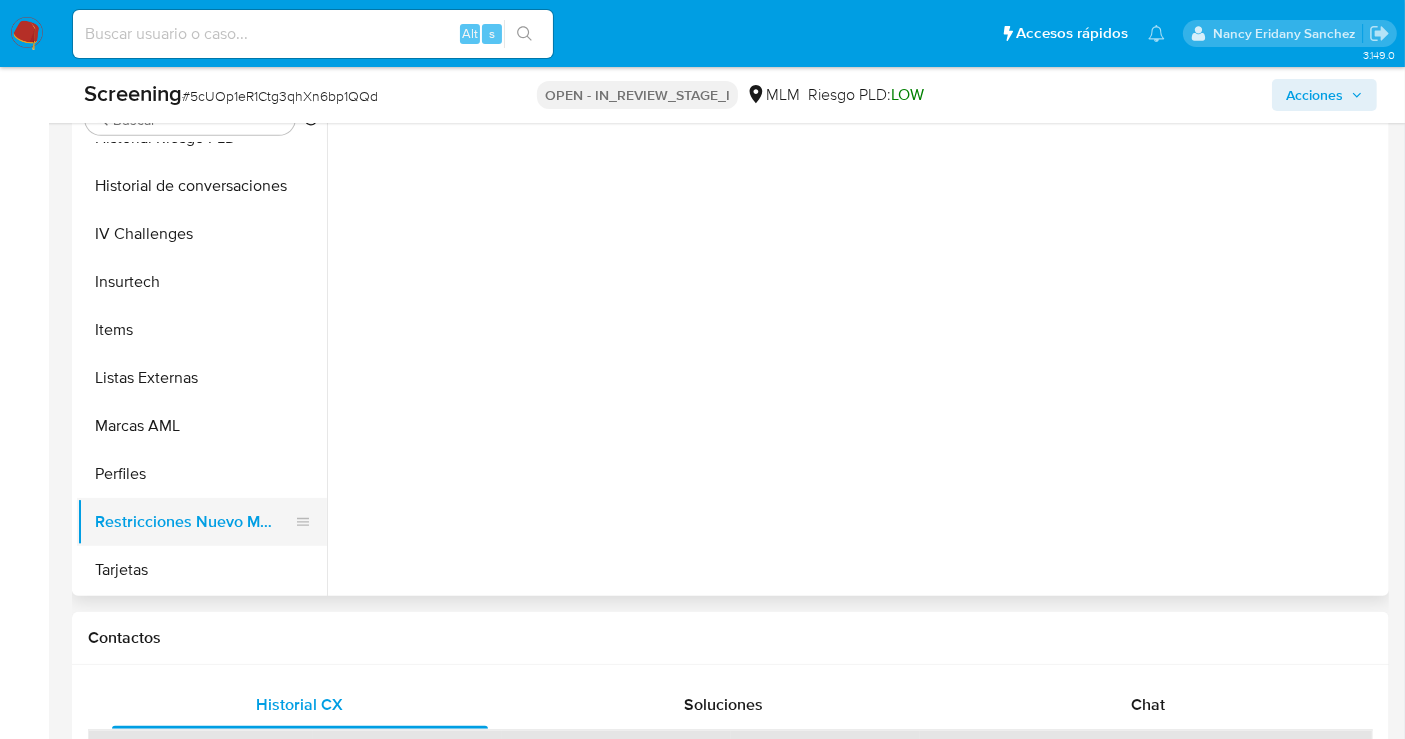 scroll, scrollTop: 0, scrollLeft: 0, axis: both 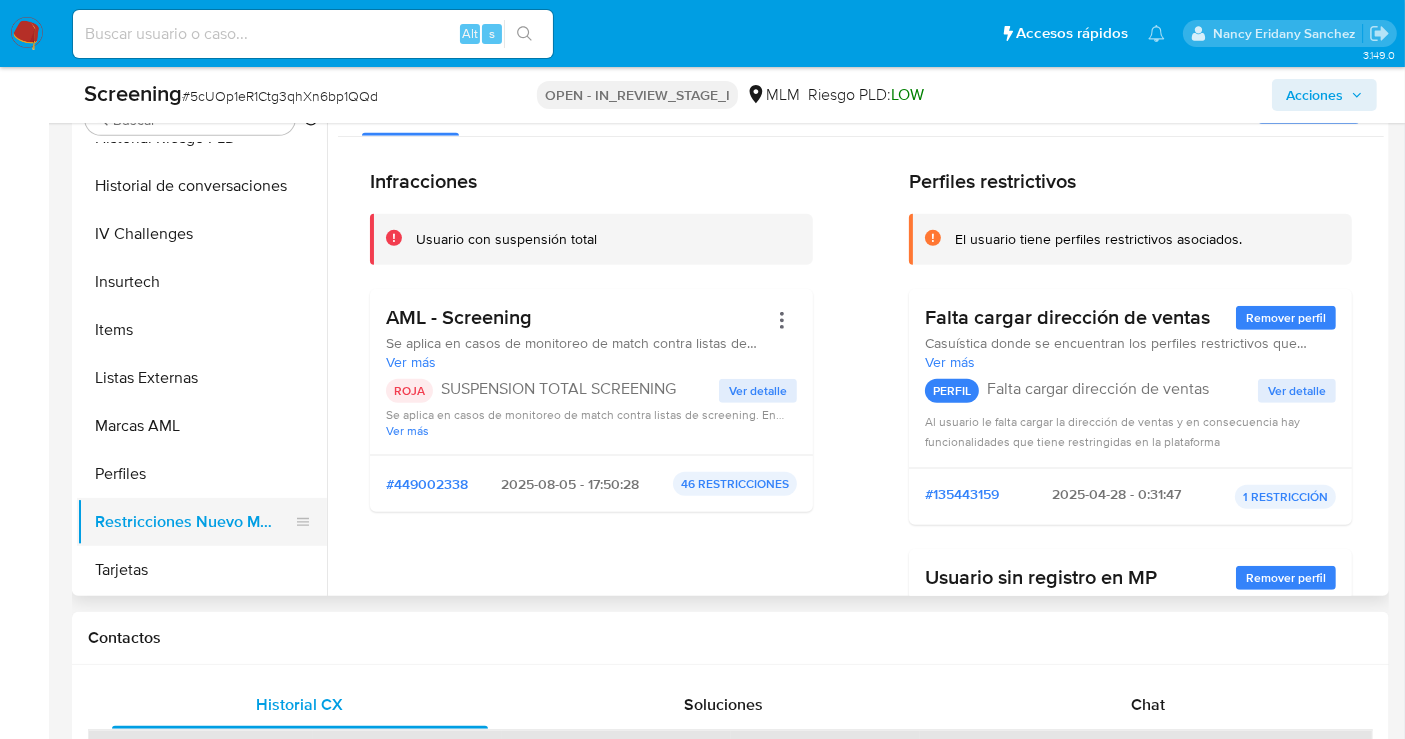 type 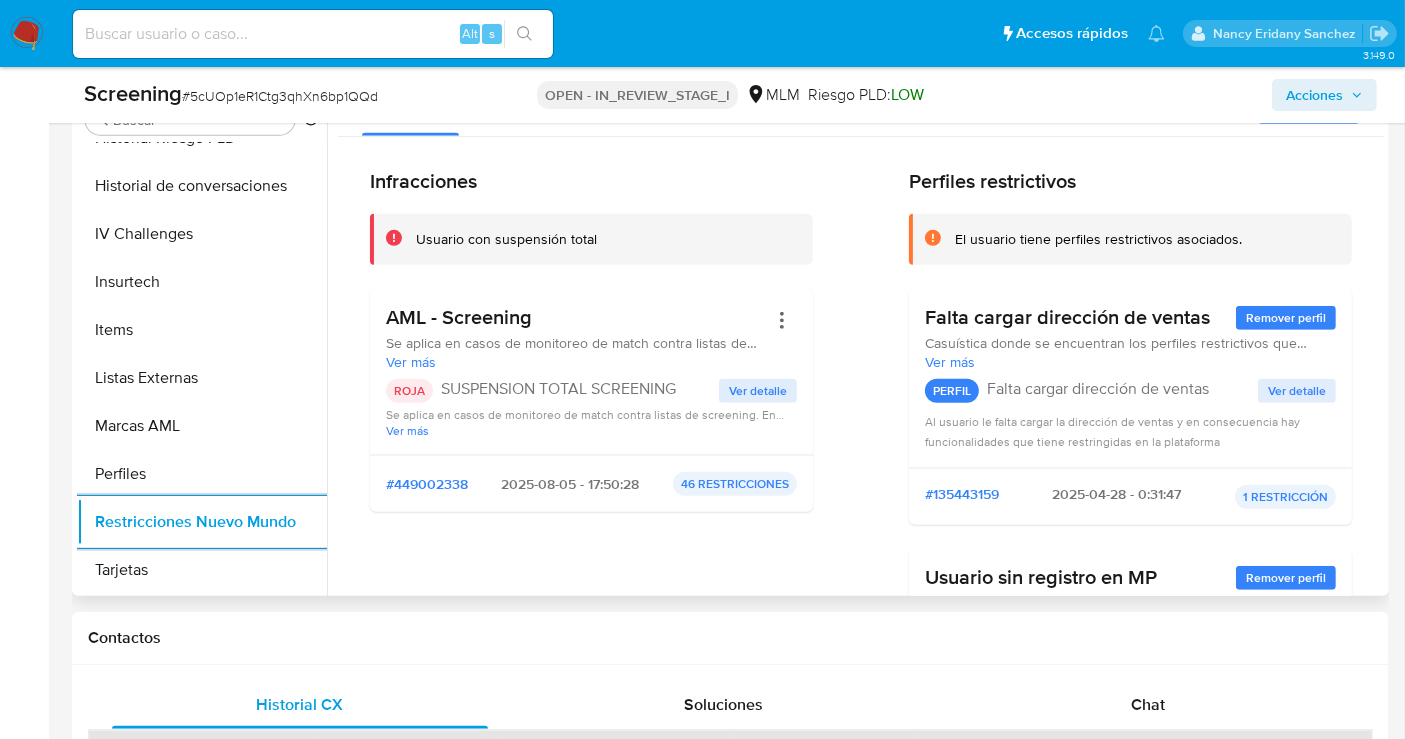 scroll, scrollTop: 796, scrollLeft: 0, axis: vertical 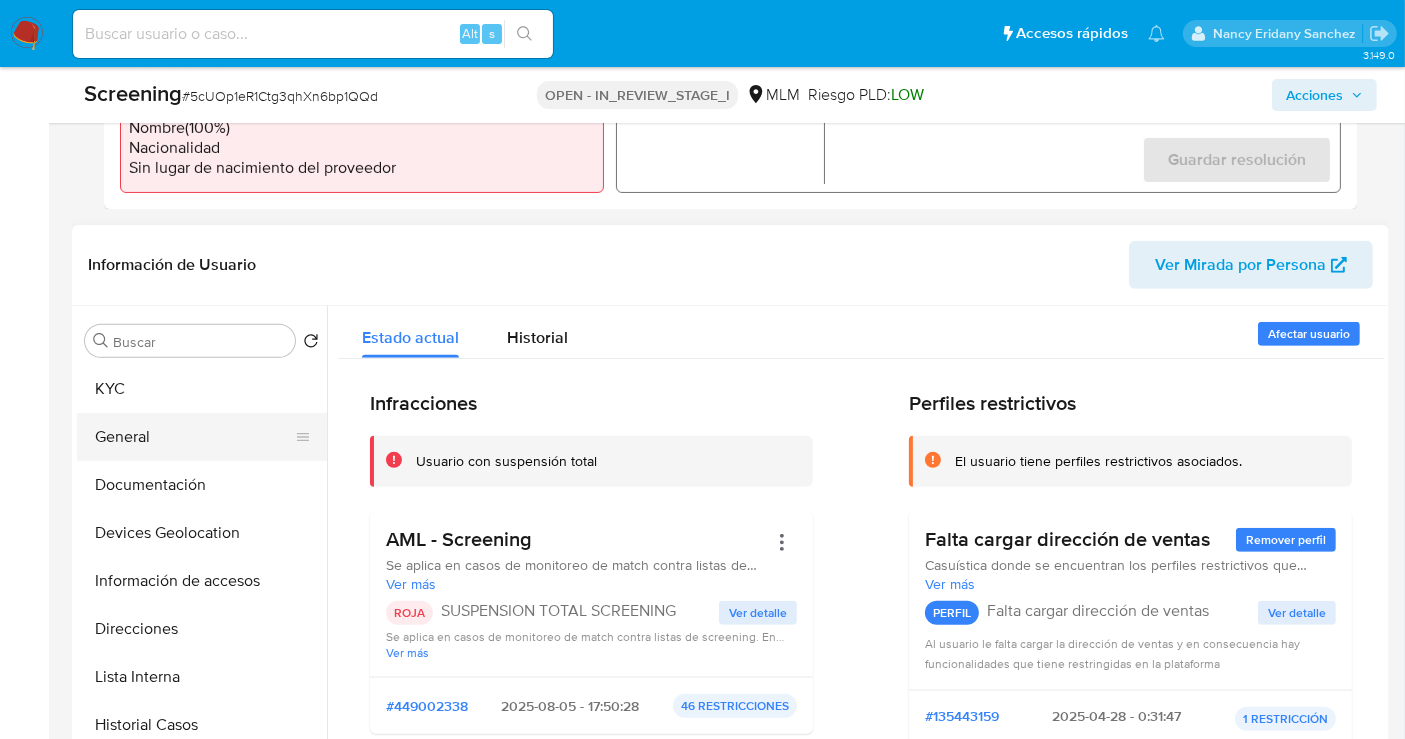 click on "KYC" at bounding box center [202, 389] 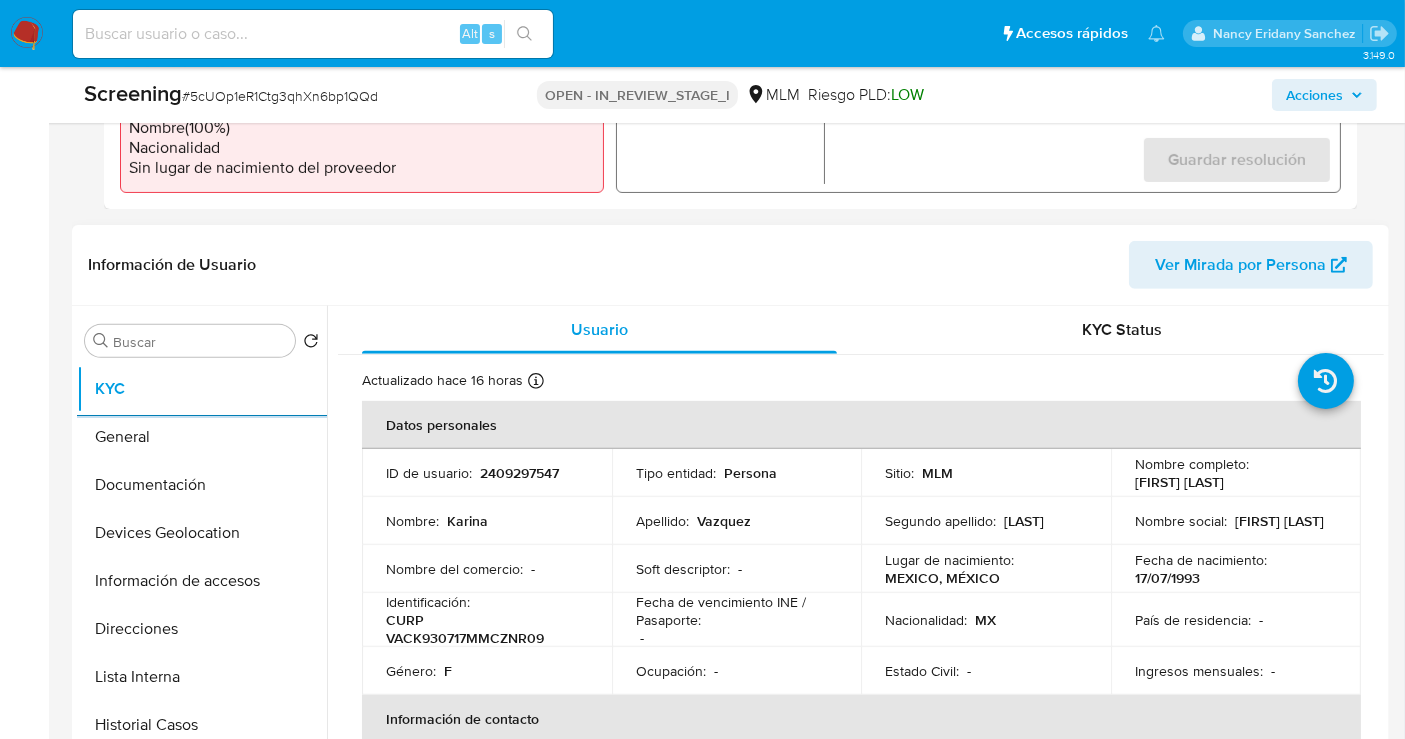 scroll, scrollTop: 111, scrollLeft: 0, axis: vertical 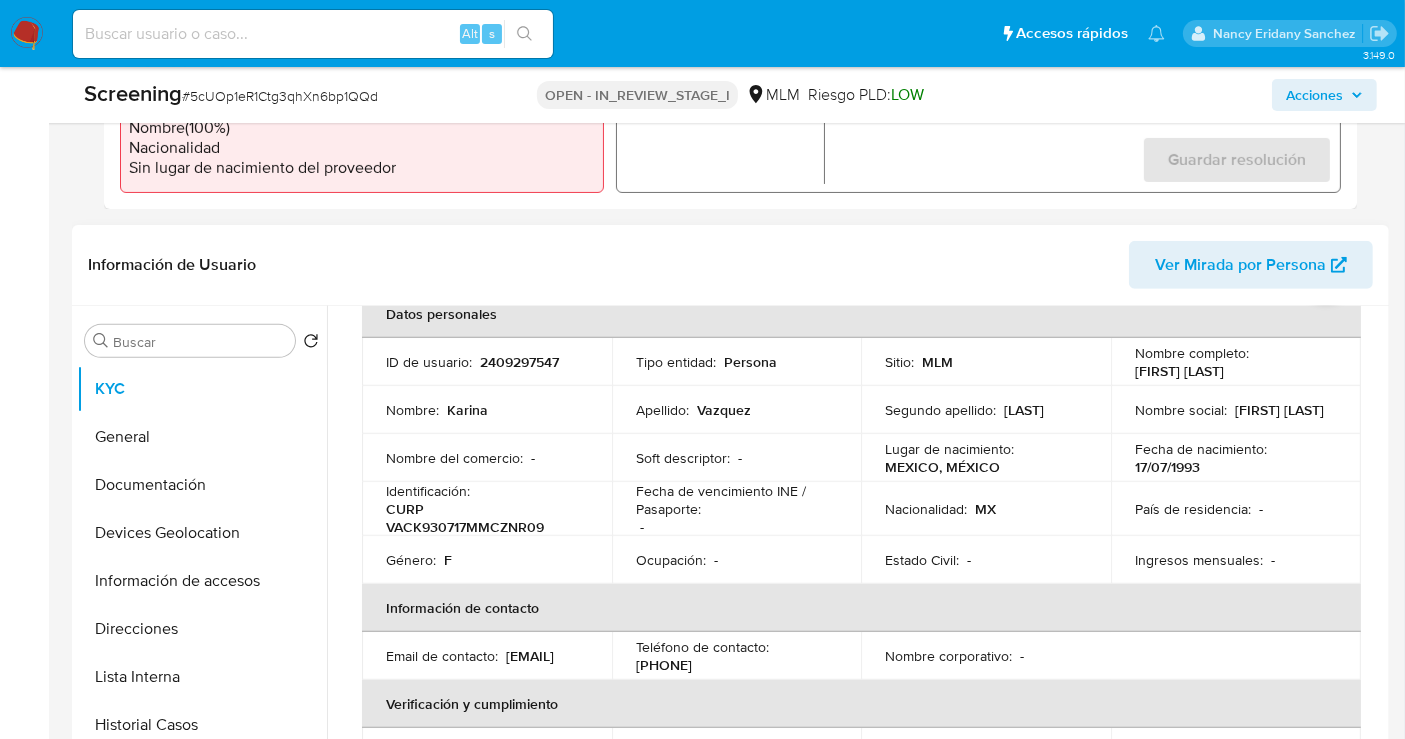 click on "CURP VACK930717MMCZNR09" at bounding box center (483, 518) 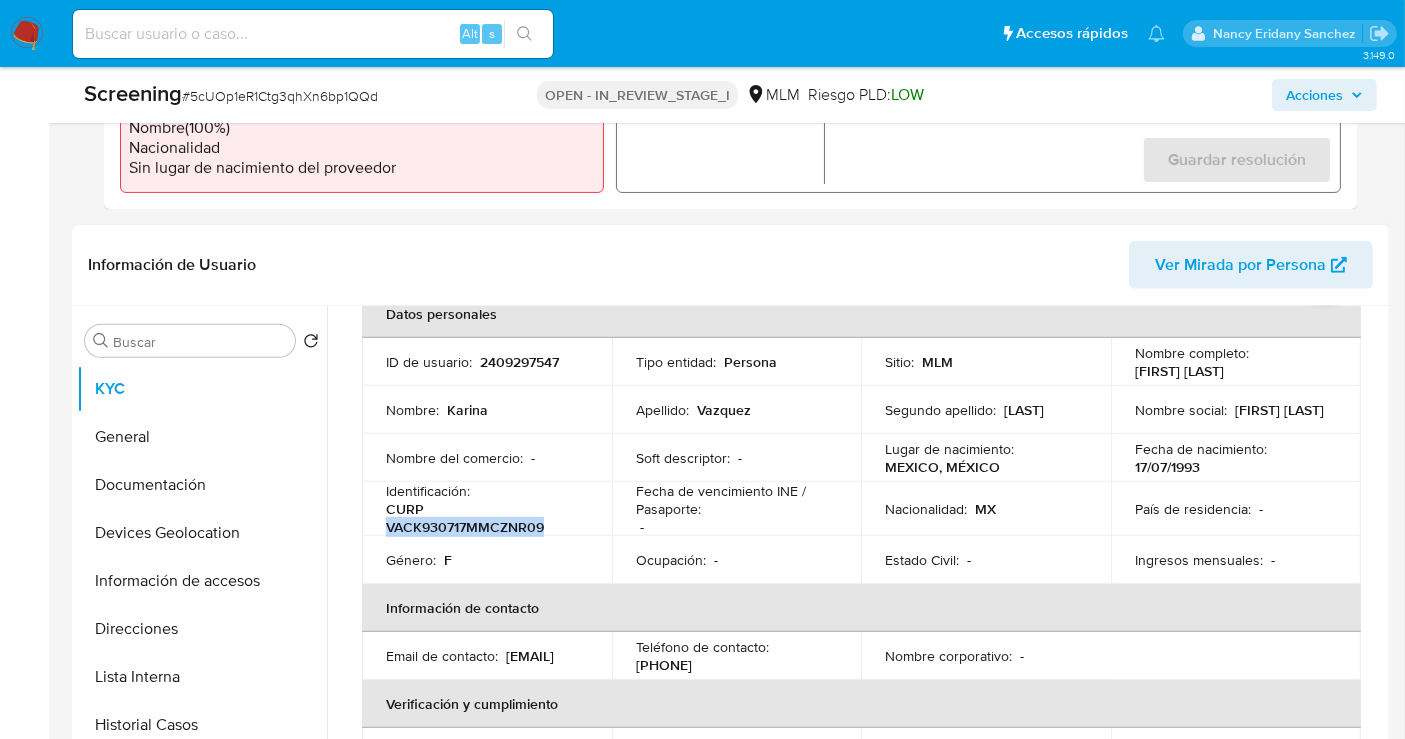 click on "CURP VACK930717MMCZNR09" at bounding box center (483, 518) 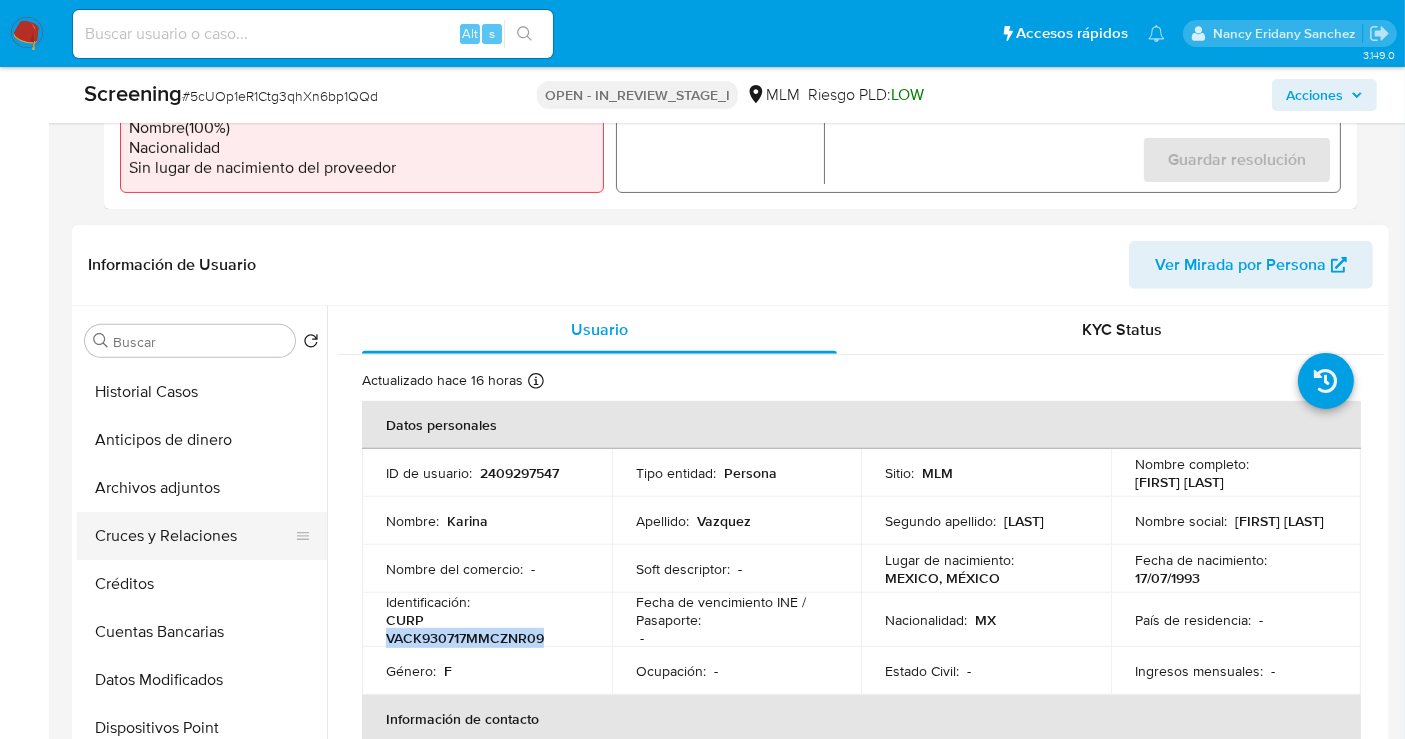 scroll, scrollTop: 111, scrollLeft: 0, axis: vertical 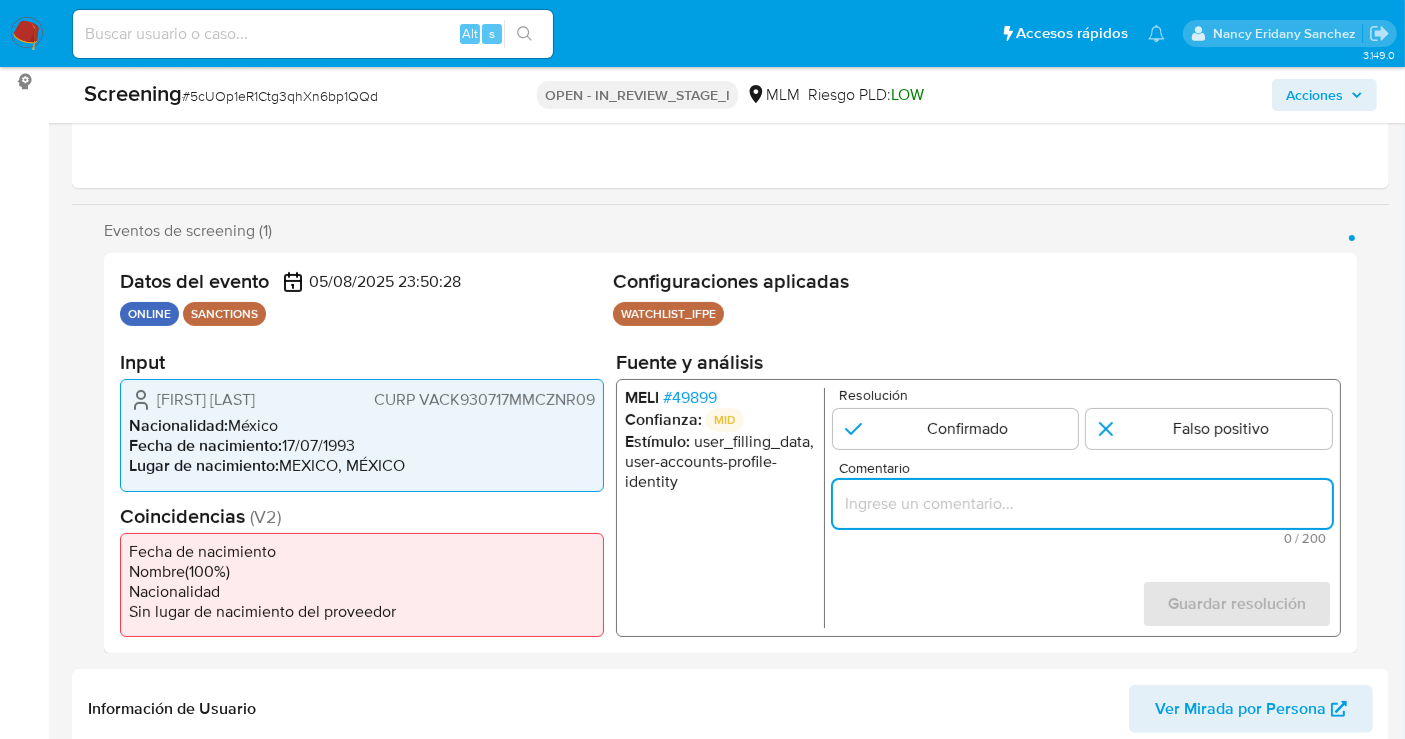 click at bounding box center [1082, 504] 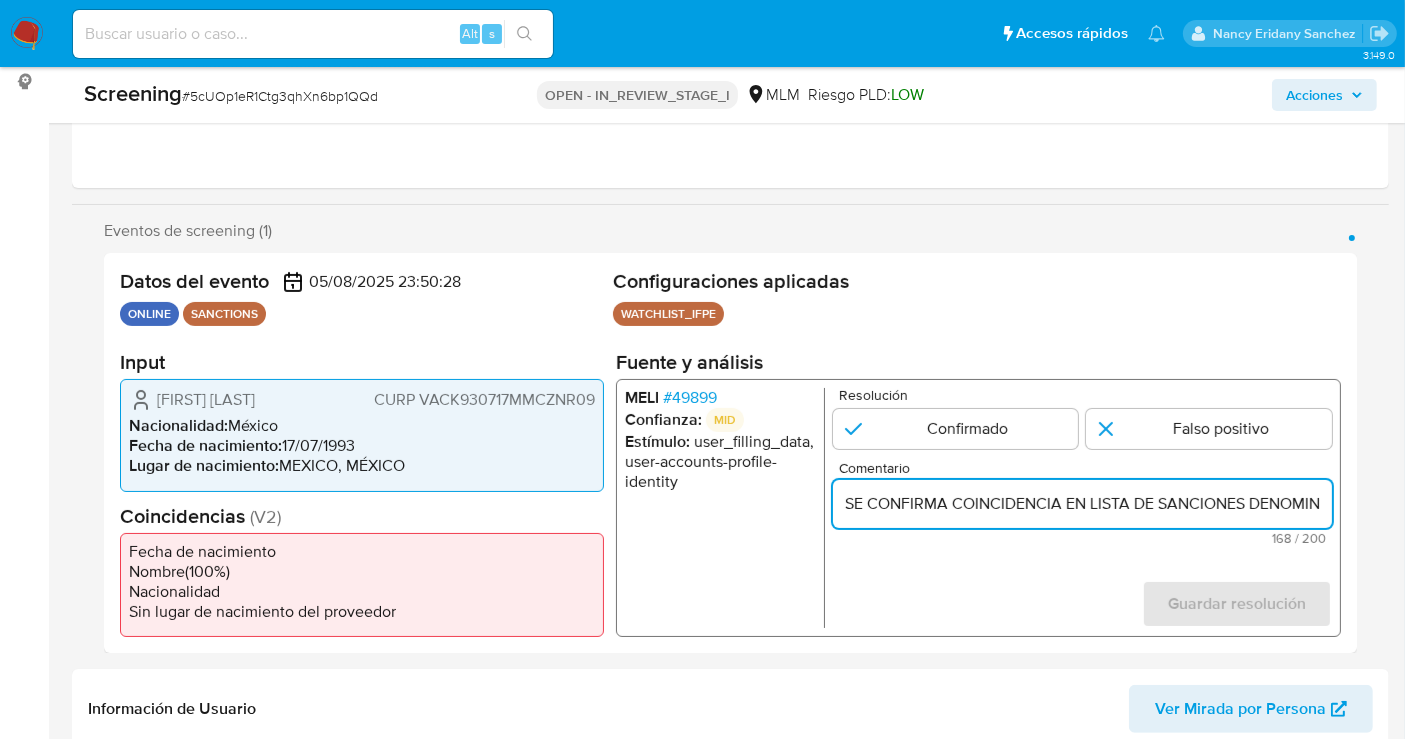 scroll, scrollTop: 0, scrollLeft: 1027, axis: horizontal 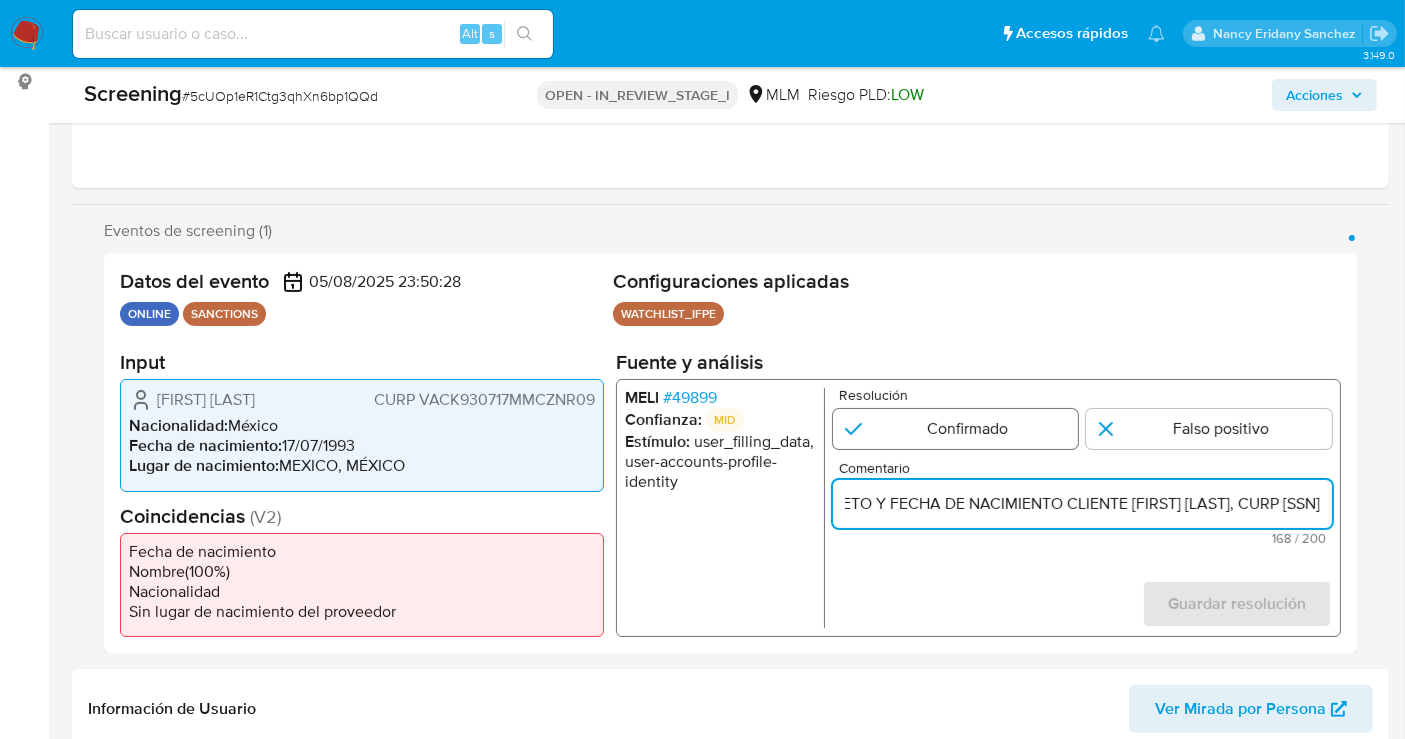 type on "SE CONFIRMA COINCIDENCIA EN LISTA DE SANCIONES DENOMINADA IFPE LPB POR NOMBRE COMPLETO Y FECHA DE NACIMIENTO CLIENTE KARINA VAZQUEZ CONSTANTINO, CURP VACK930717MMCZNR09" 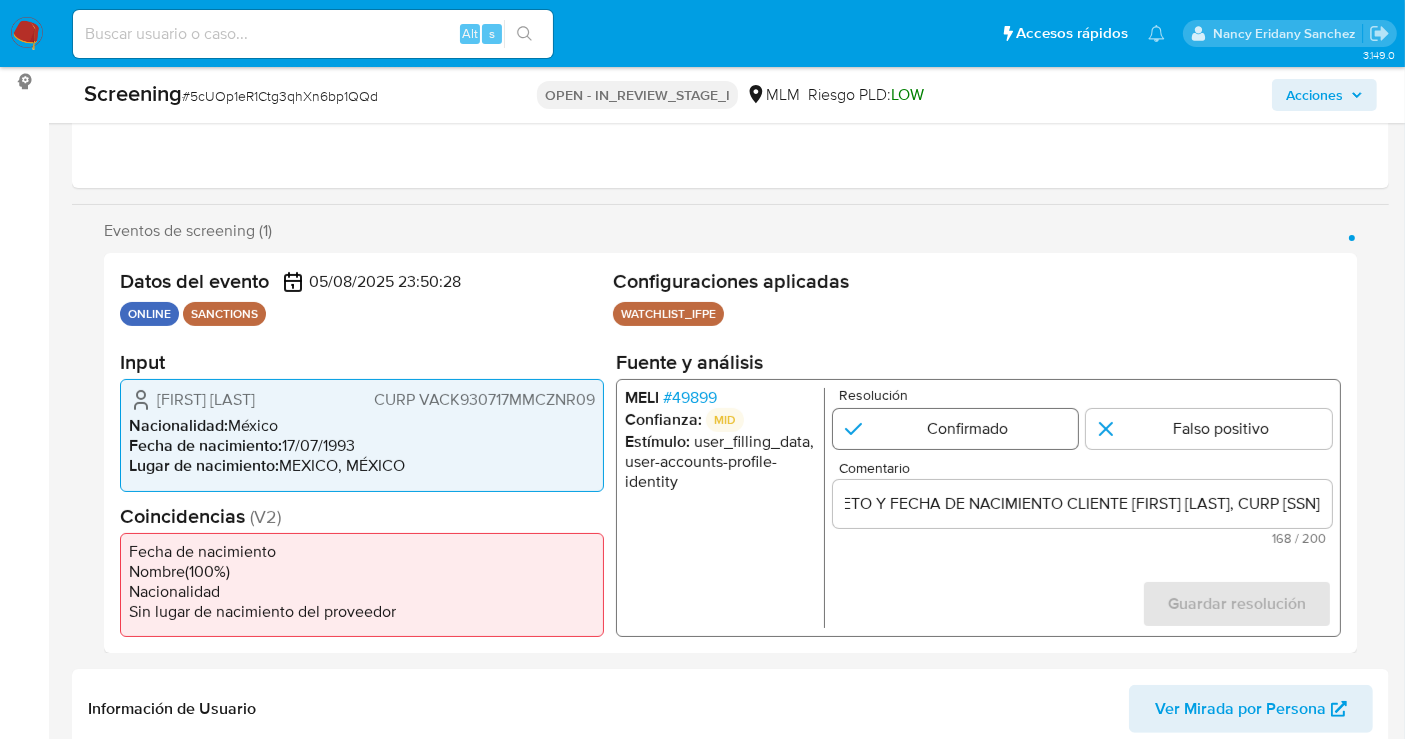 scroll, scrollTop: 0, scrollLeft: 0, axis: both 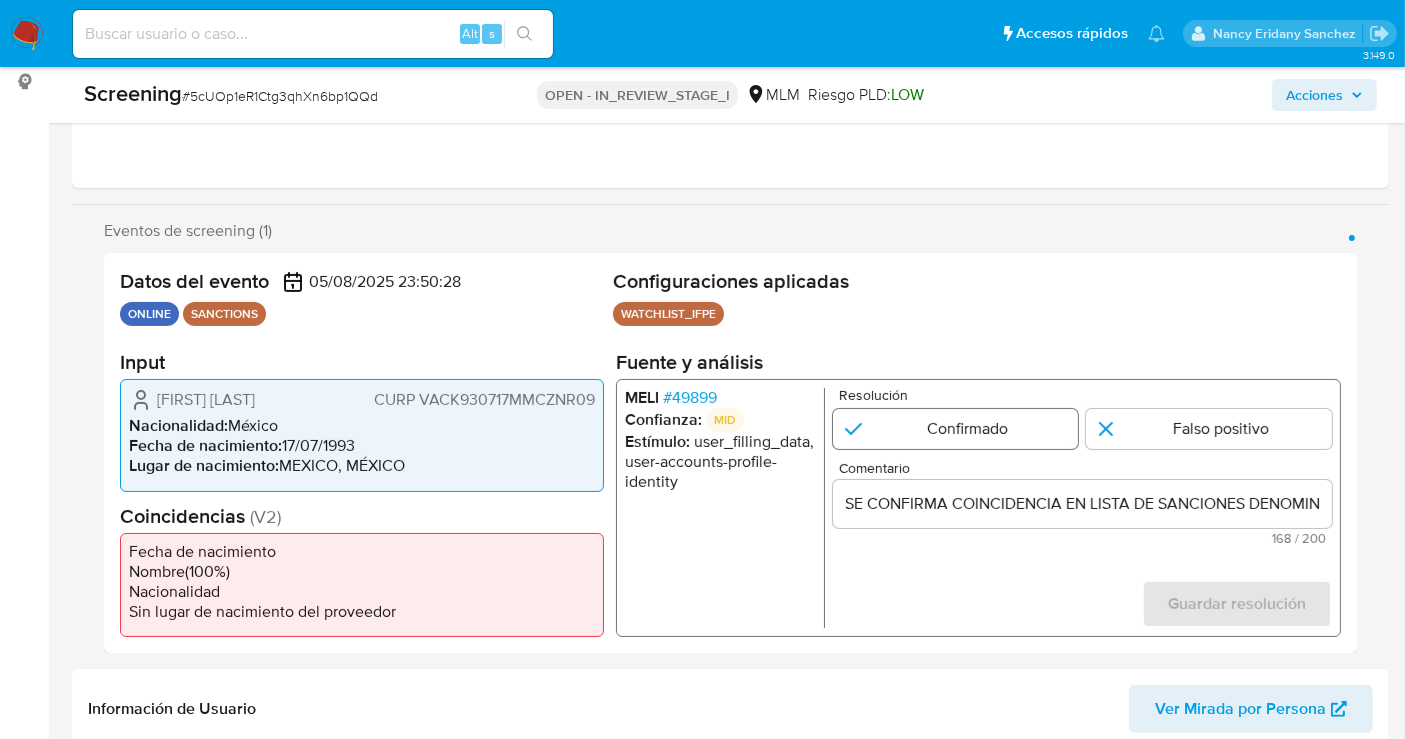 click at bounding box center (956, 429) 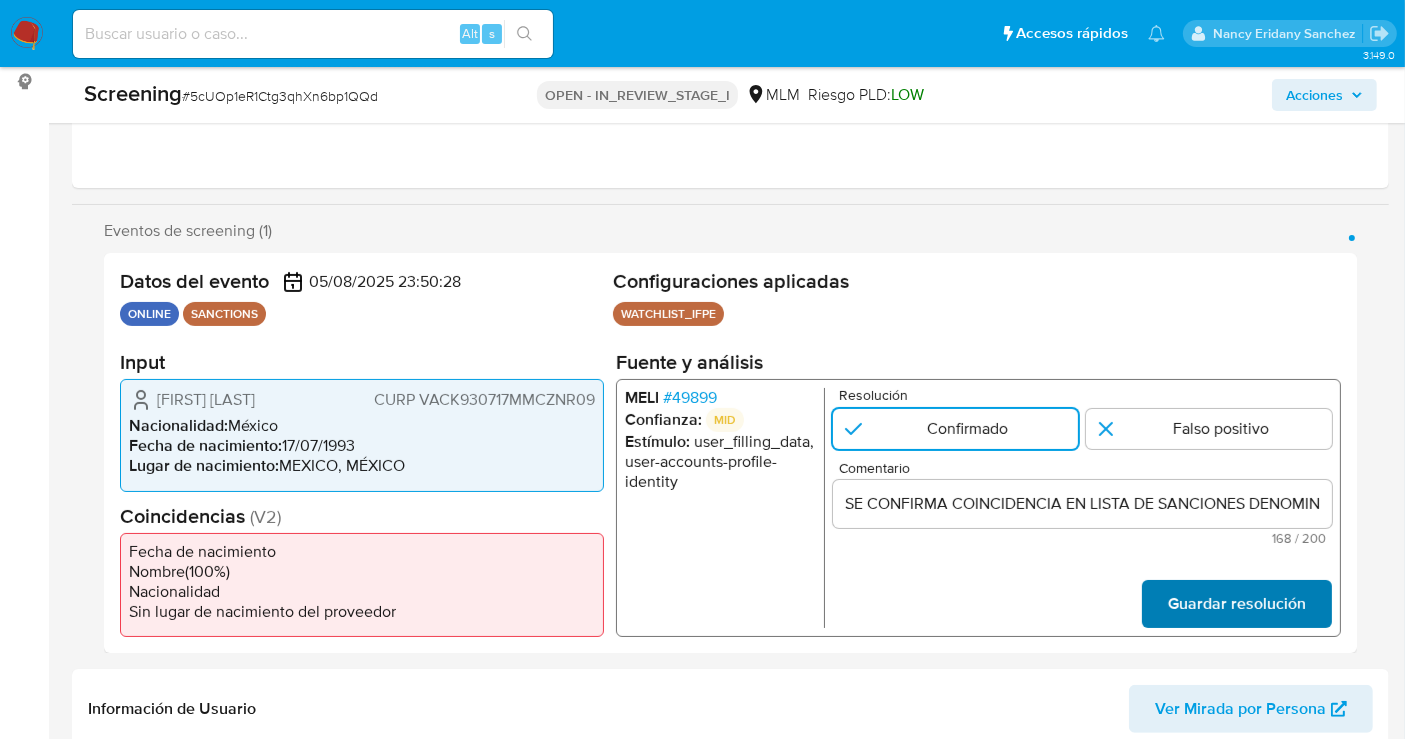 click on "Guardar resolución" at bounding box center (1237, 604) 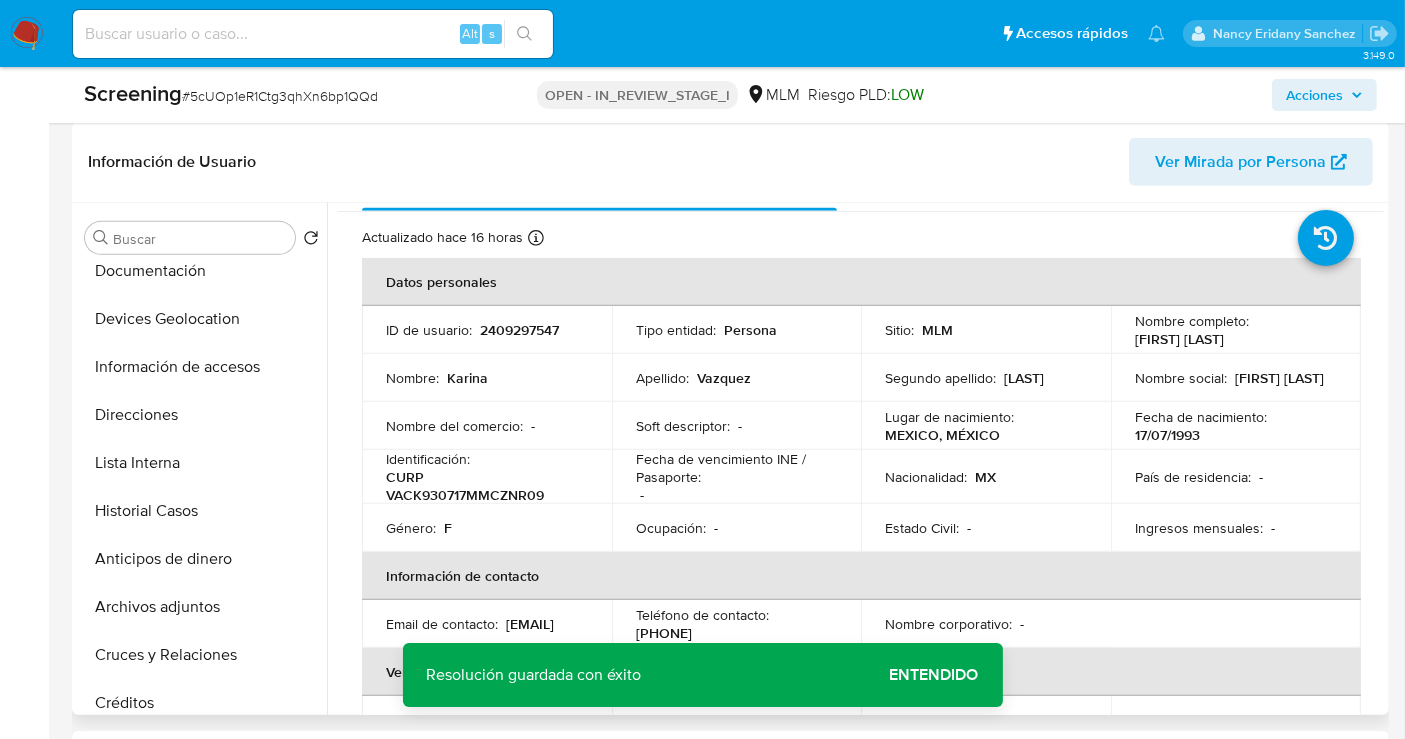 scroll, scrollTop: 823, scrollLeft: 0, axis: vertical 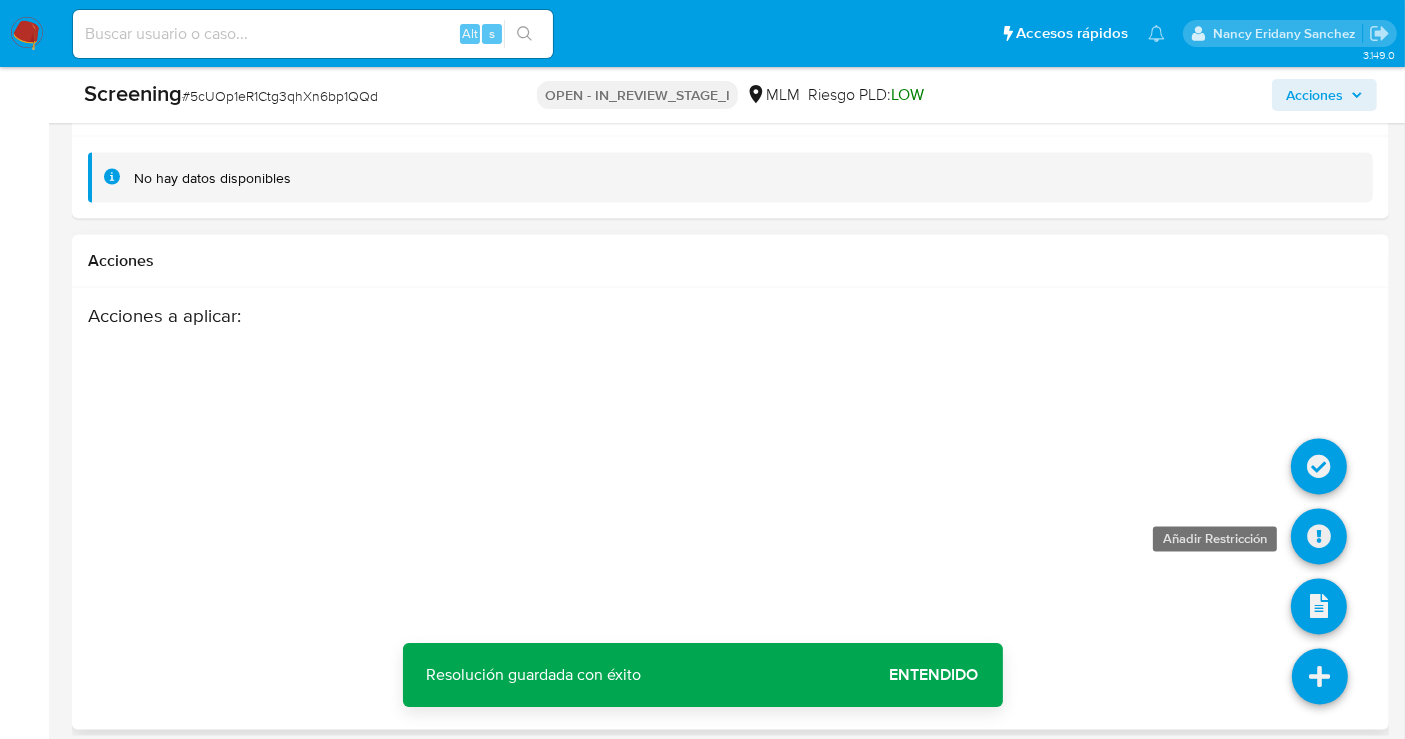 click at bounding box center (1319, 537) 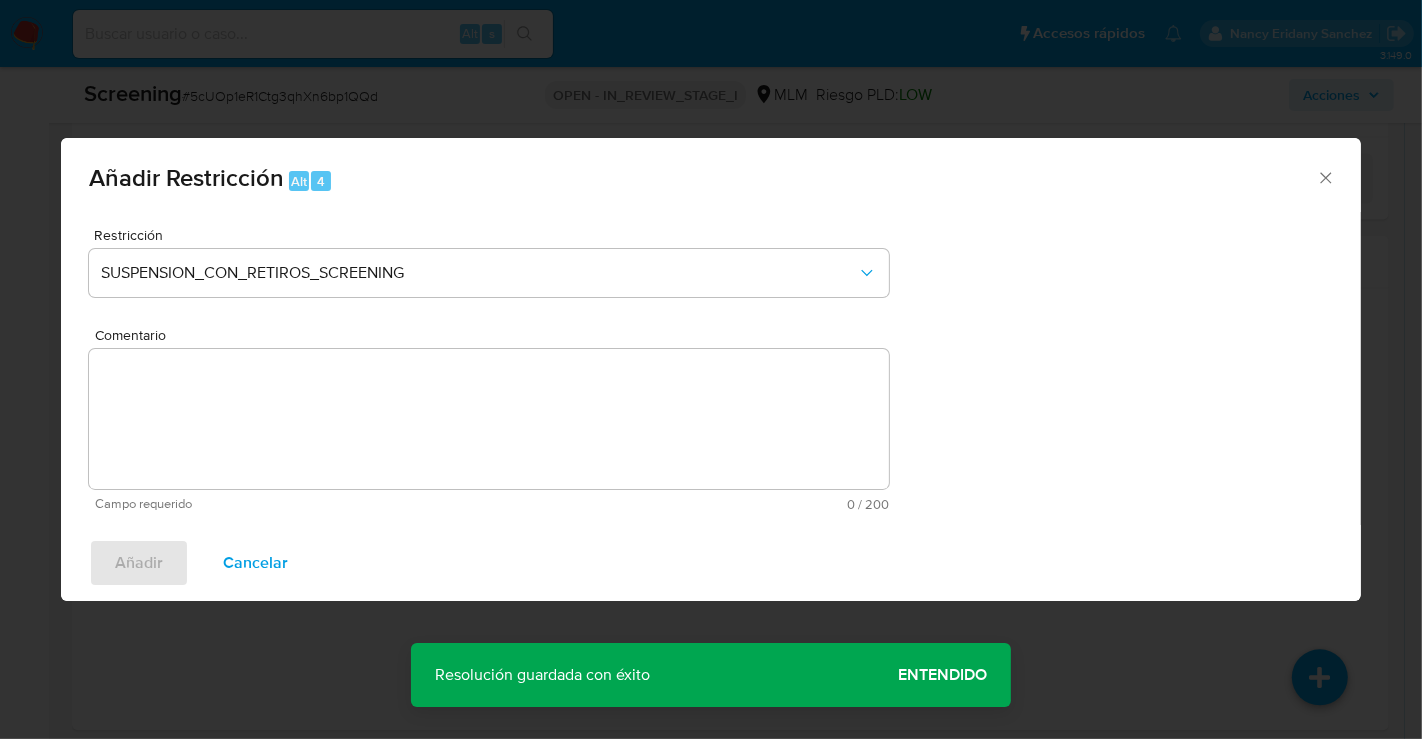 click 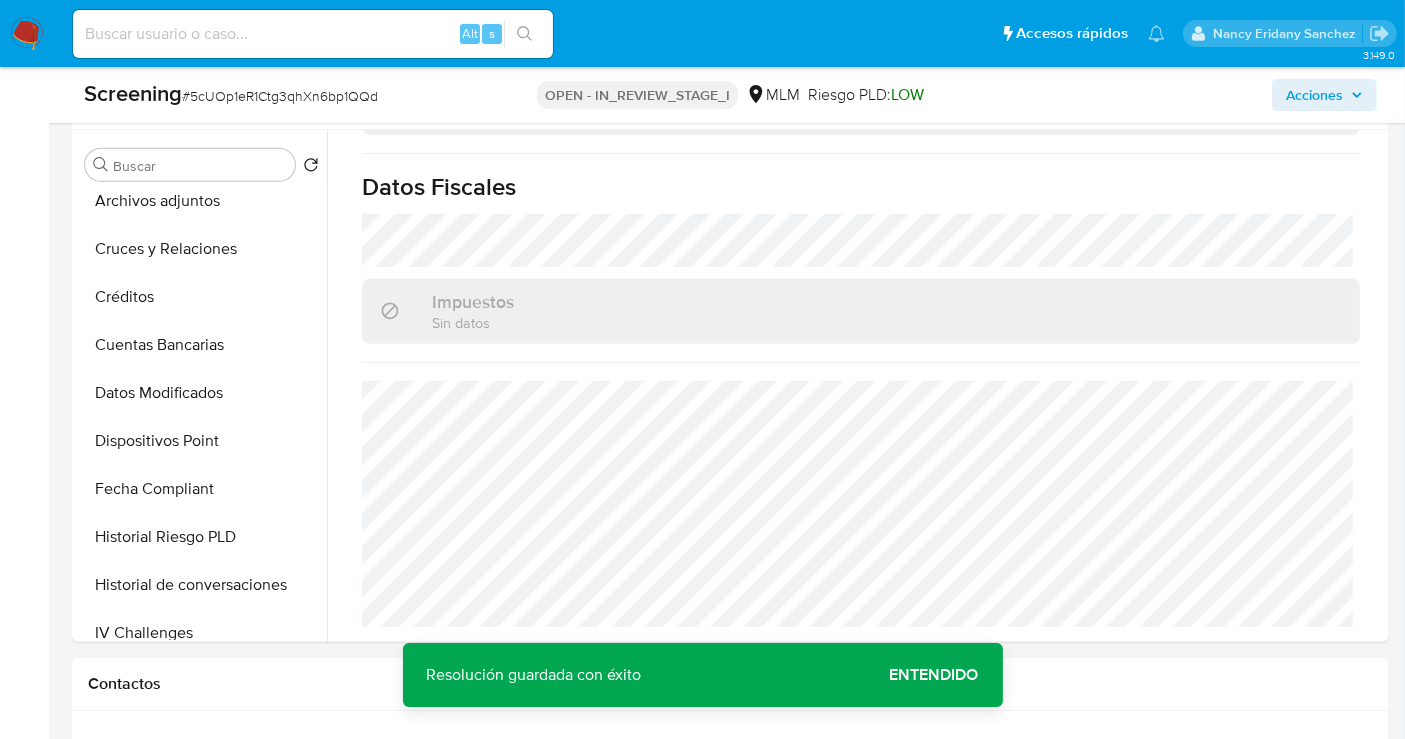 scroll, scrollTop: 847, scrollLeft: 0, axis: vertical 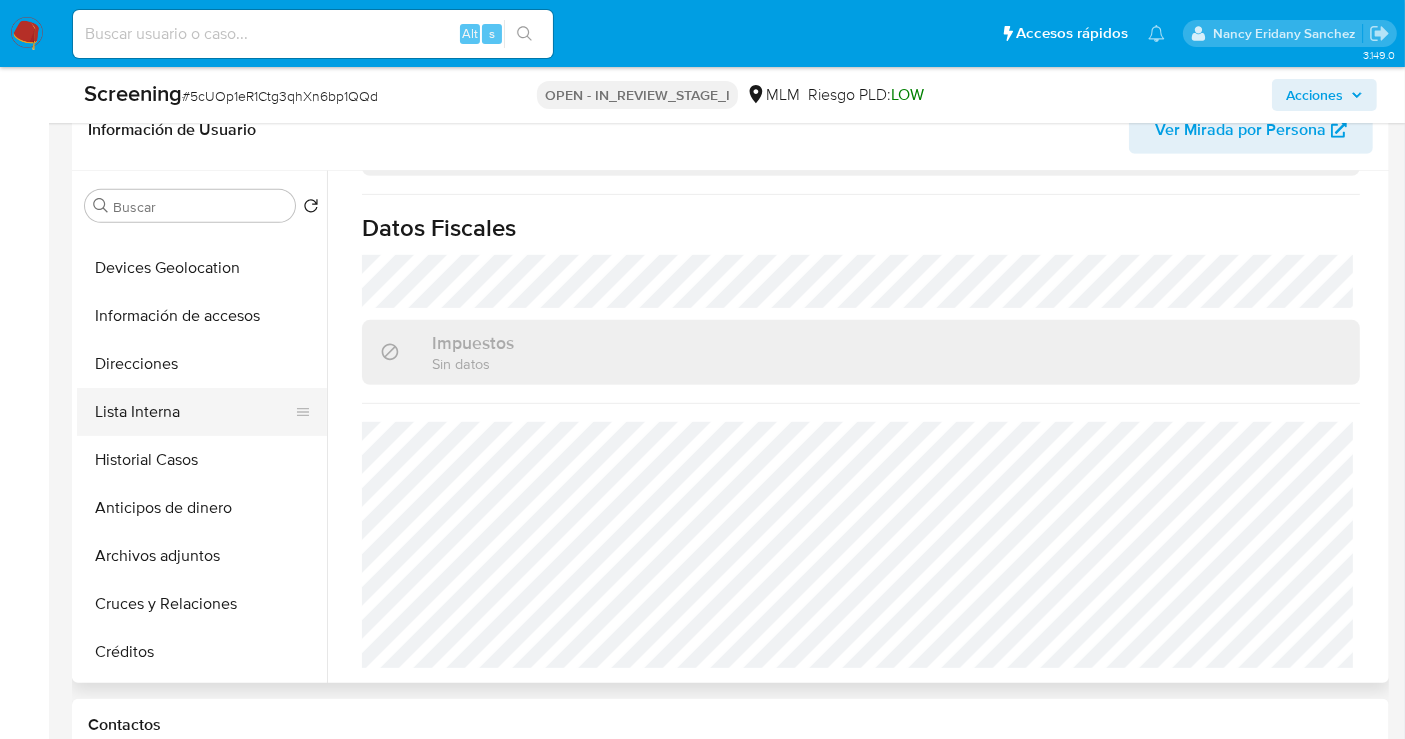 click on "Lista Interna" at bounding box center (194, 412) 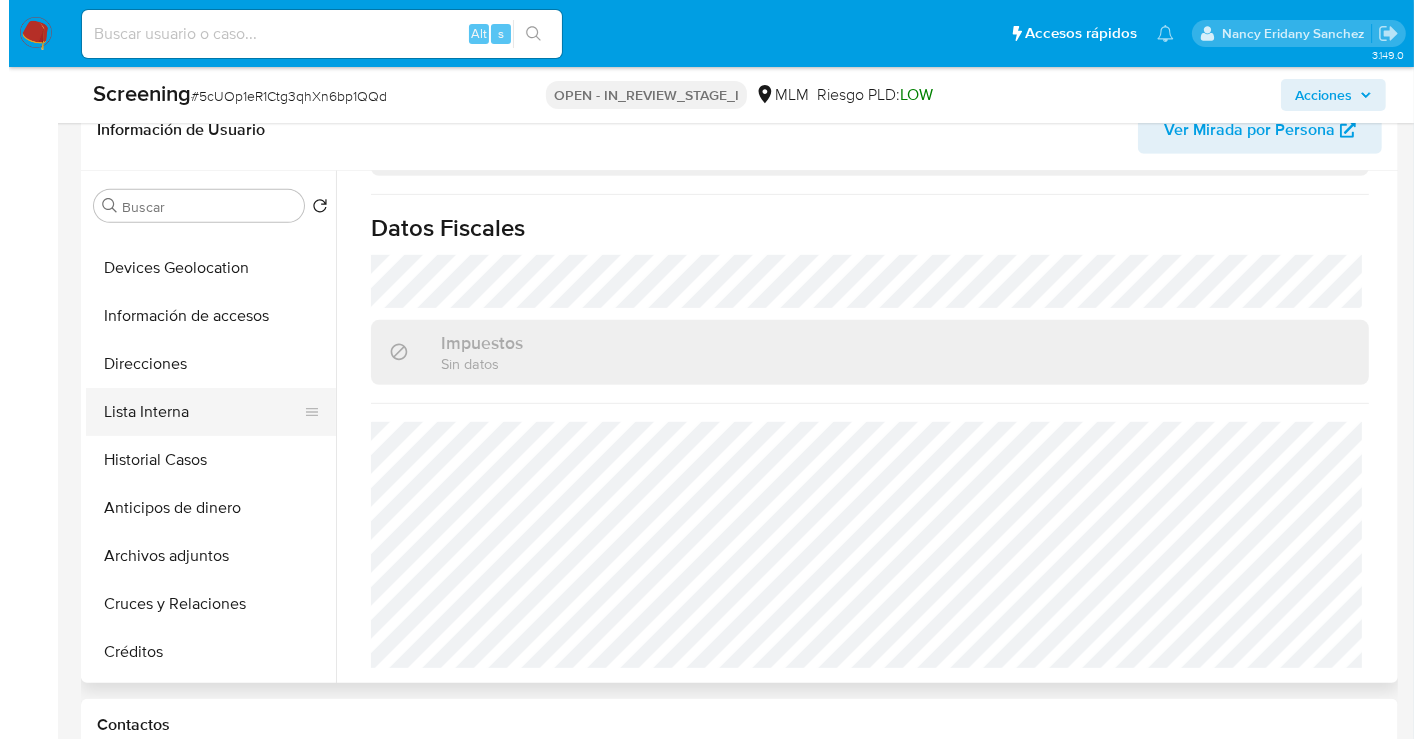 scroll, scrollTop: 0, scrollLeft: 0, axis: both 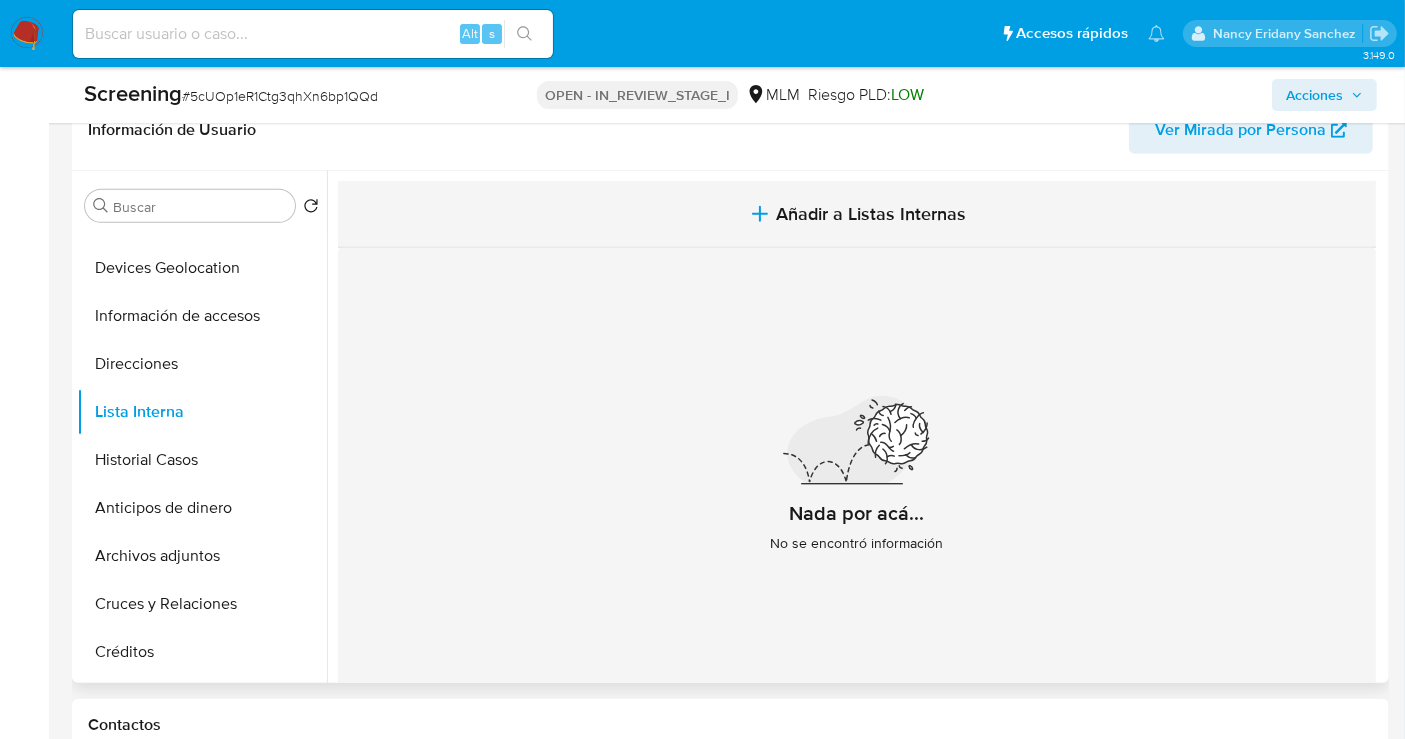 click on "Añadir a Listas Internas" at bounding box center [871, 214] 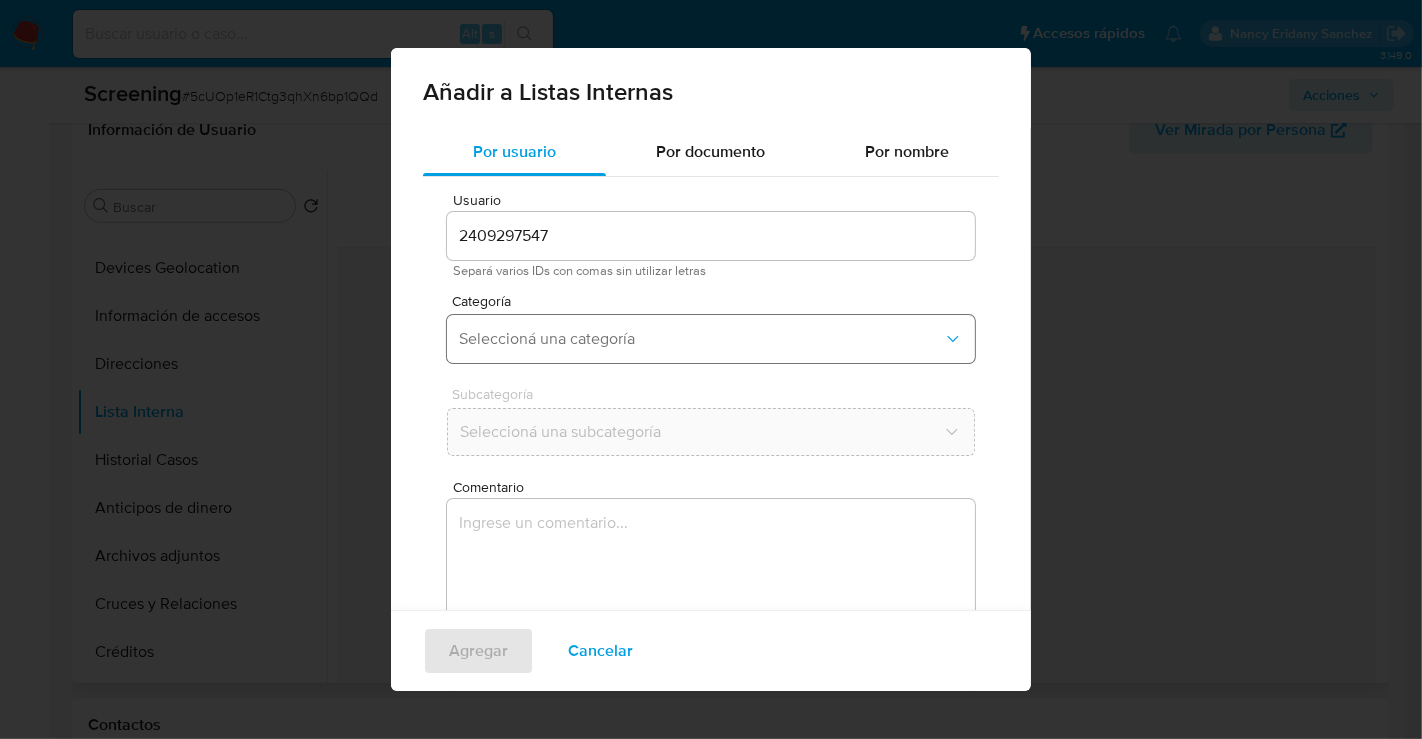click on "Seleccioná una categoría" at bounding box center (701, 339) 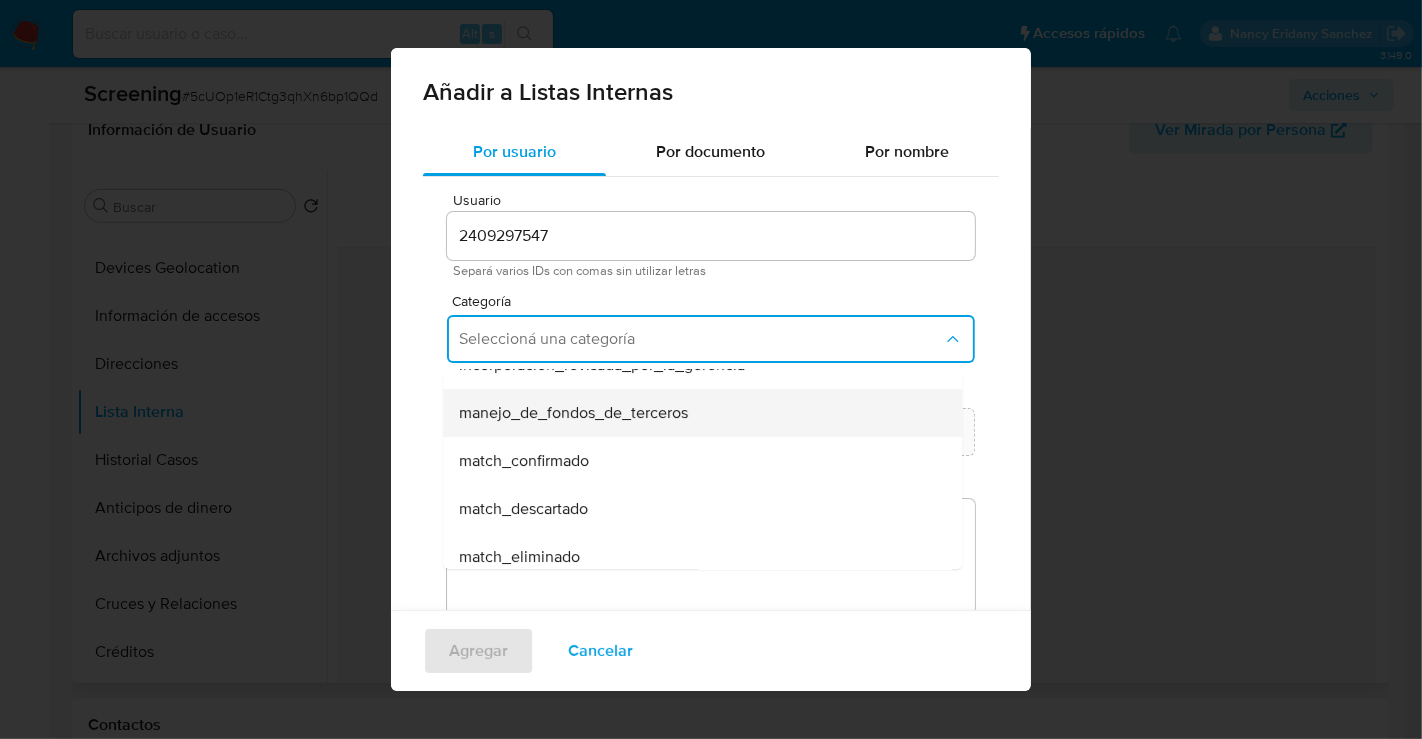 scroll, scrollTop: 111, scrollLeft: 0, axis: vertical 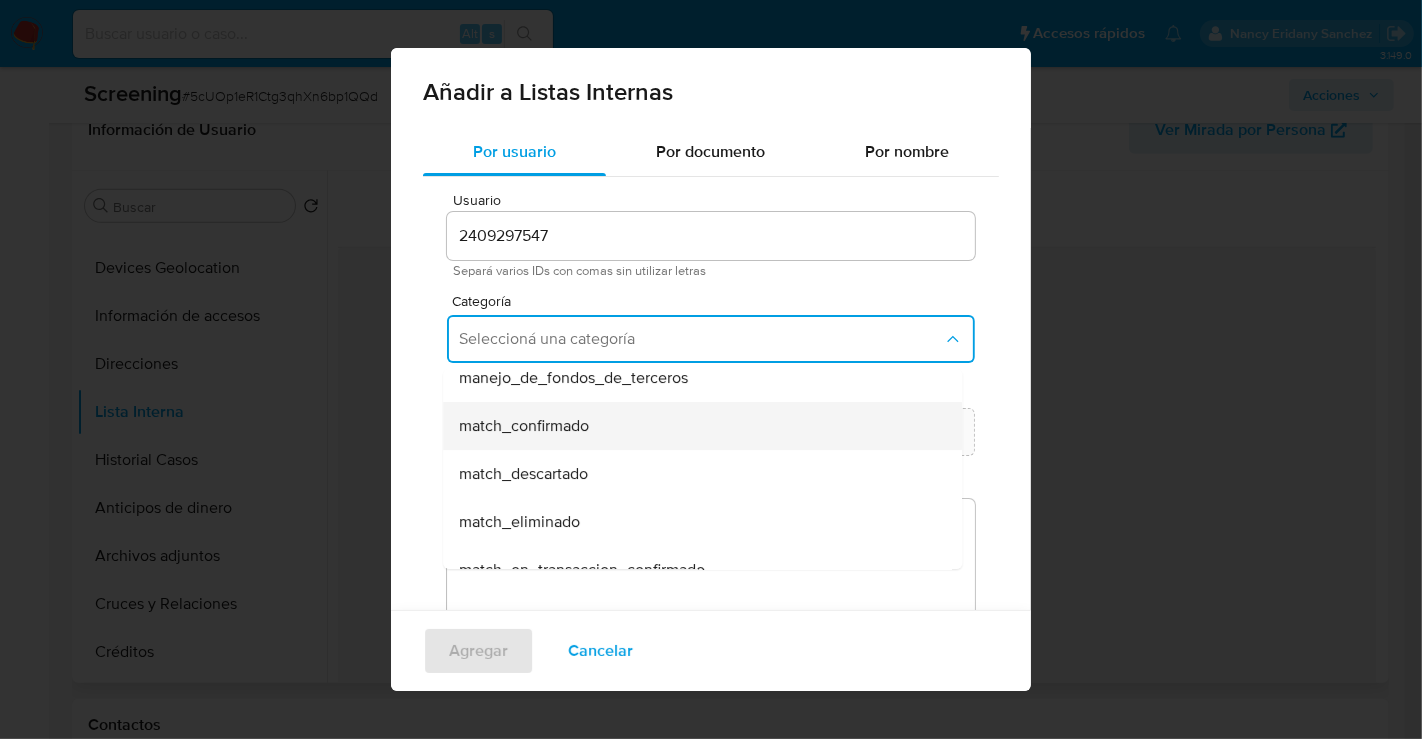 click on "match_confirmado" at bounding box center (524, 426) 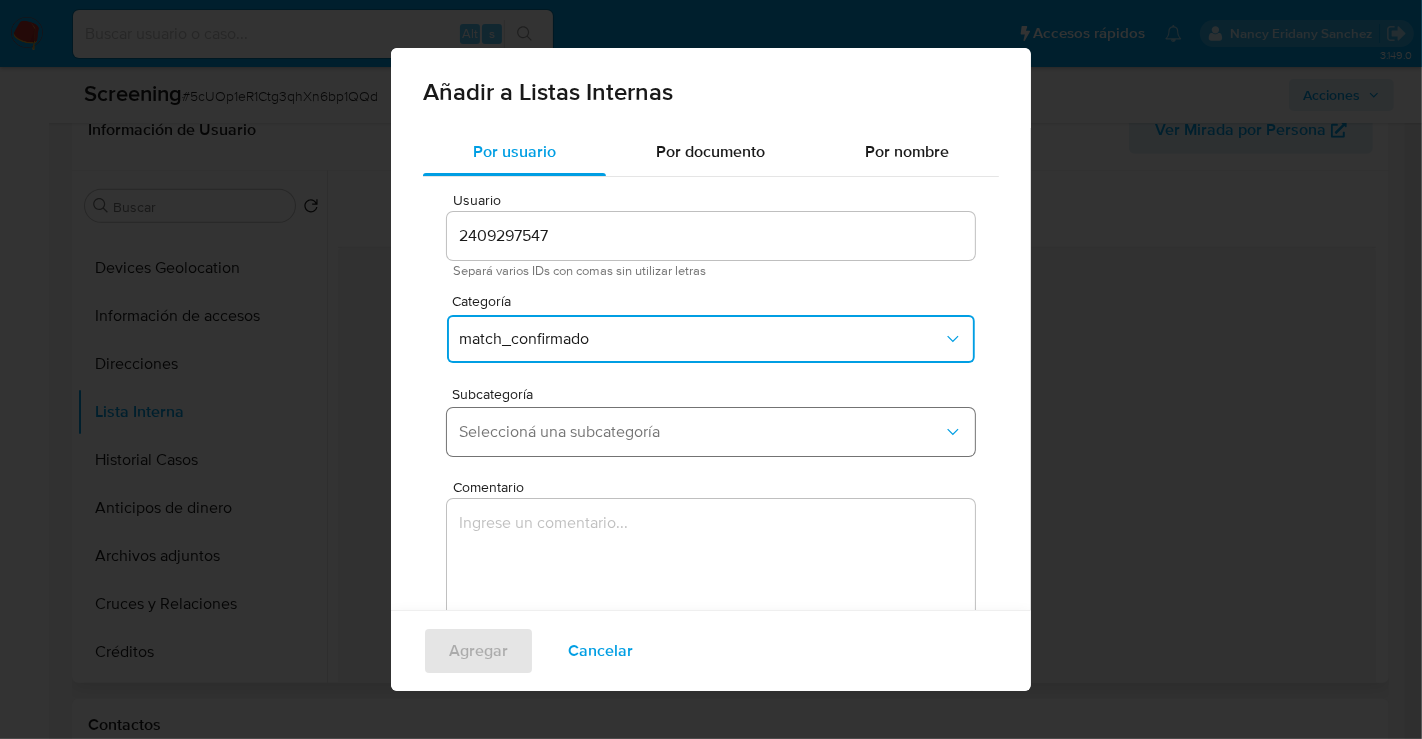 click on "Seleccioná una subcategoría" at bounding box center (701, 432) 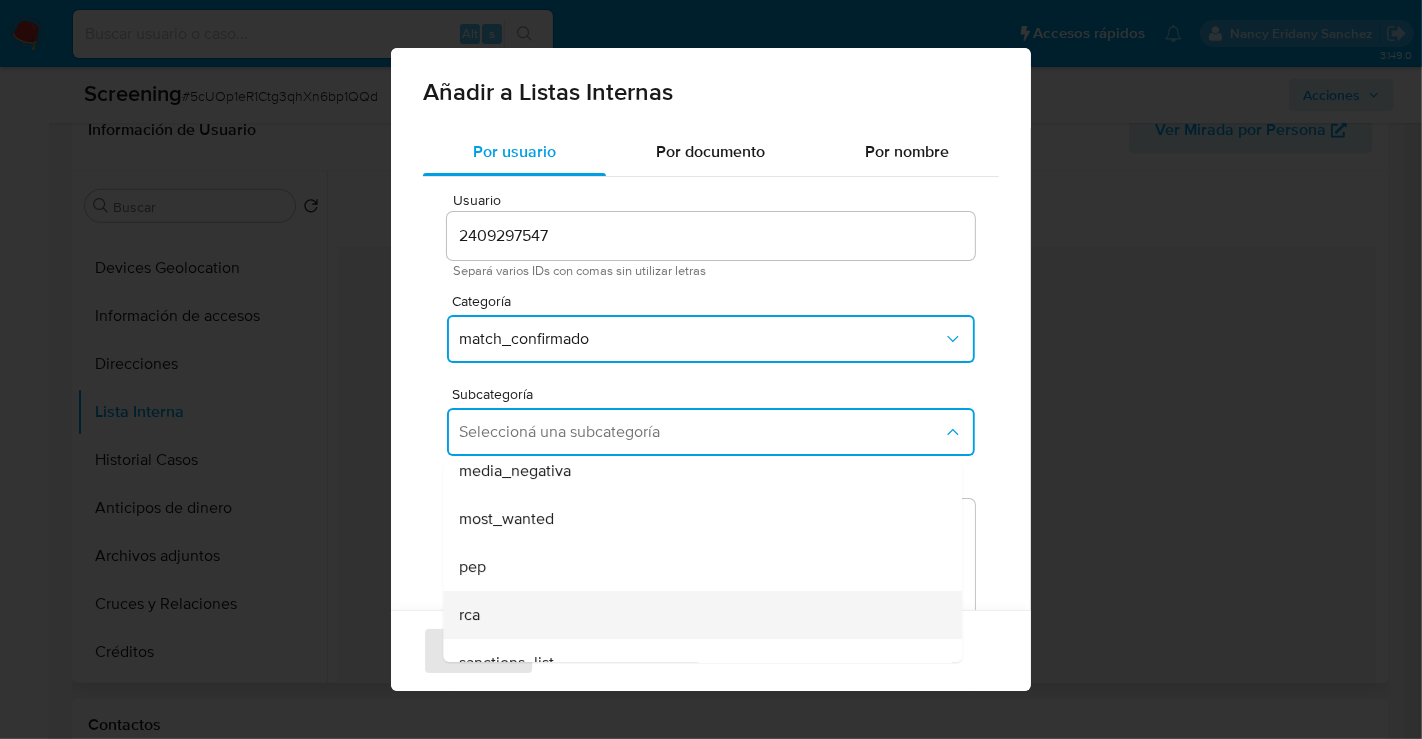 scroll, scrollTop: 135, scrollLeft: 0, axis: vertical 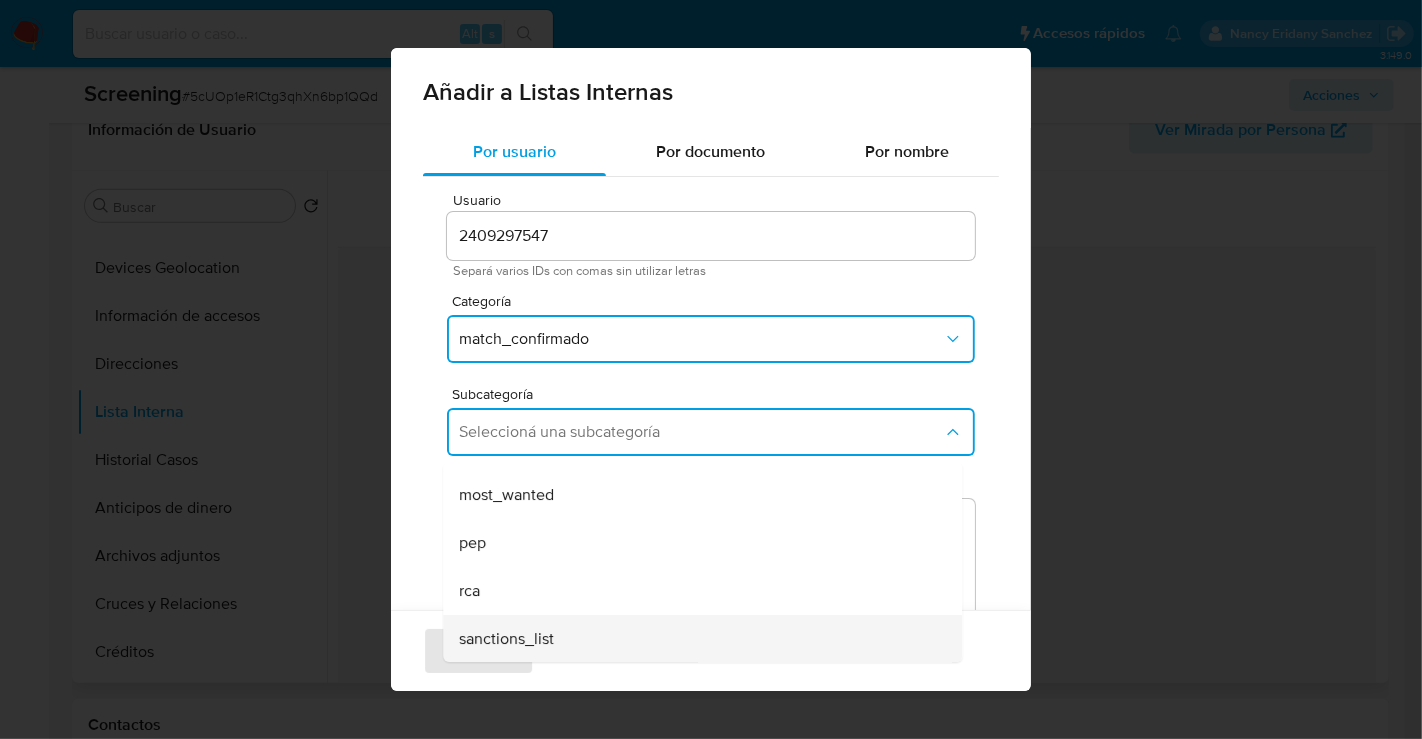 click on "sanctions_list" at bounding box center (506, 639) 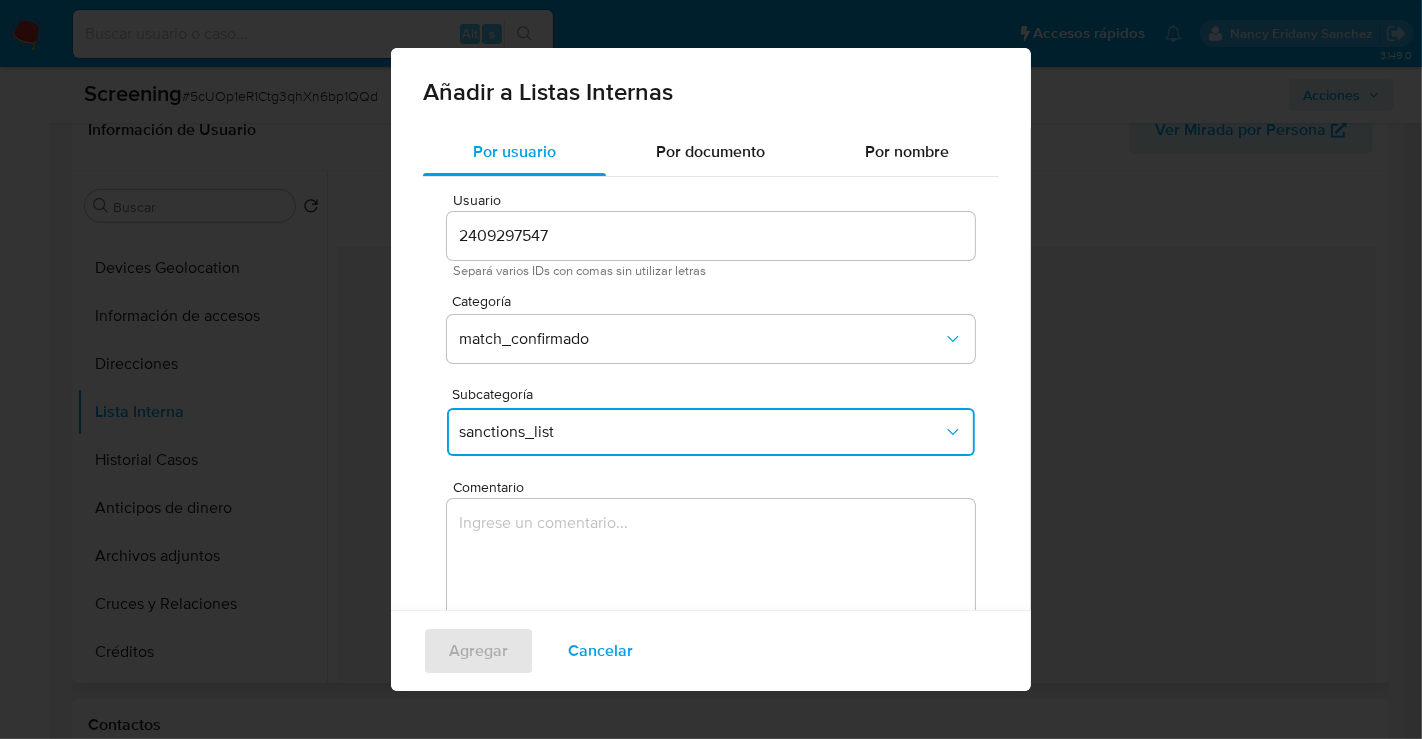 click at bounding box center [711, 595] 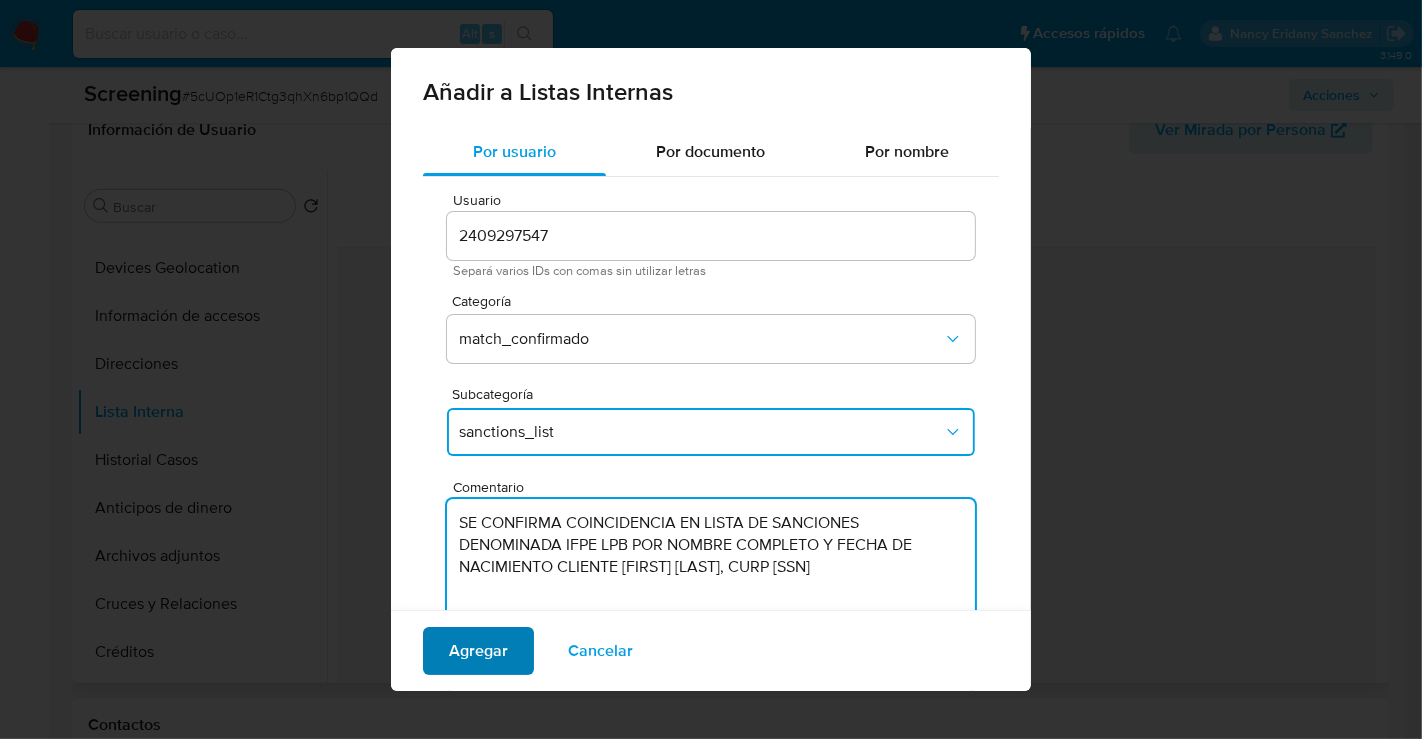 type on "SE CONFIRMA COINCIDENCIA EN LISTA DE SANCIONES DENOMINADA IFPE LPB POR NOMBRE COMPLETO Y FECHA DE NACIMIENTO CLIENTE KARINA VAZQUEZ CONSTANTINO, CURP VACK930717MMCZNR09" 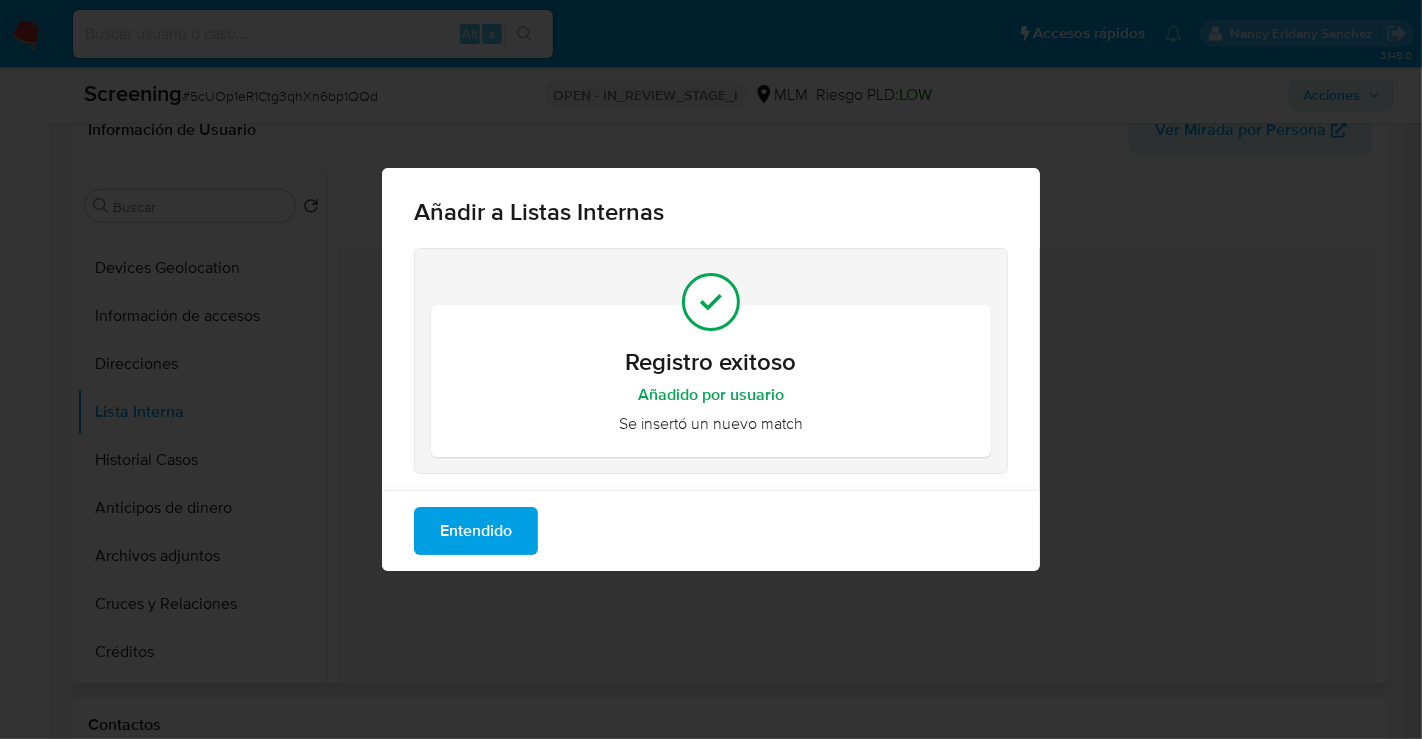 click on "Entendido" at bounding box center [476, 531] 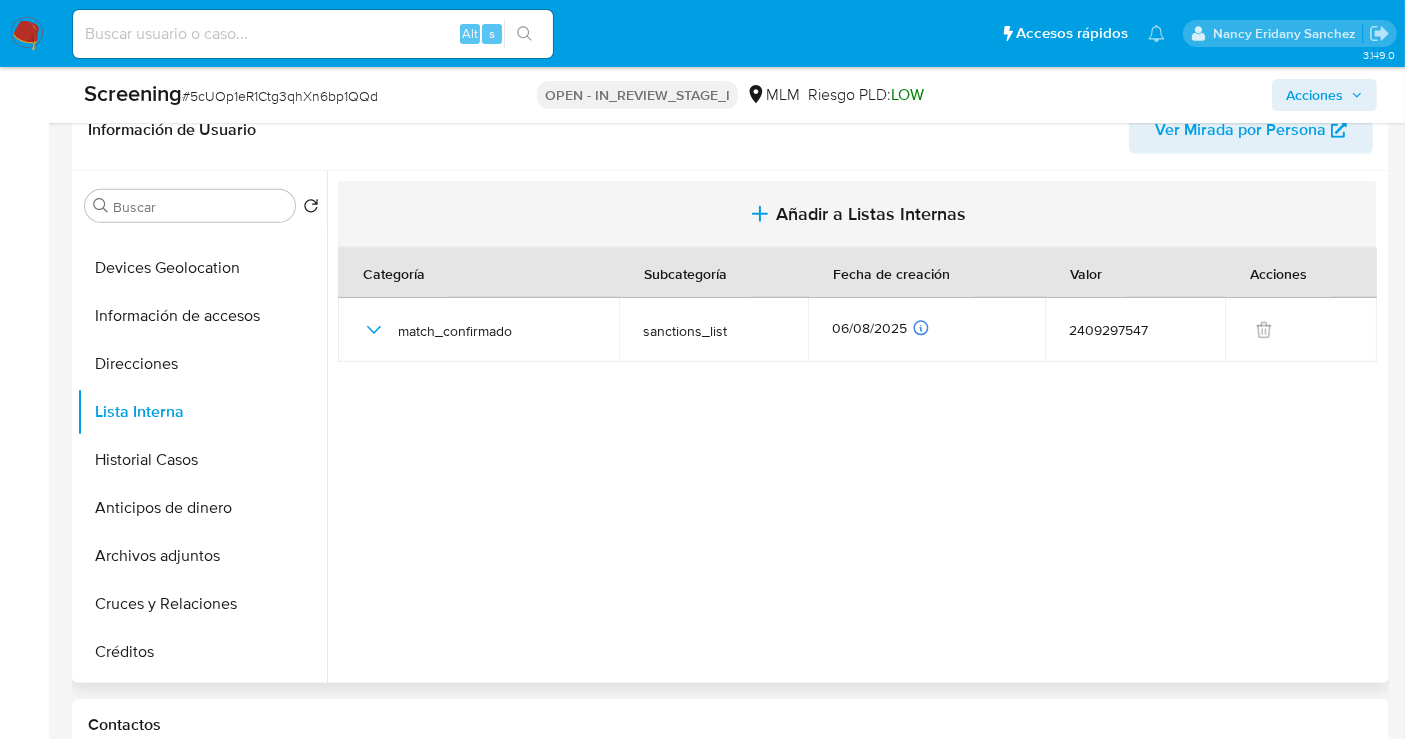 click on "Añadir a Listas Internas" at bounding box center [871, 214] 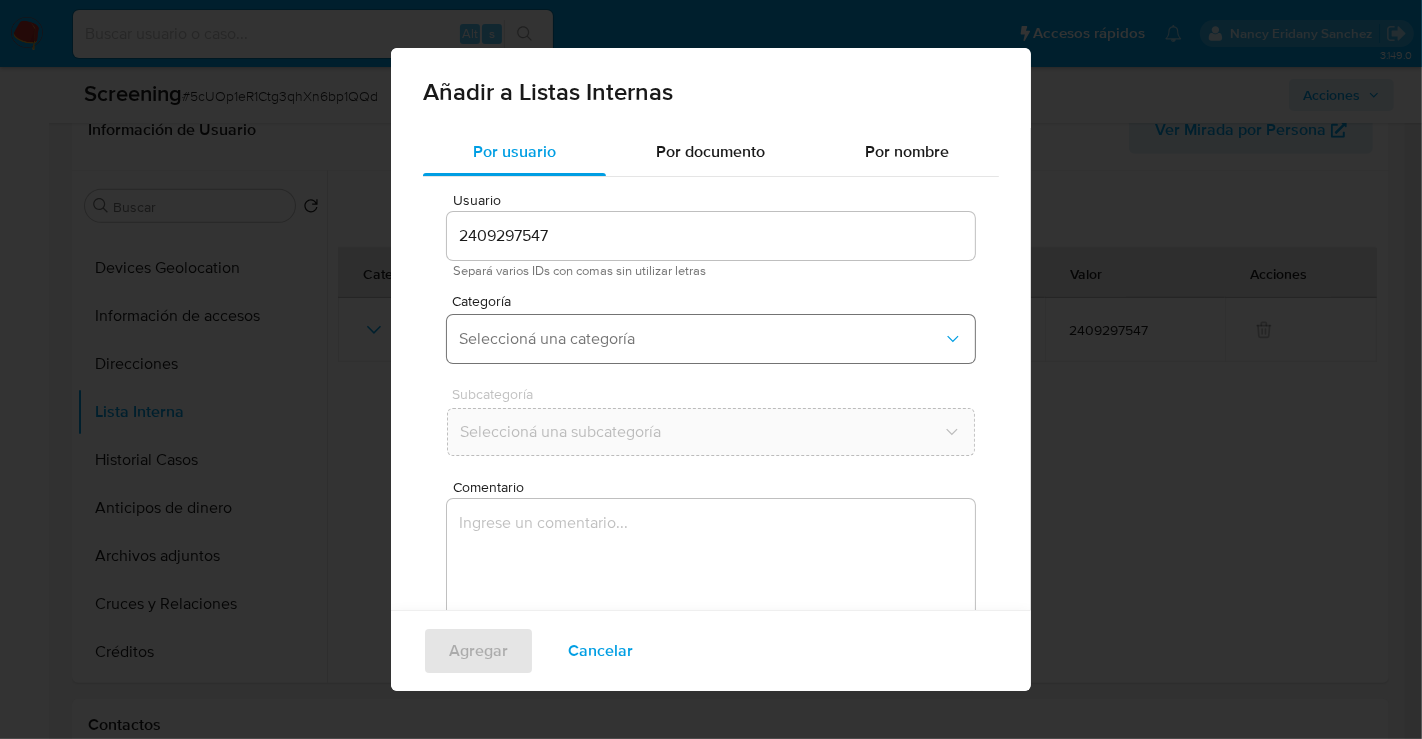 click on "Seleccioná una categoría" at bounding box center (701, 339) 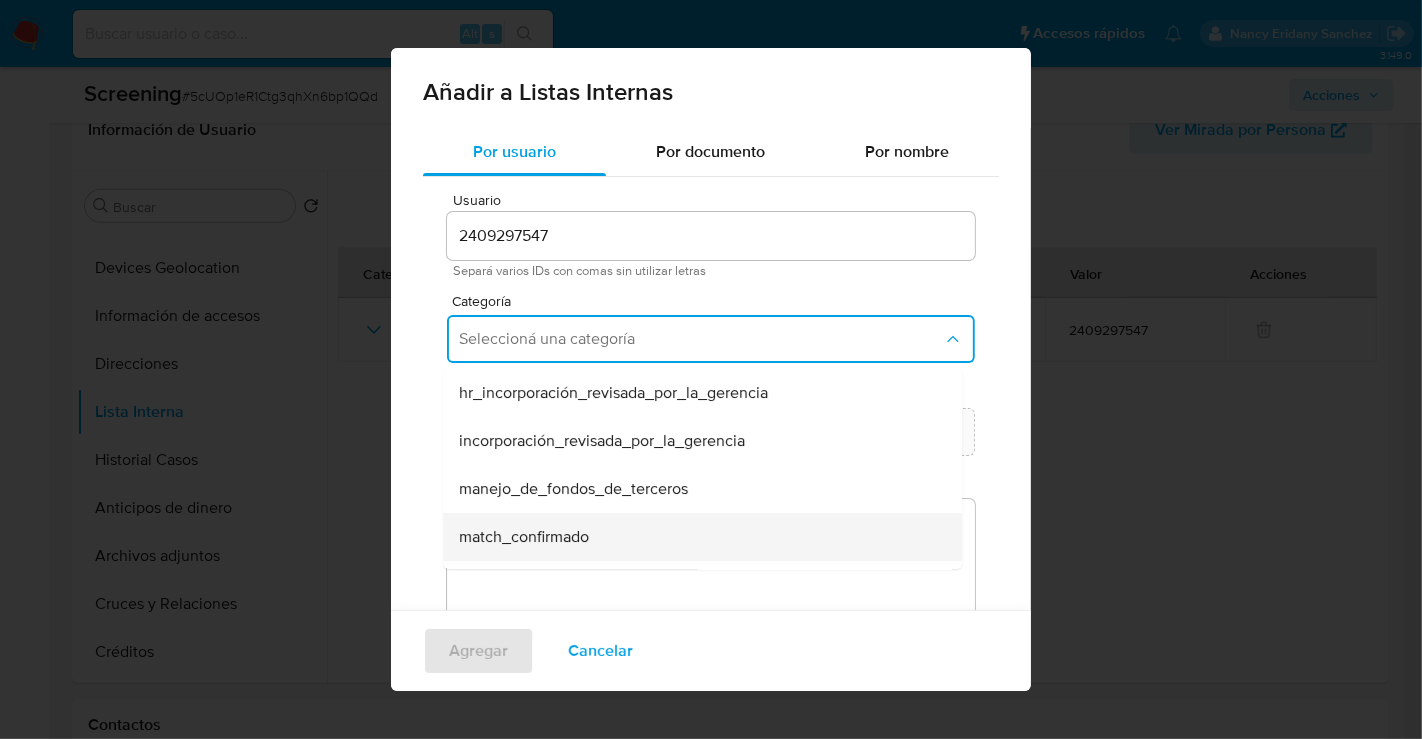 click on "match_confirmado" at bounding box center [524, 537] 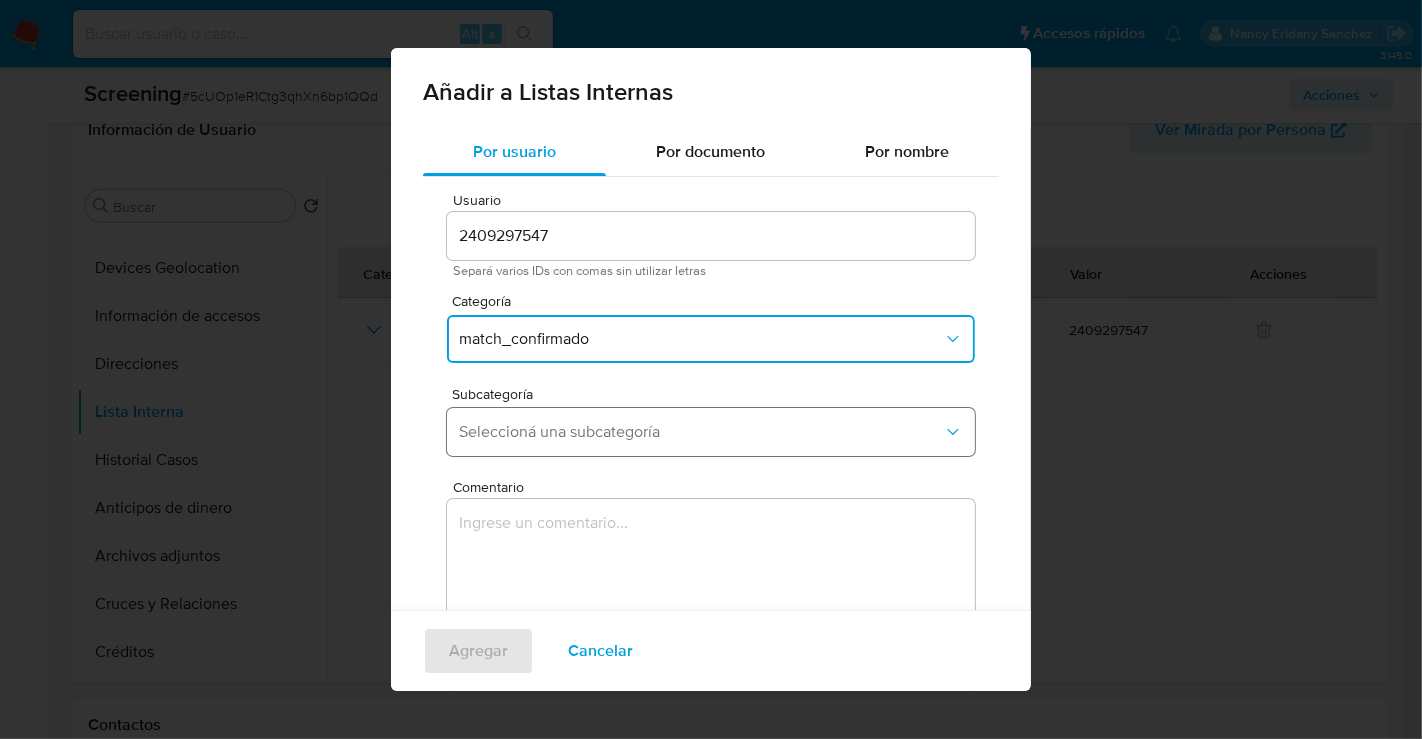 click on "Seleccioná una subcategoría" at bounding box center (701, 432) 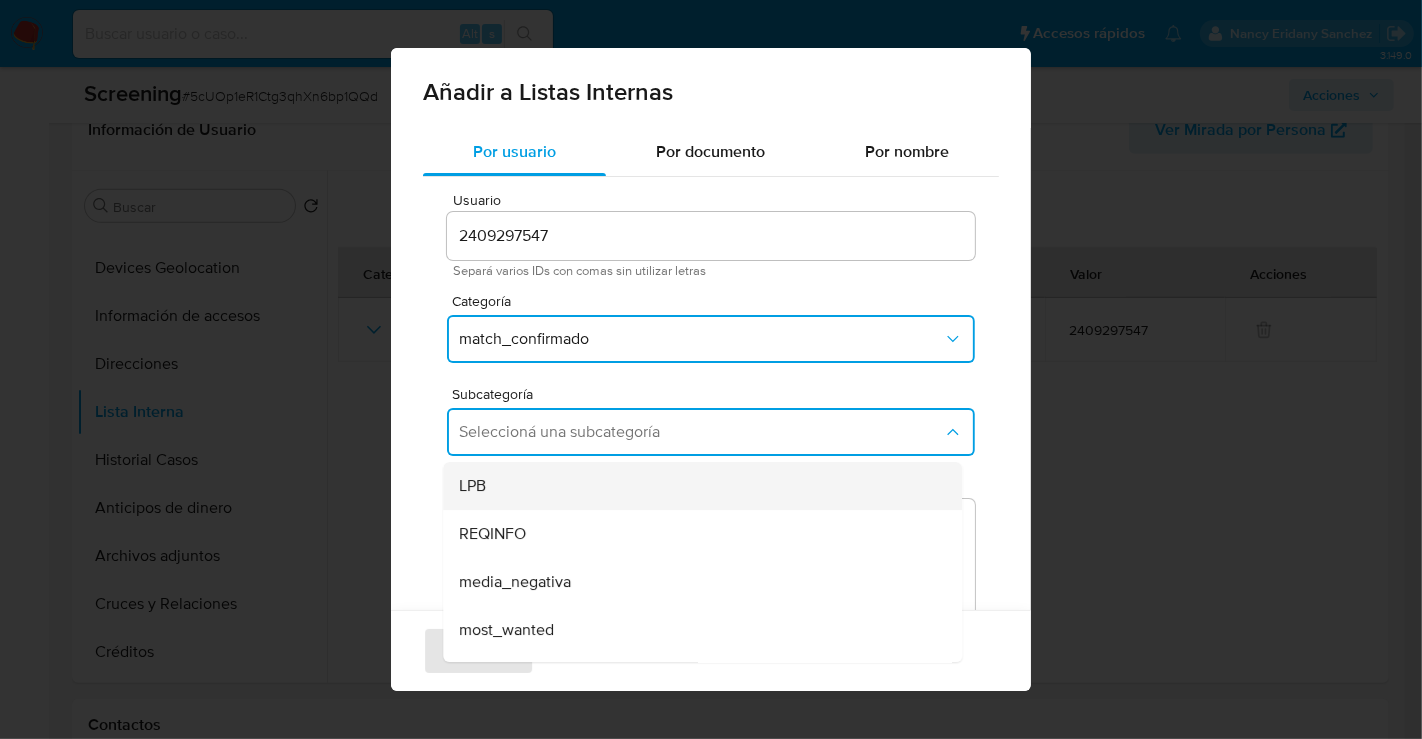 click on "LPB" at bounding box center [696, 486] 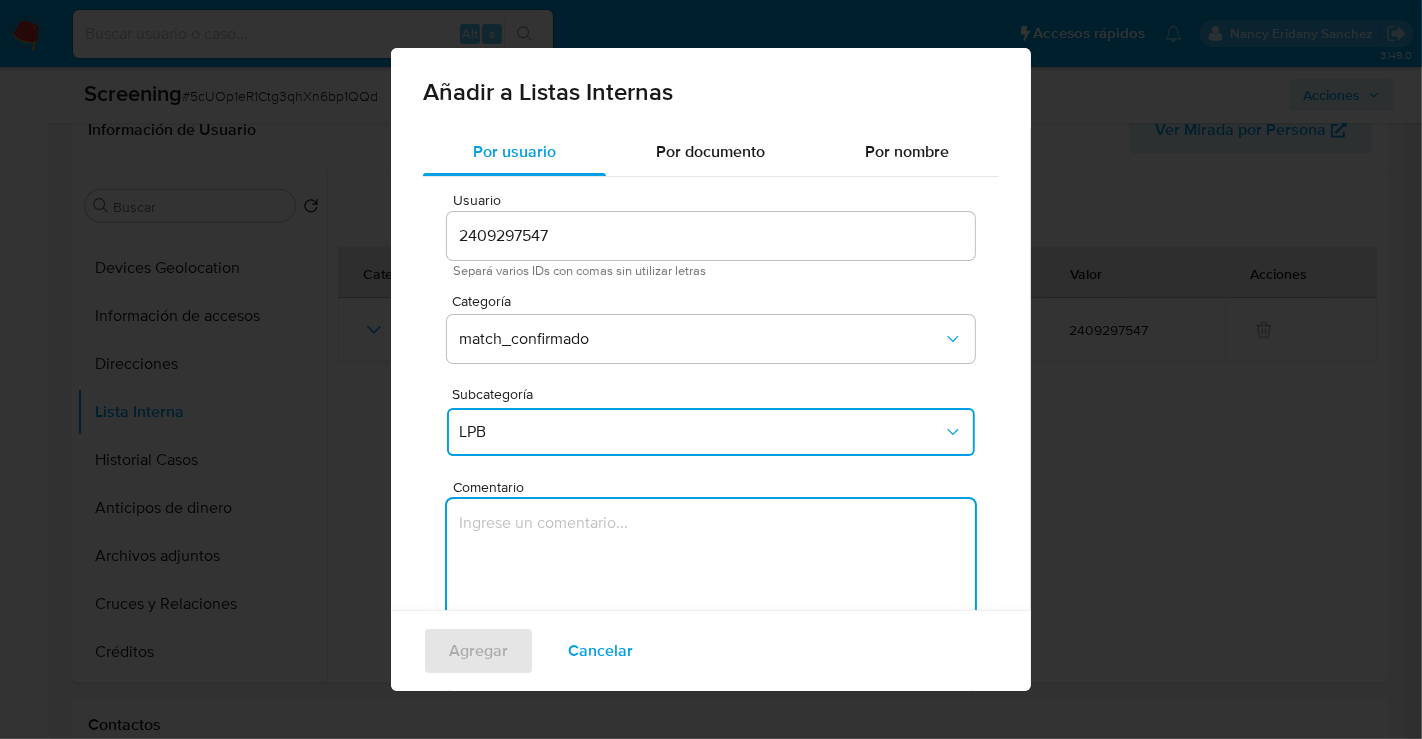 click at bounding box center (711, 595) 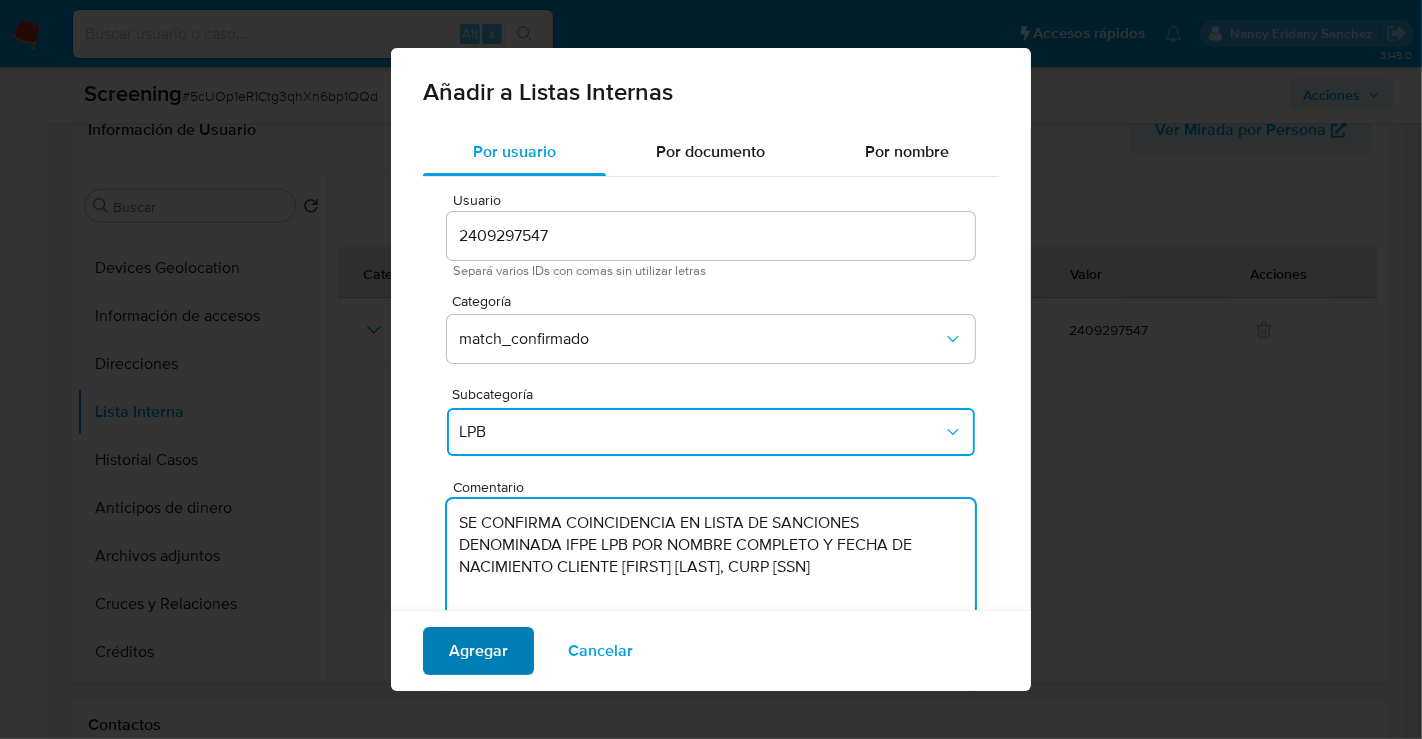 type on "SE CONFIRMA COINCIDENCIA EN LISTA DE SANCIONES DENOMINADA IFPE LPB POR NOMBRE COMPLETO Y FECHA DE NACIMIENTO CLIENTE KARINA VAZQUEZ CONSTANTINO, CURP VACK930717MMCZNR09" 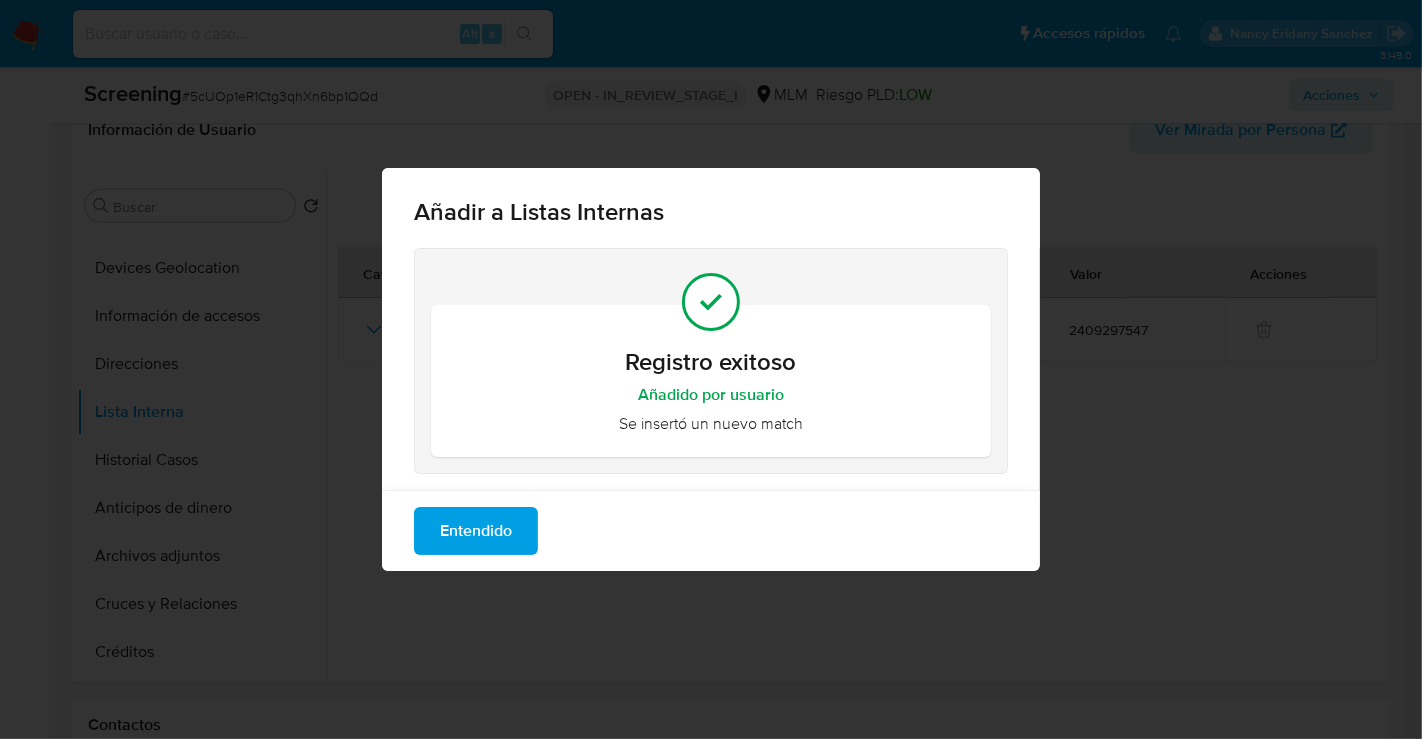 click on "Entendido" at bounding box center (476, 531) 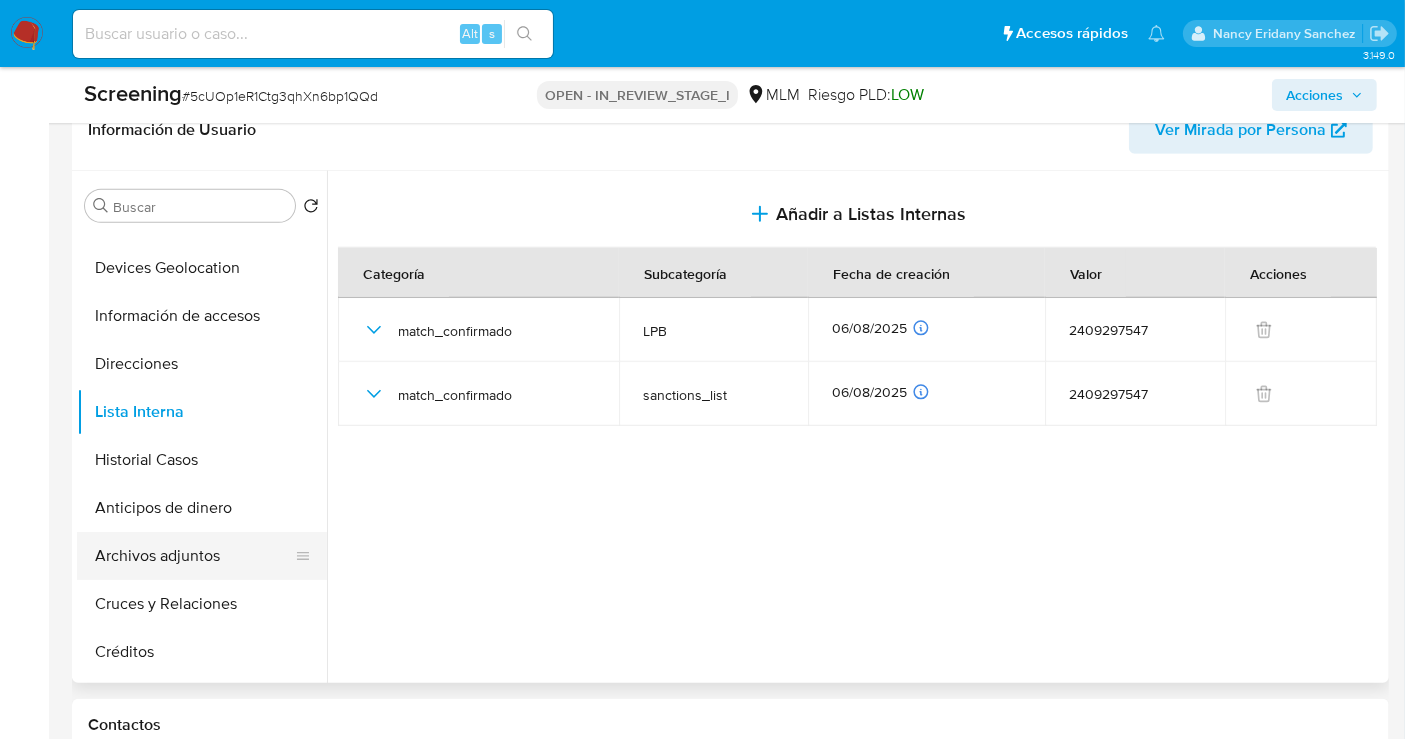 click on "Archivos adjuntos" at bounding box center [194, 556] 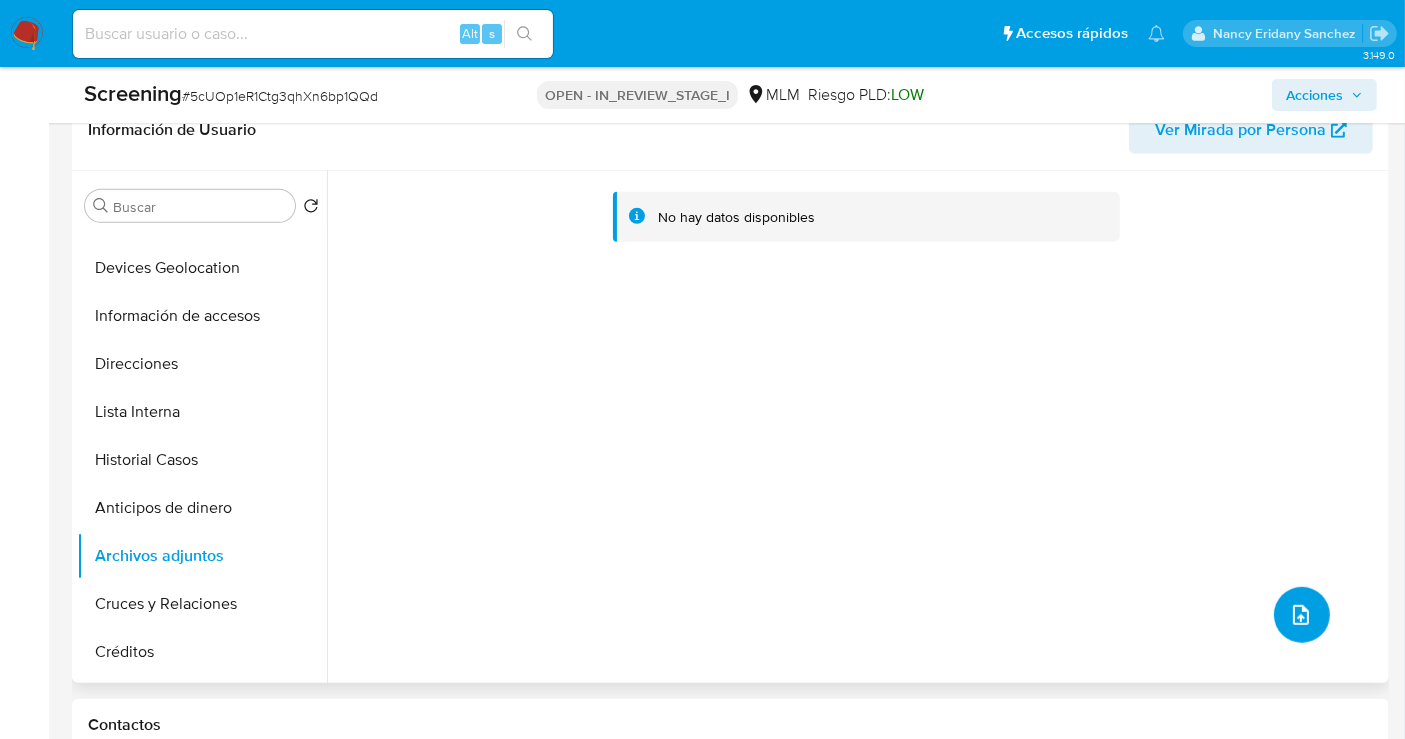 click 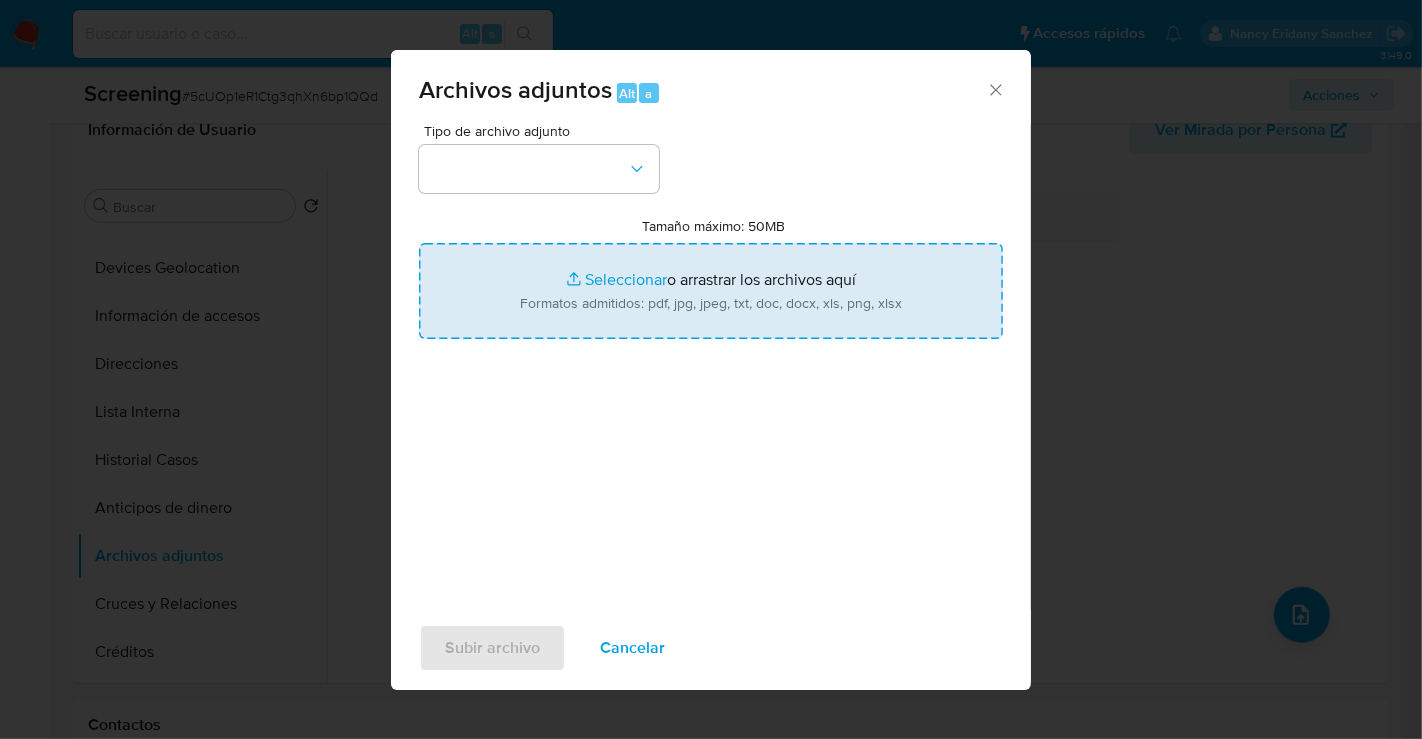 type on "C:\fakepath\1608173976_GRECIA PAOLA ROMERO CERVANTES_JUL25.pdf" 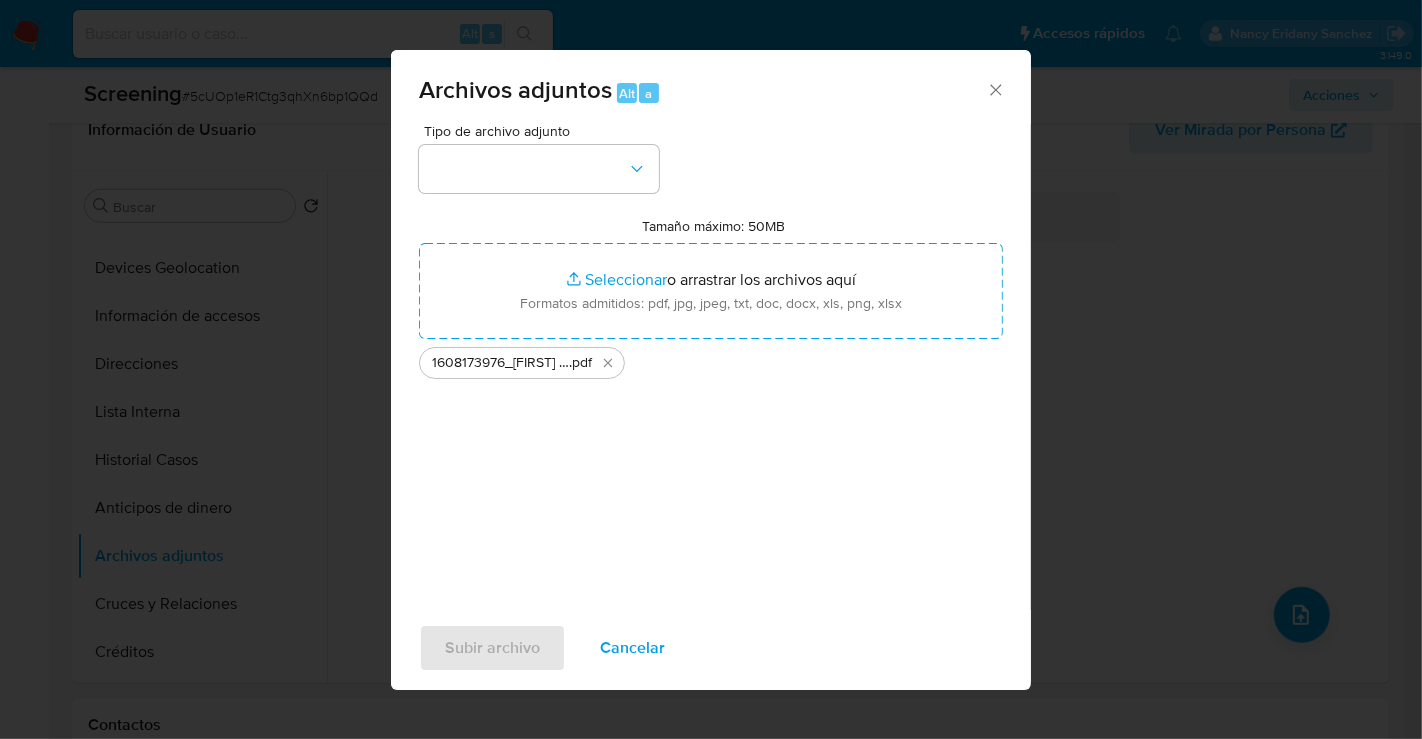 click on "1608173976_GRECIA PAOLA ROMERO CERVANTES_JUL25" at bounding box center [500, 363] 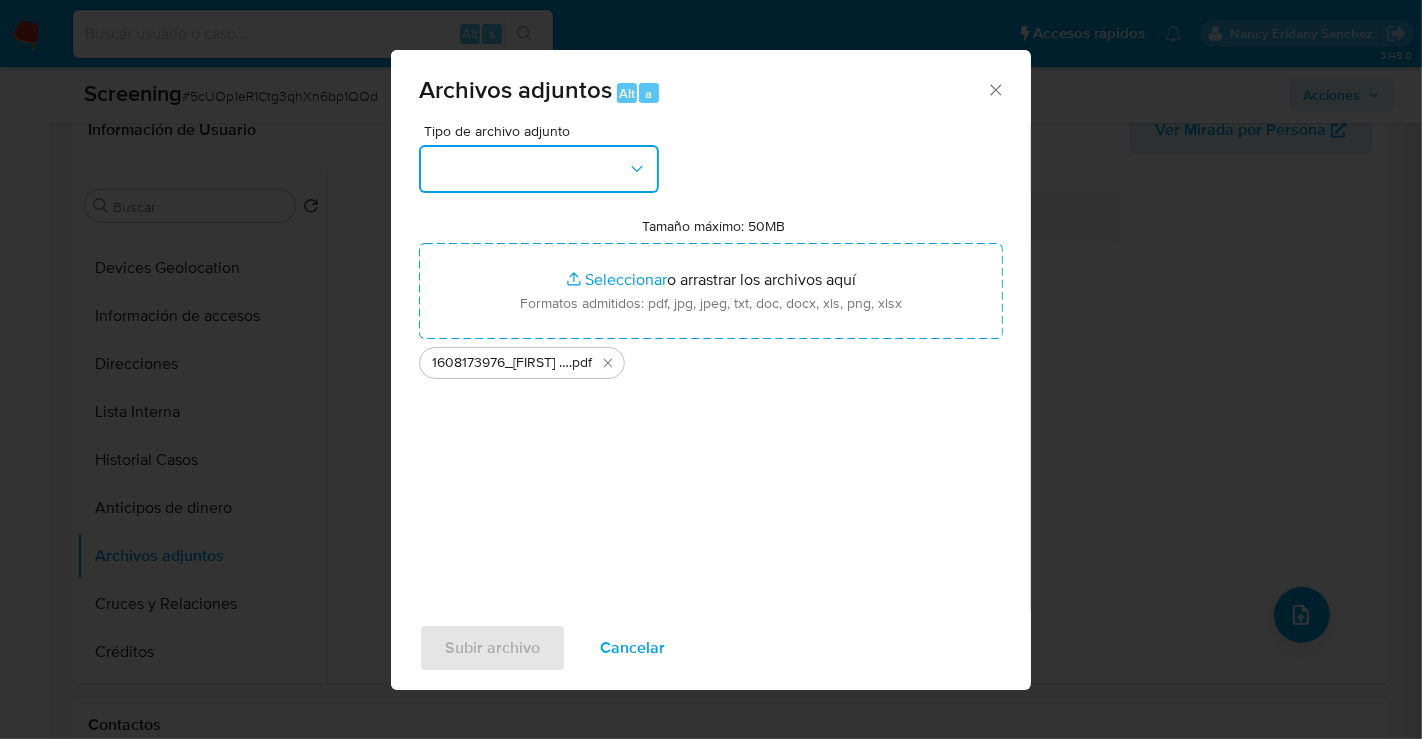 click at bounding box center [539, 169] 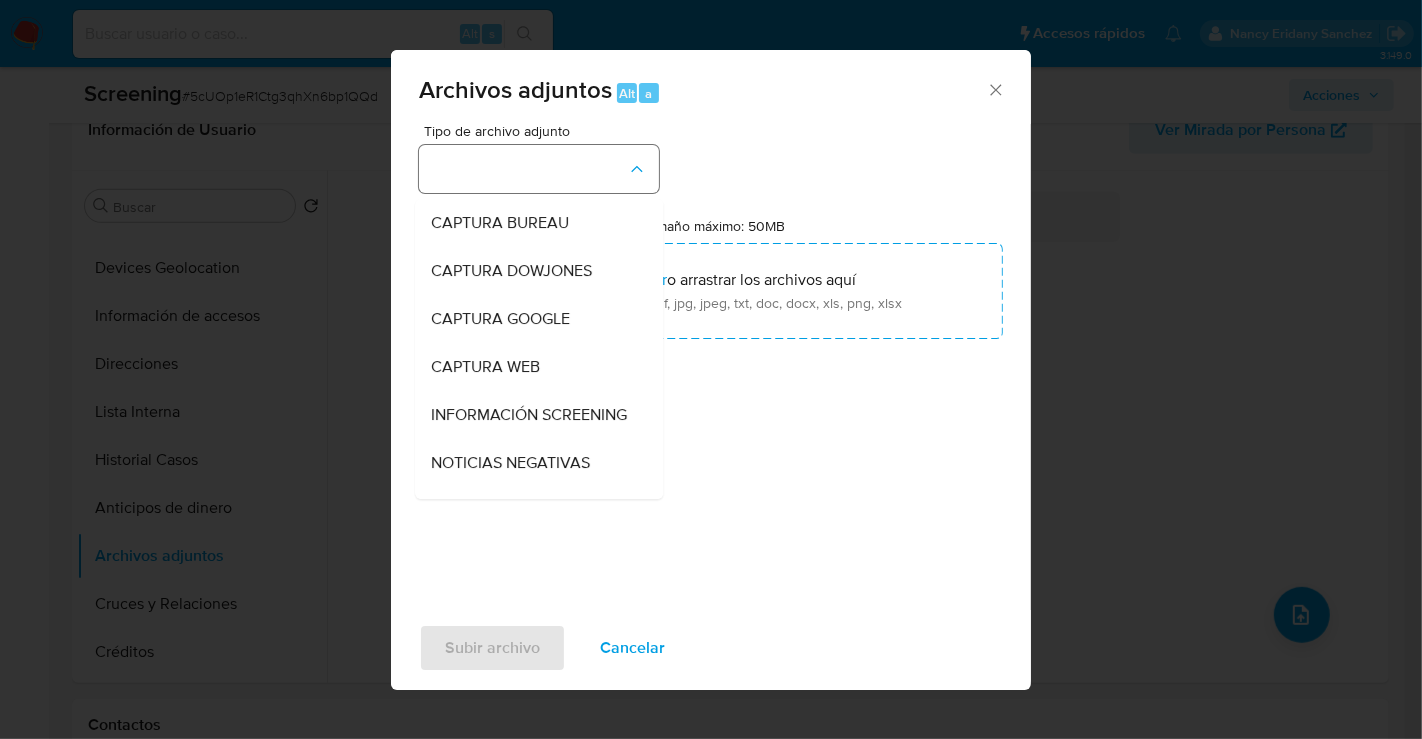 type 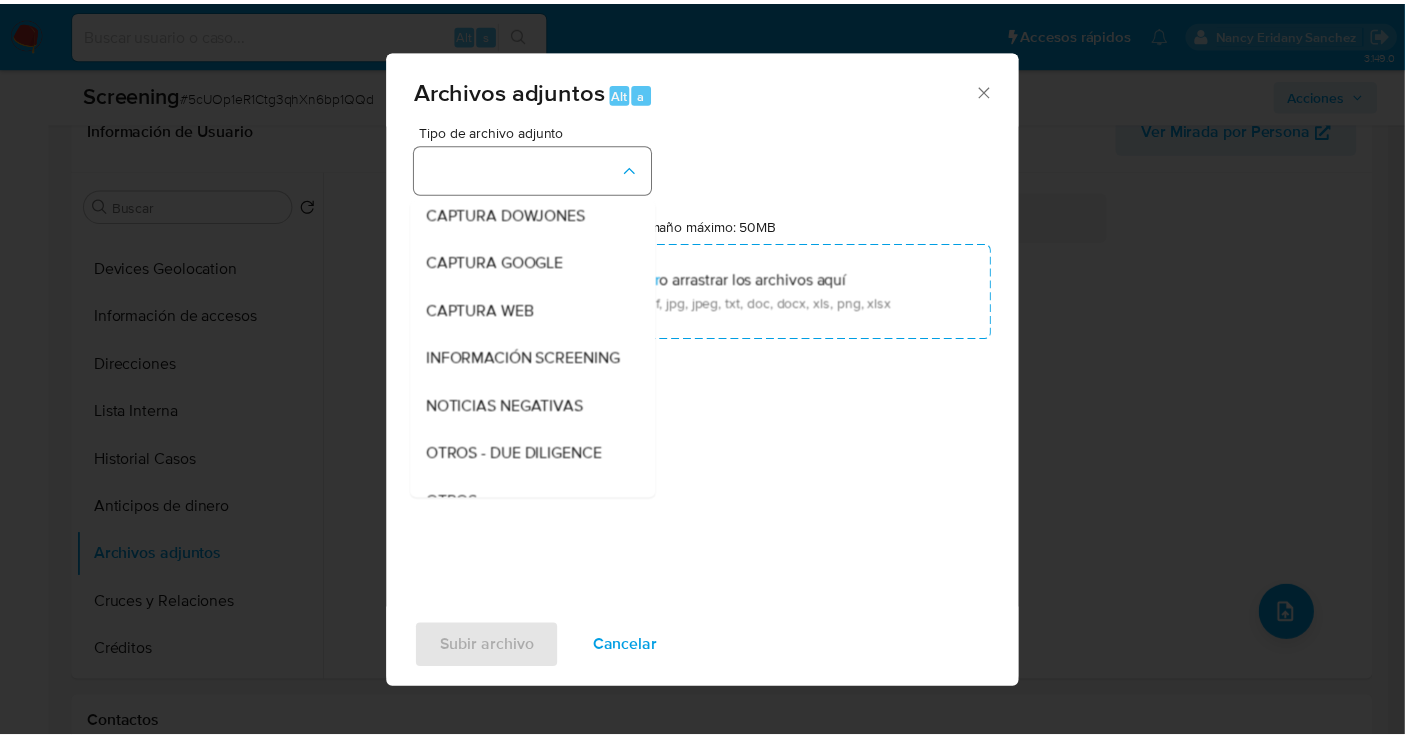 scroll, scrollTop: 103, scrollLeft: 0, axis: vertical 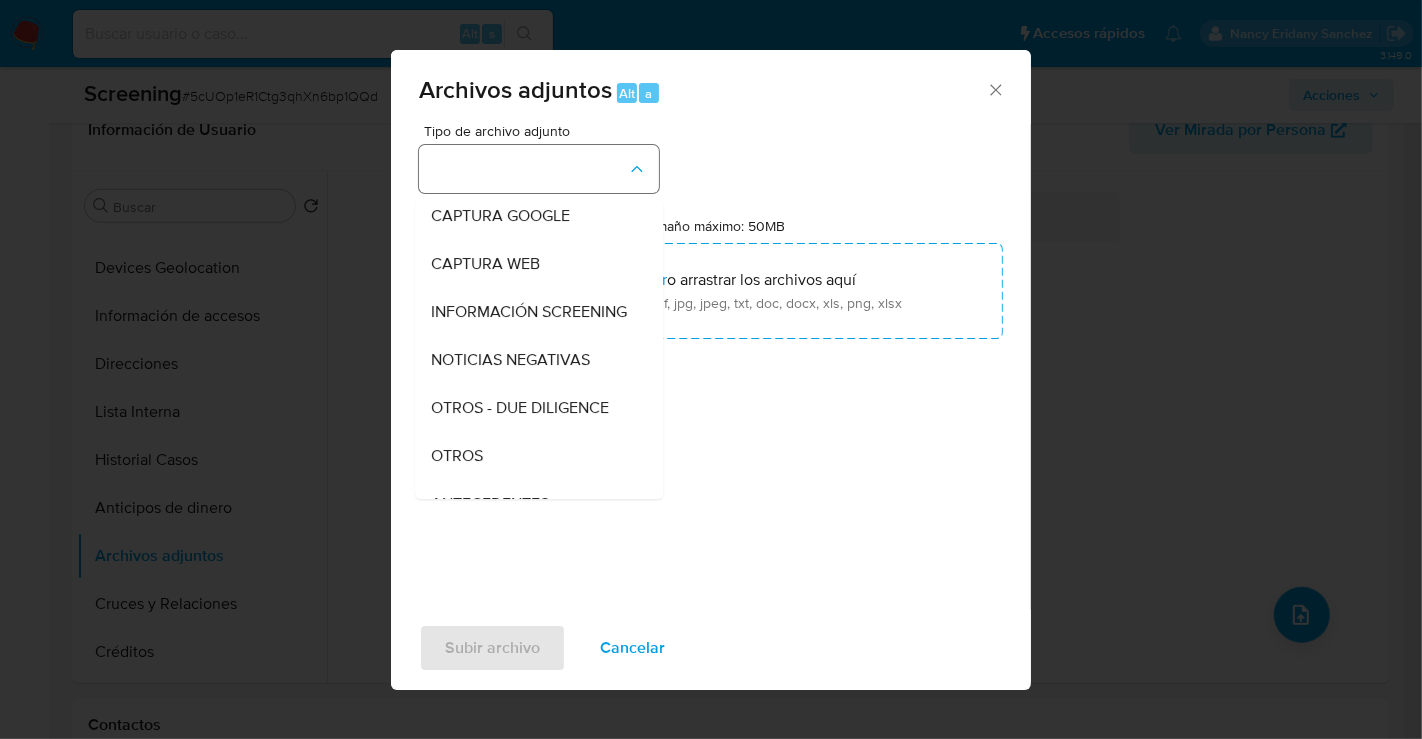 type 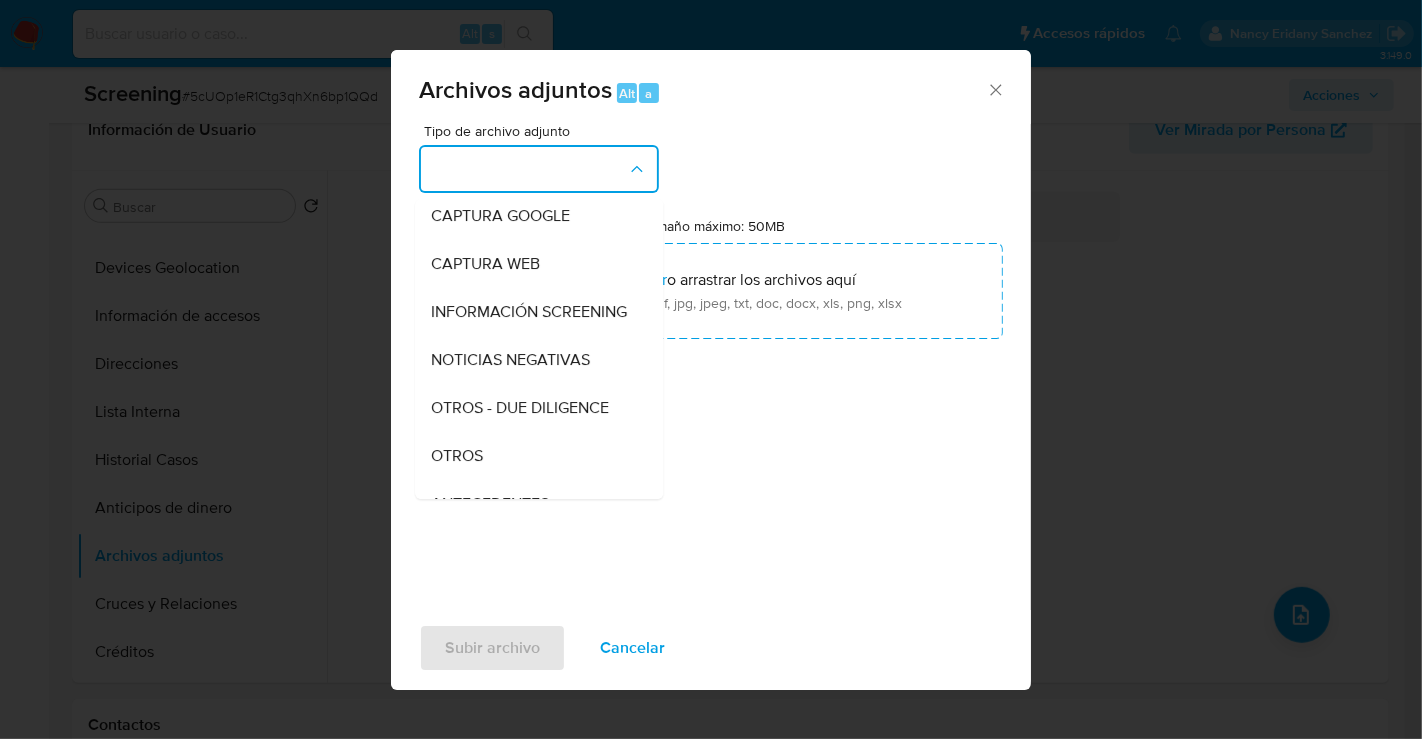 type 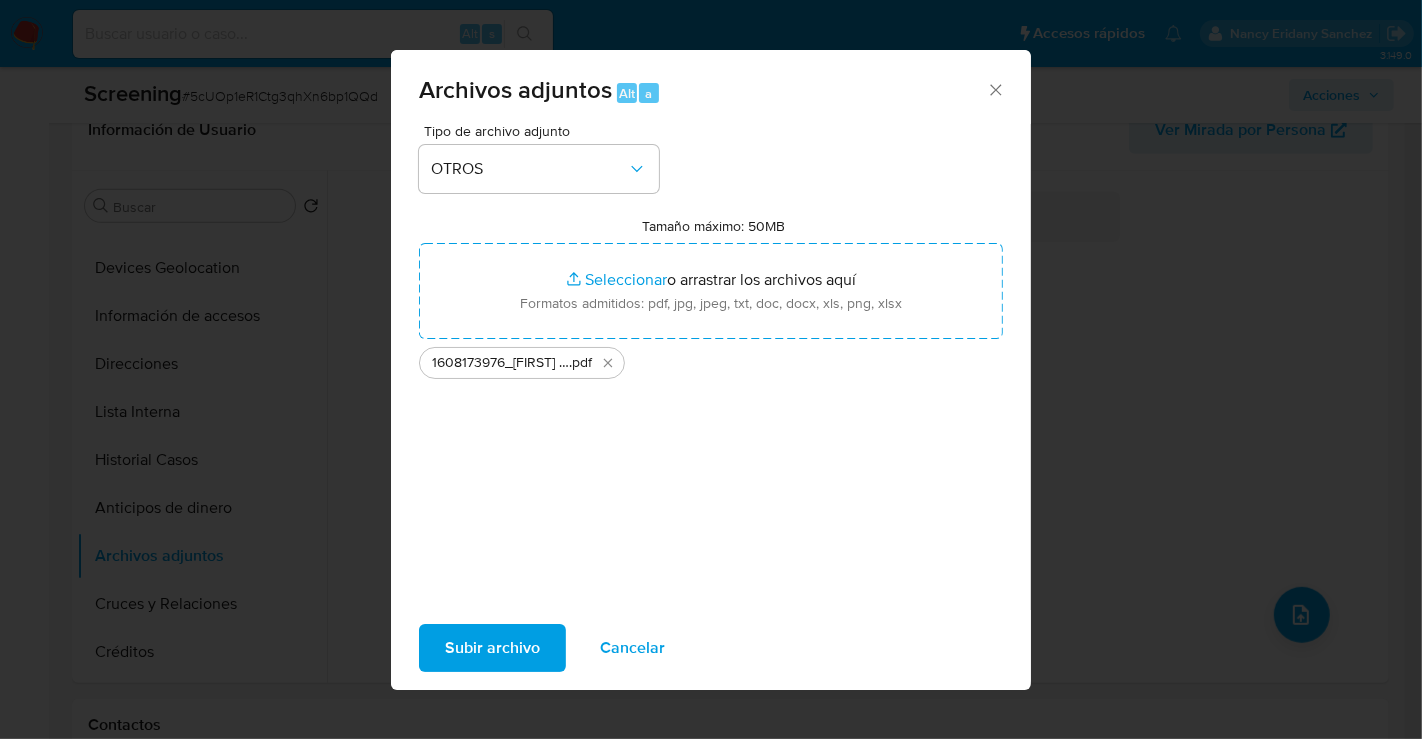 click on "Subir archivo" at bounding box center (492, 648) 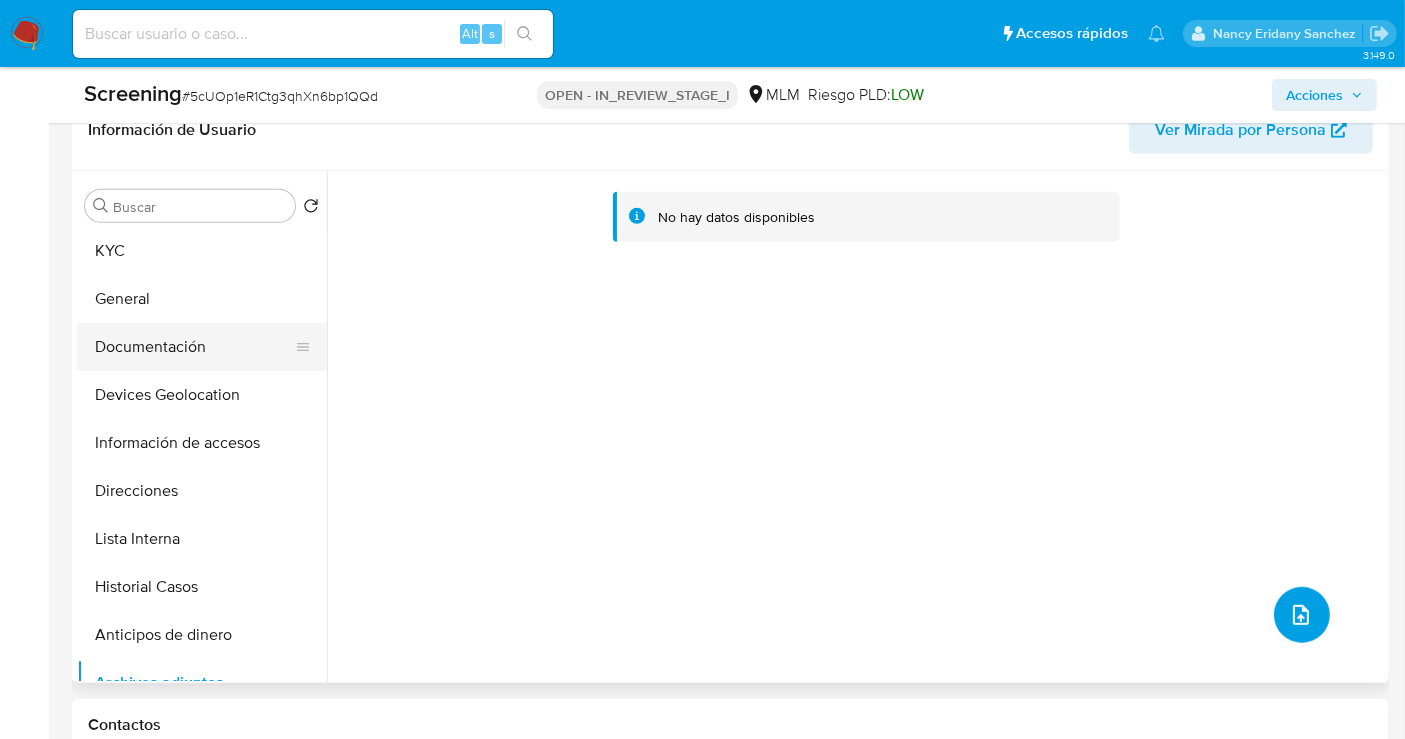 scroll, scrollTop: 0, scrollLeft: 0, axis: both 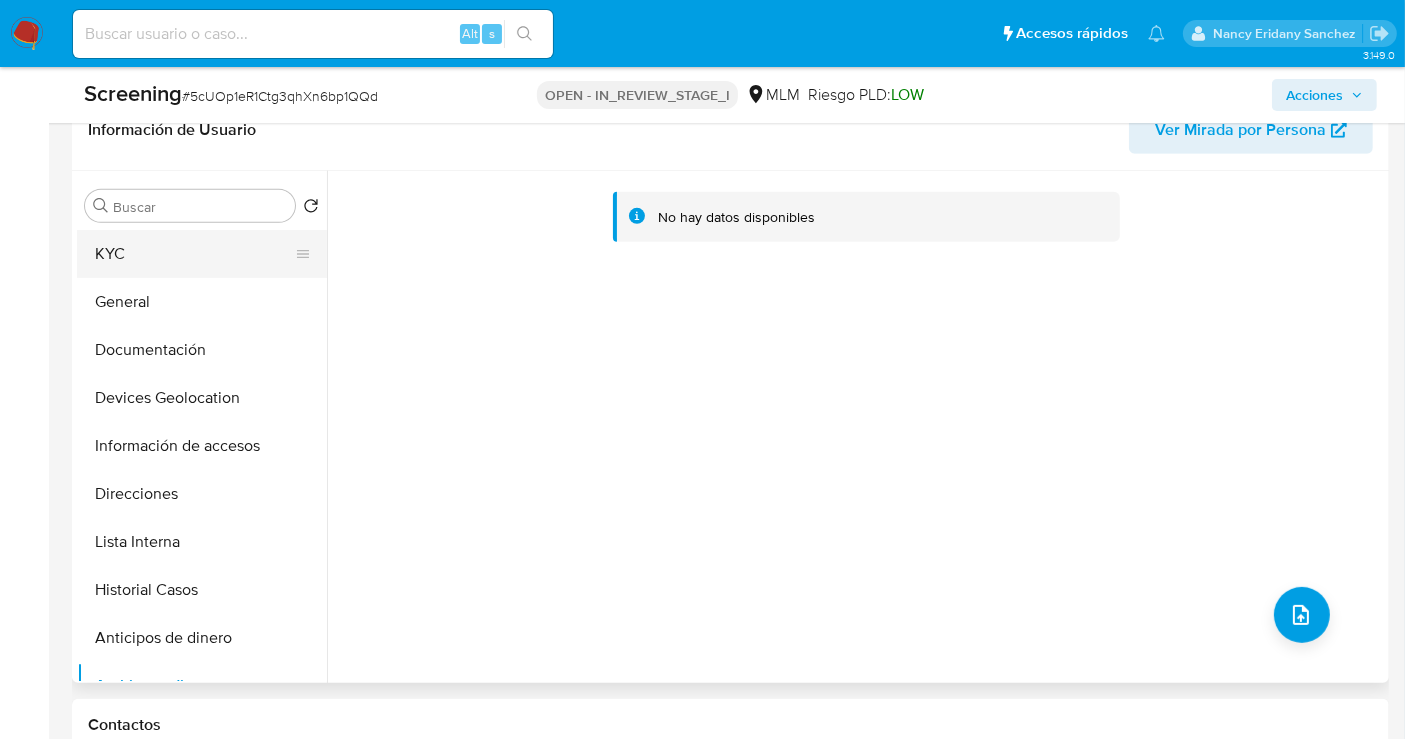 click on "KYC" at bounding box center [194, 254] 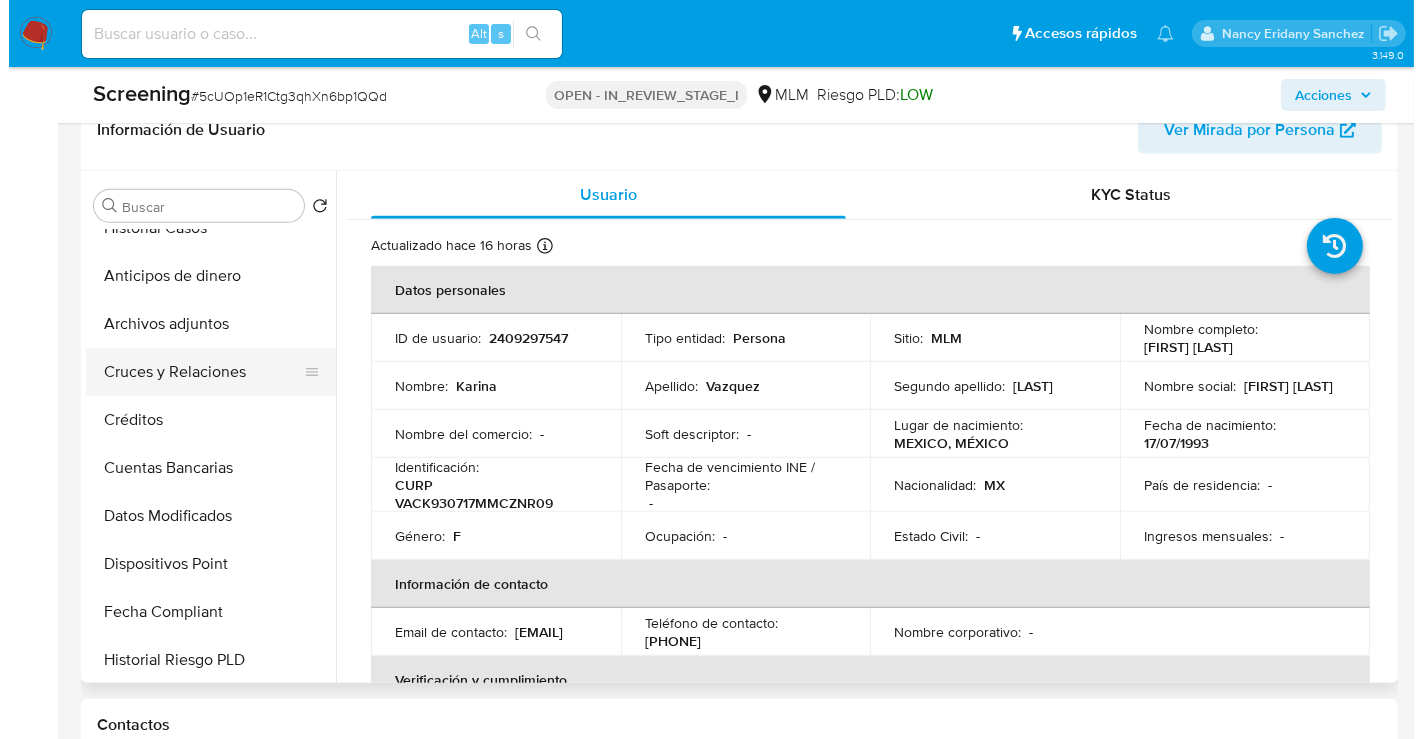 scroll, scrollTop: 333, scrollLeft: 0, axis: vertical 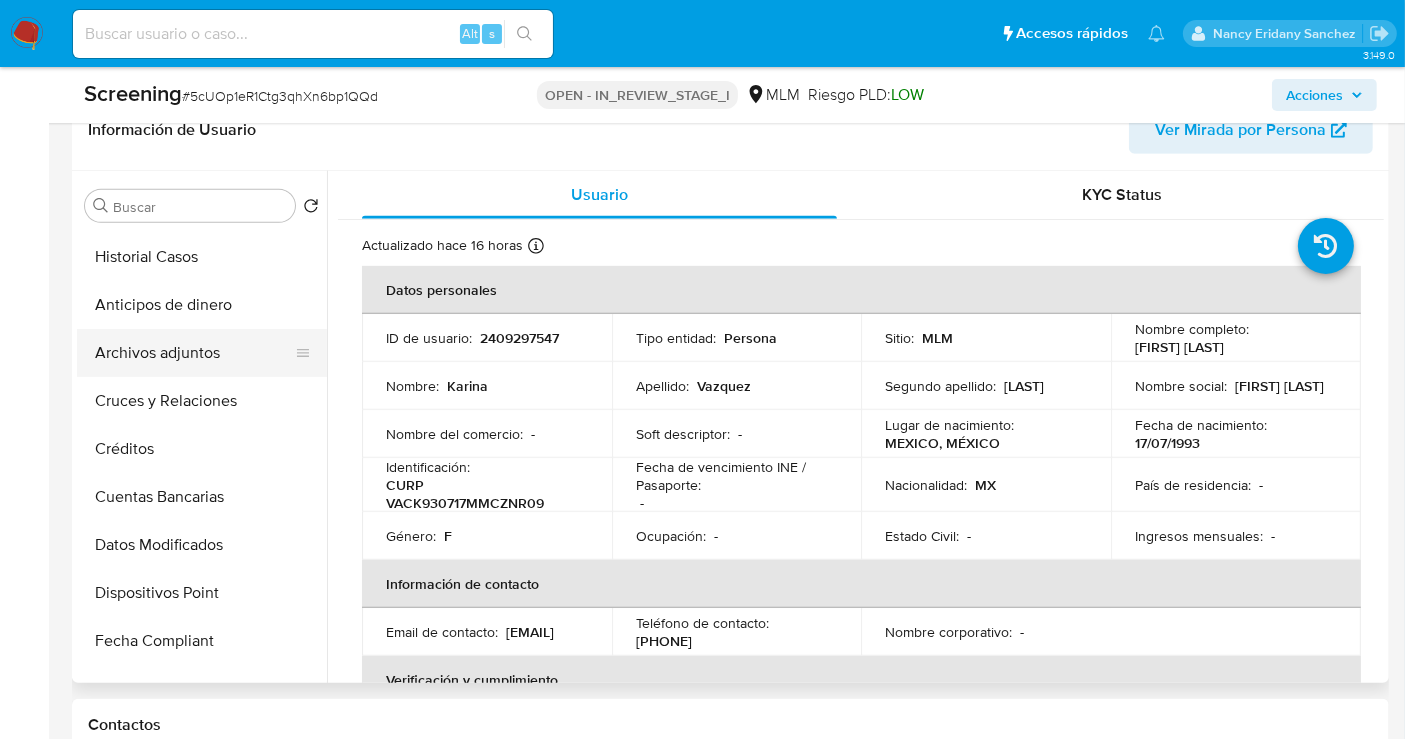 click on "Archivos adjuntos" at bounding box center [194, 353] 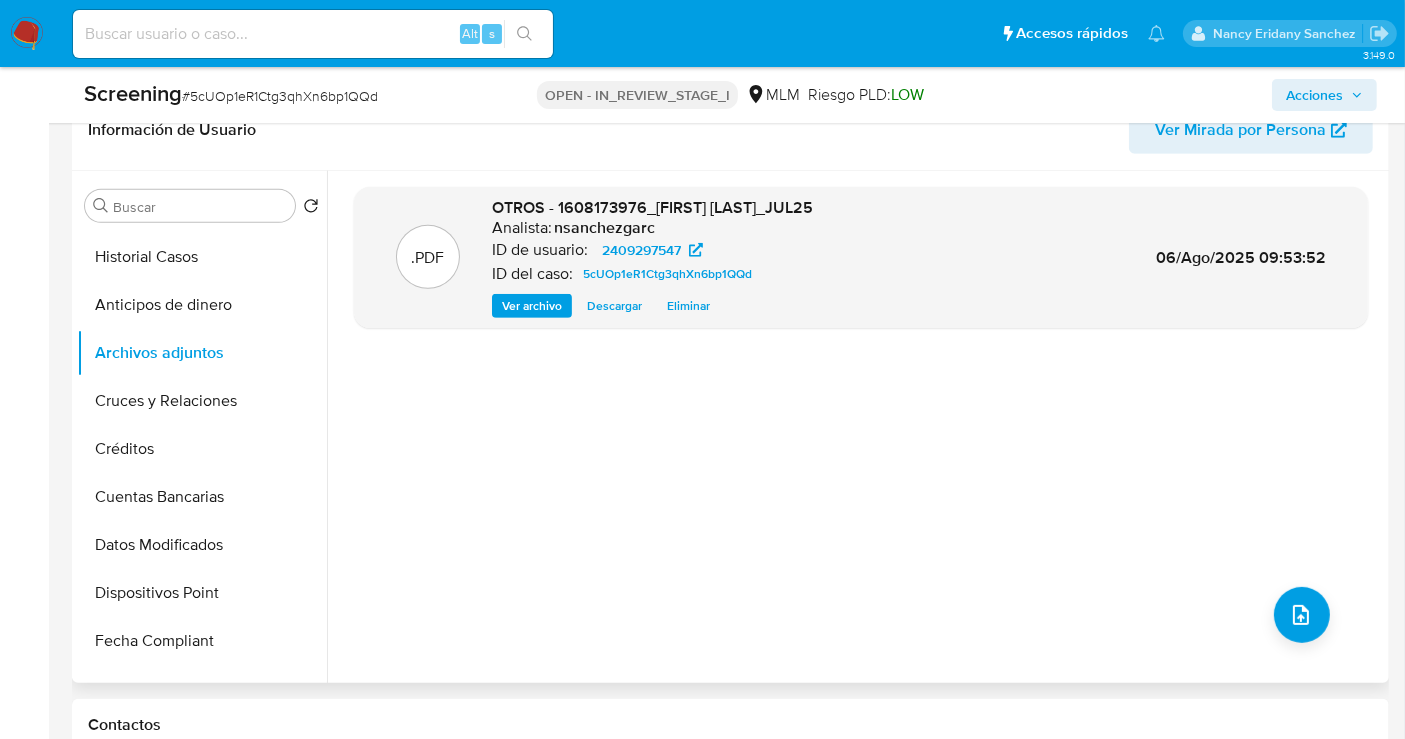 click on "Eliminar" at bounding box center [688, 306] 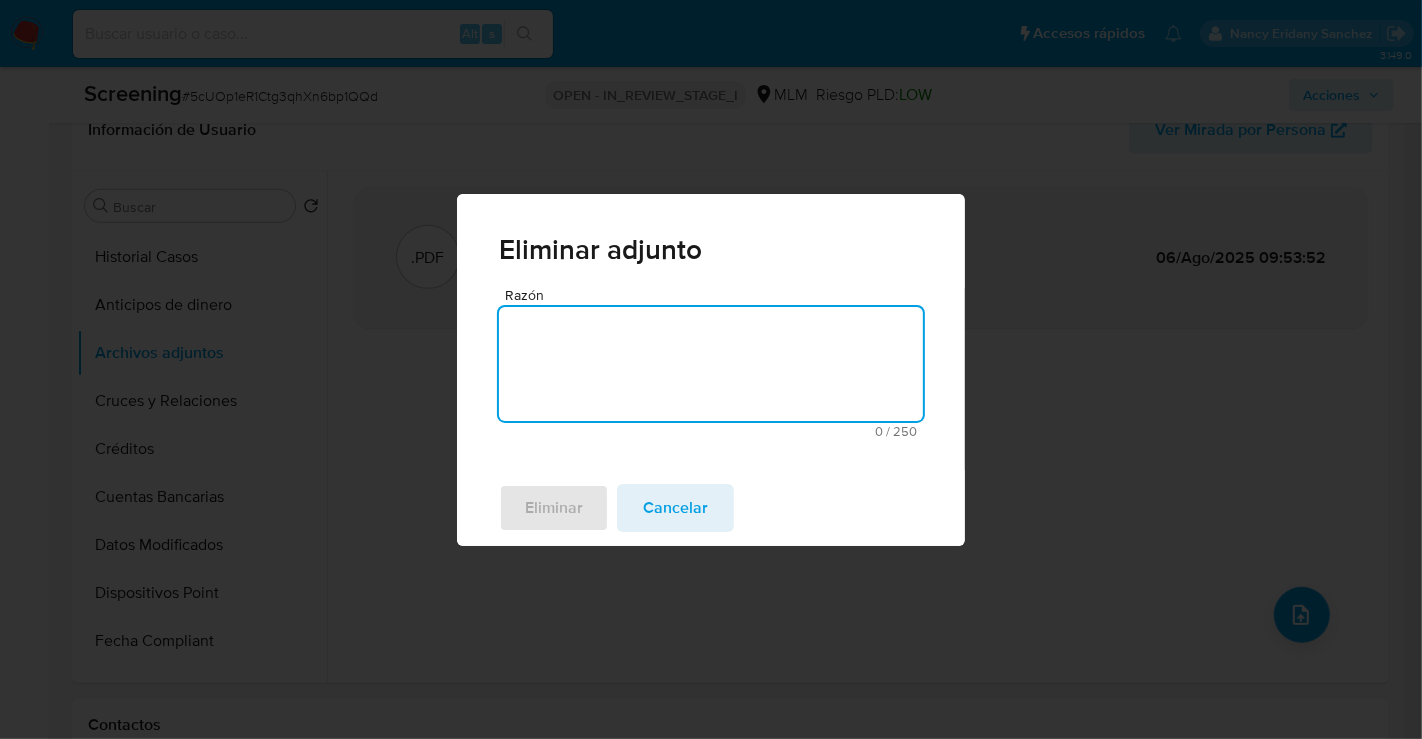 click on "Razón" at bounding box center [711, 364] 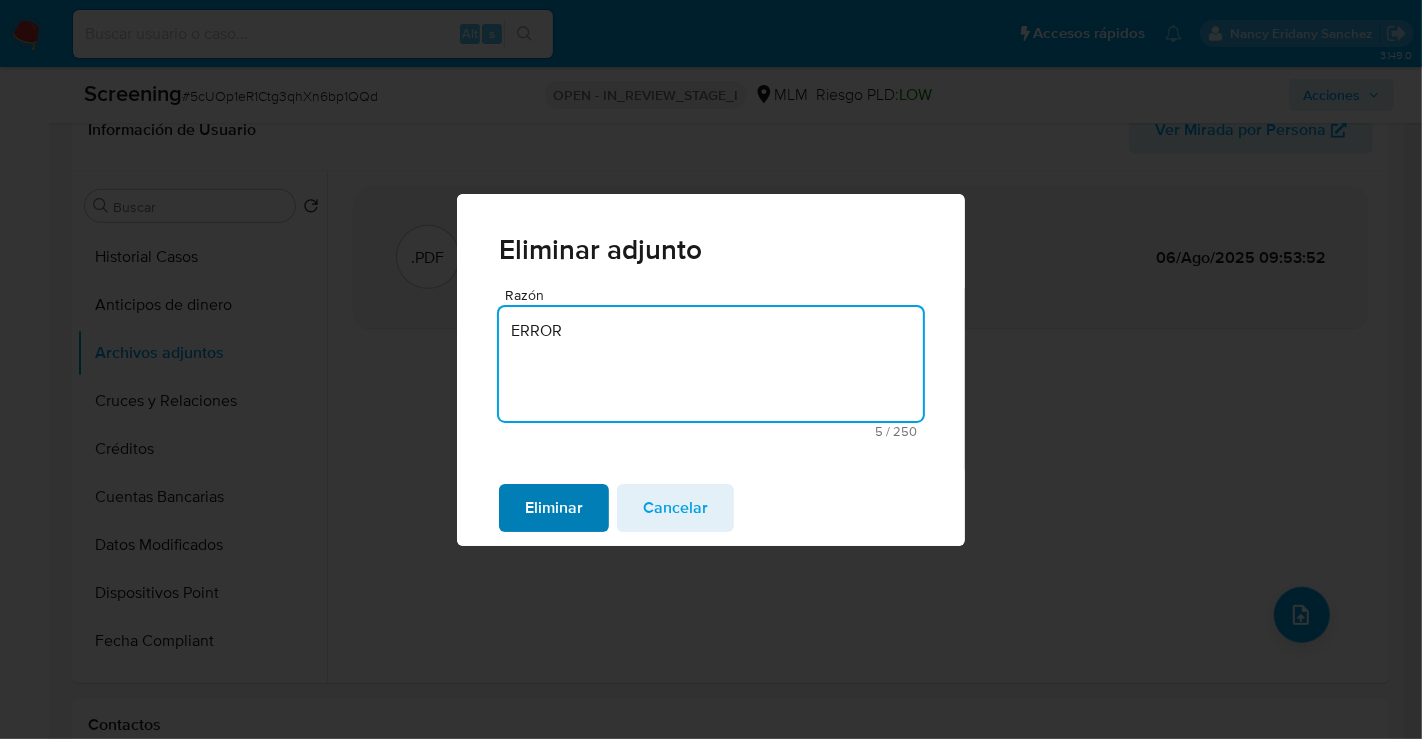 type on "ERROR" 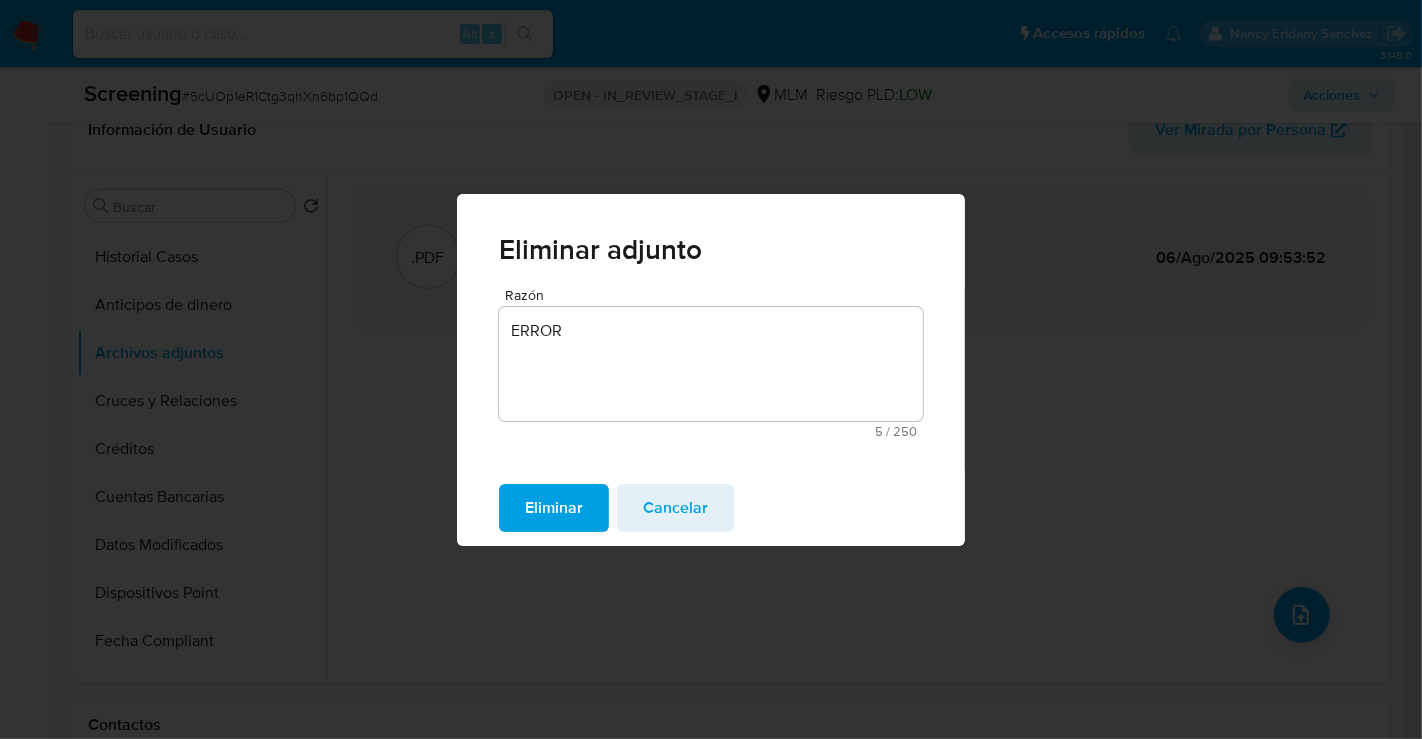 click on "Eliminar" at bounding box center (554, 508) 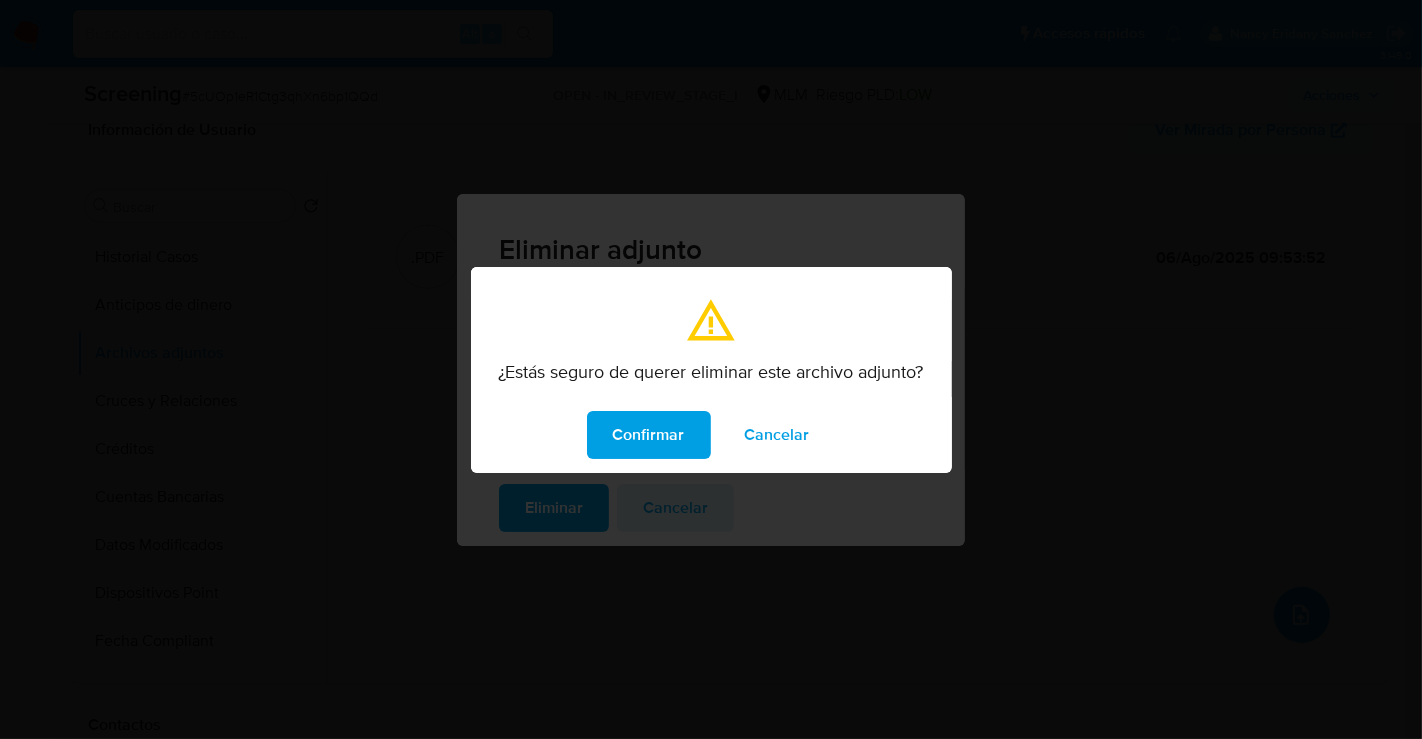 click on "Confirmar" at bounding box center [649, 435] 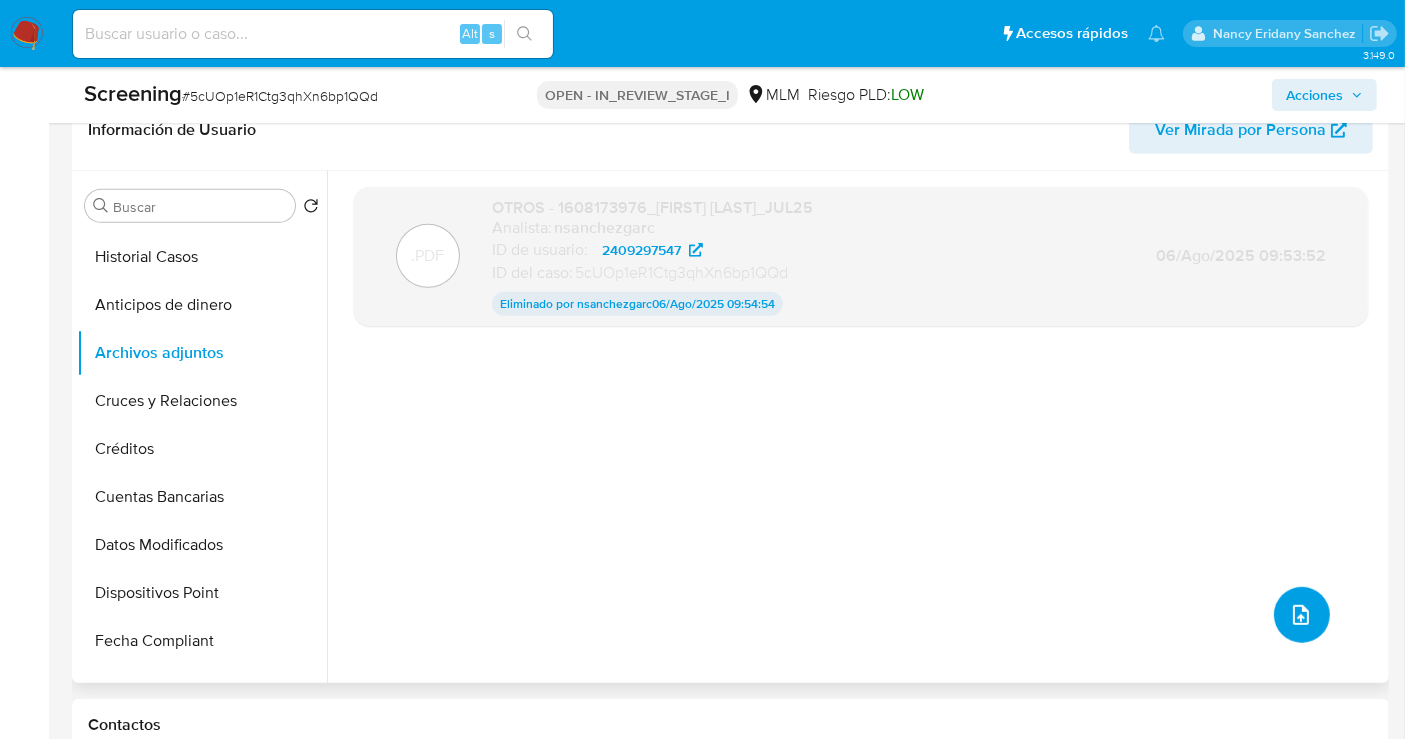 click 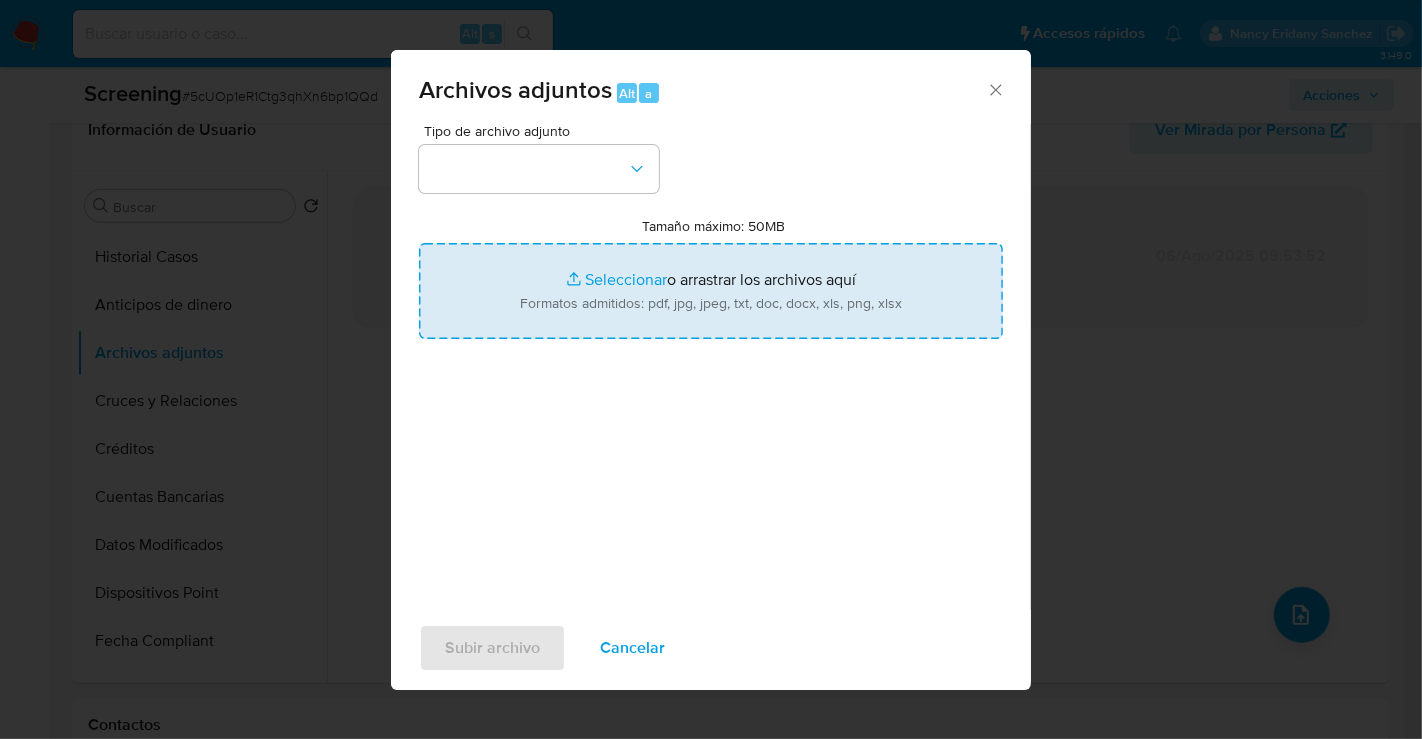 type on "C:\fakepath\2409297547_KARINA VAZQUEZ CONSTANTINO_JUL25.pdf" 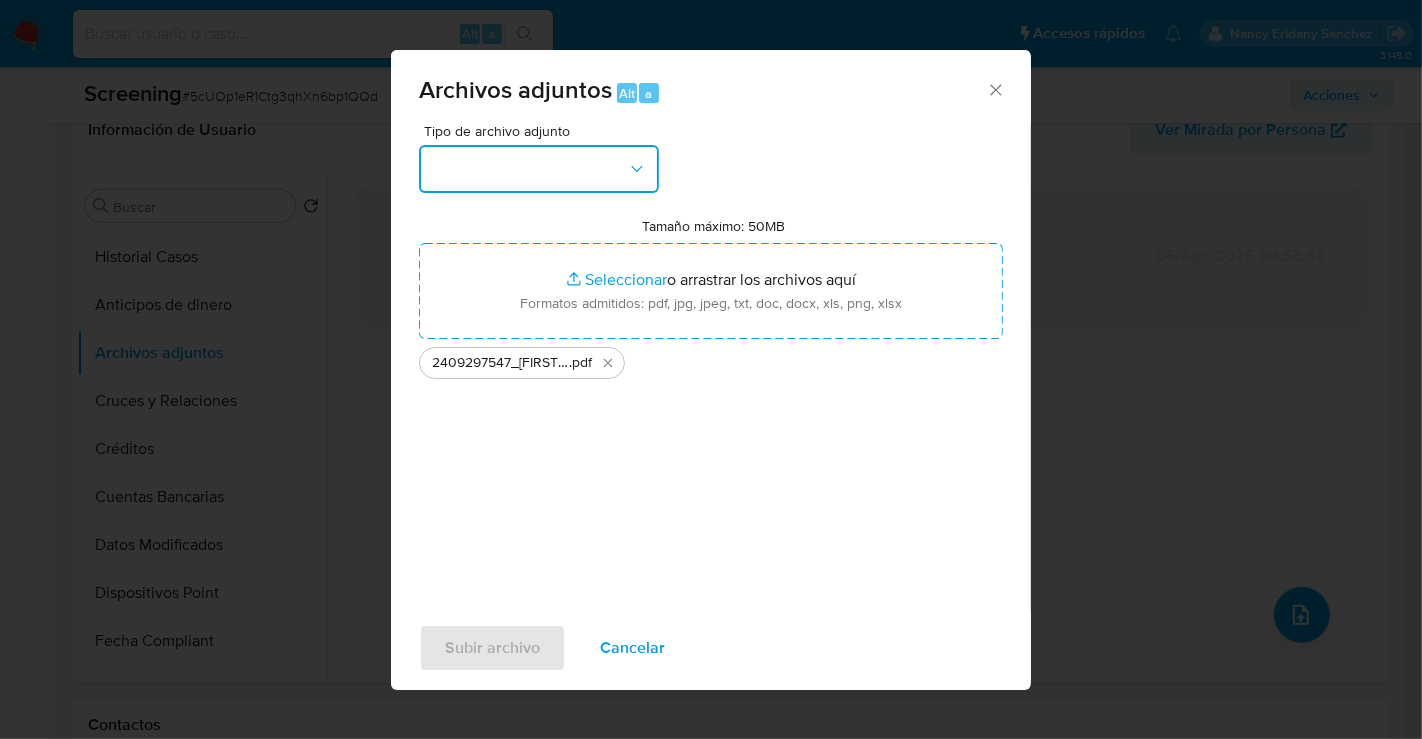 click at bounding box center [539, 169] 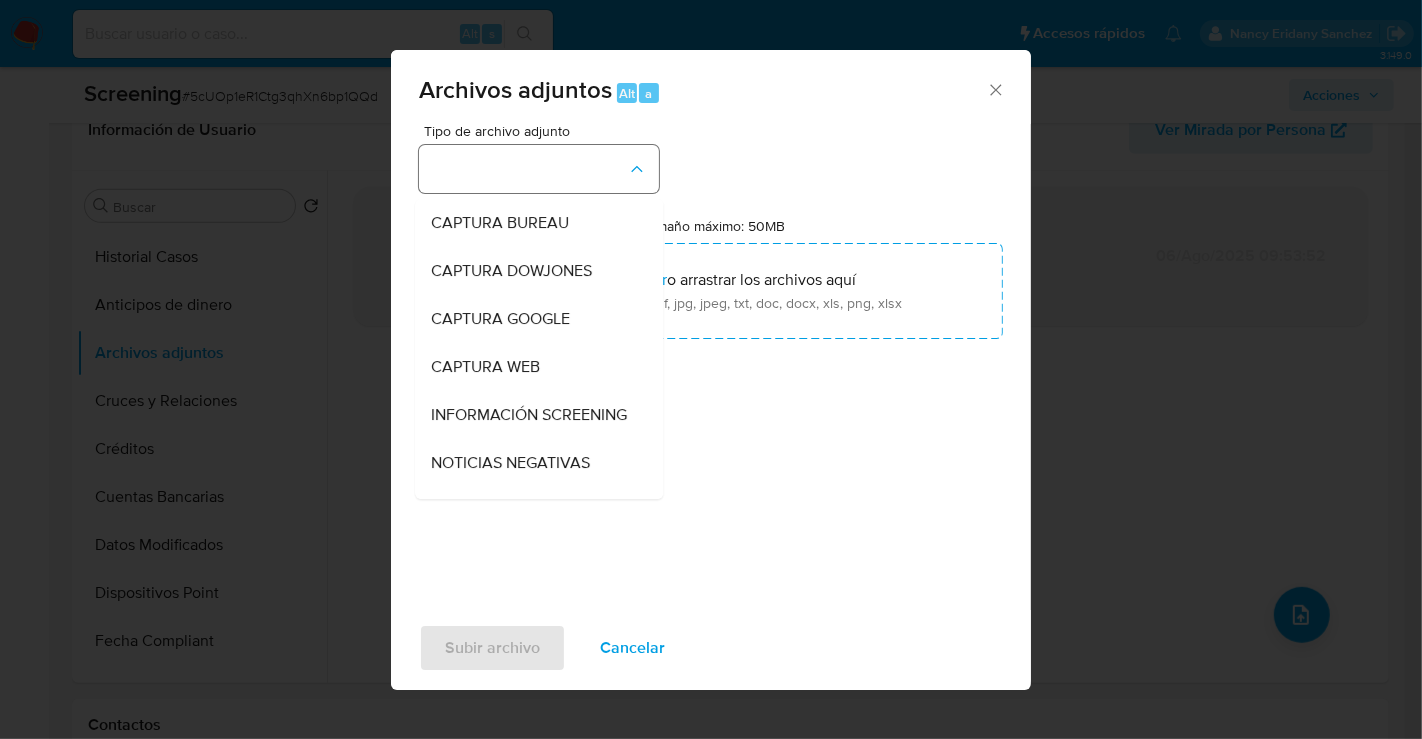 type 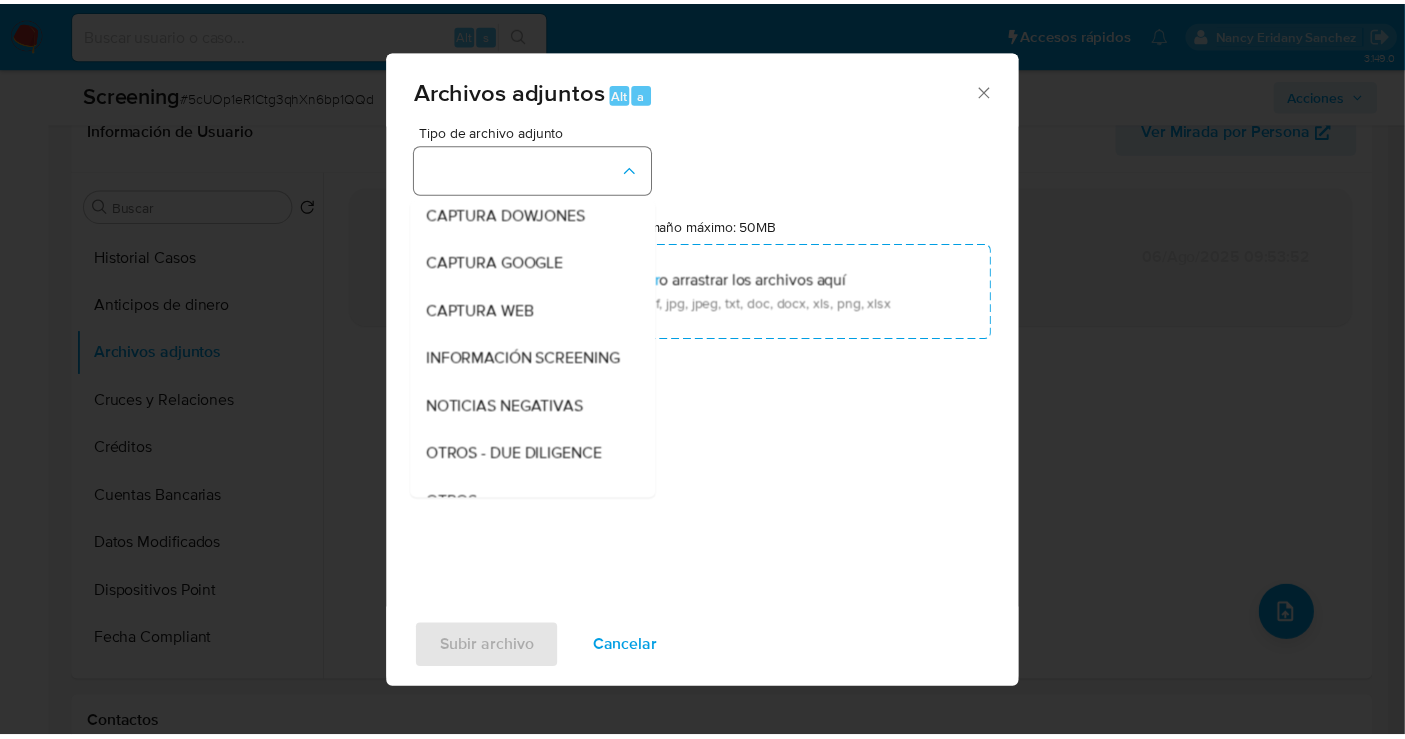 scroll, scrollTop: 103, scrollLeft: 0, axis: vertical 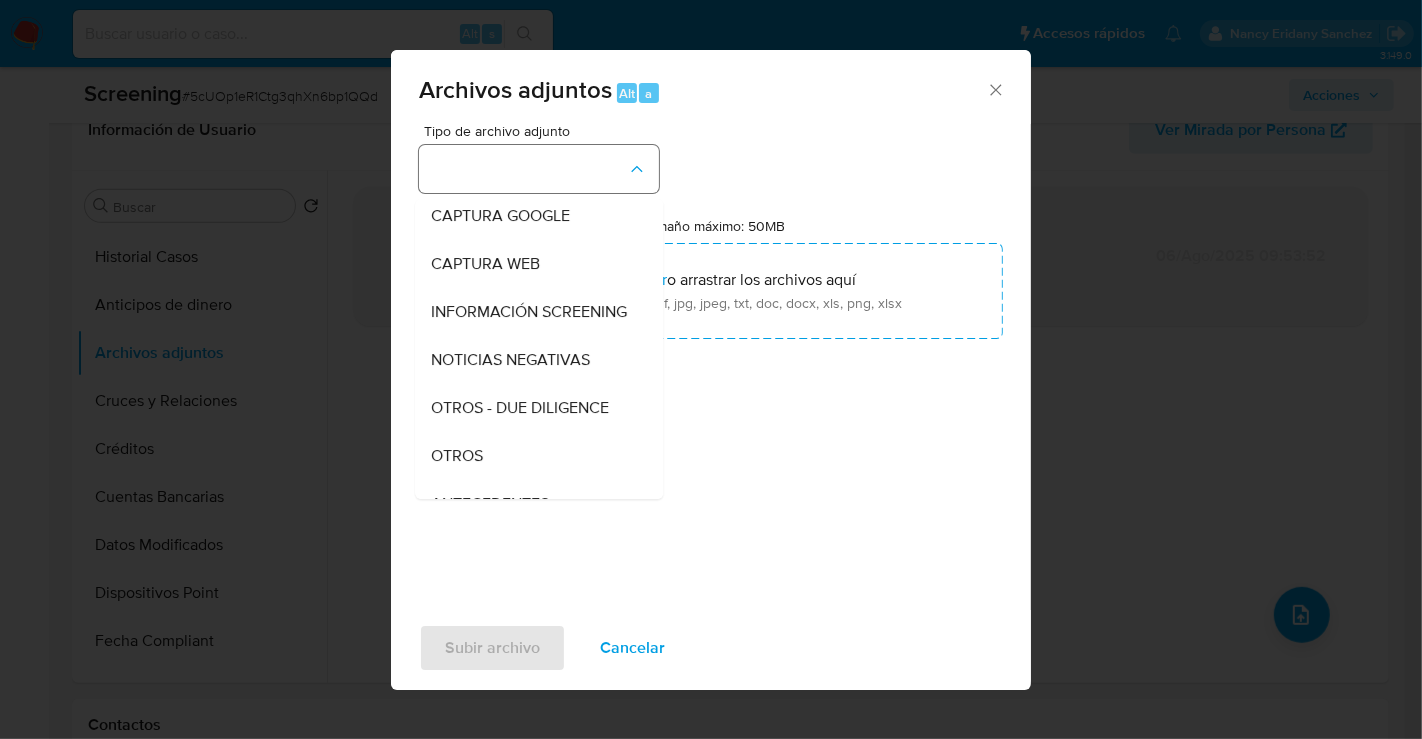 type 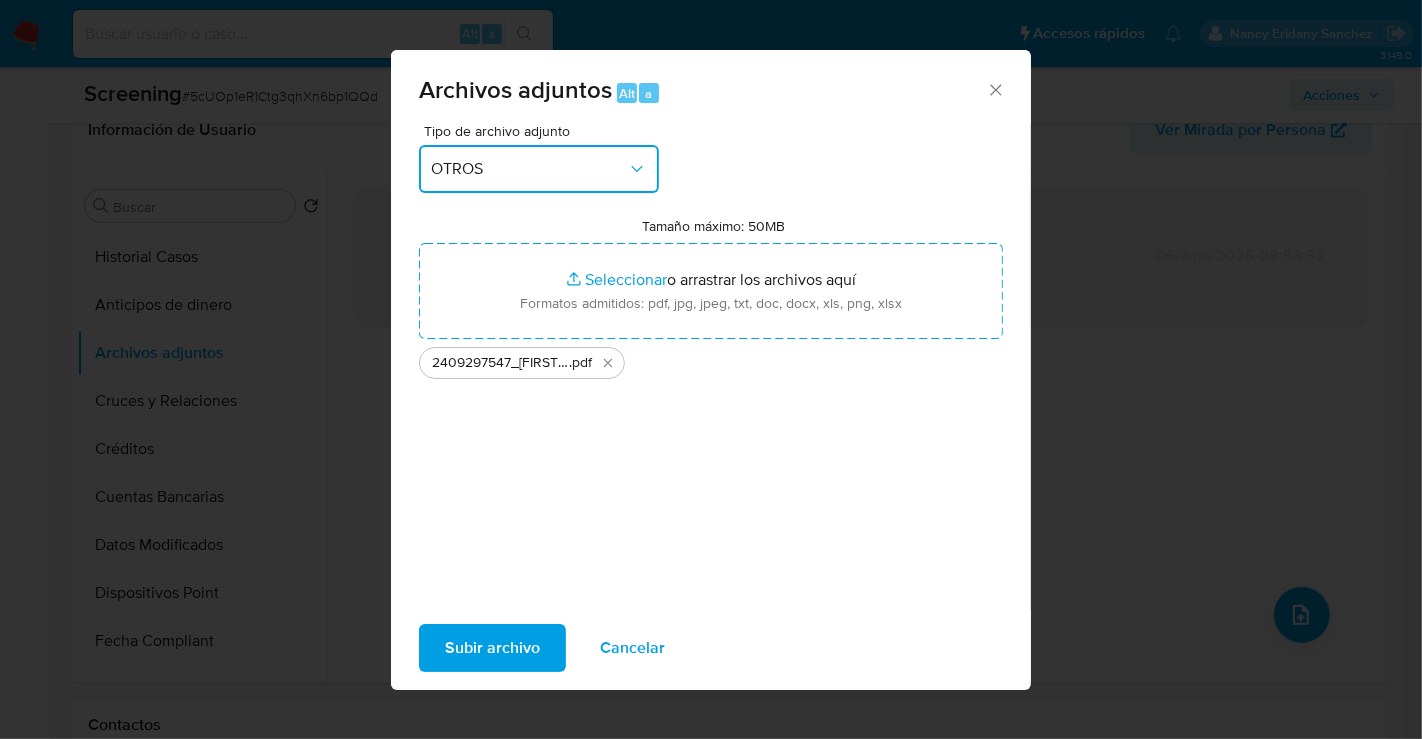 type 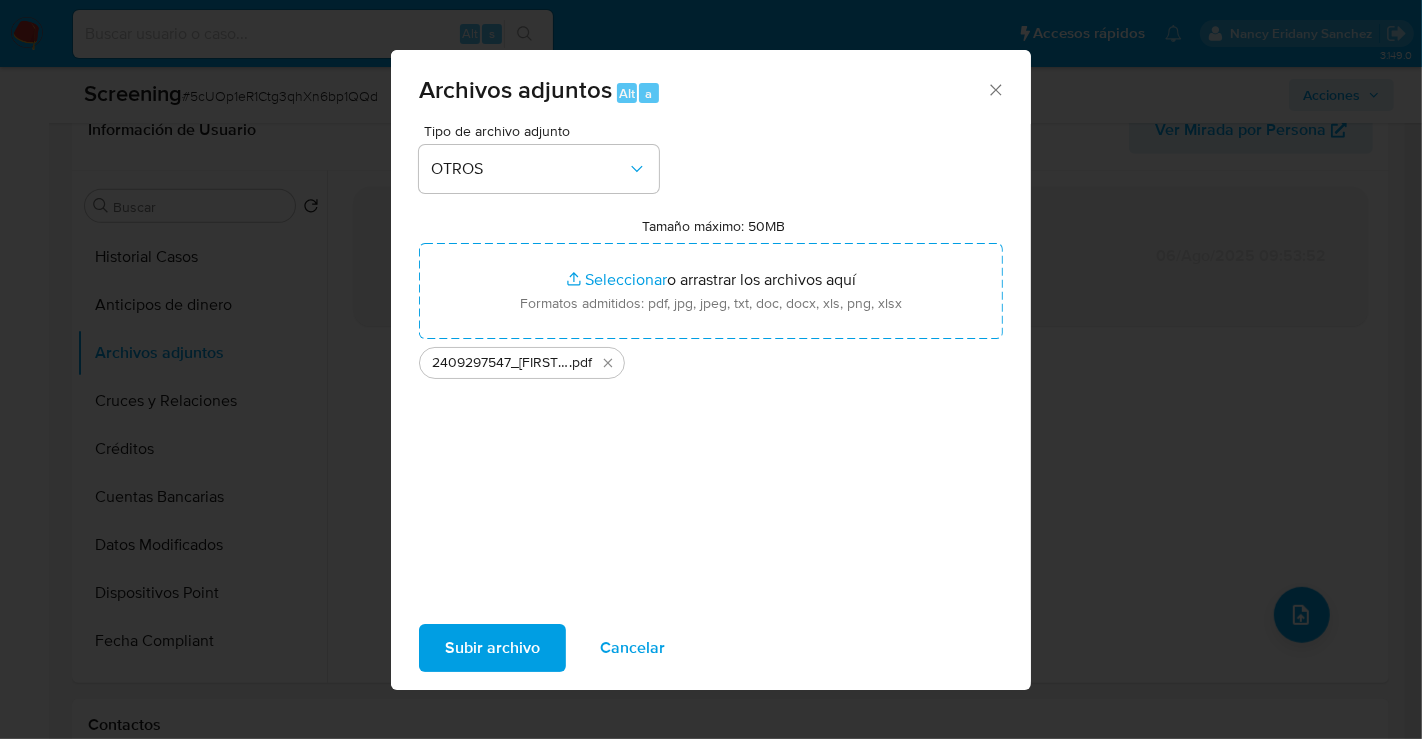 click on "Subir archivo" at bounding box center (492, 648) 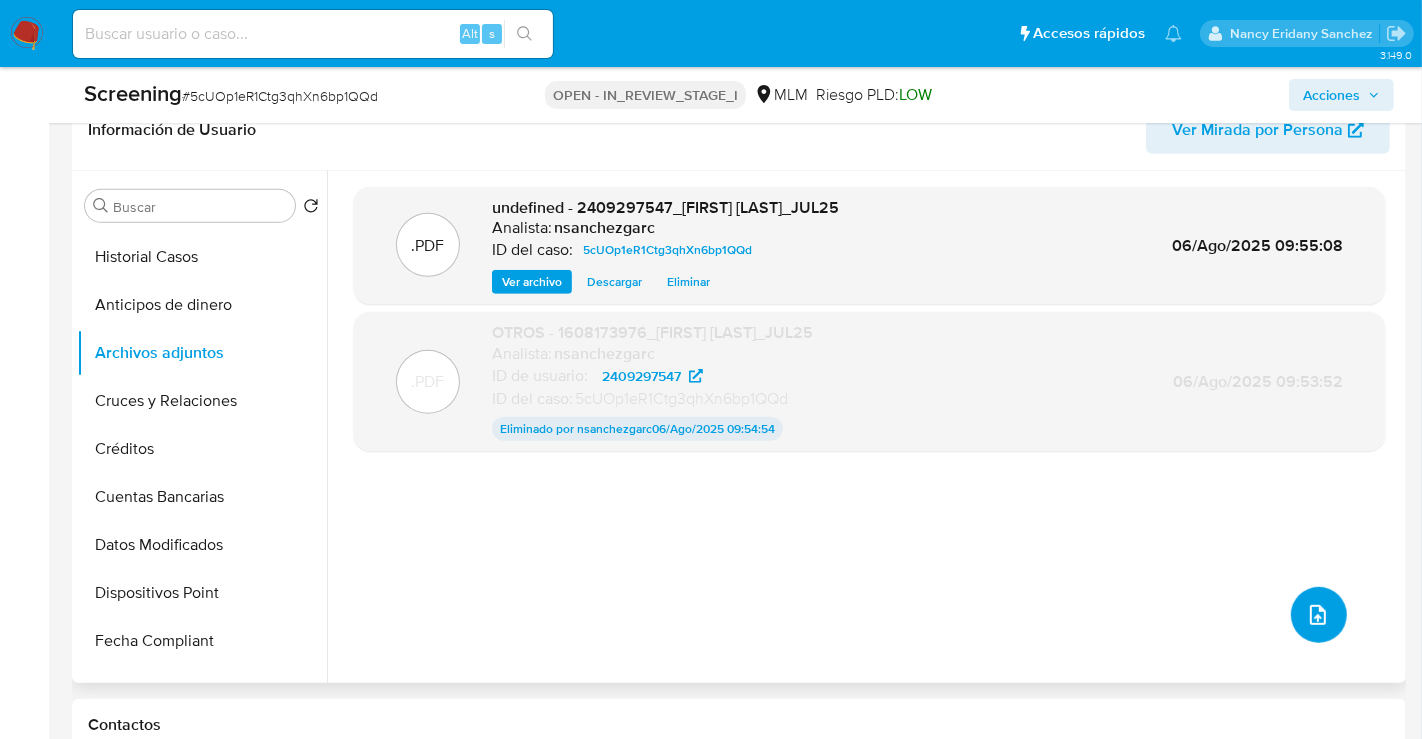 type 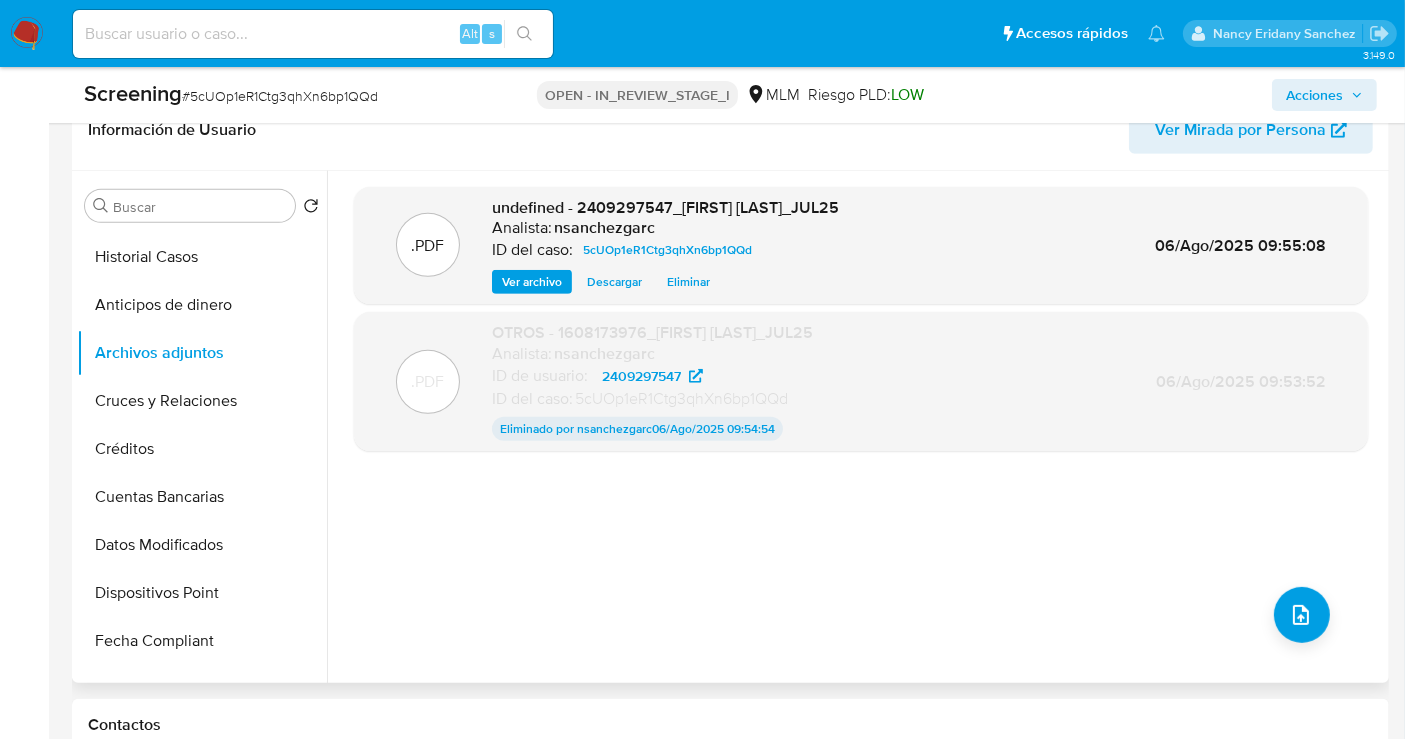 click on "Ver archivo" at bounding box center [532, 282] 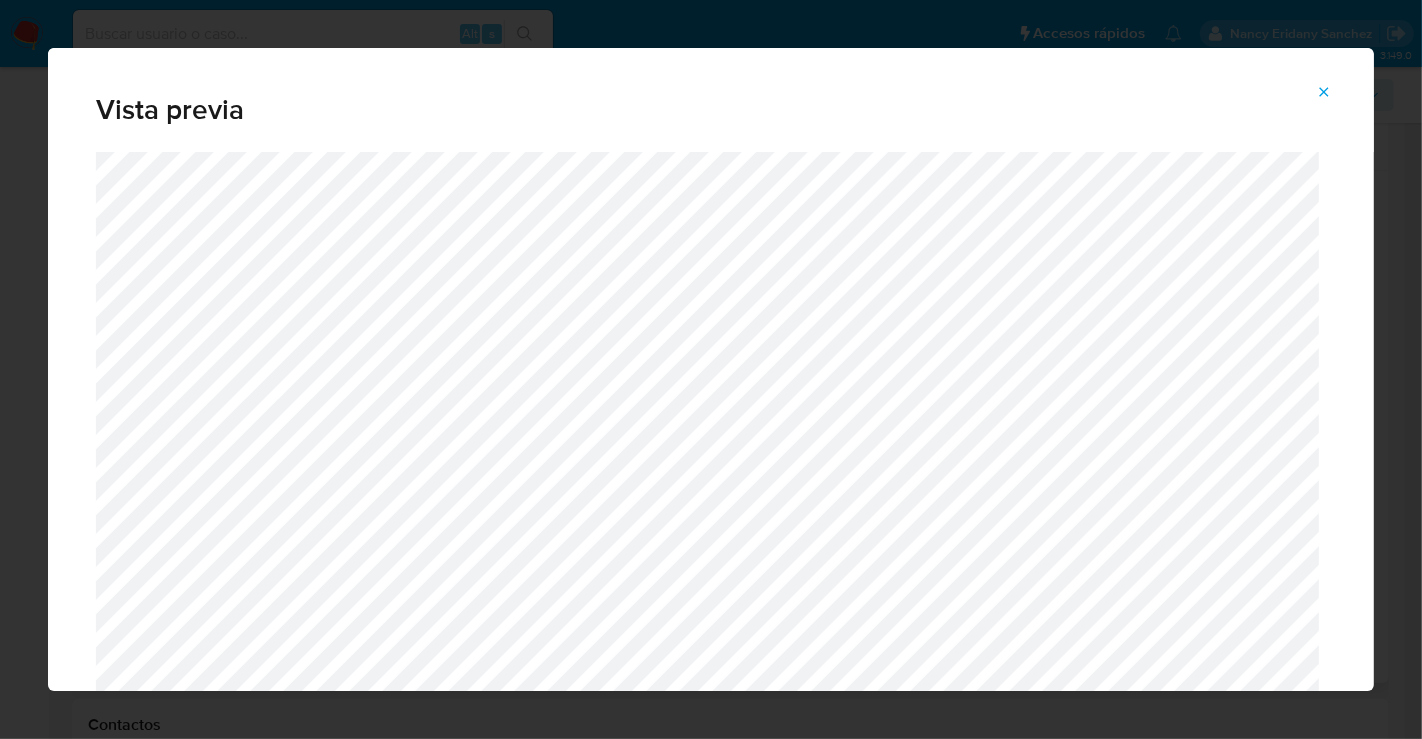 click 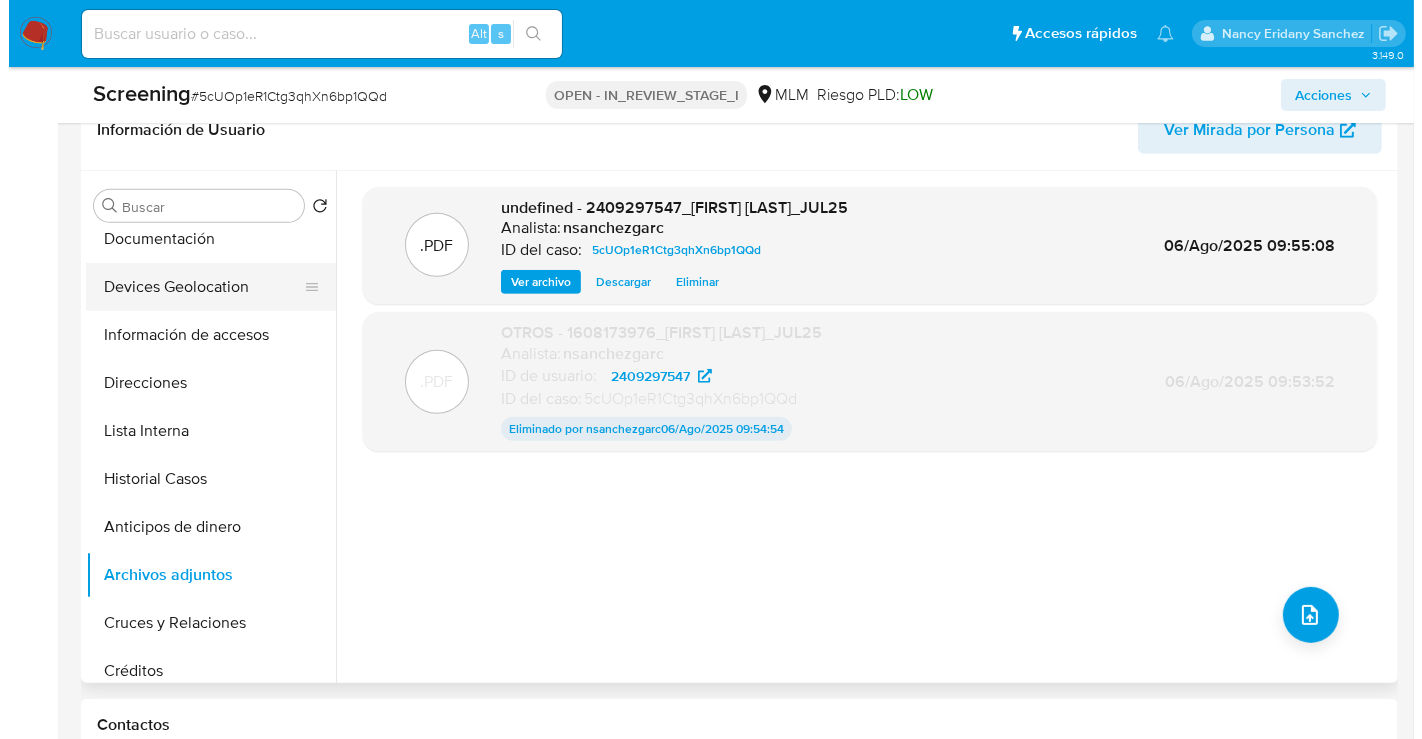 scroll, scrollTop: 0, scrollLeft: 0, axis: both 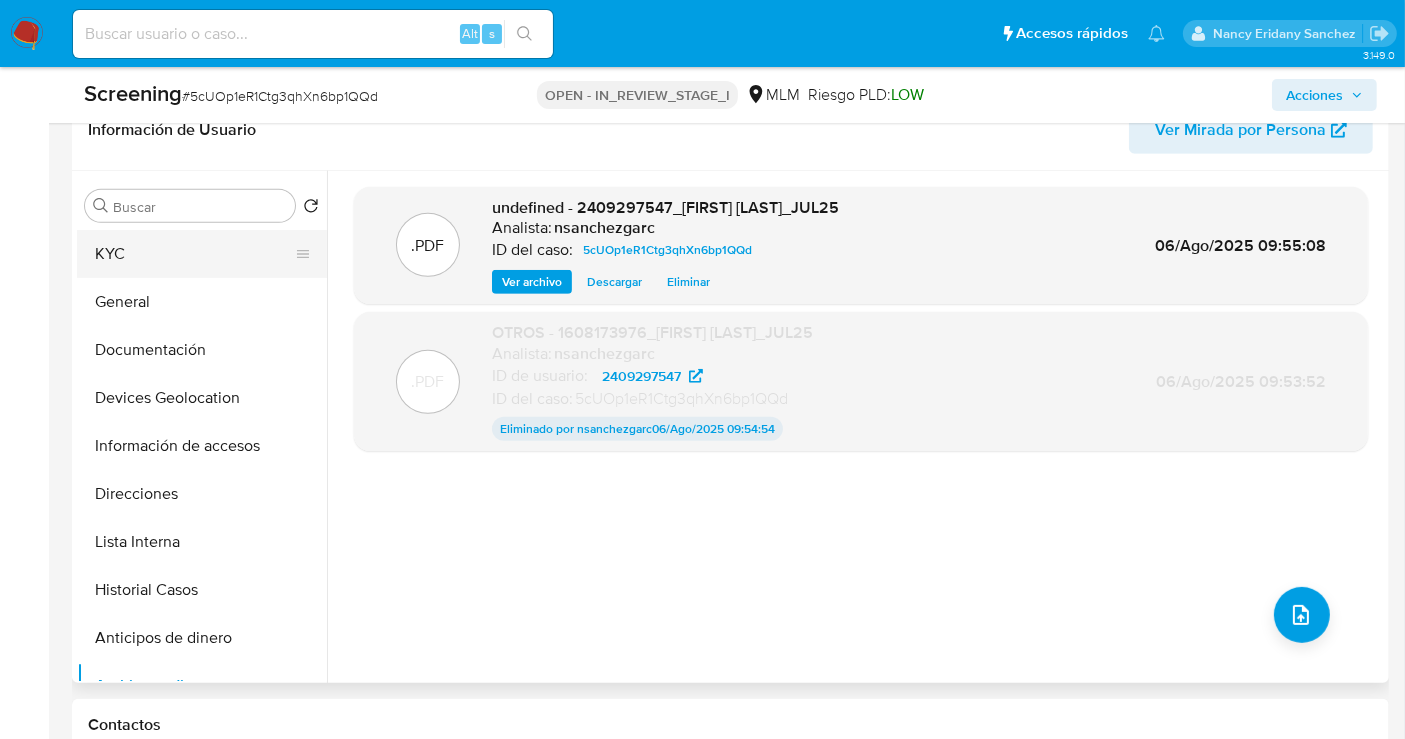 click on "KYC" at bounding box center (194, 254) 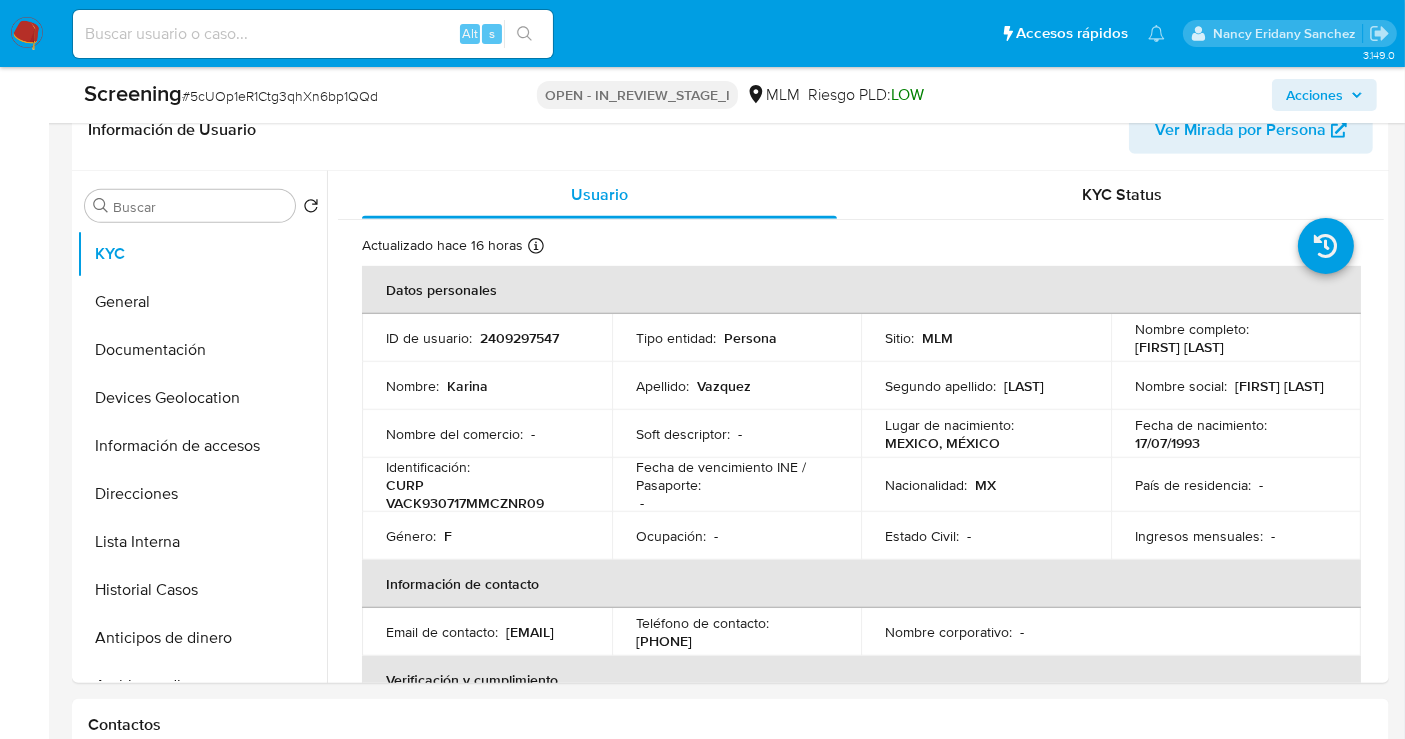 click on "Acciones" at bounding box center [1314, 95] 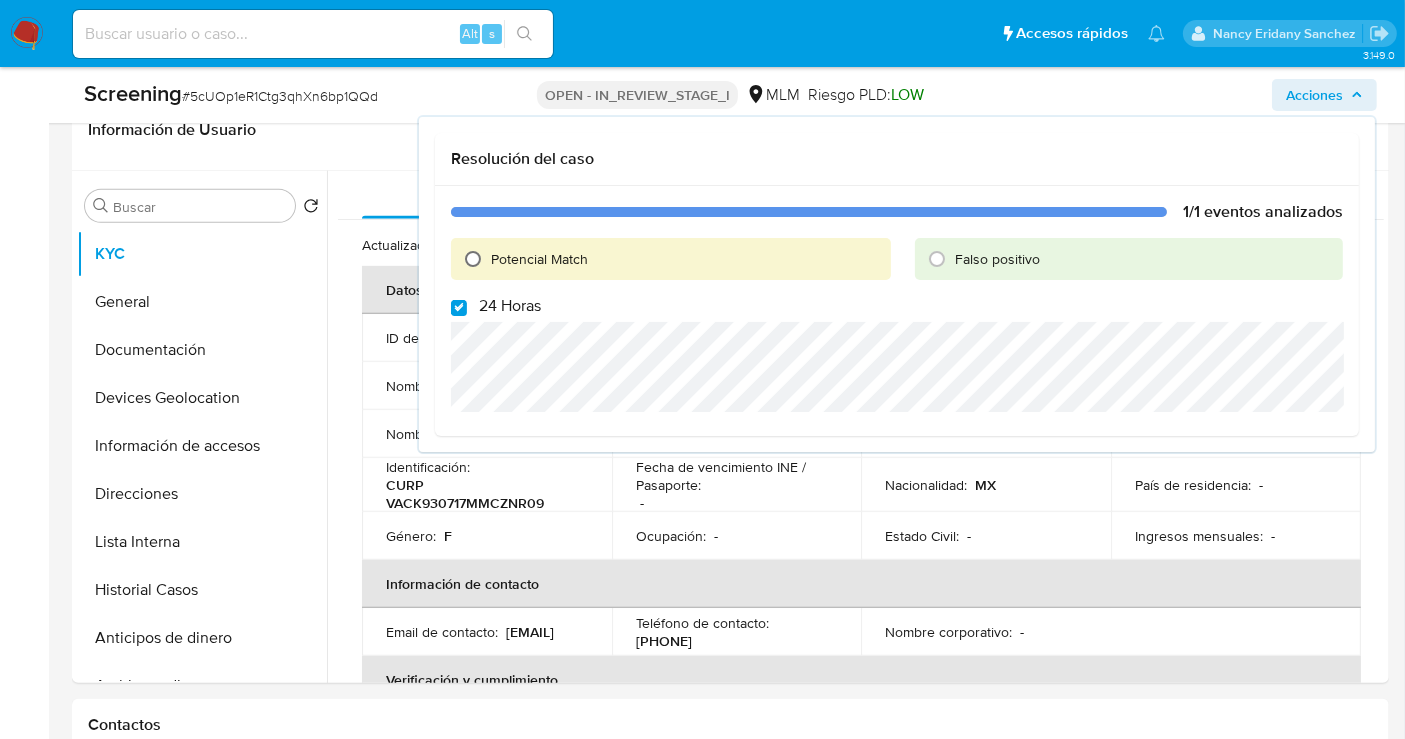 click on "Potencial Match" at bounding box center (473, 259) 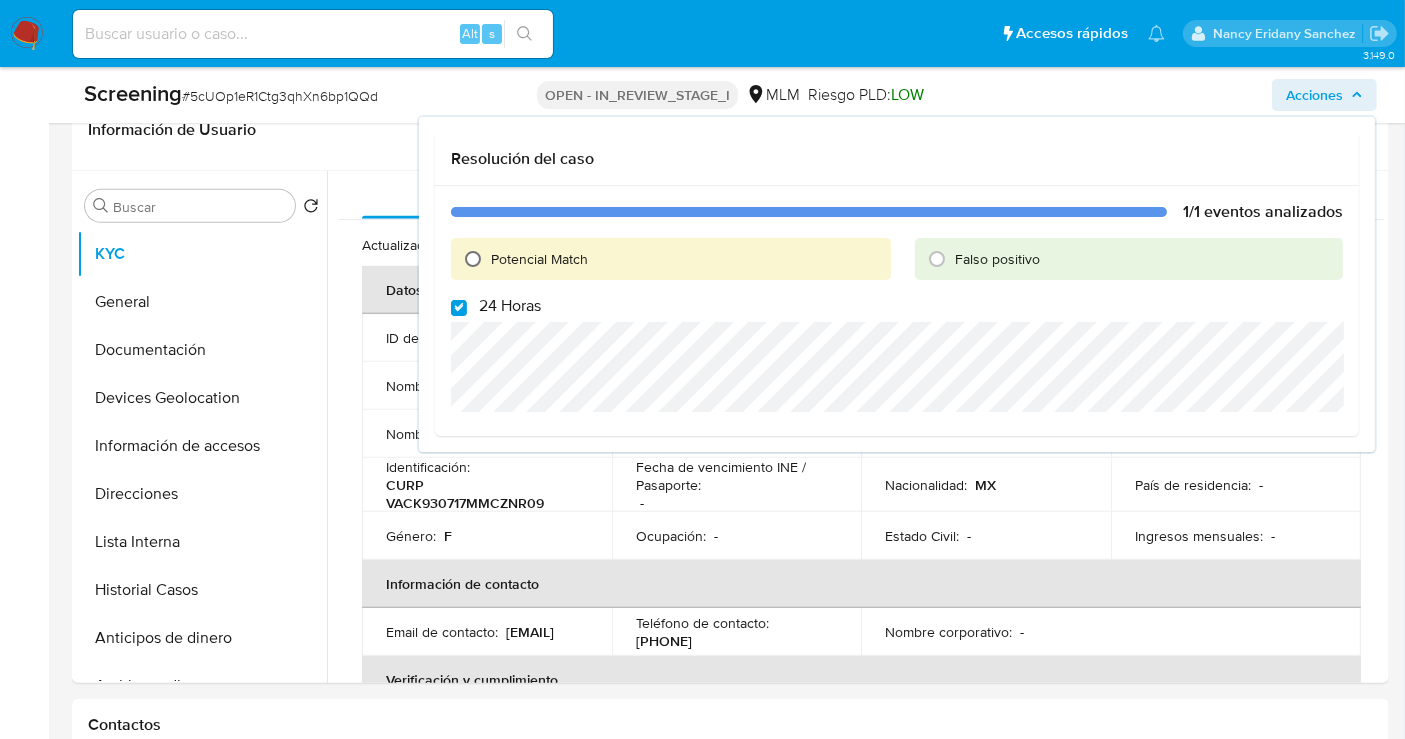 radio on "true" 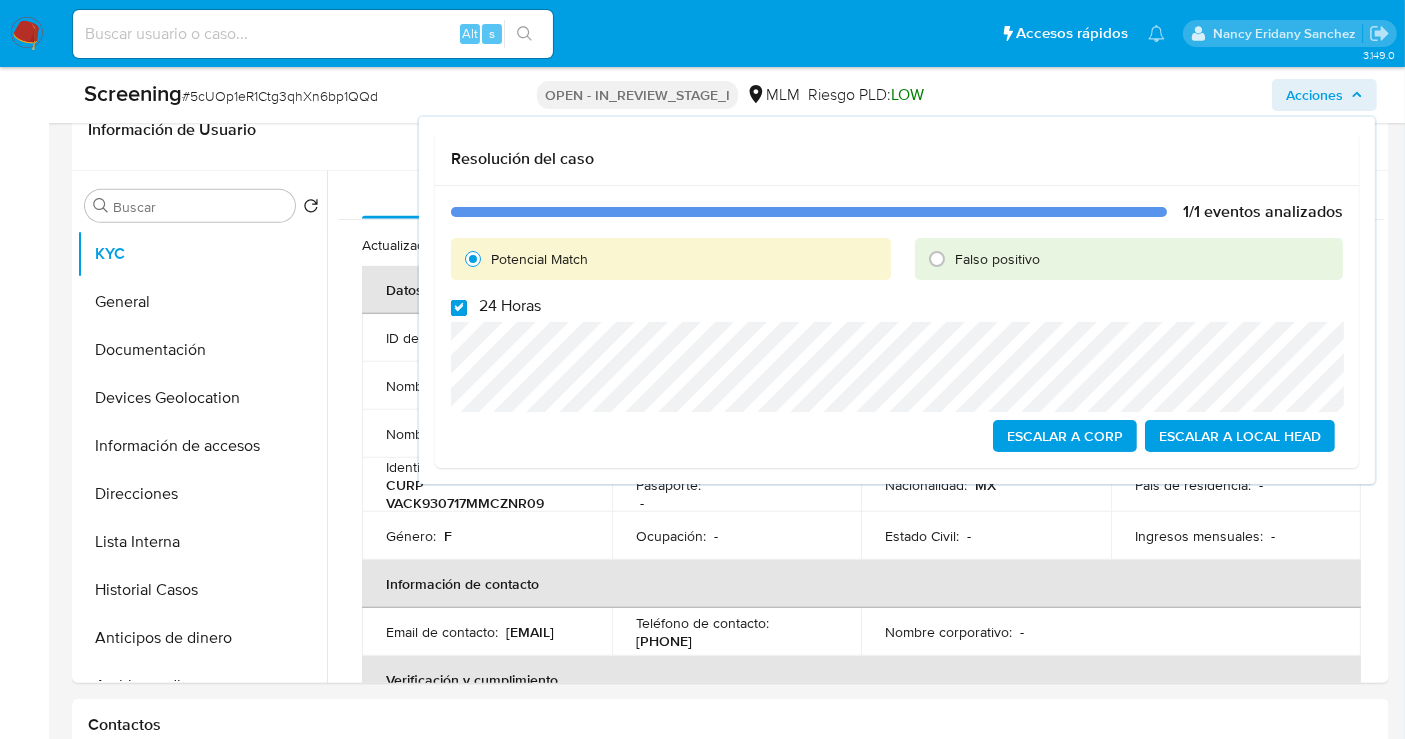 click on "24 Horas" at bounding box center (459, 308) 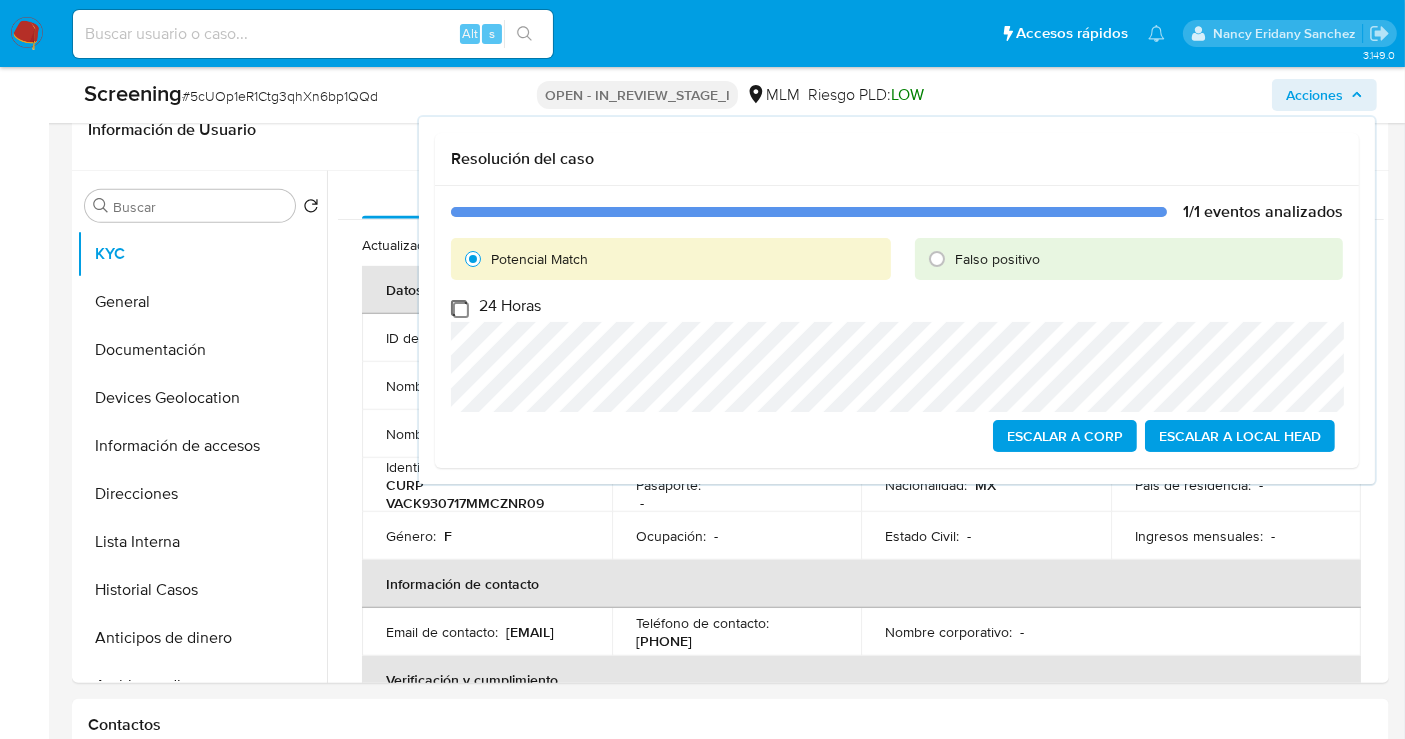 checkbox on "false" 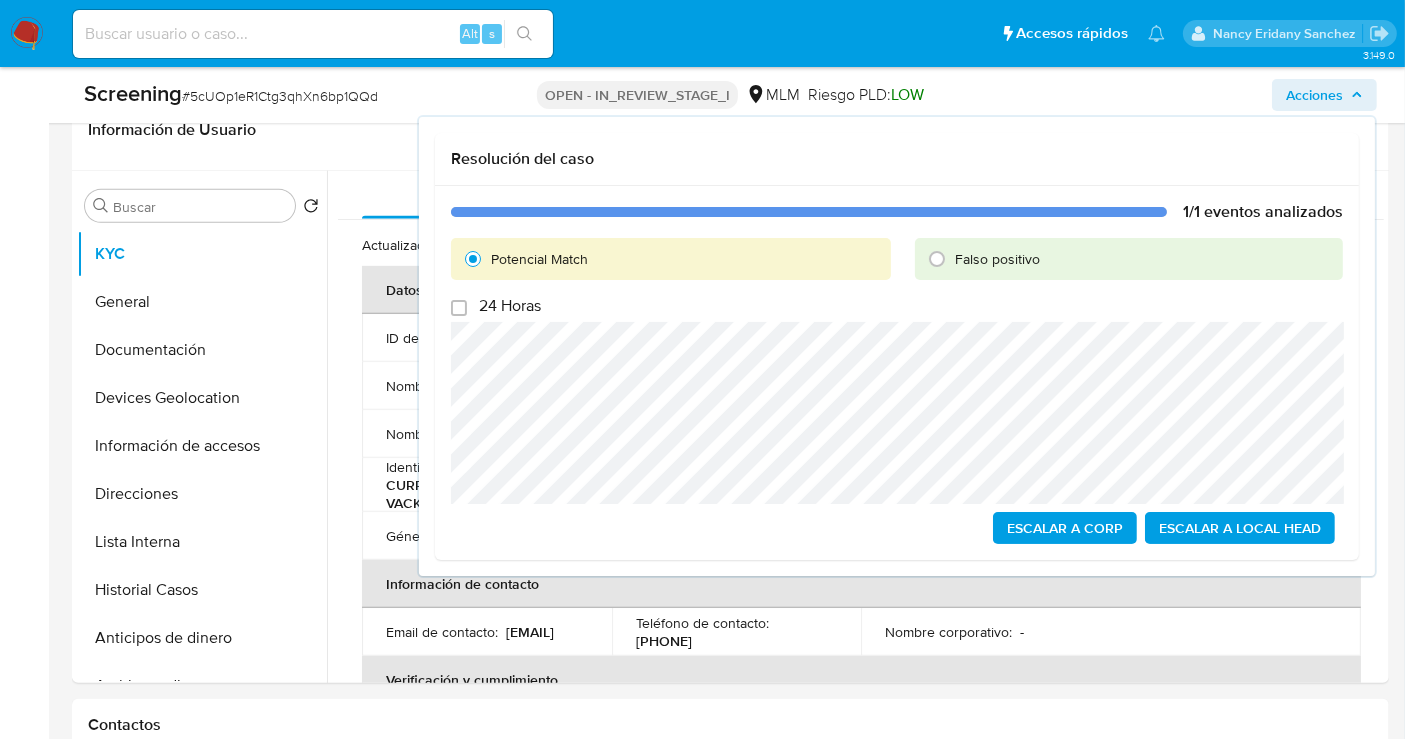 click on "Escalar a Local Head" at bounding box center [1240, 528] 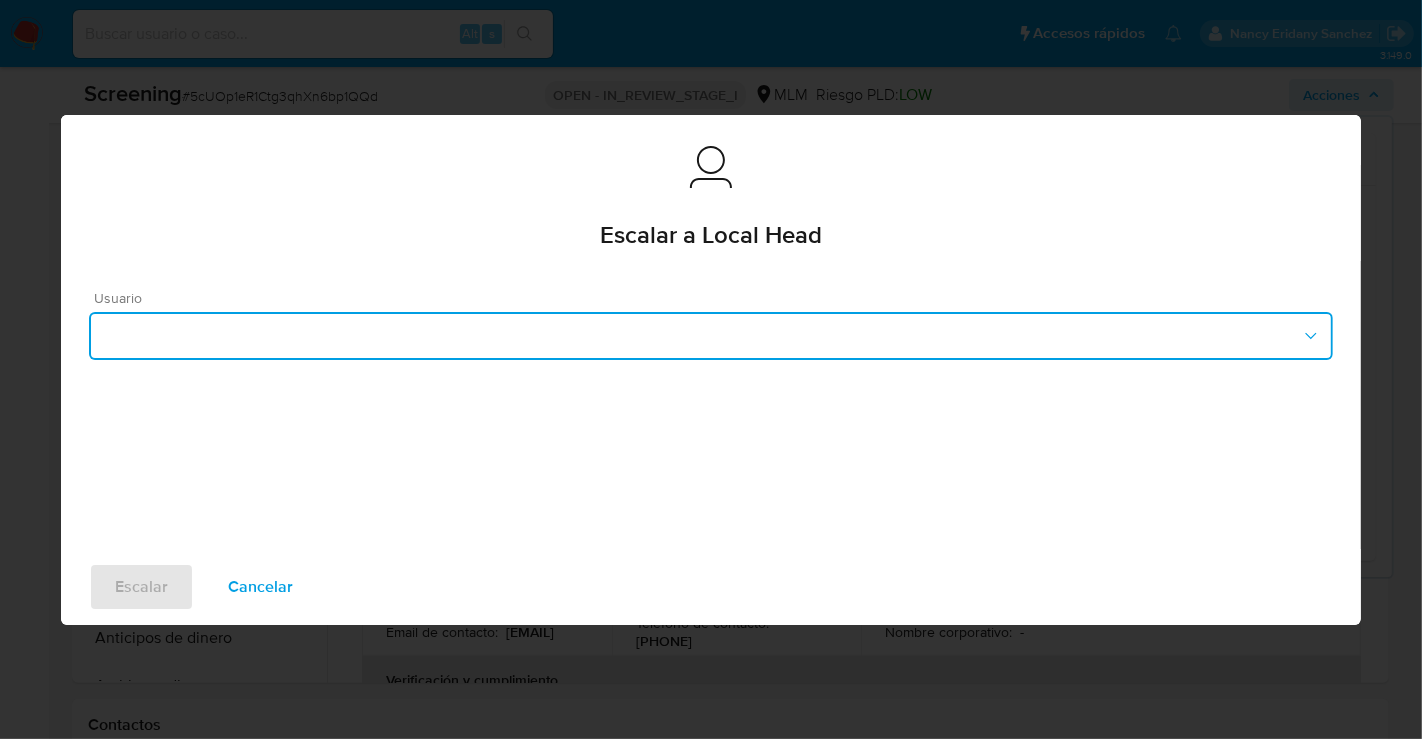 click at bounding box center [711, 336] 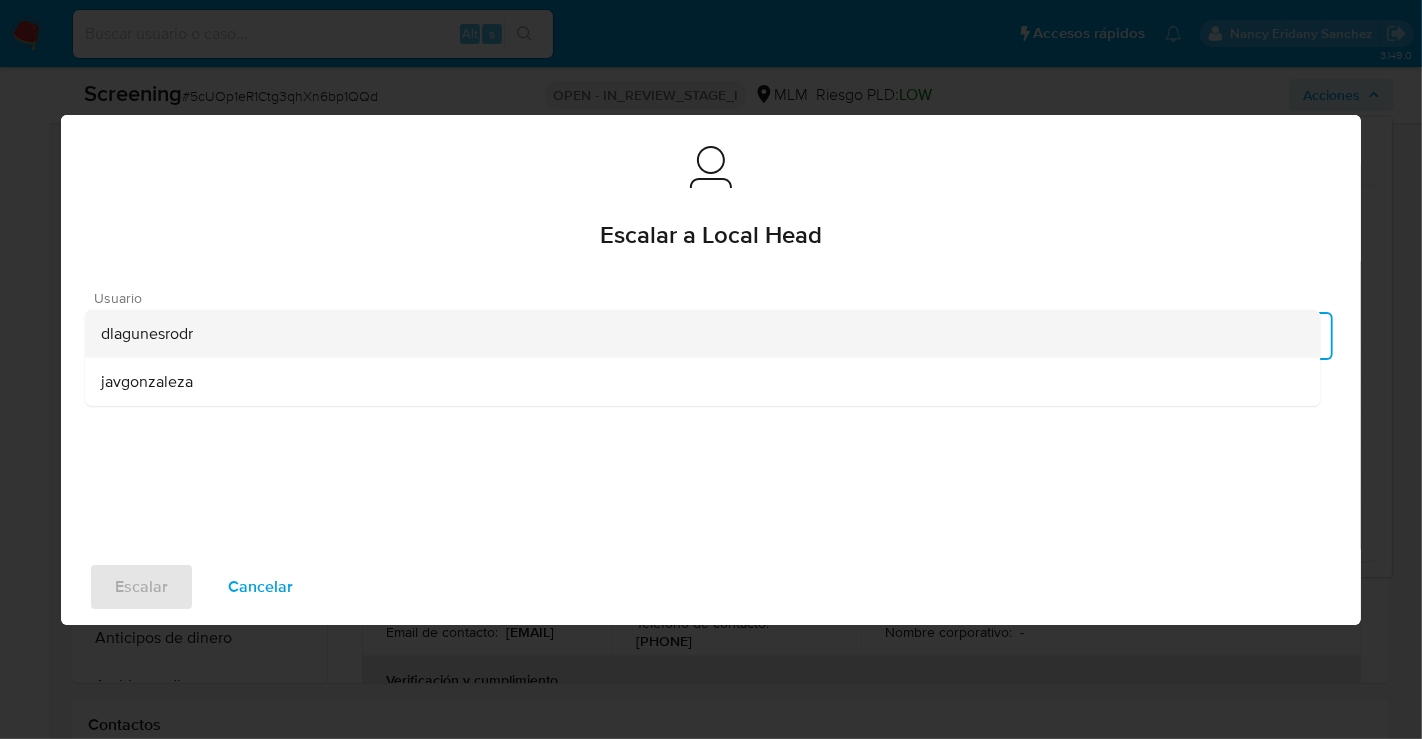 click on "dlagunesrodr" at bounding box center [702, 333] 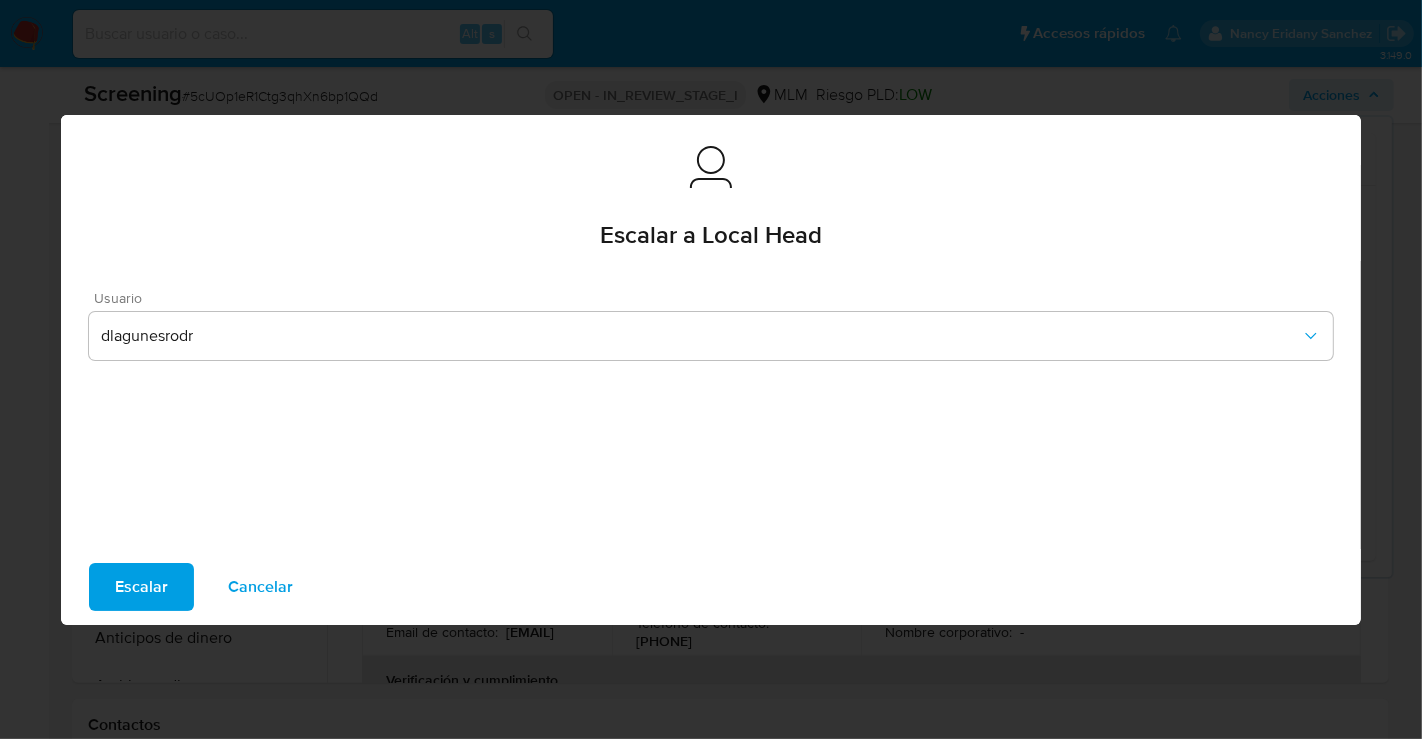 click on "Escalar" at bounding box center (141, 587) 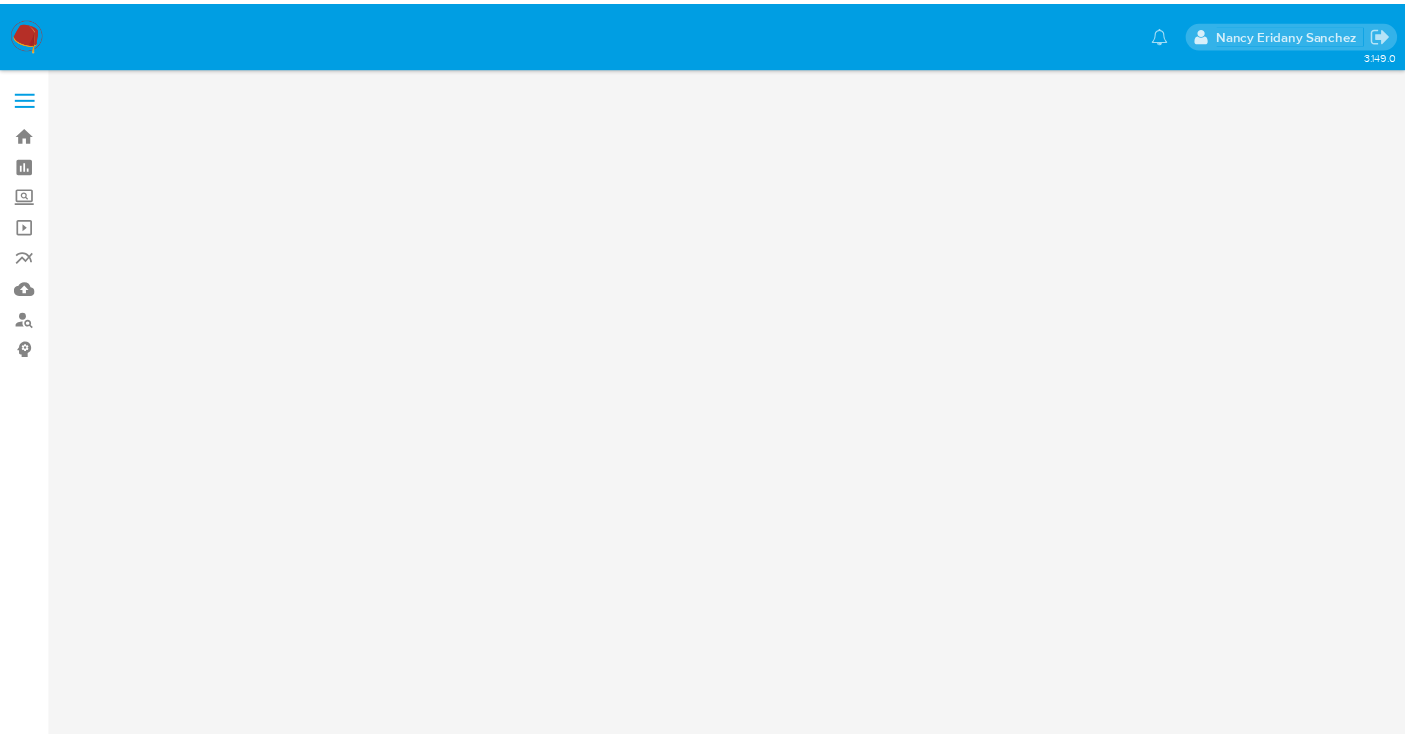 scroll, scrollTop: 0, scrollLeft: 0, axis: both 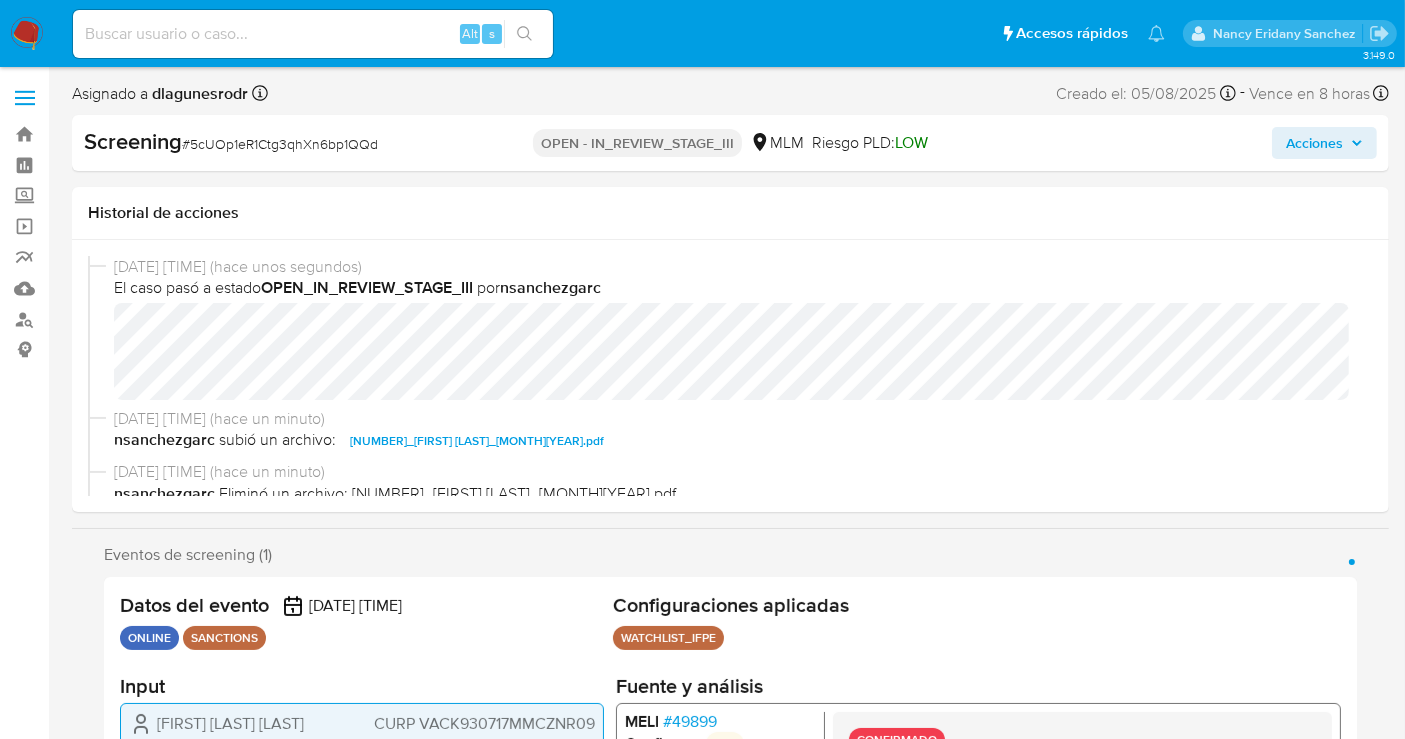 select on "10" 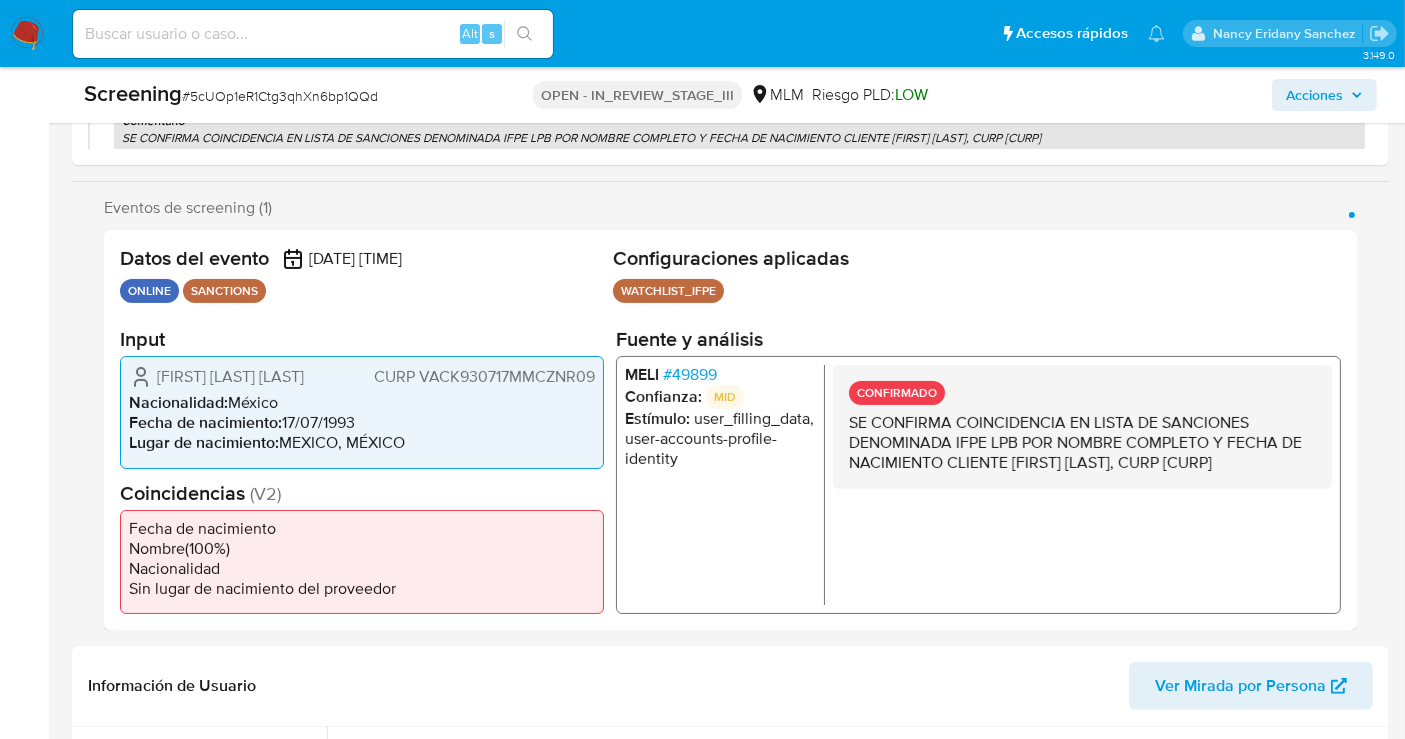 scroll, scrollTop: 555, scrollLeft: 0, axis: vertical 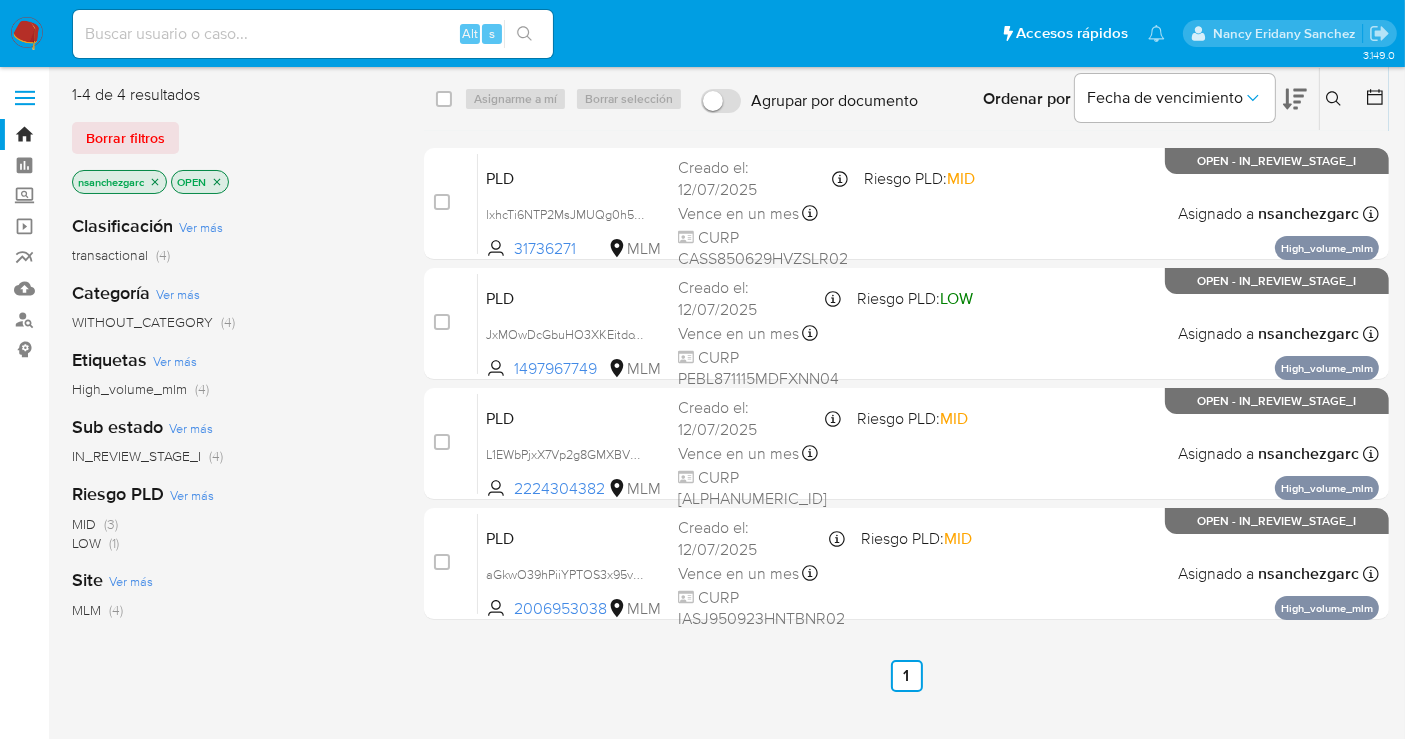 click at bounding box center [27, 34] 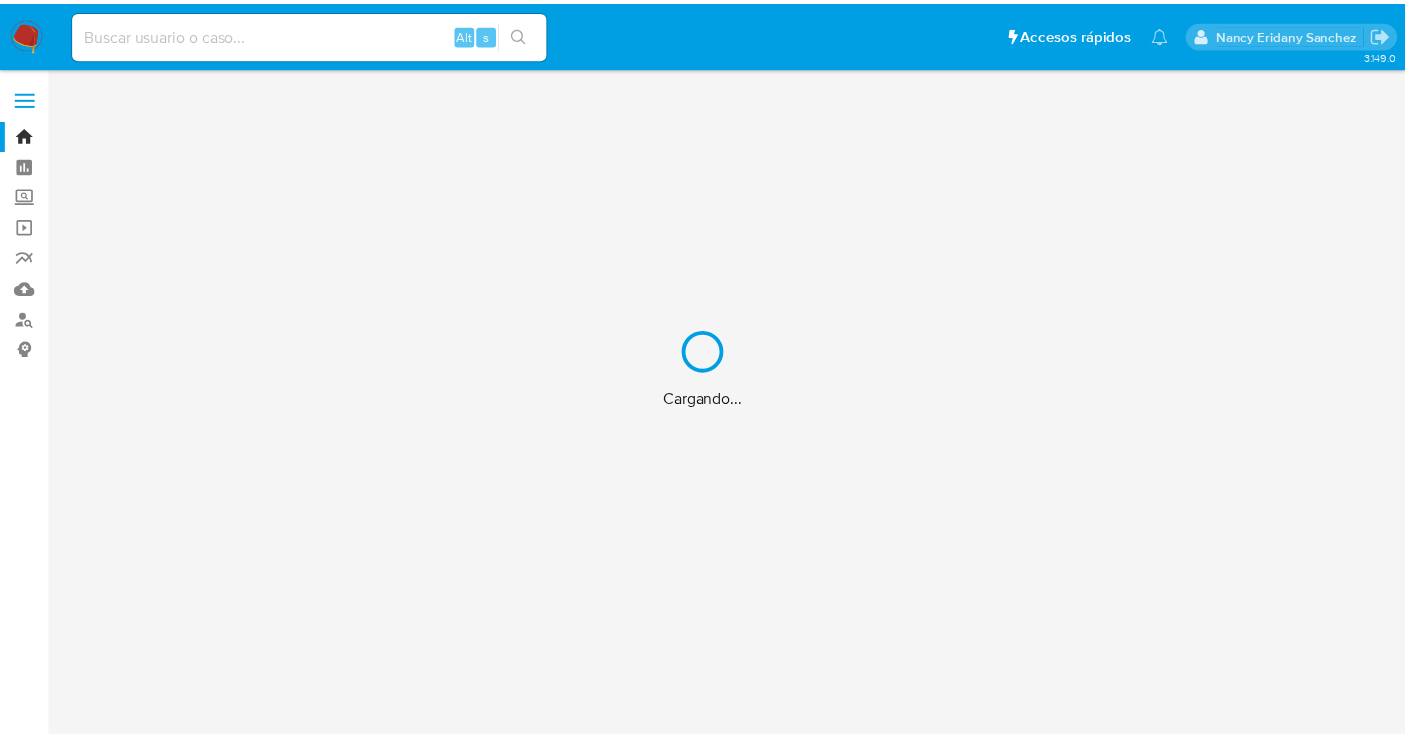 scroll, scrollTop: 0, scrollLeft: 0, axis: both 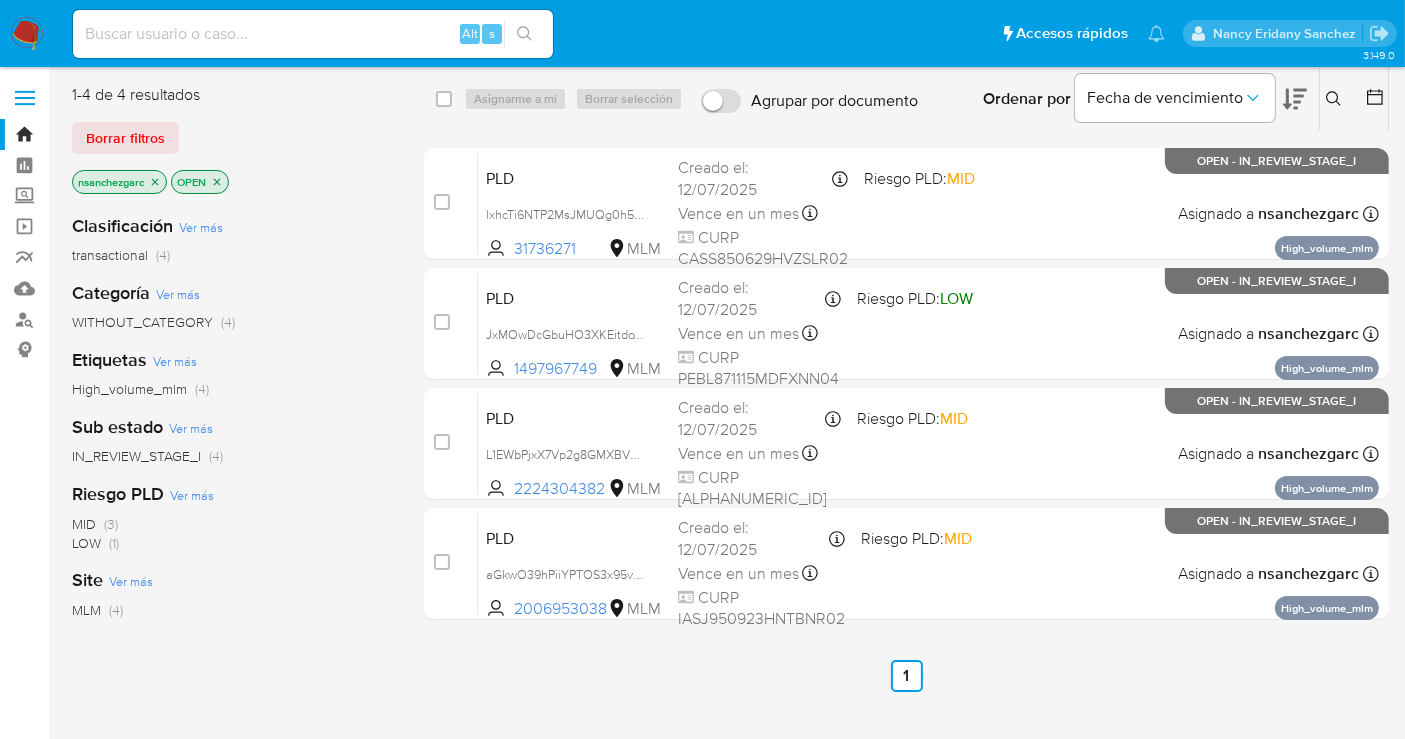 click 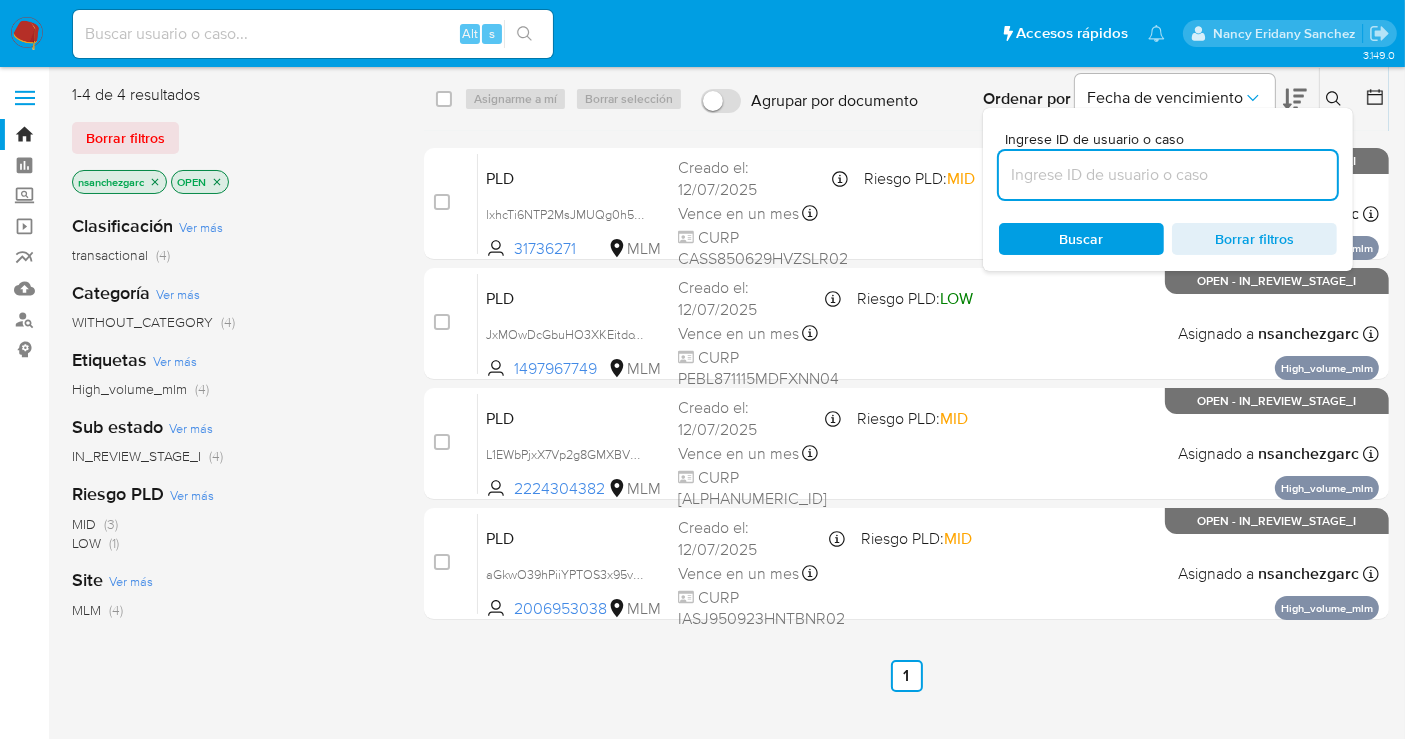 click at bounding box center [1168, 175] 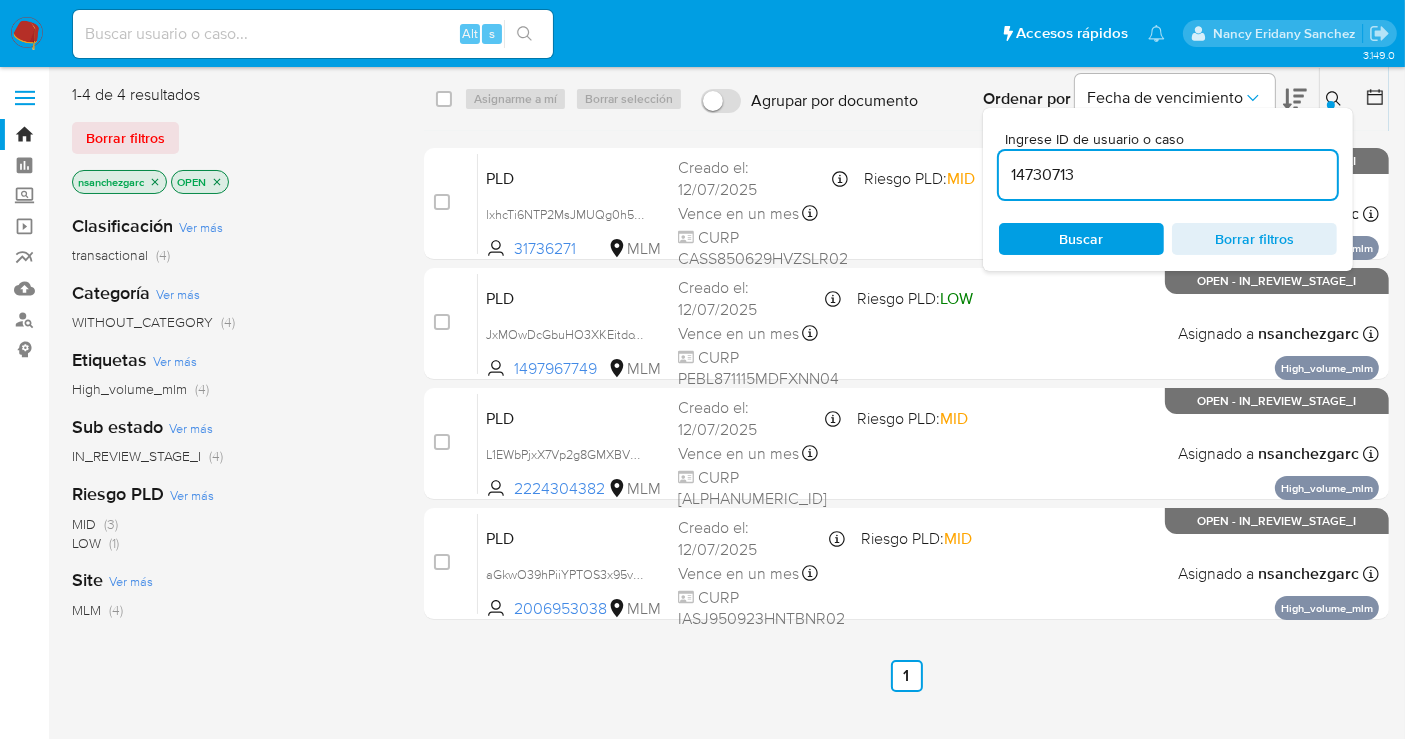type on "14730713" 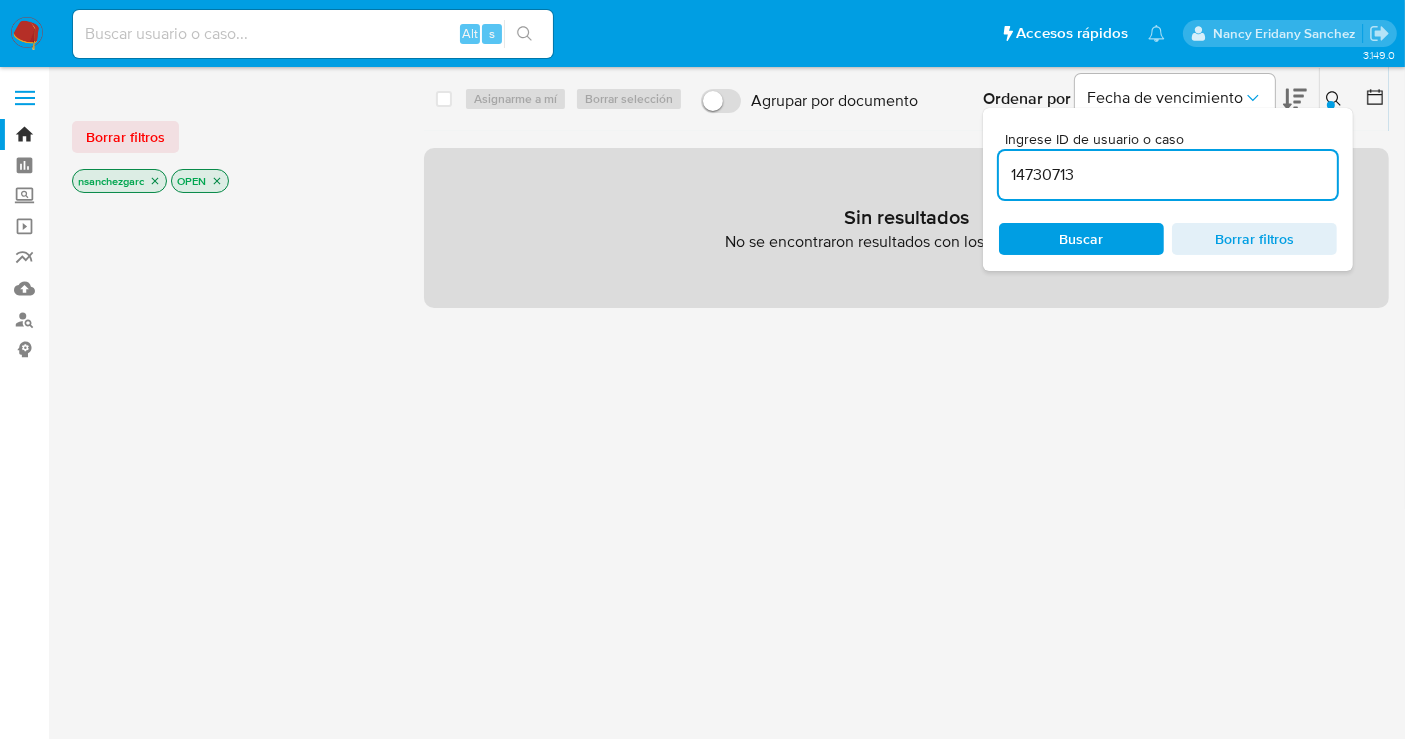 click 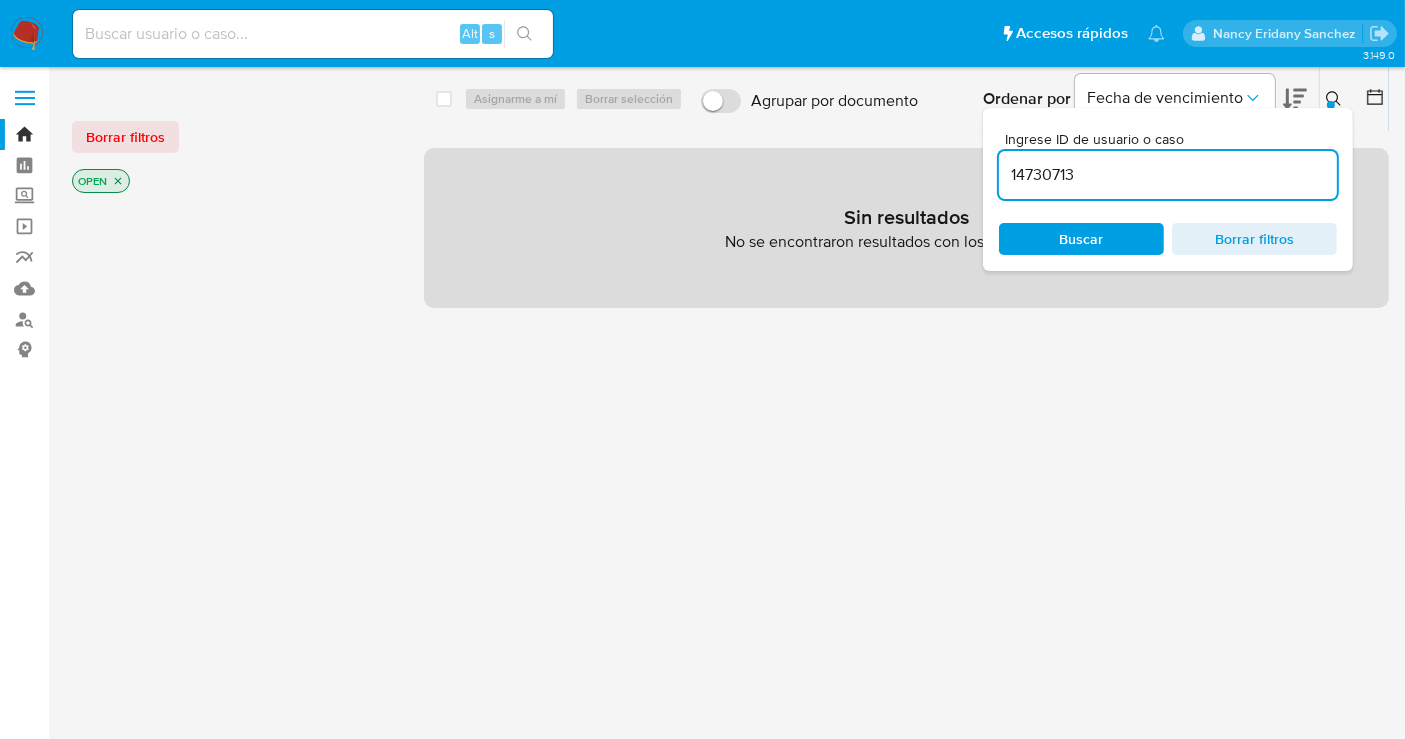 click 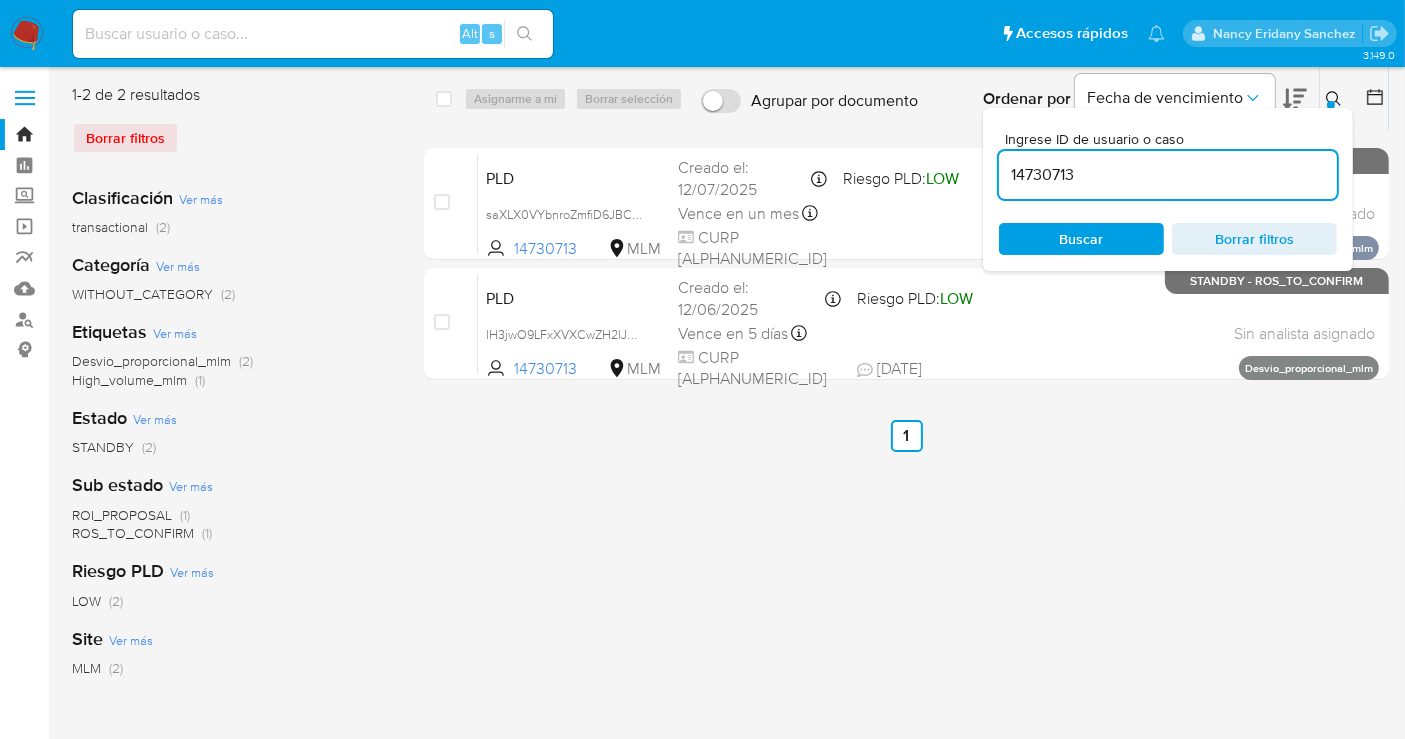 click at bounding box center (1336, 99) 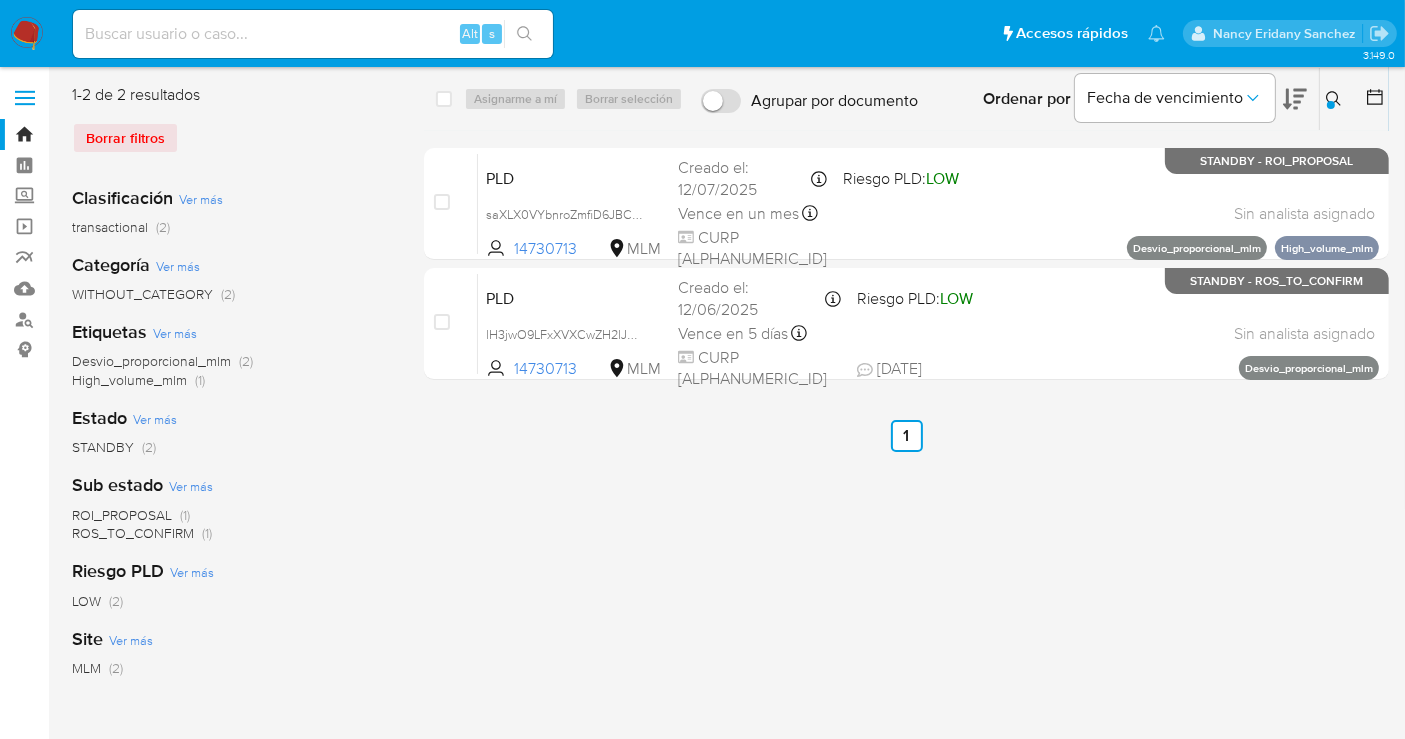 type 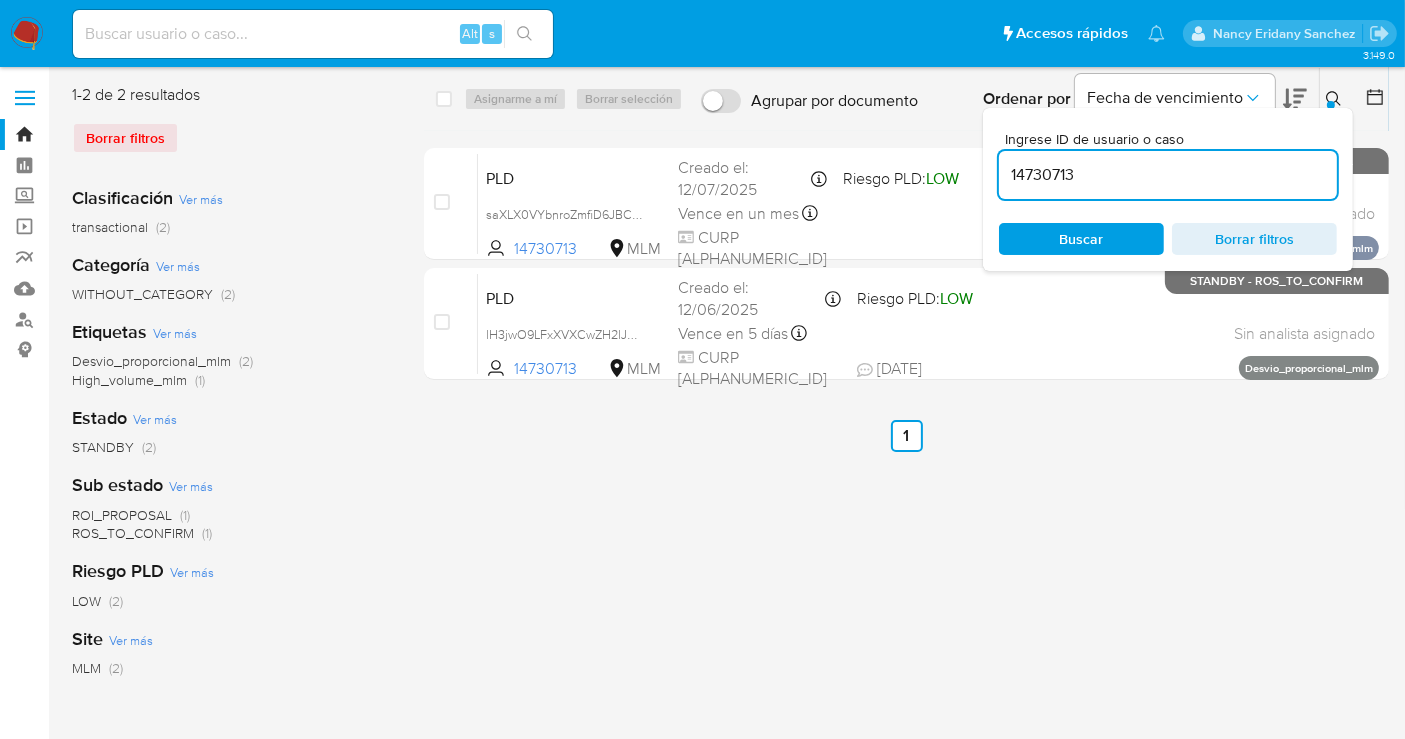 click on "14730713" at bounding box center [1168, 175] 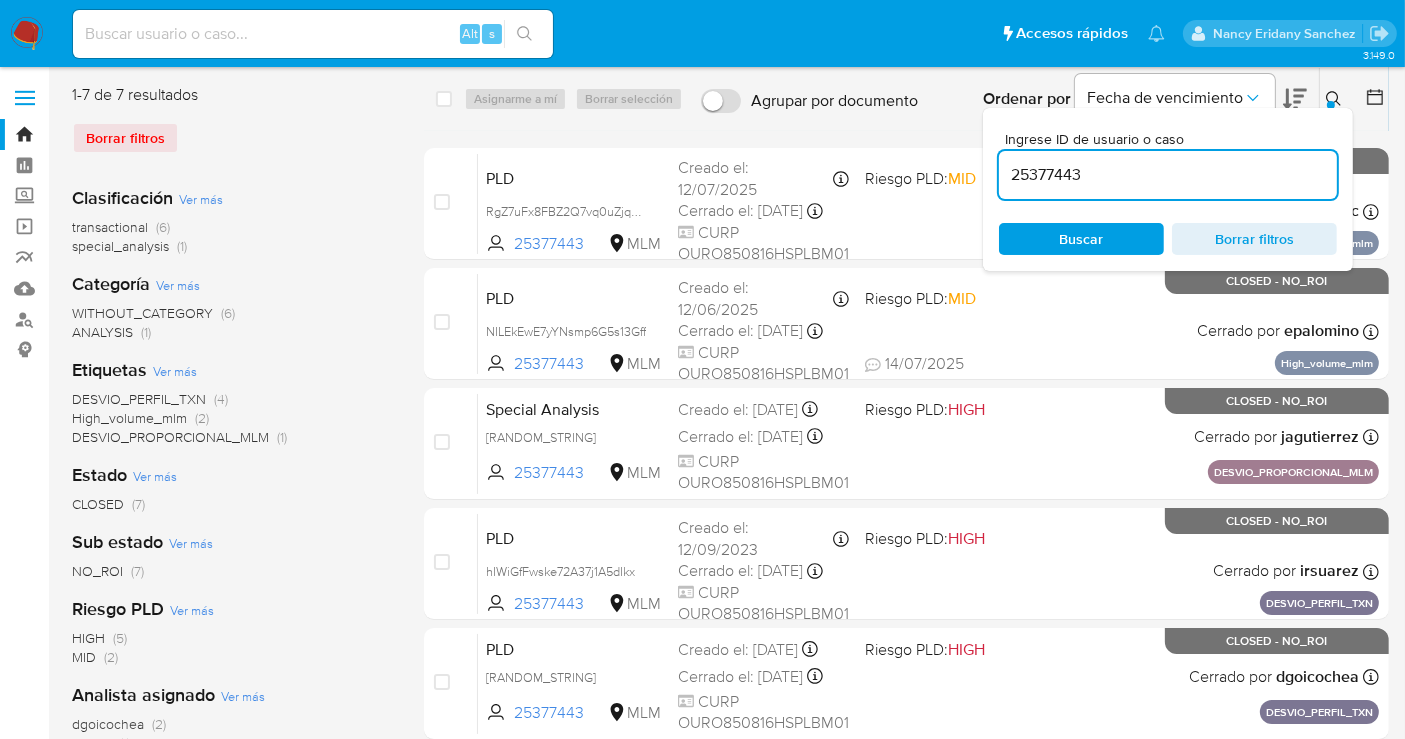 click on "Buscar" at bounding box center [1082, 239] 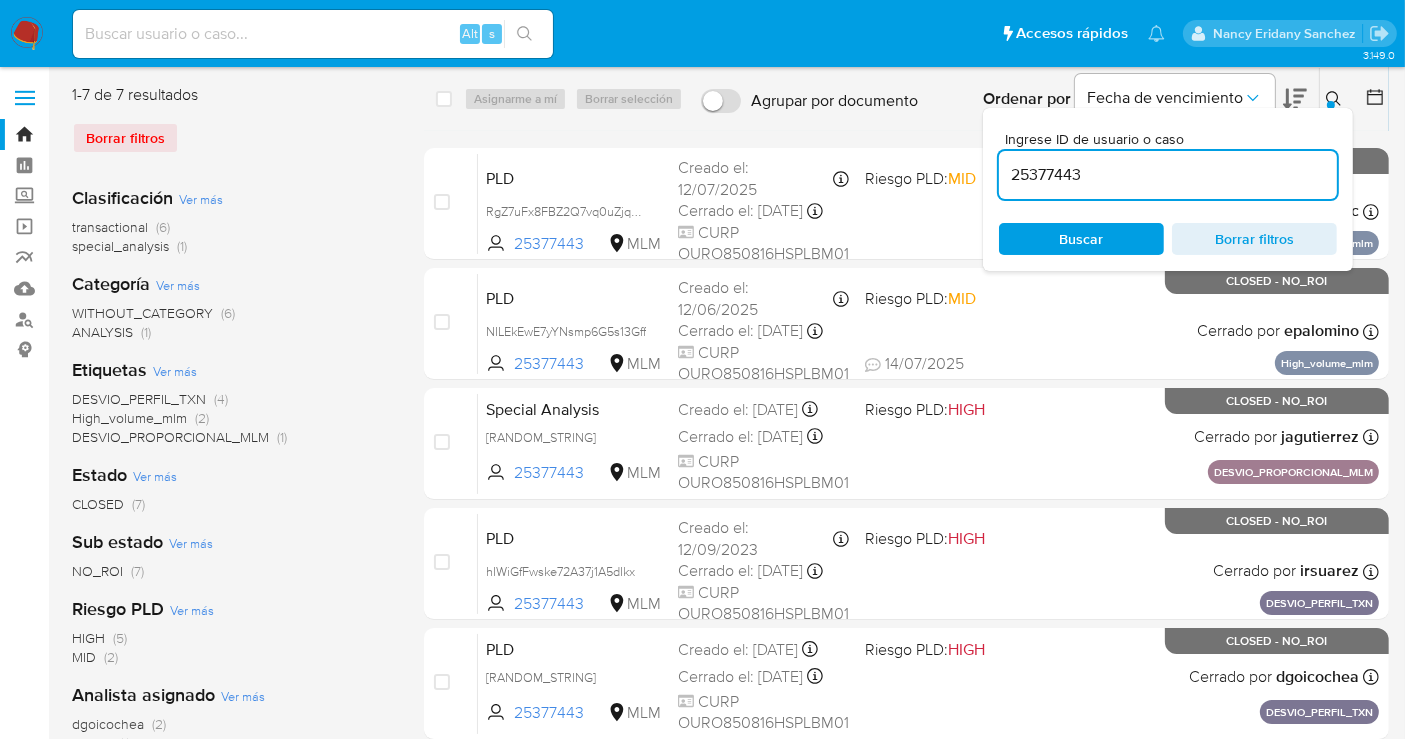click at bounding box center (1371, 99) 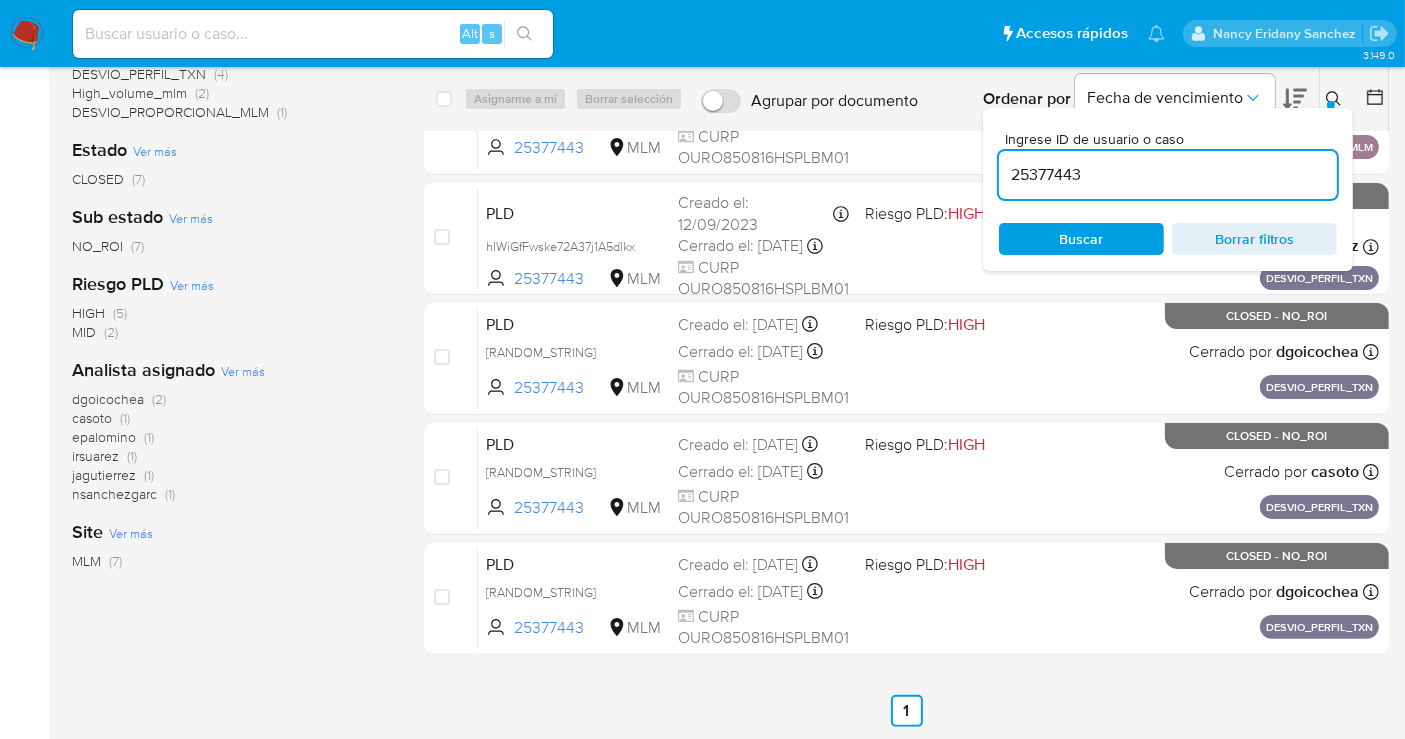 drag, startPoint x: 134, startPoint y: 495, endPoint x: 322, endPoint y: 525, distance: 190.37857 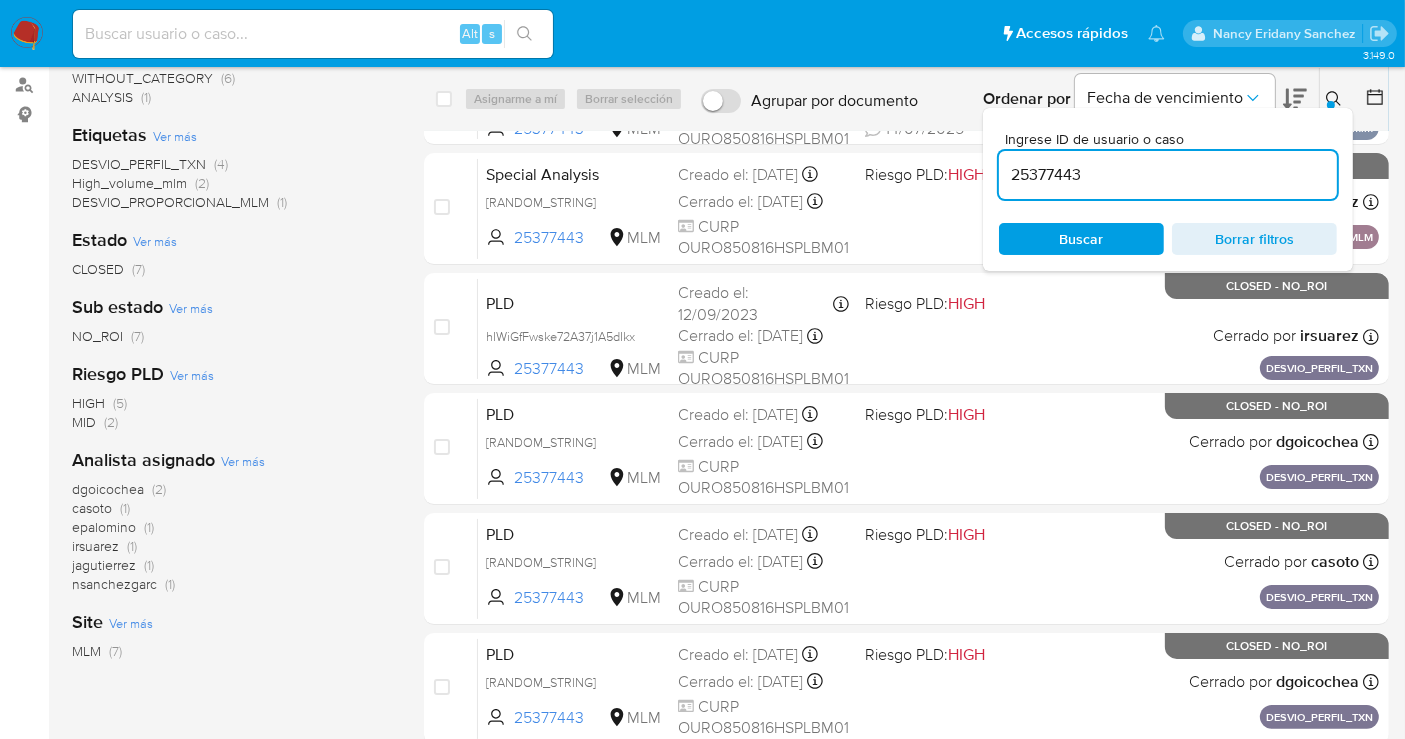 scroll, scrollTop: 325, scrollLeft: 0, axis: vertical 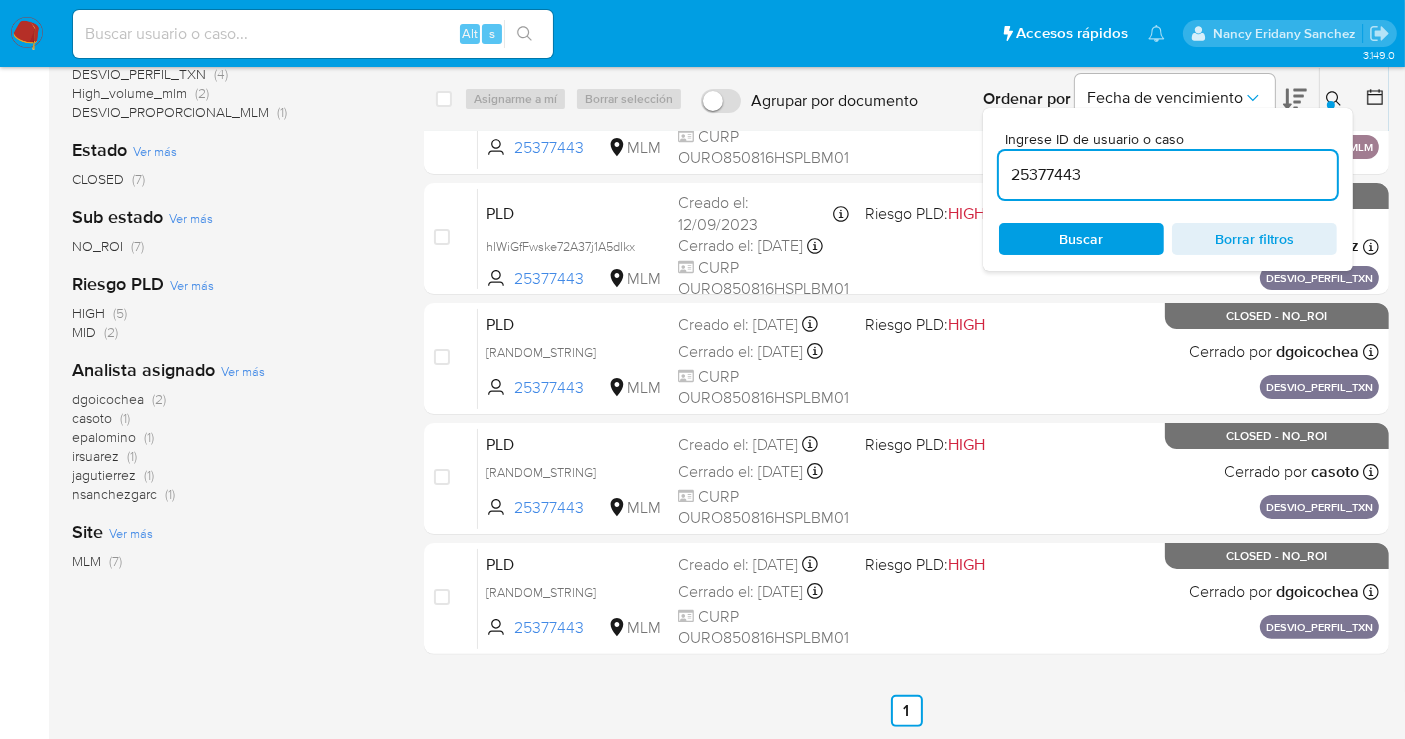 click on "nsanchezgarc" at bounding box center (114, 494) 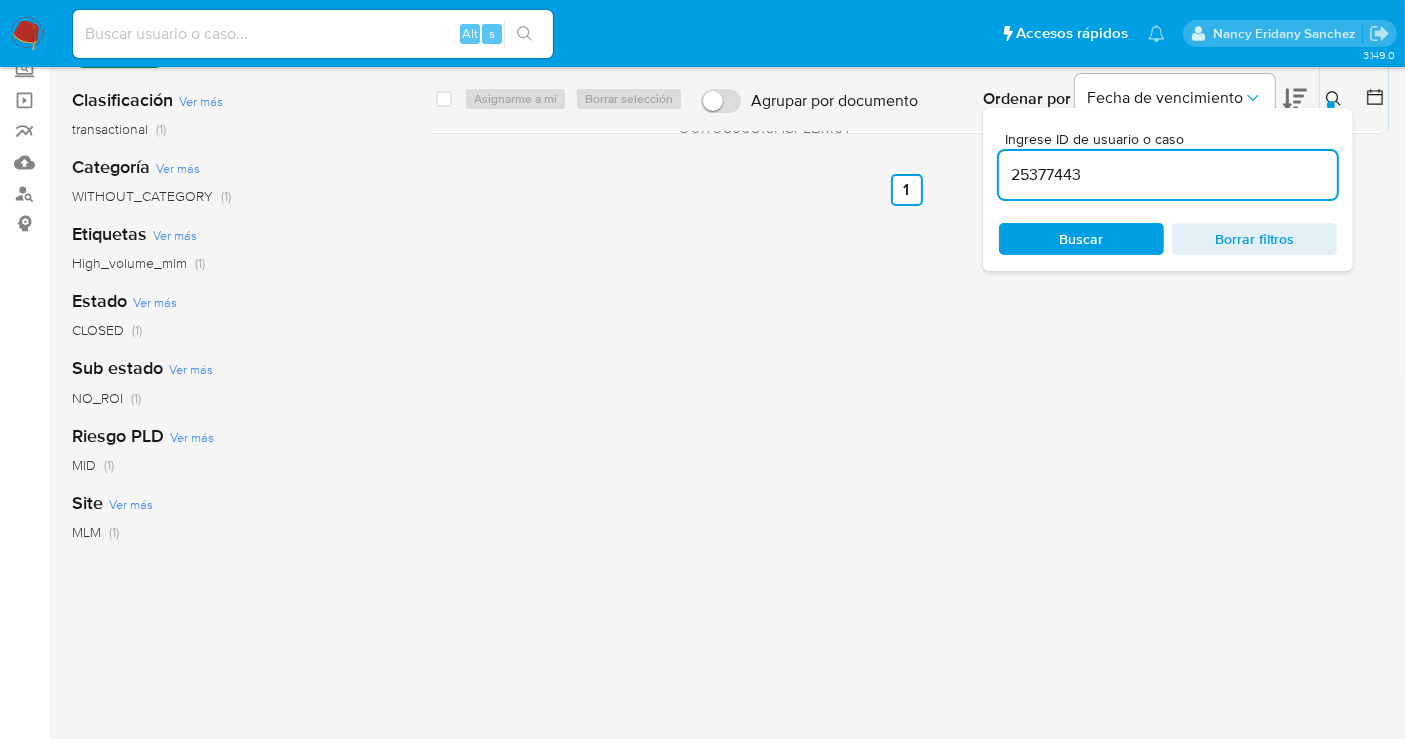 scroll, scrollTop: 0, scrollLeft: 0, axis: both 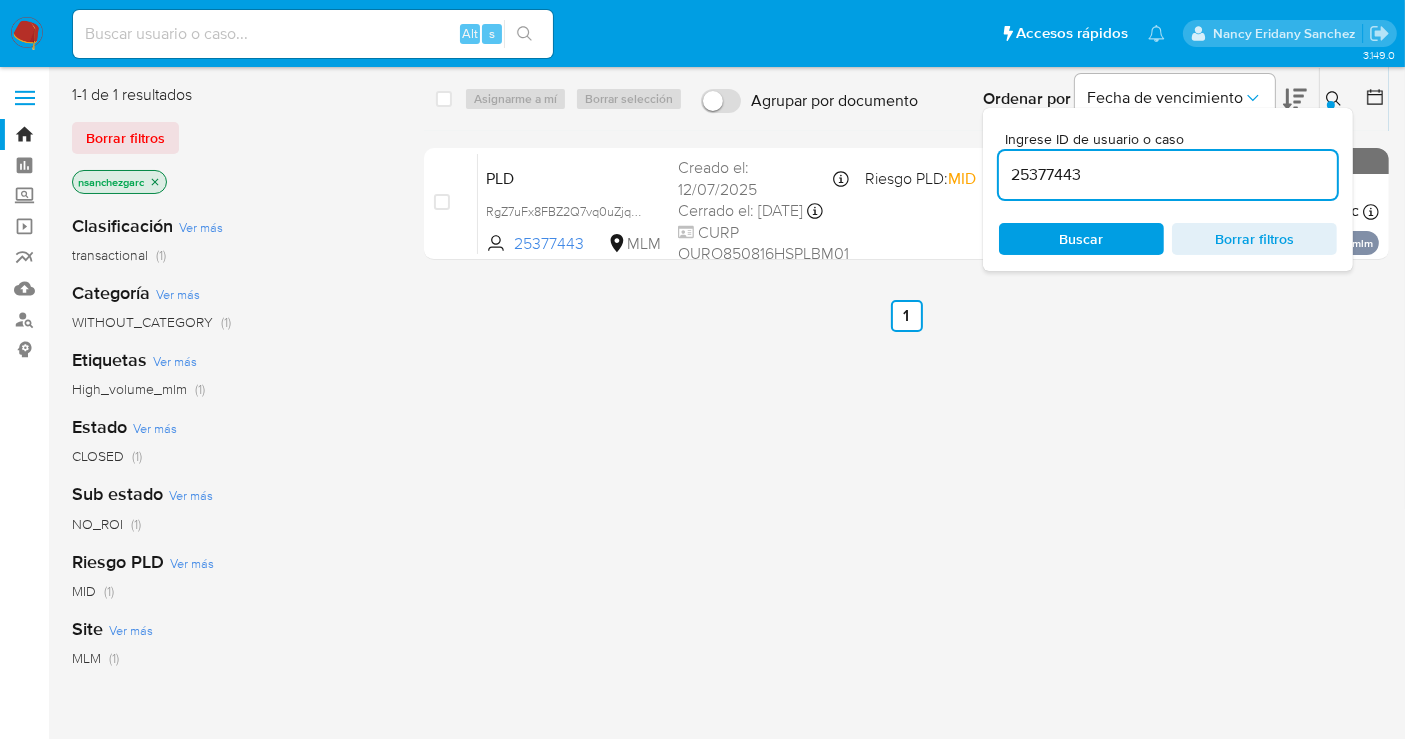 click on "25377443" at bounding box center [1168, 175] 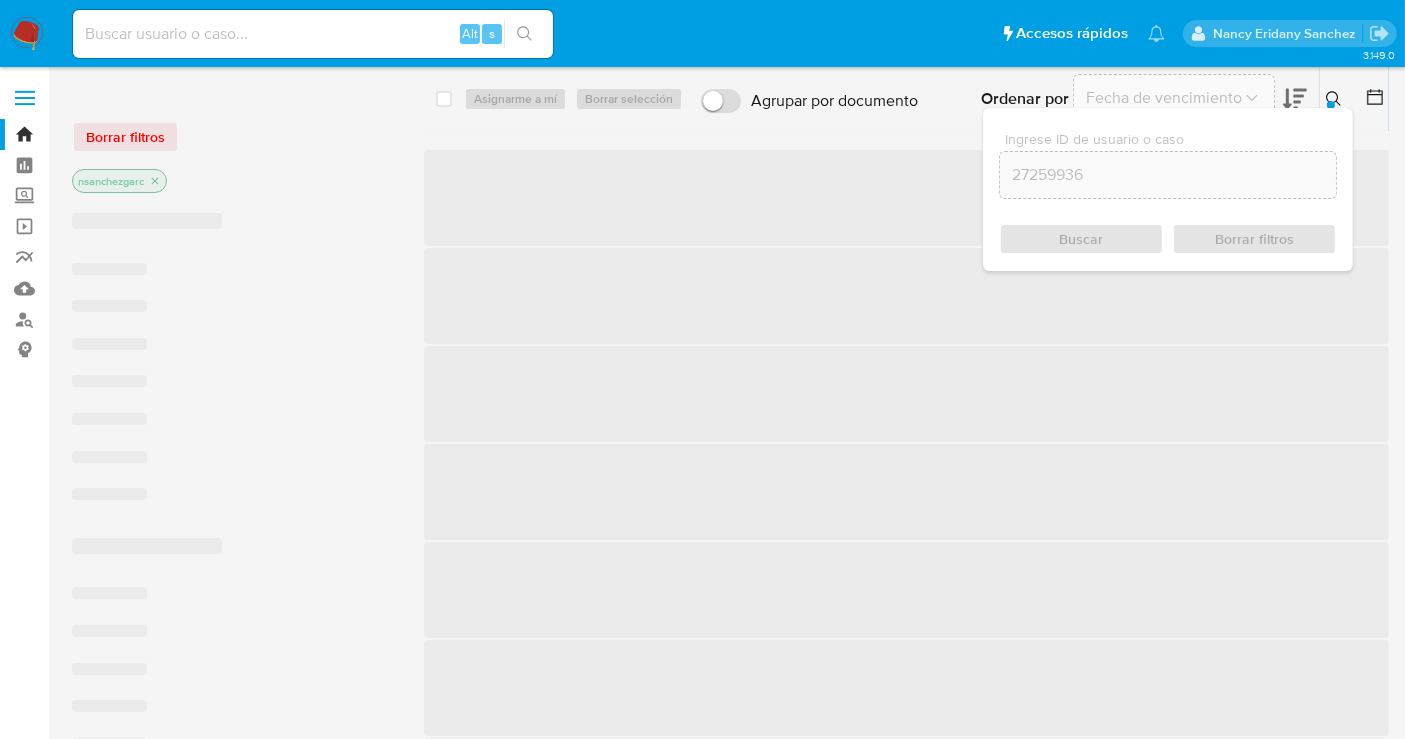 click on "Buscar Borrar filtros" at bounding box center [1168, 239] 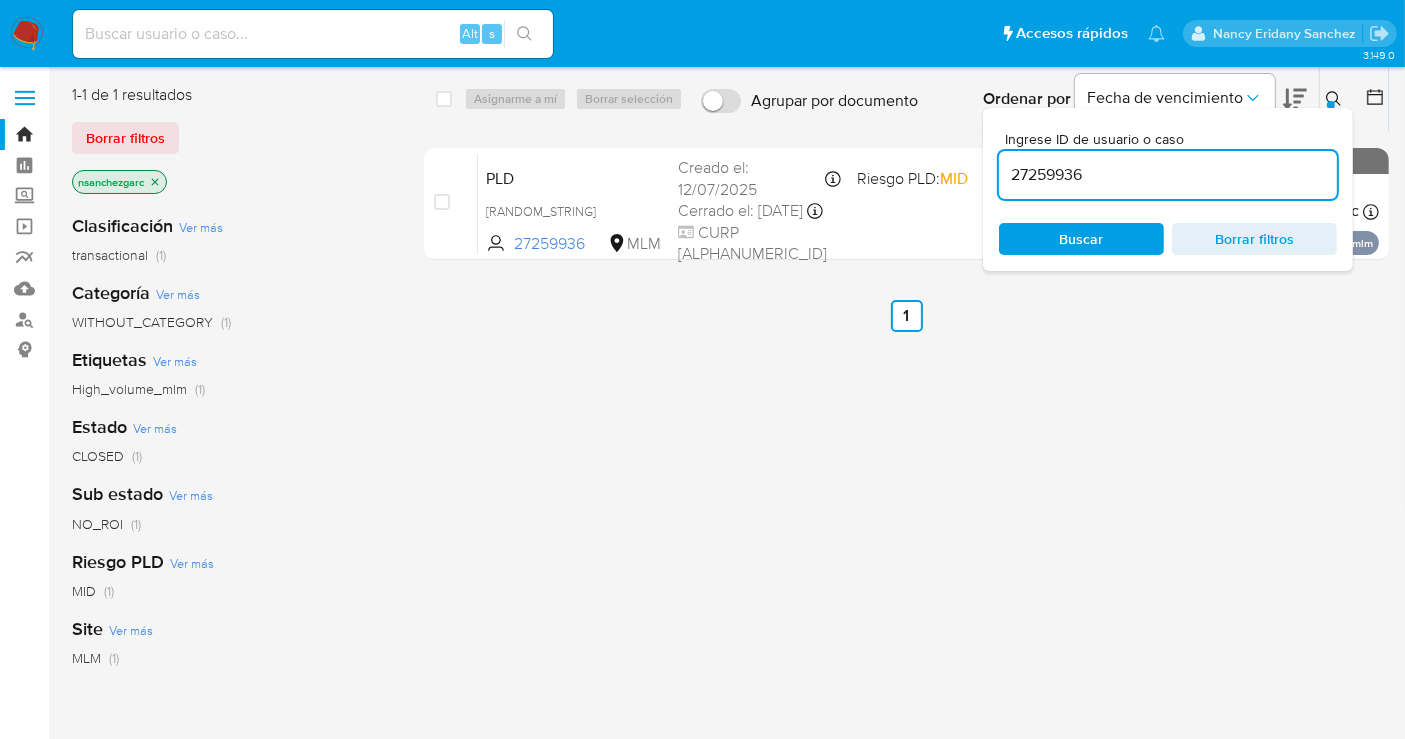 click on "27259936" at bounding box center (1168, 175) 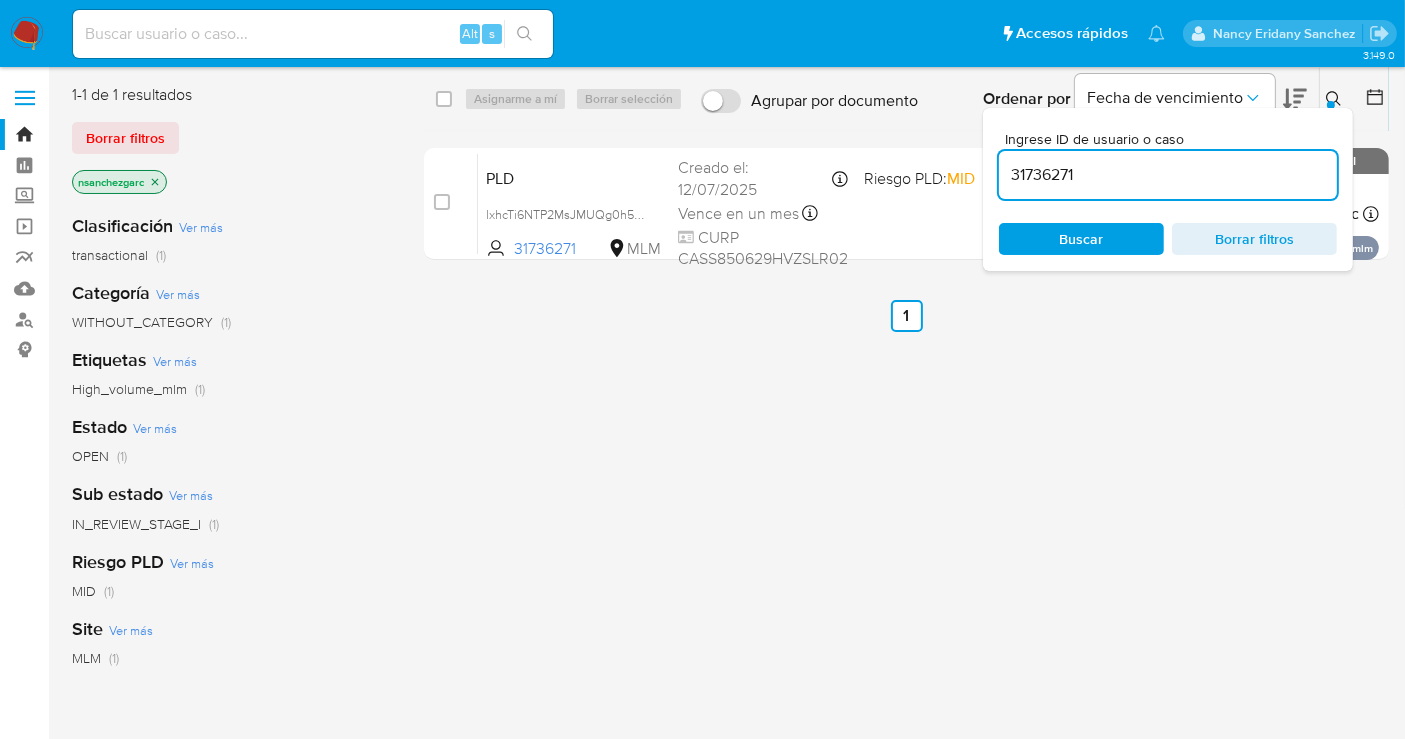 click on "31736271" at bounding box center [1168, 175] 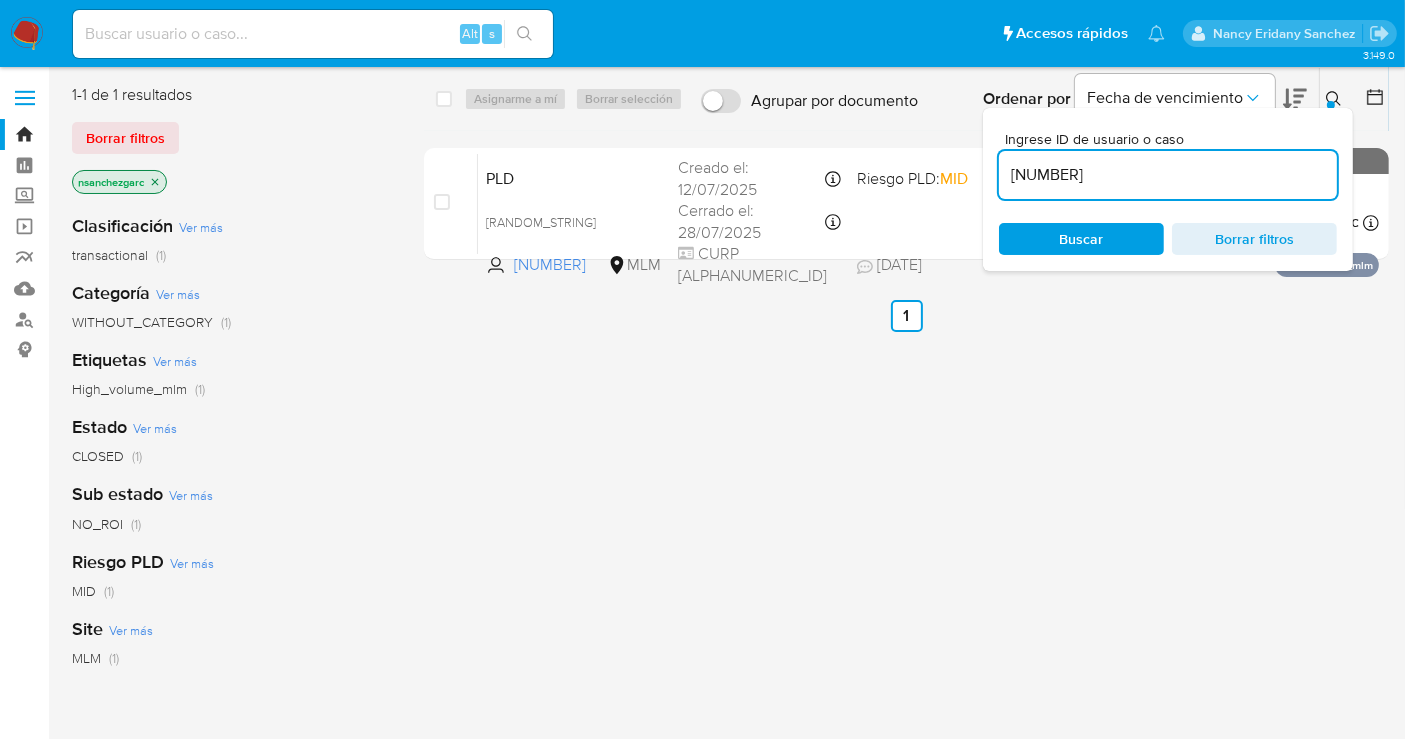 click on "37272132" at bounding box center [1168, 175] 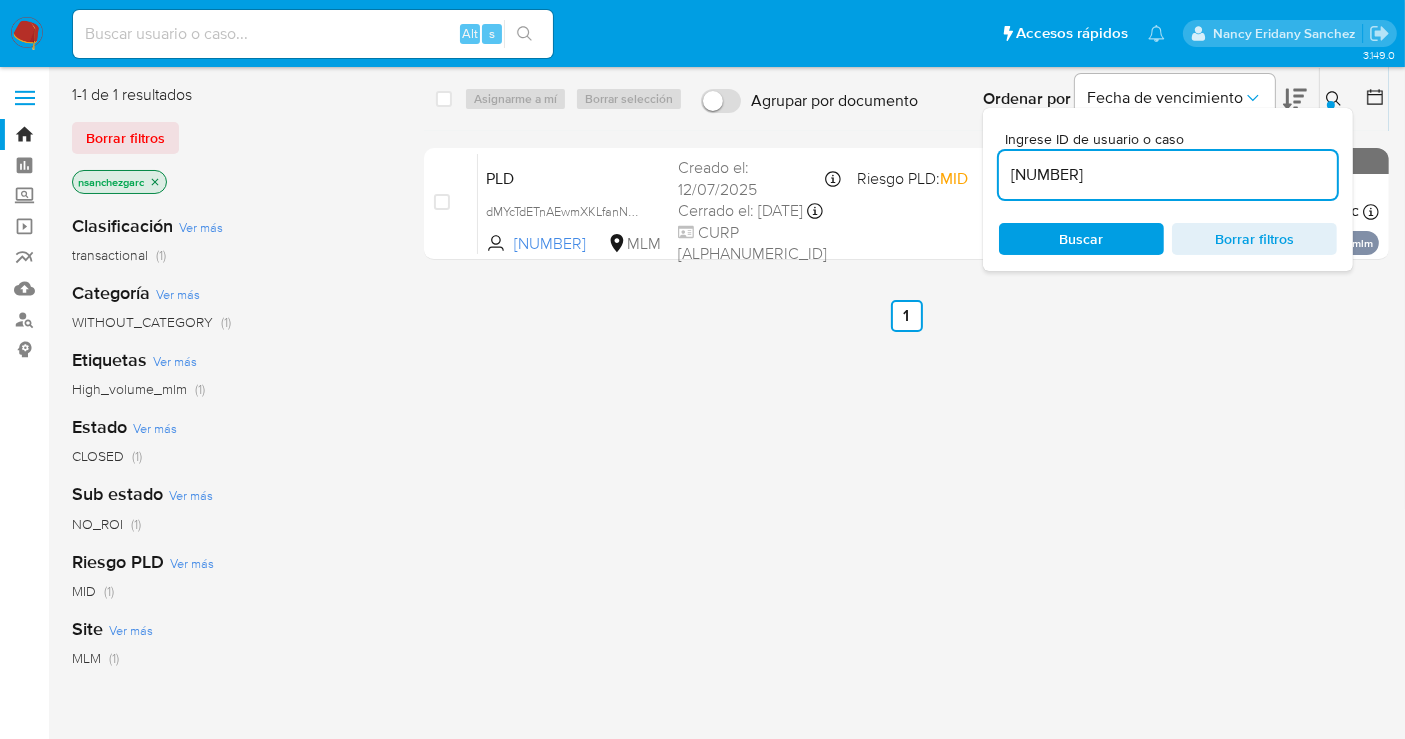 click on "39196958" at bounding box center [1168, 175] 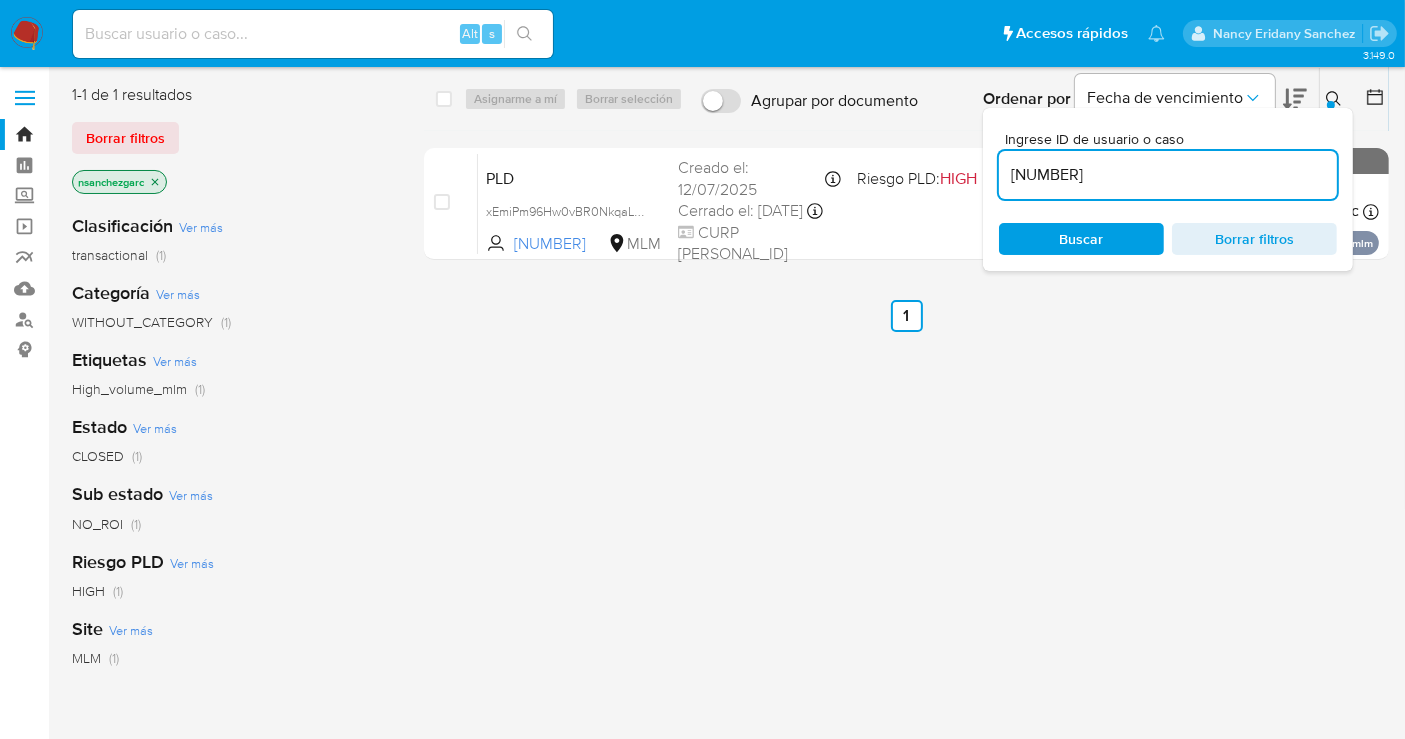 click on "77684871" at bounding box center [1168, 175] 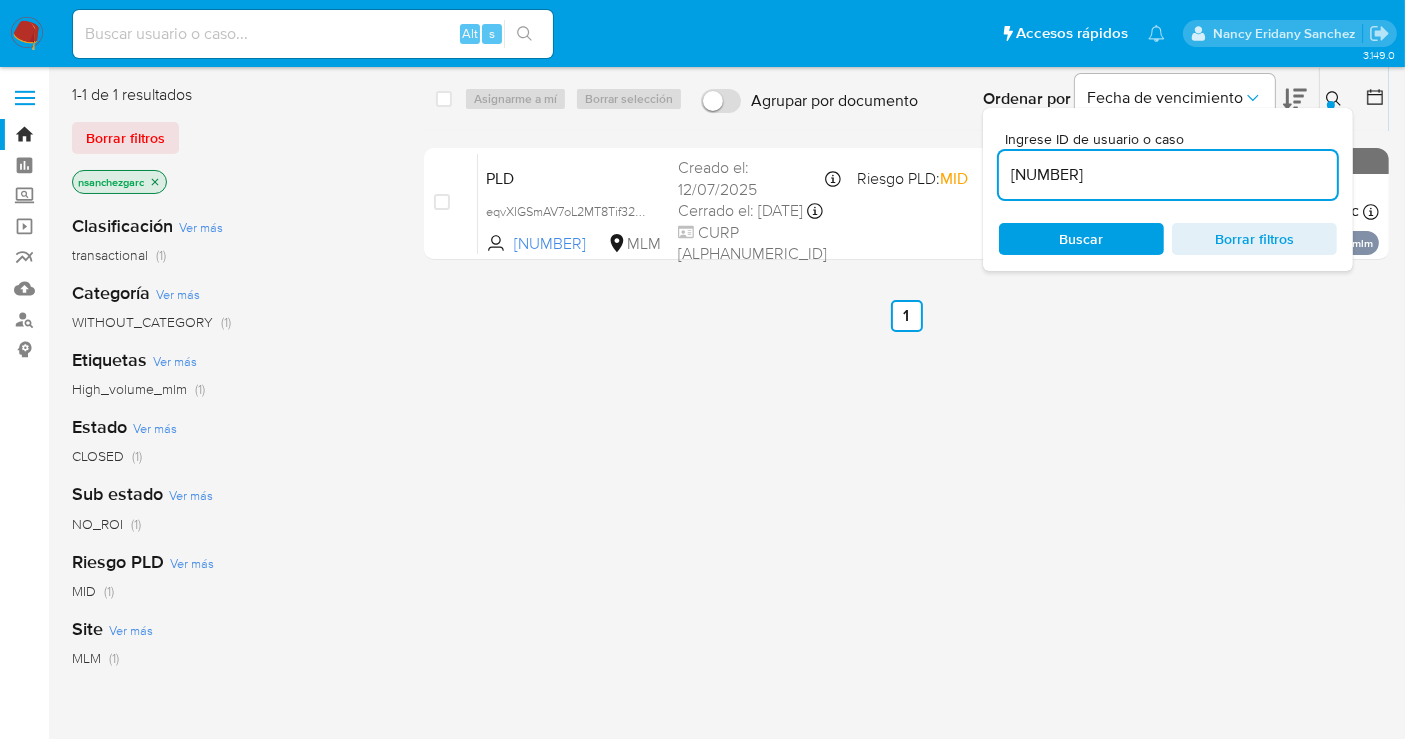 click on "118375220" at bounding box center (1168, 175) 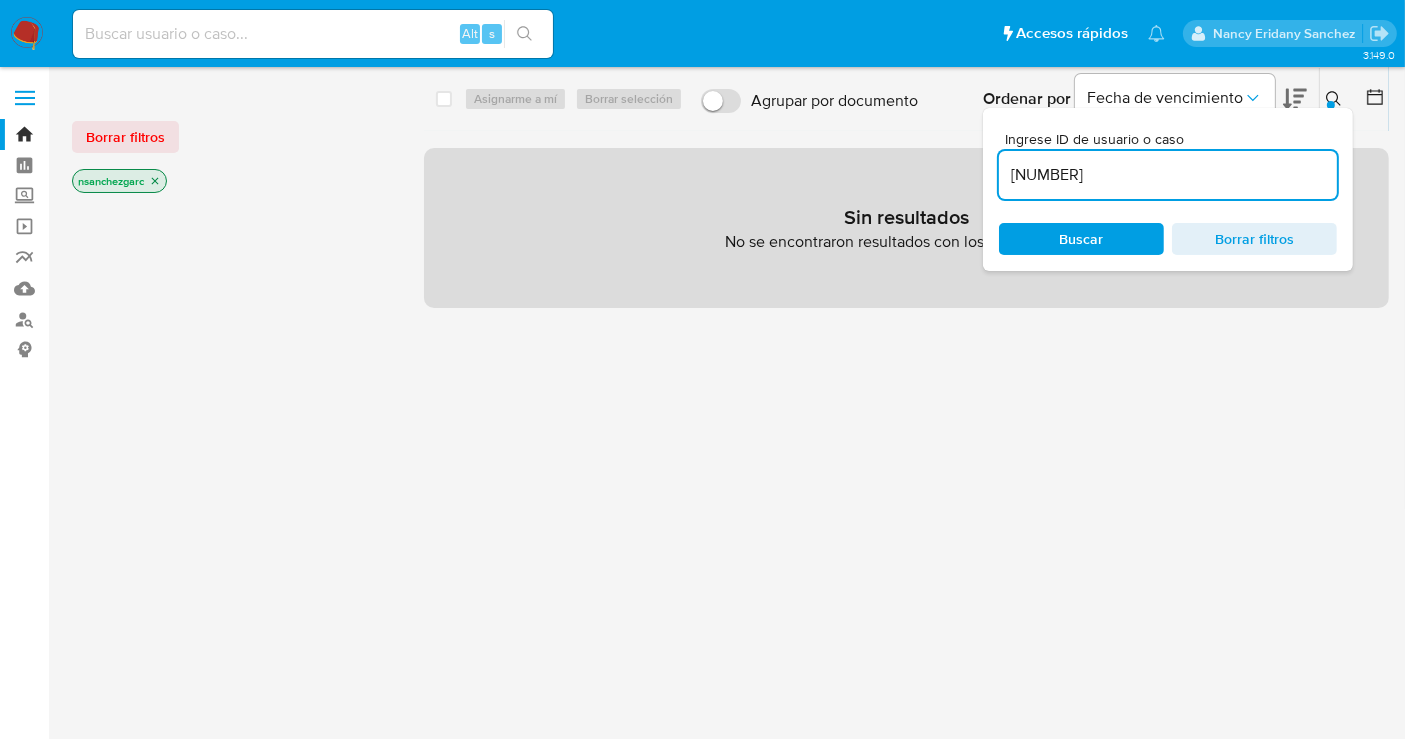 click 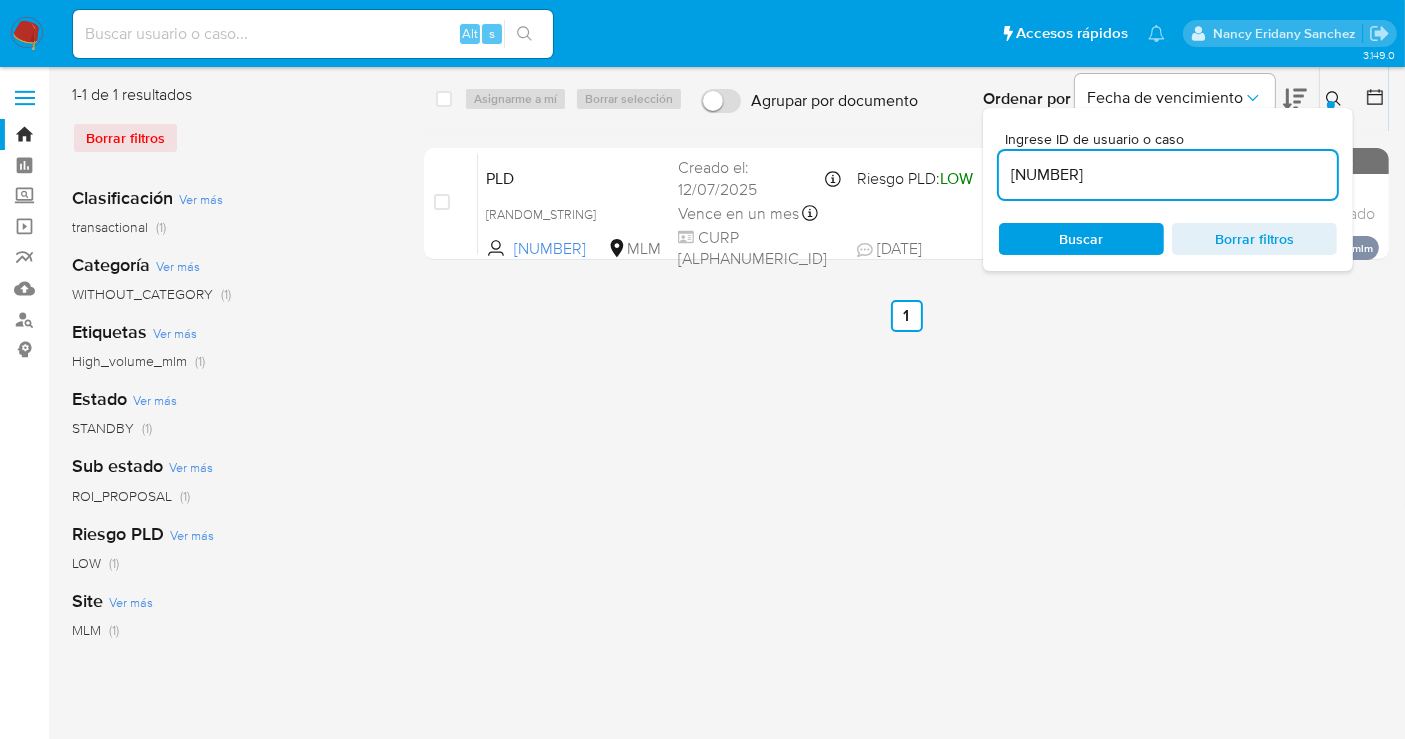 click 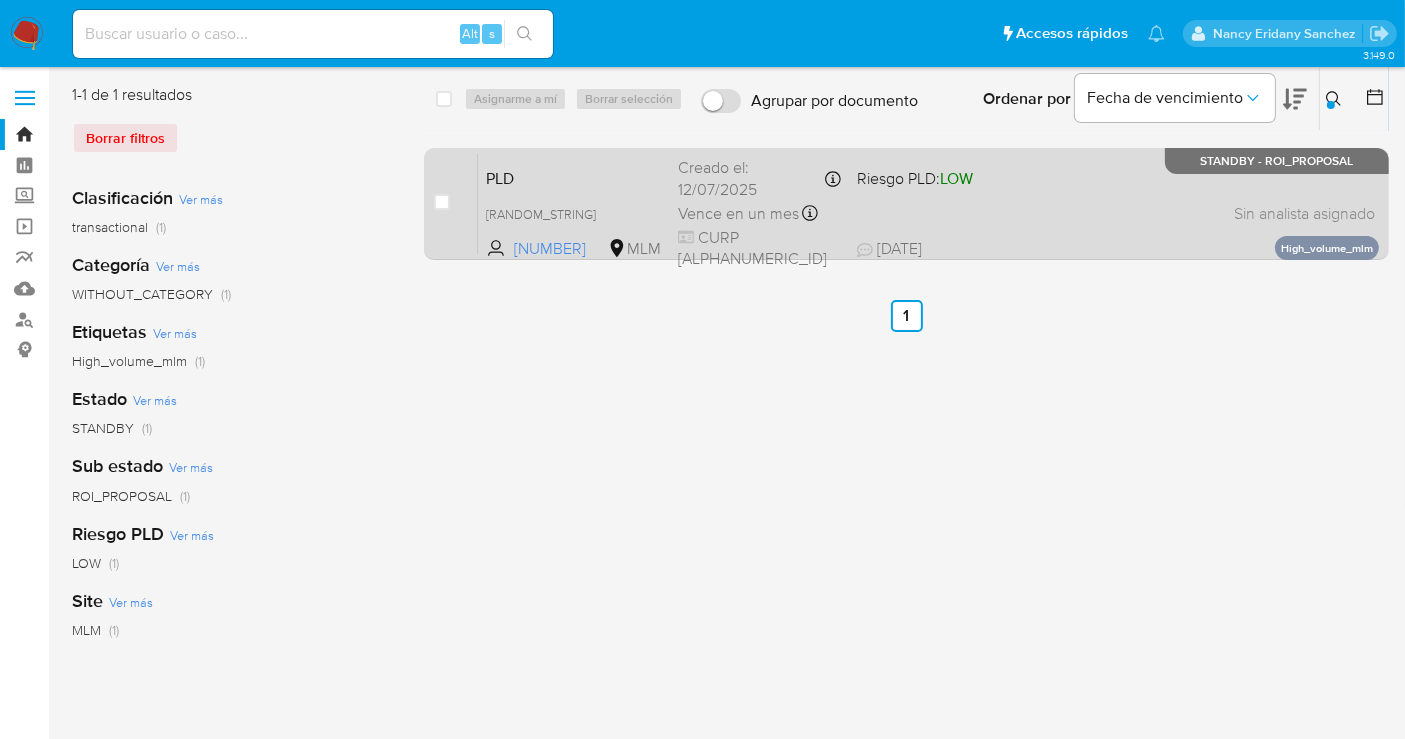 click on "Creado el: 12/07/2025   Creado el: 12/07/2025 02:04:31" at bounding box center [759, 178] 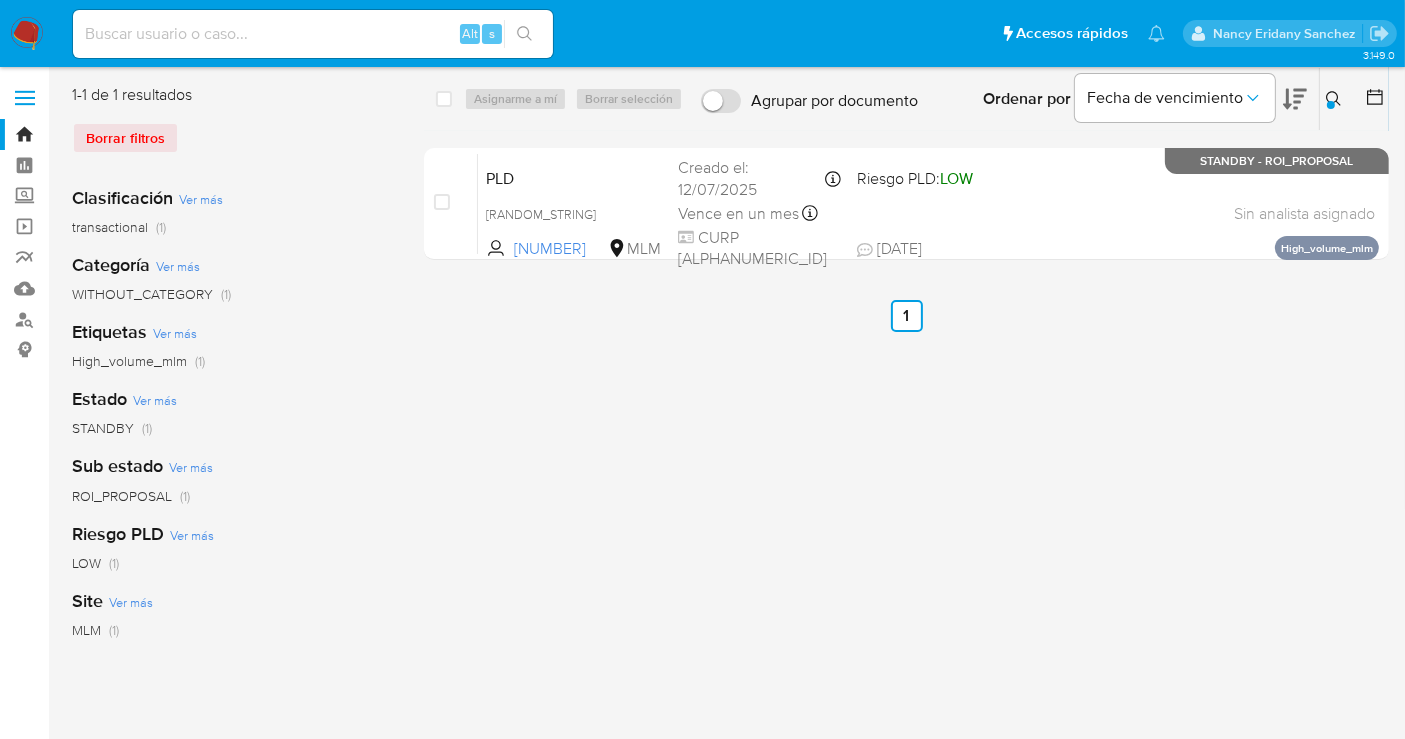 click 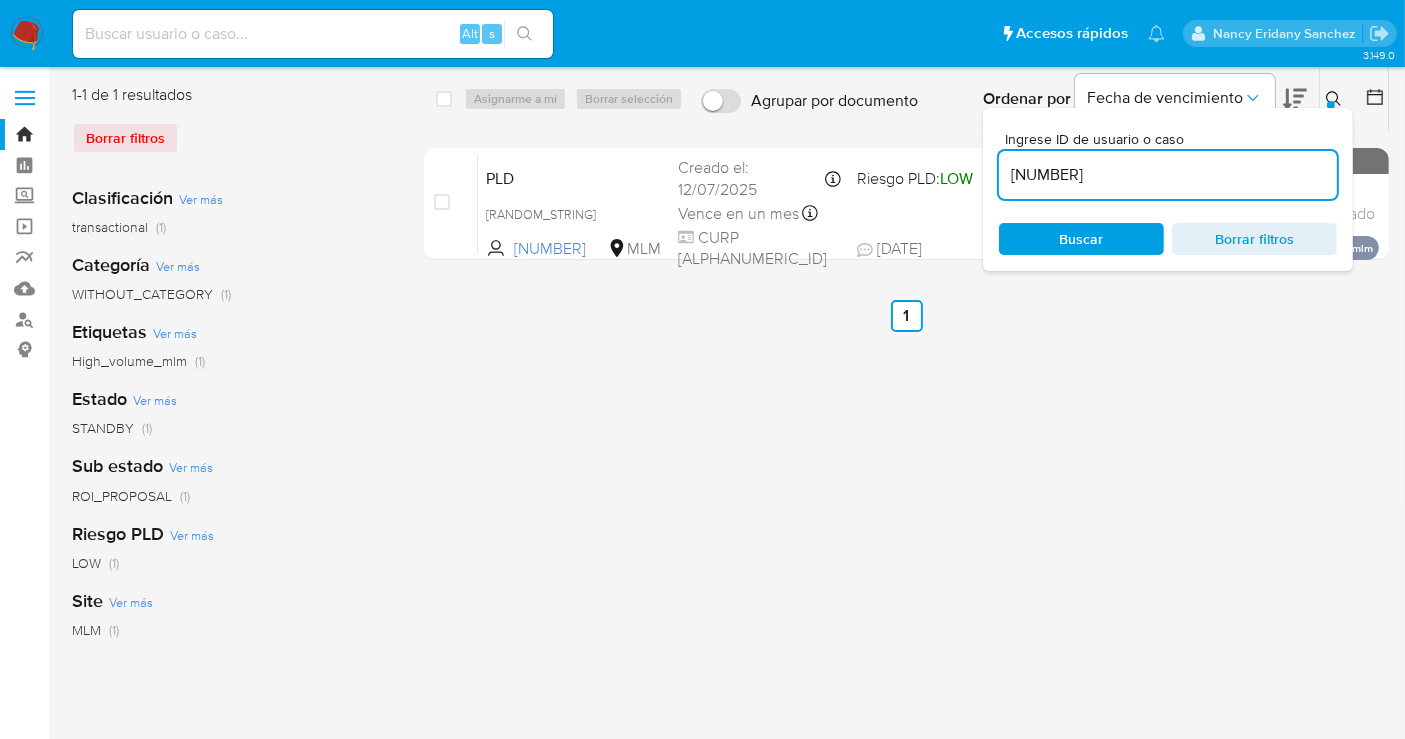 click on "[NUMBER]" at bounding box center [1168, 175] 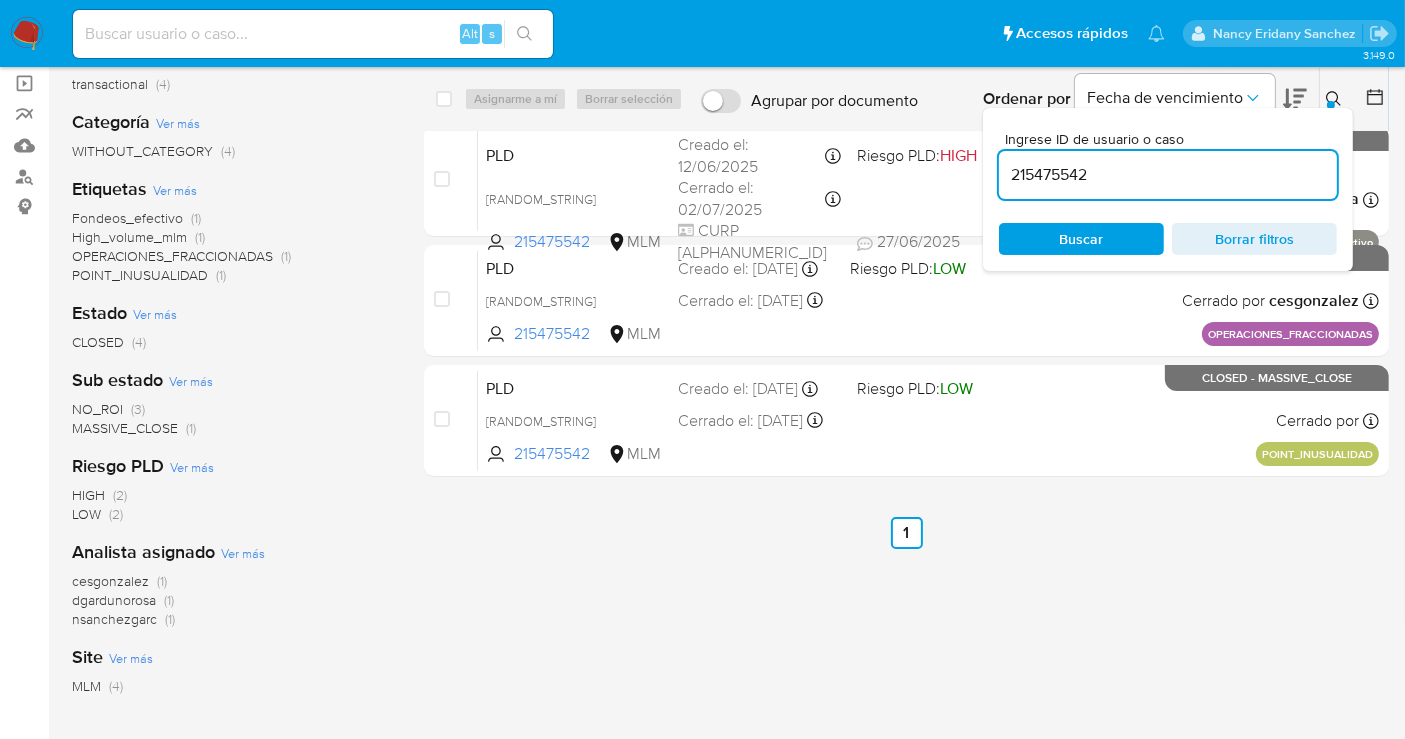 scroll, scrollTop: 219, scrollLeft: 0, axis: vertical 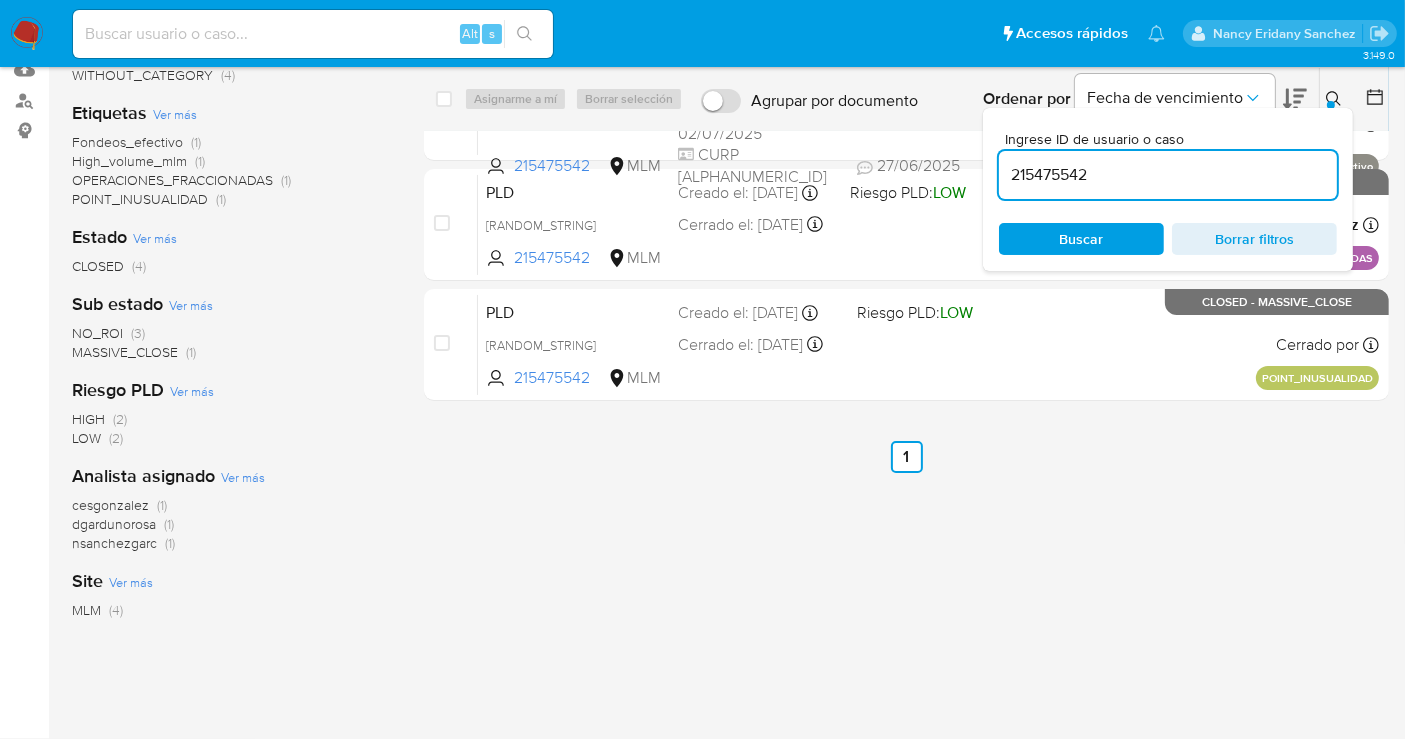 click on "nsanchezgarc" at bounding box center (114, 543) 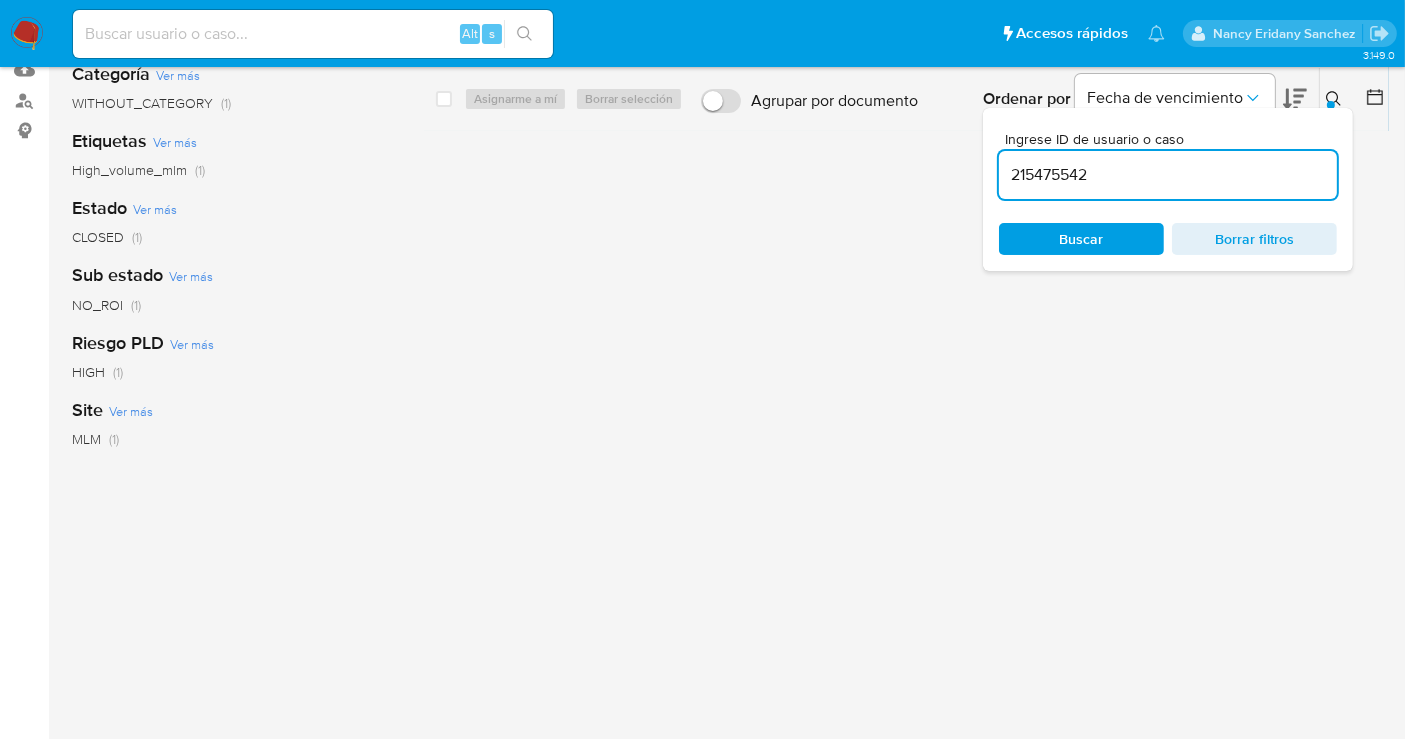 scroll, scrollTop: 0, scrollLeft: 0, axis: both 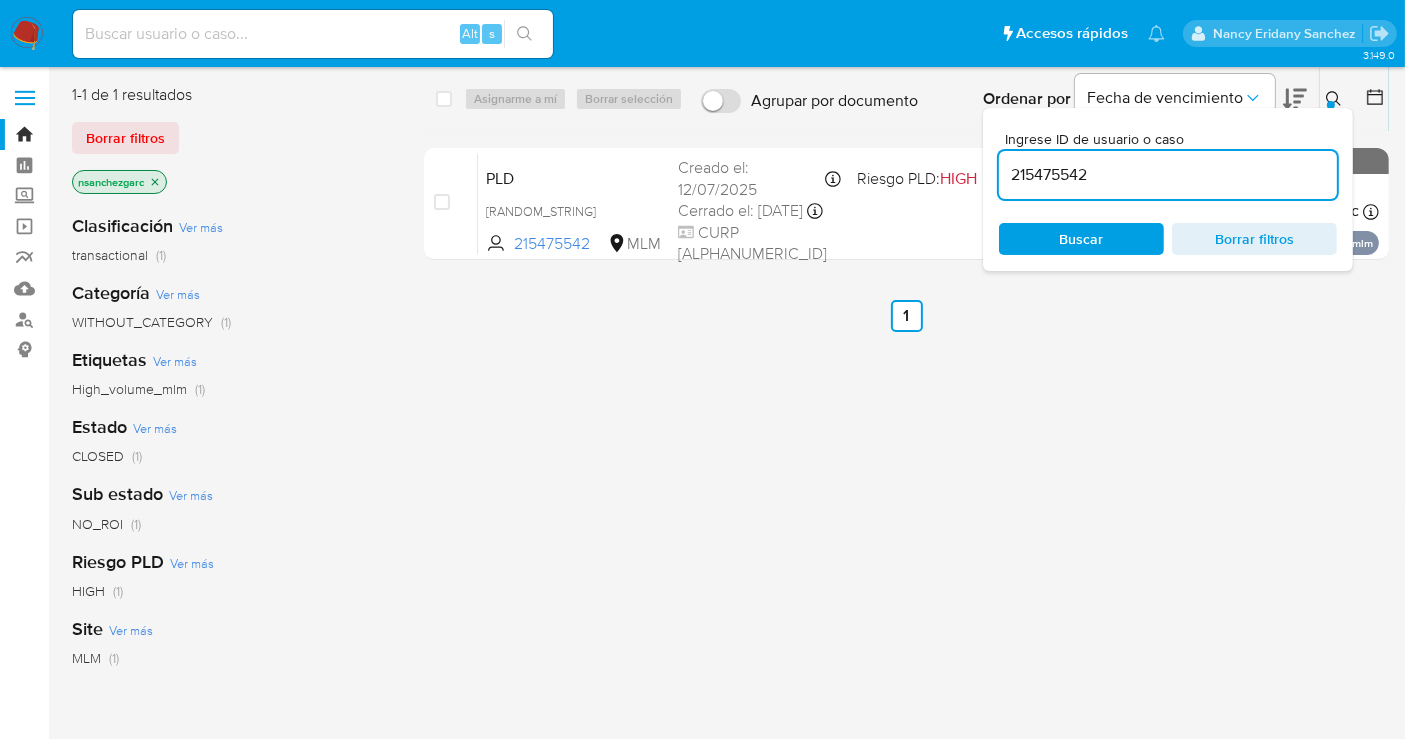 click on "215475542" at bounding box center (1168, 175) 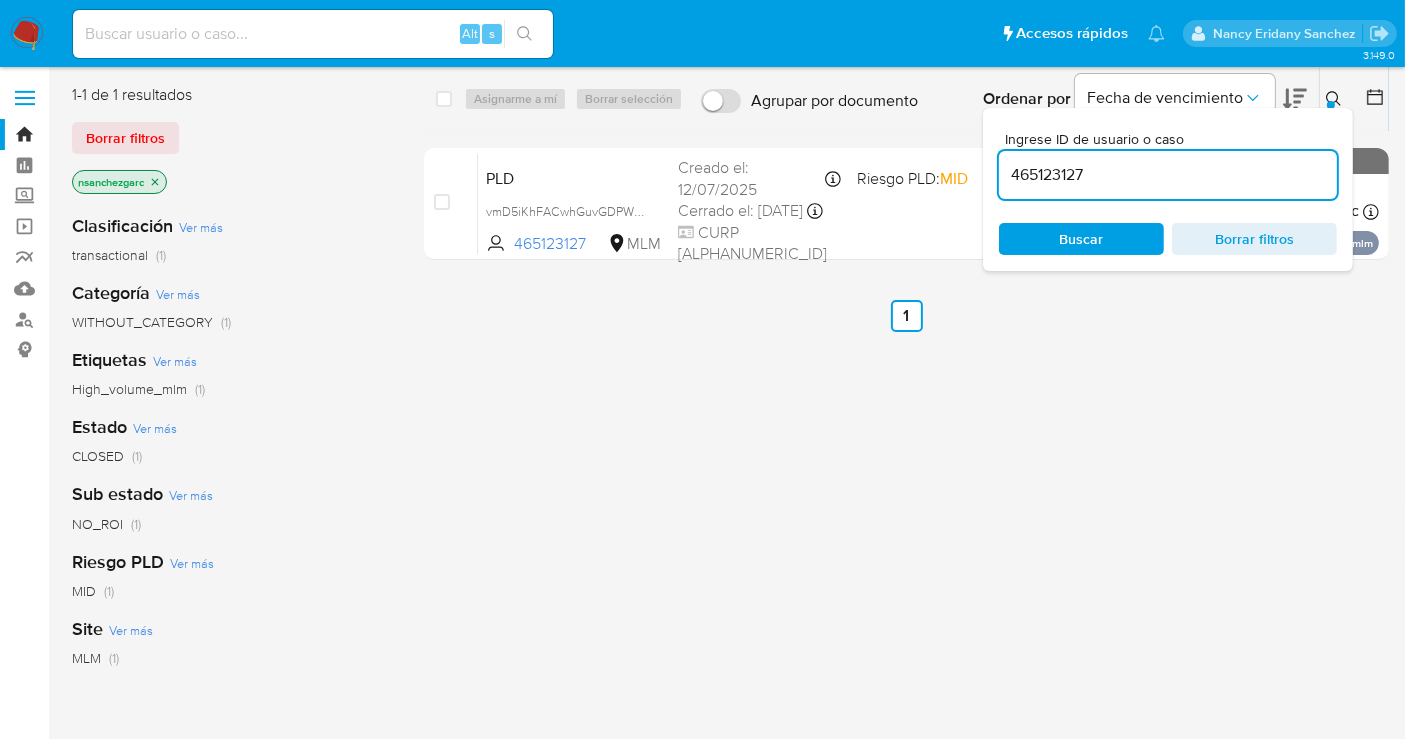 click on "465123127" at bounding box center (1168, 175) 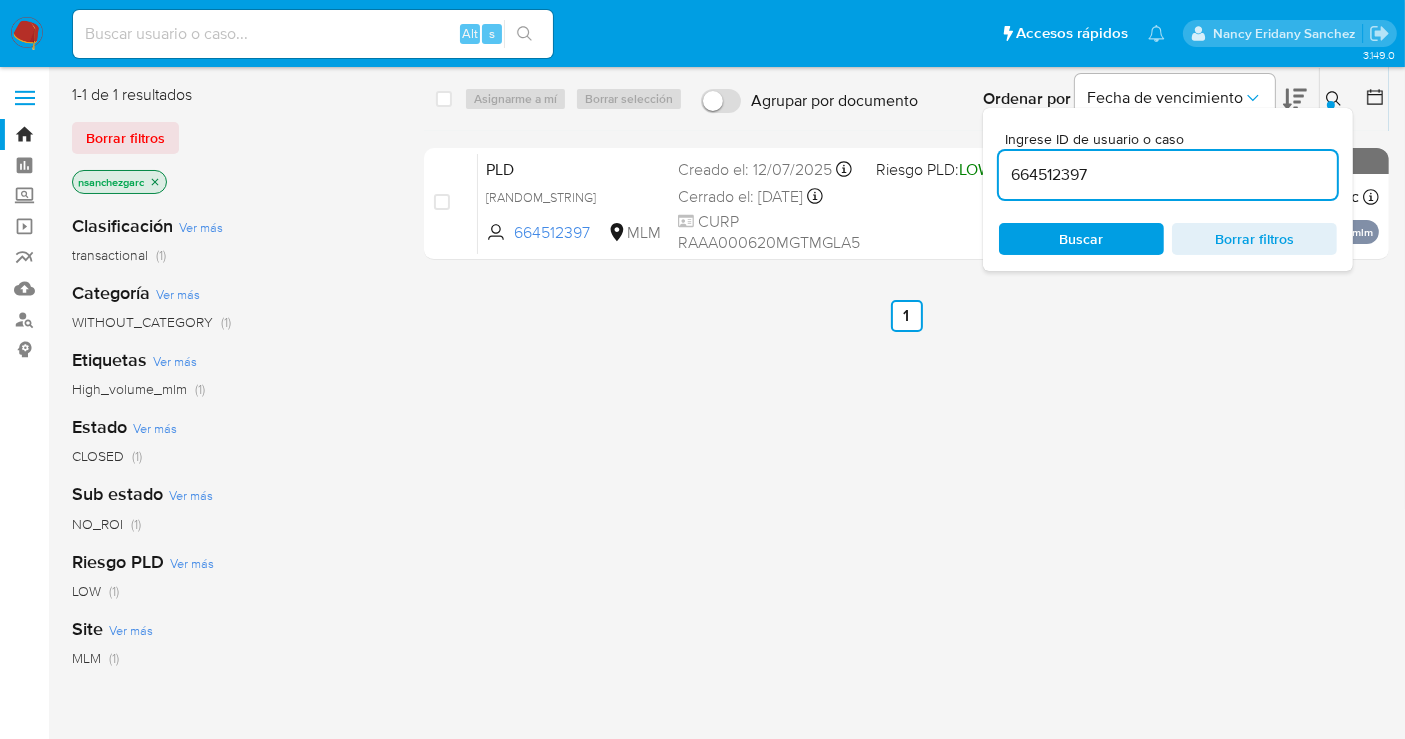 click on "664512397" at bounding box center [1168, 175] 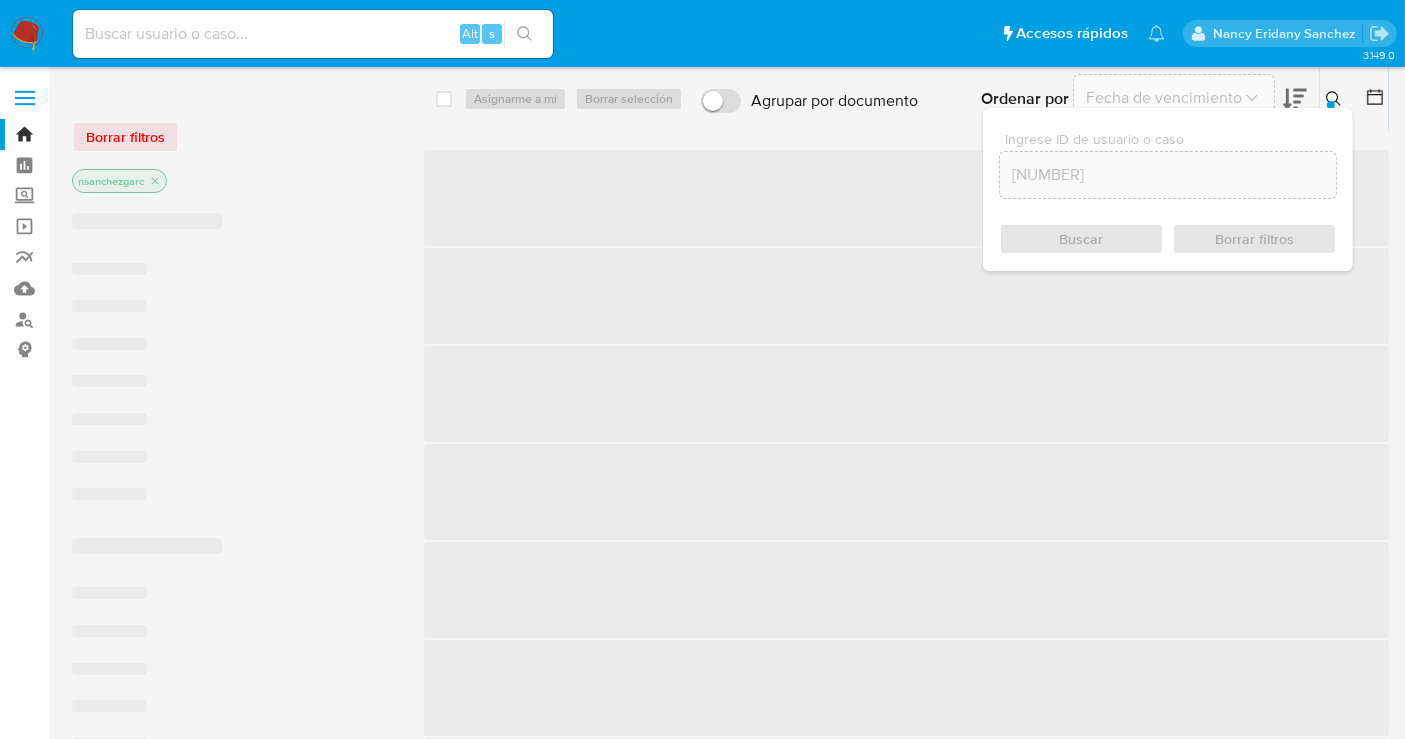 click on "664569858190812397" at bounding box center (1168, 175) 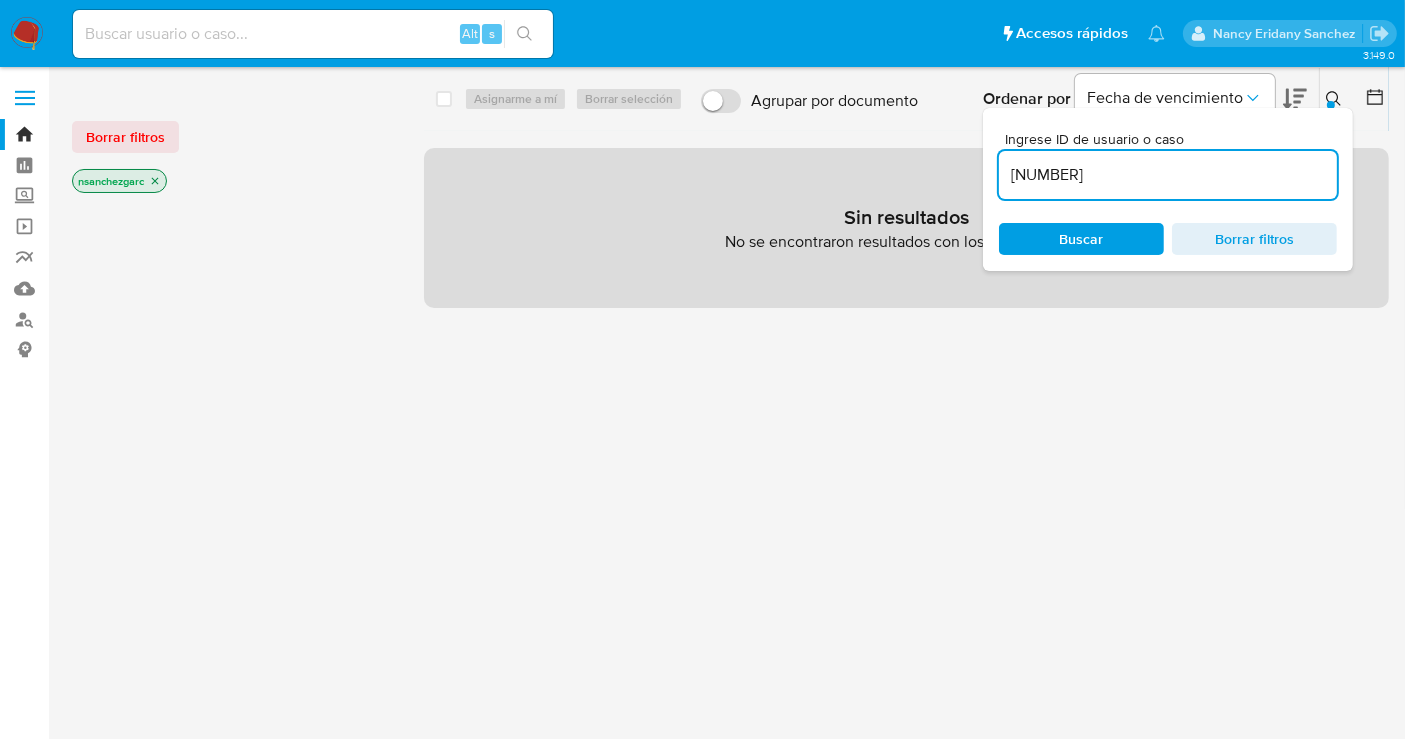 click on "664569858190812397" at bounding box center [1168, 175] 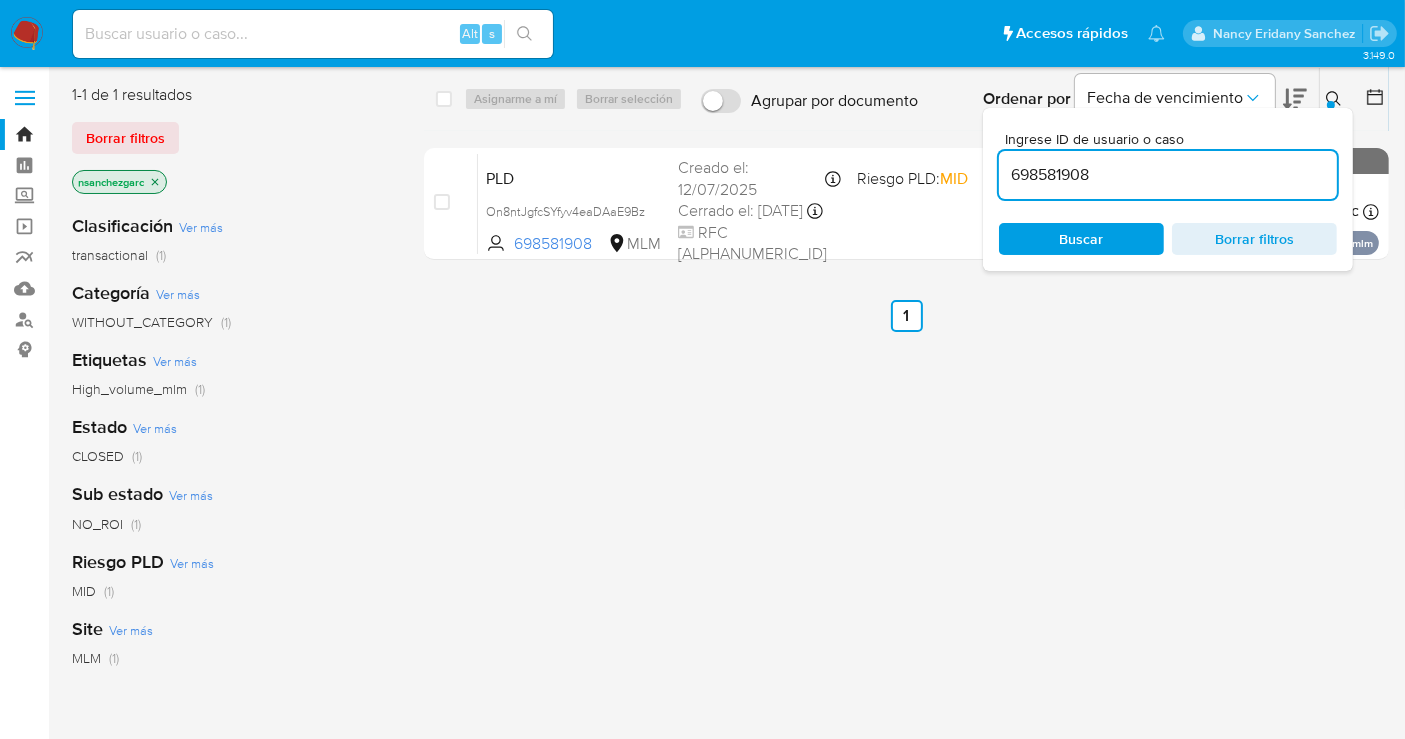 click on "698581908" at bounding box center [1168, 175] 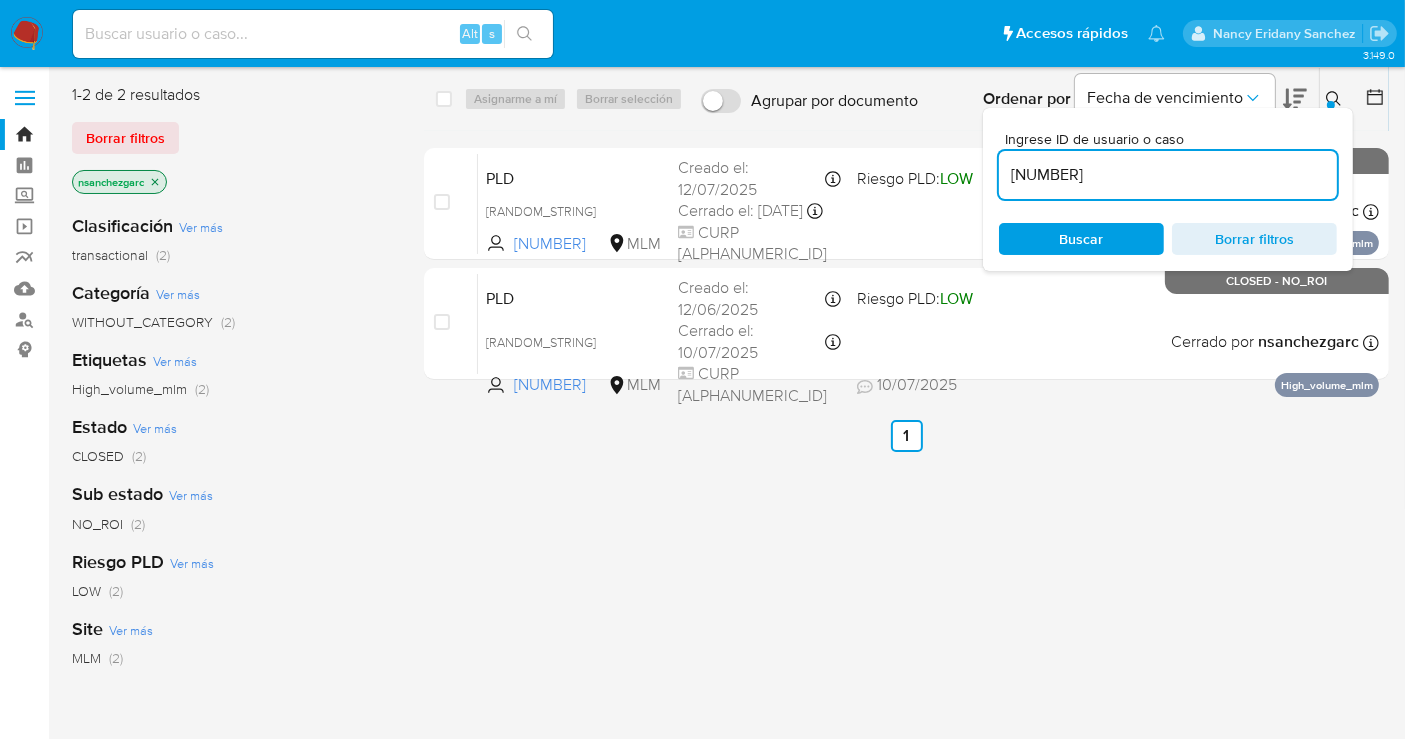 click on "822912377" at bounding box center (1168, 175) 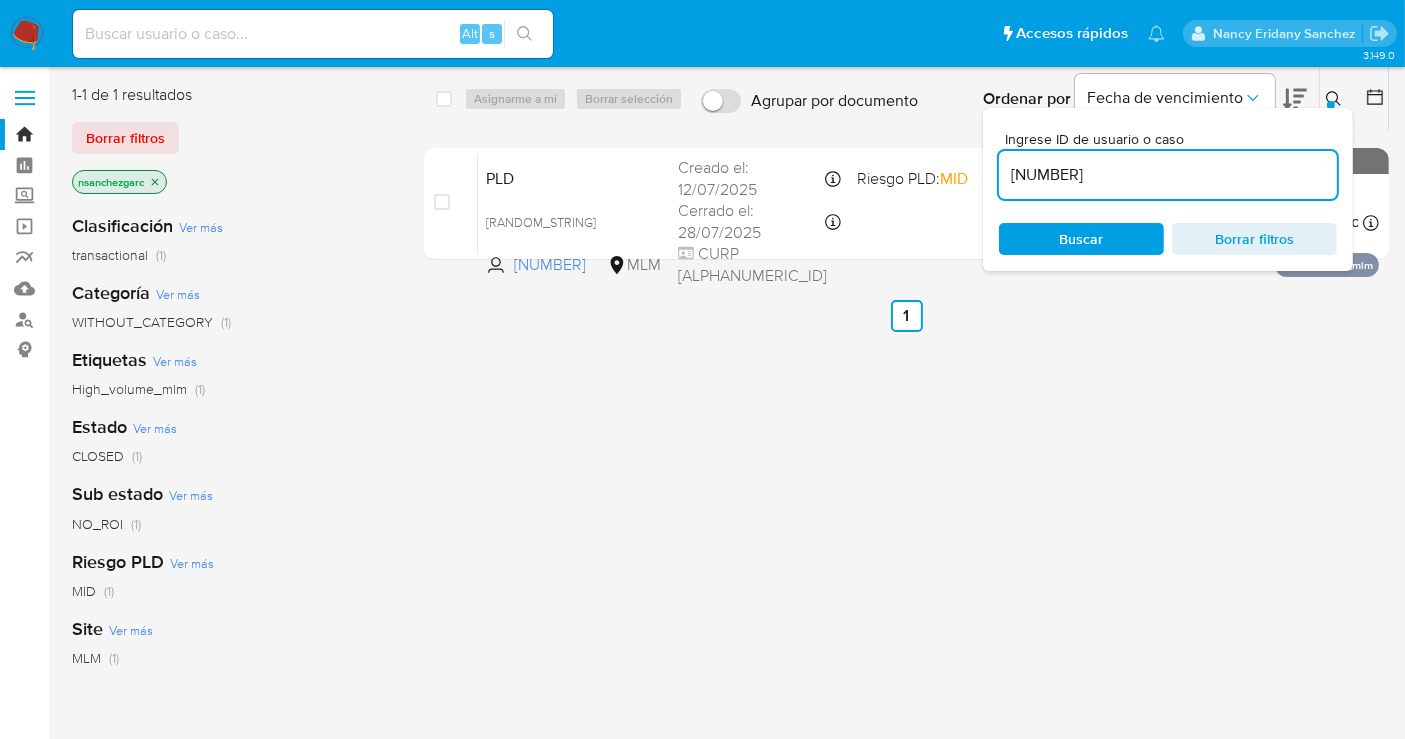click on "1129246495" at bounding box center (1168, 175) 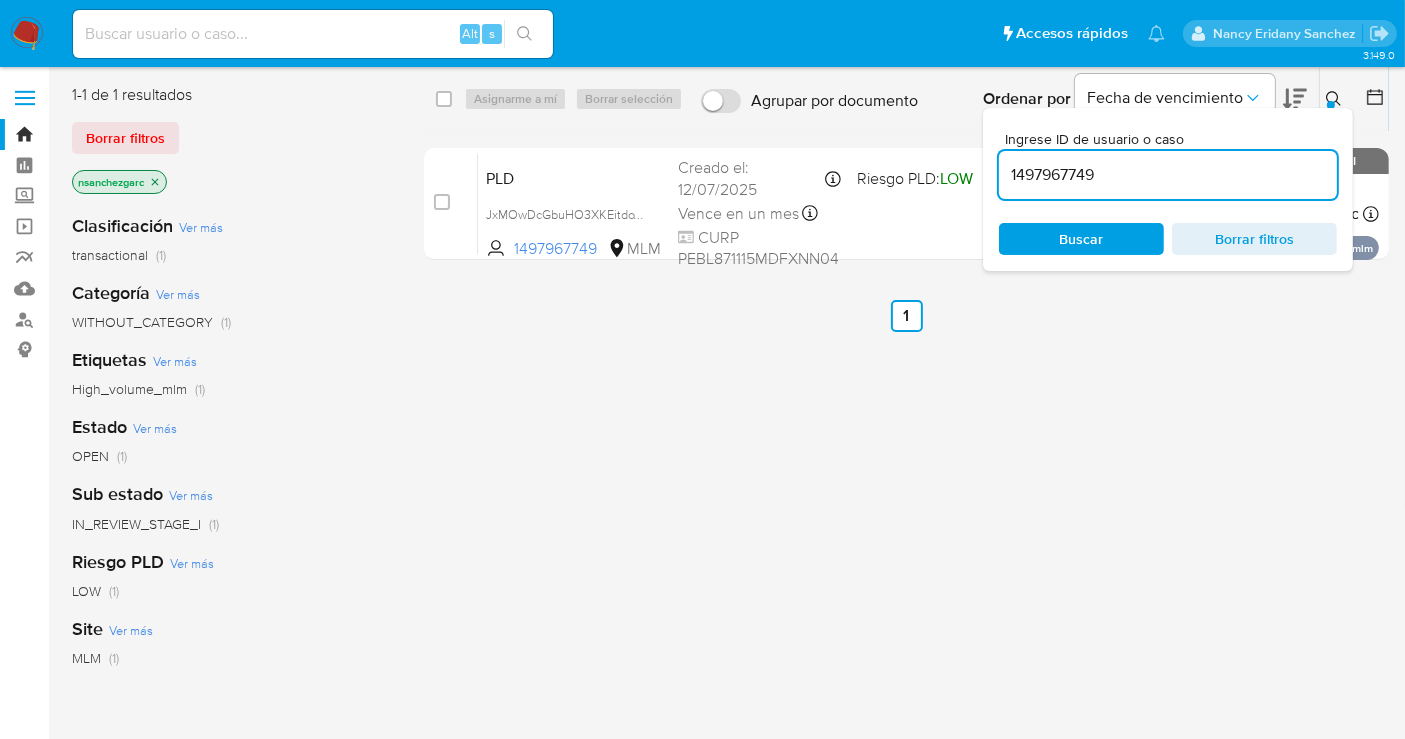 click on "1497967749" at bounding box center (1168, 175) 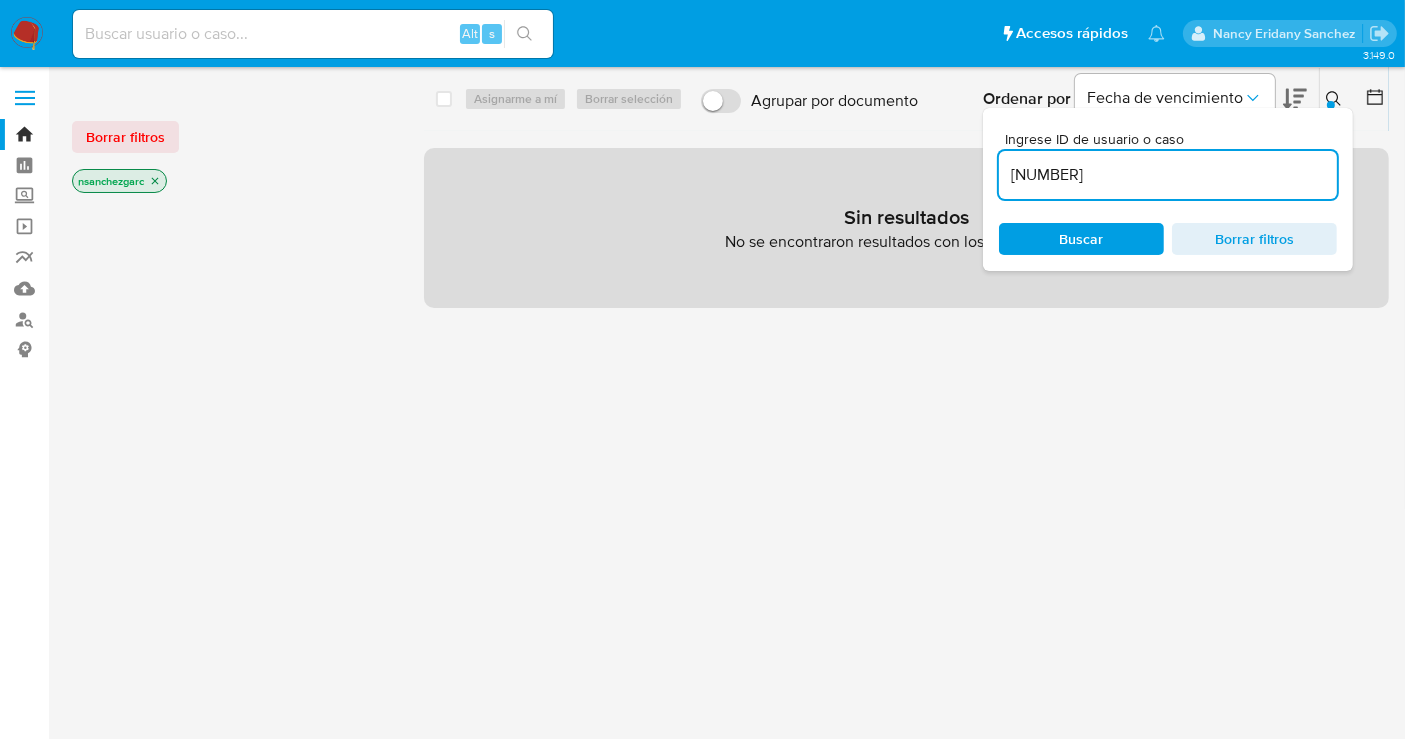 click 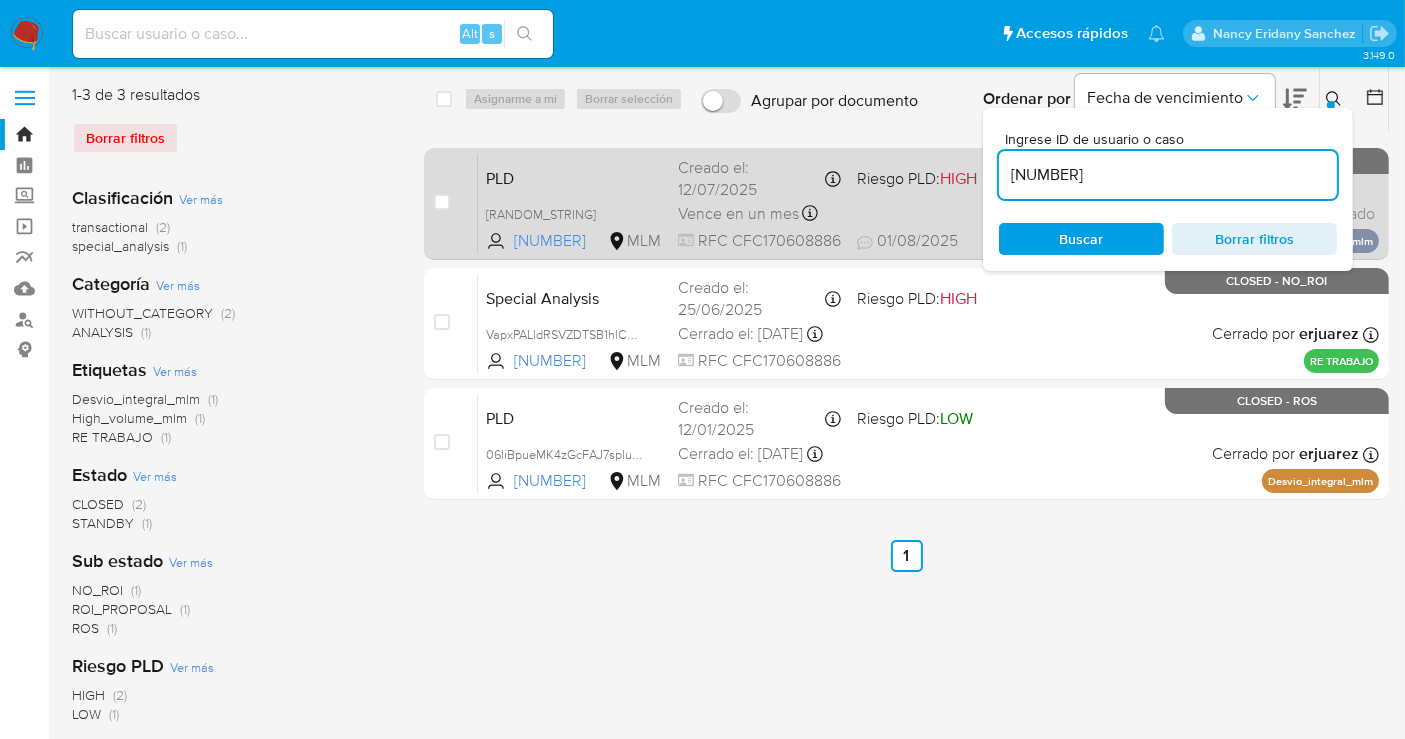 click on "Creado el: 12/07/2025   Creado el: 12/07/2025 02:03:51" at bounding box center [759, 178] 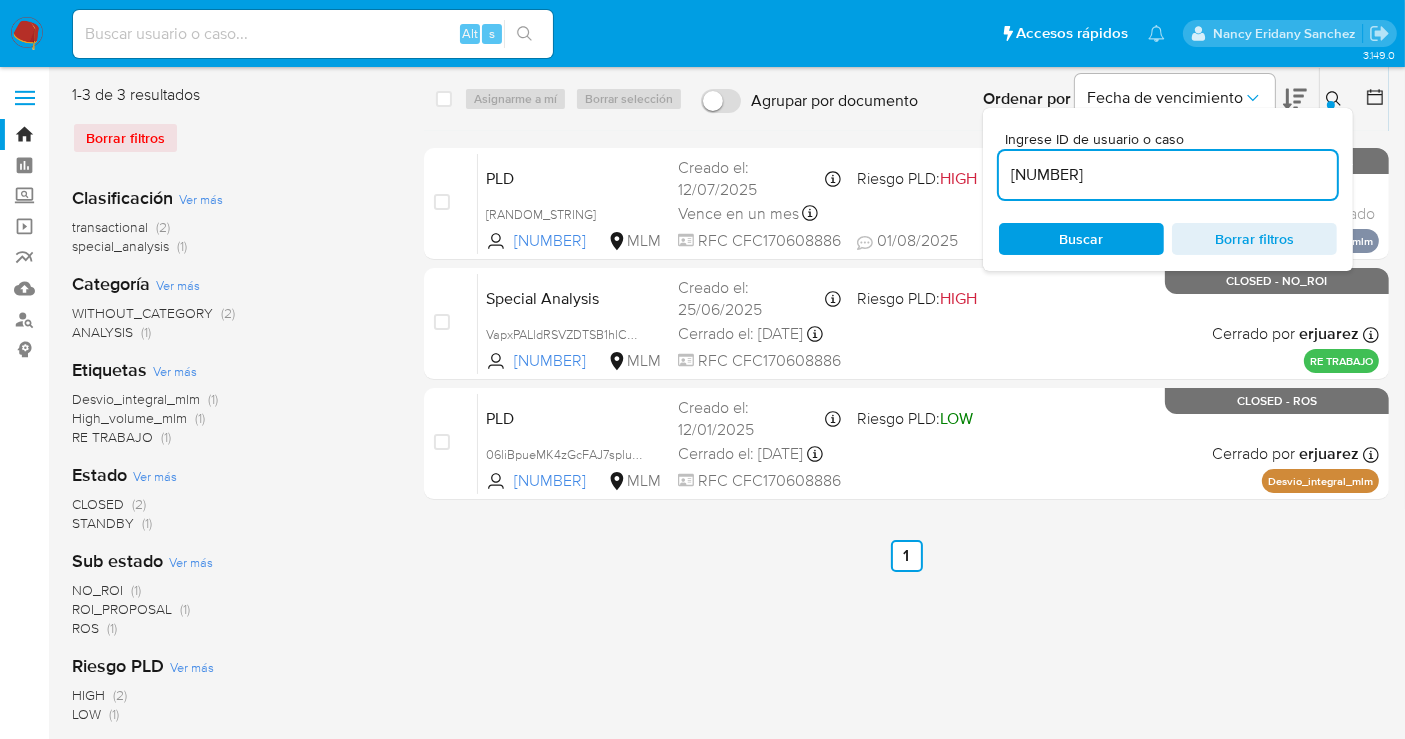 click on "1678706757" at bounding box center [1168, 175] 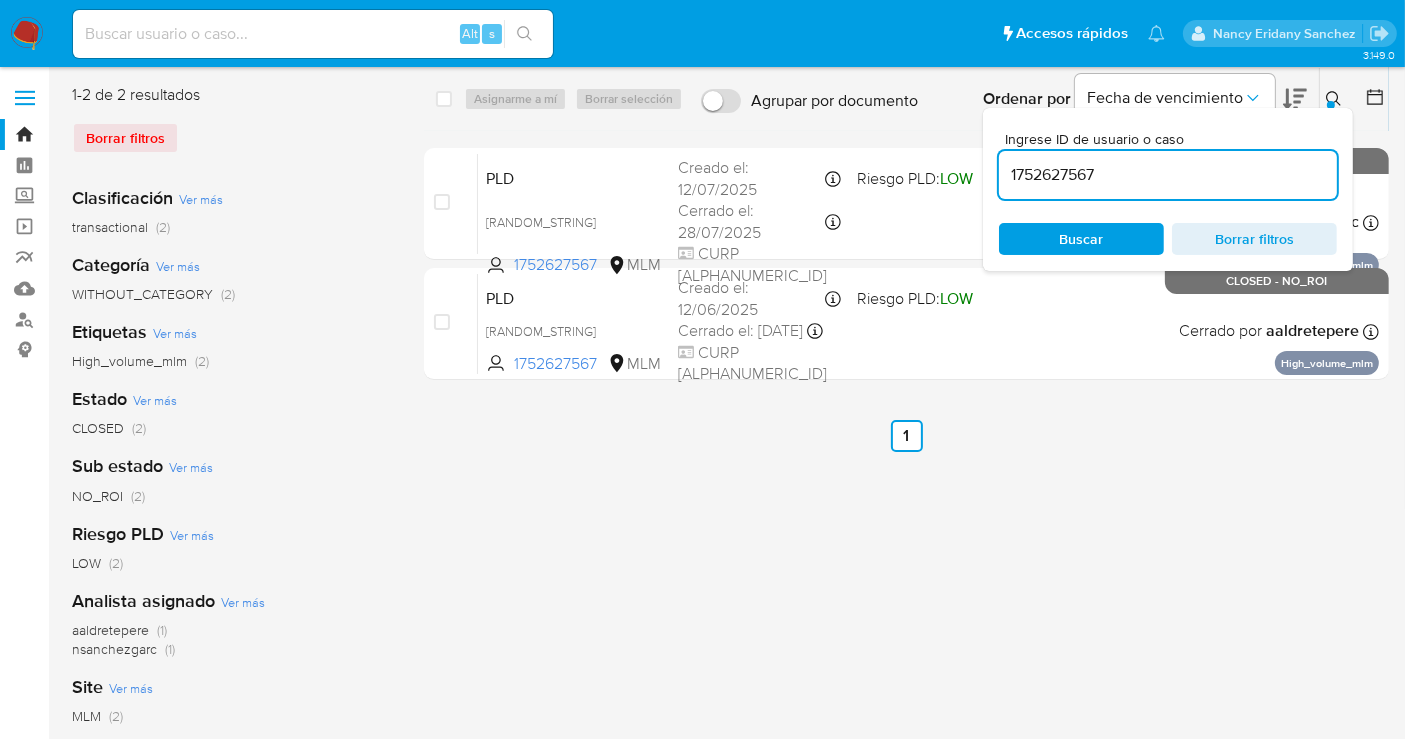 click on "nsanchezgarc" at bounding box center [114, 649] 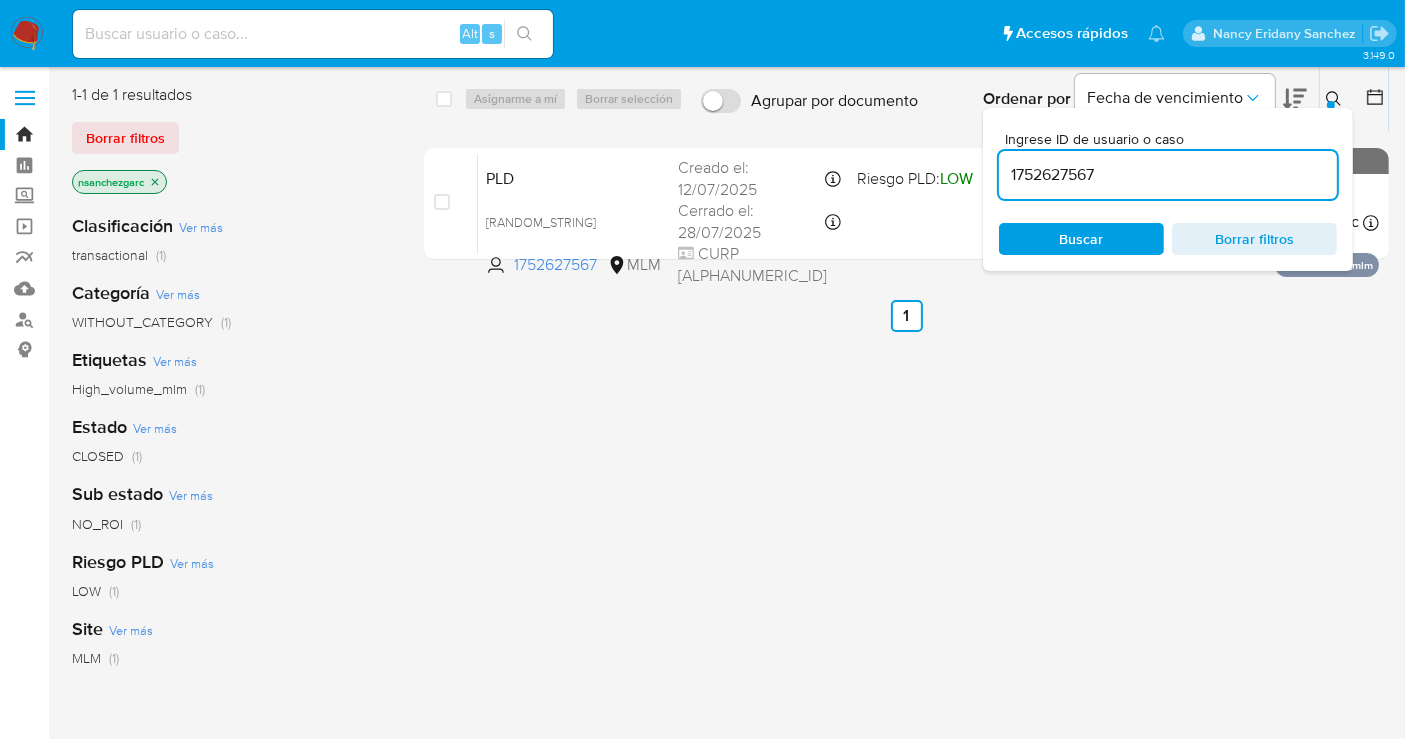 click on "1752627567" at bounding box center (1168, 175) 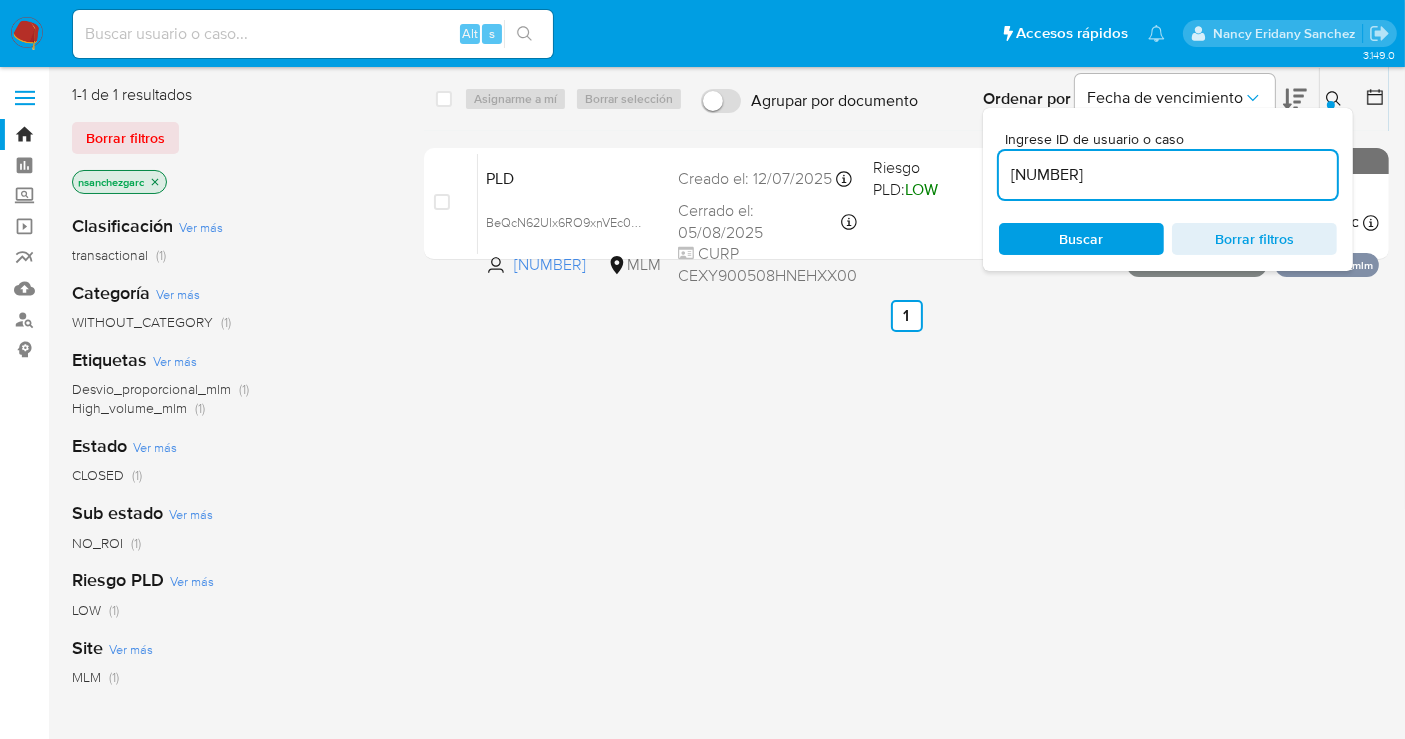 click on "1865728505" at bounding box center (1168, 175) 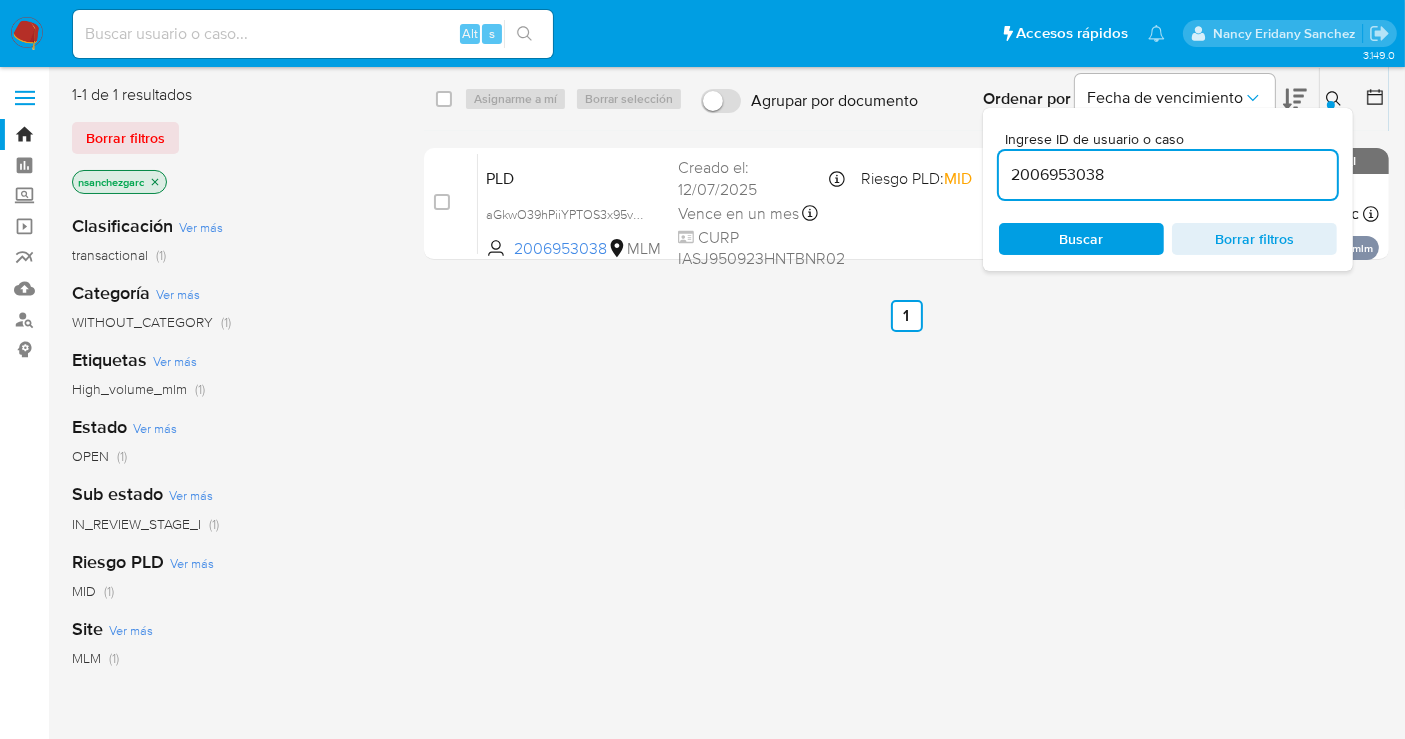 click on "2006953038" at bounding box center (1168, 175) 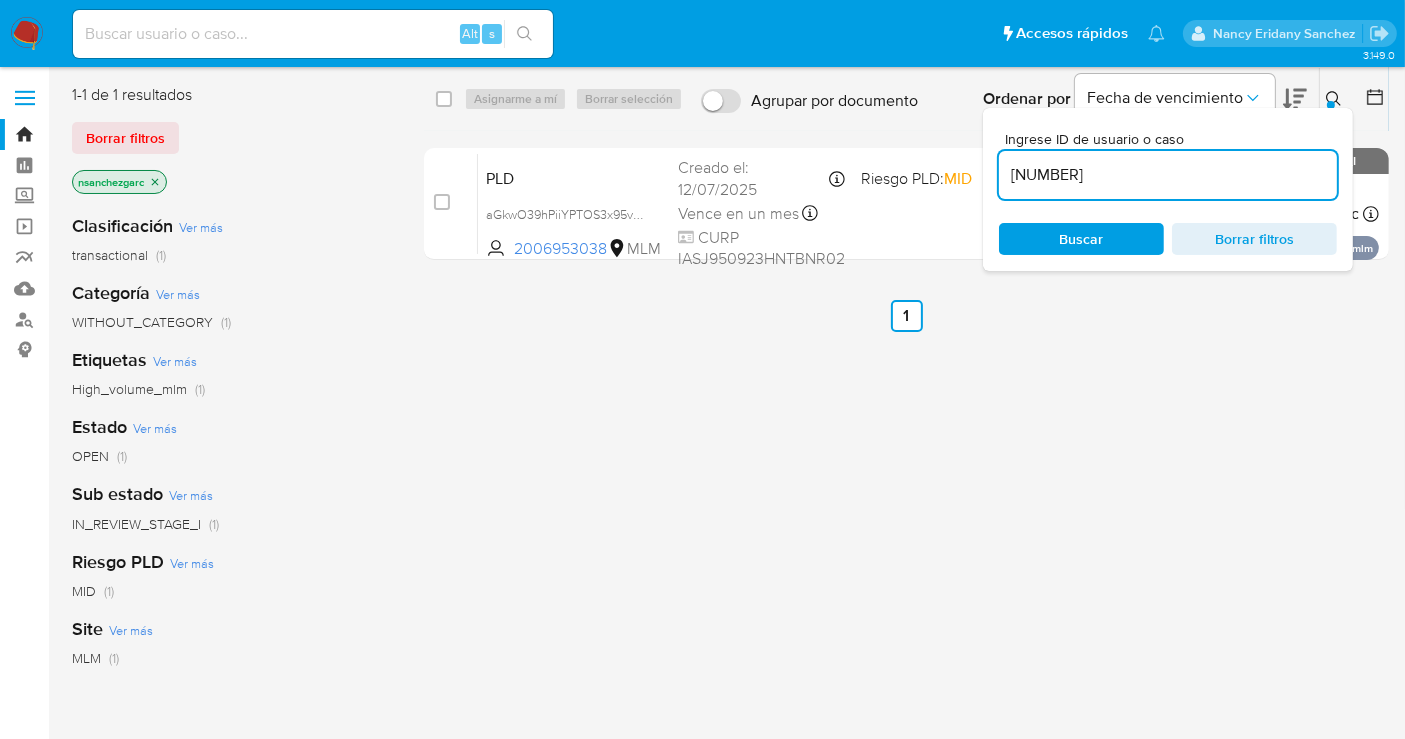 type on "2216688103" 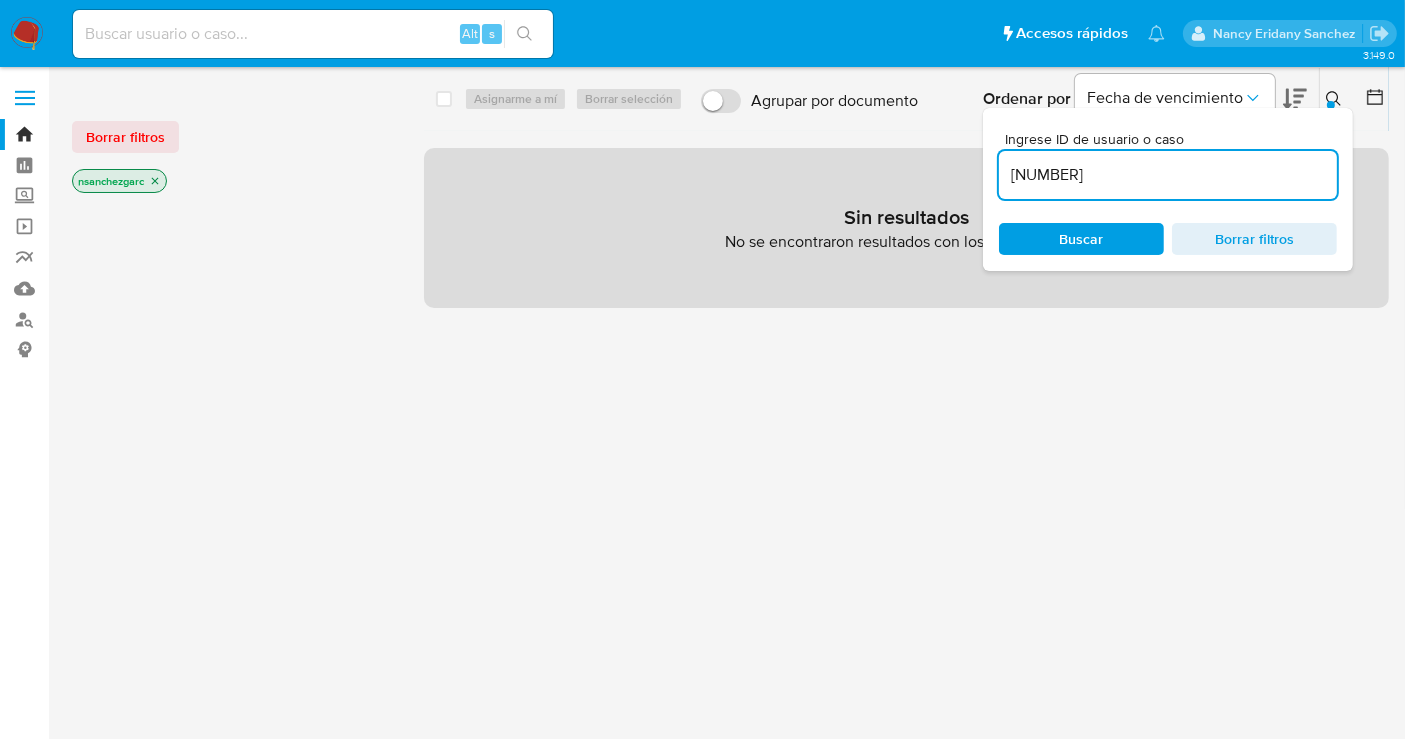 click 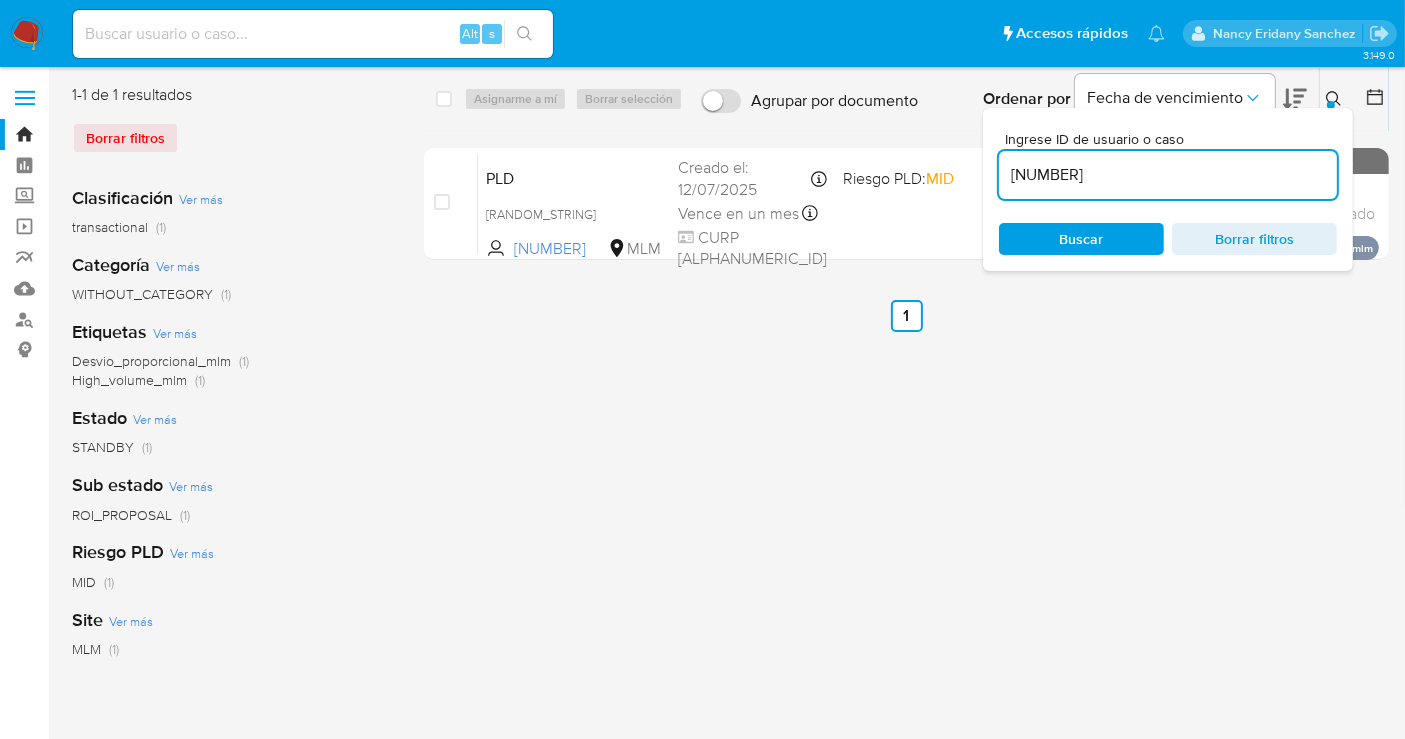 click on "select-all-cases-checkbox Asignarme a mí Borrar selección Agrupar por documento Ordenar por Fecha de vencimiento   No es posible ordenar los resultados mientras se encuentren agrupados. Ingrese ID de usuario o caso 2216688103 Buscar Borrar filtros case-item-checkbox   No es posible asignar el caso PLD KpvxhQuQ4k6zF4SPOTluixQO 2216688103 MLM Riesgo PLD:  MID Creado el: 12/07/2025   Creado el: 12/07/2025 02:04:32 Vence en un mes   Vence el 10/09/2025 02:04:33 CURP   GUBR900812HGTTSF08 Sin analista asignado   Asignado el: 31/07/2025 10:09:25 Desvio_proporcional_mlm High_volume_mlm STANDBY - ROI_PROPOSAL  Anterior 1 Siguiente" at bounding box center [906, 515] 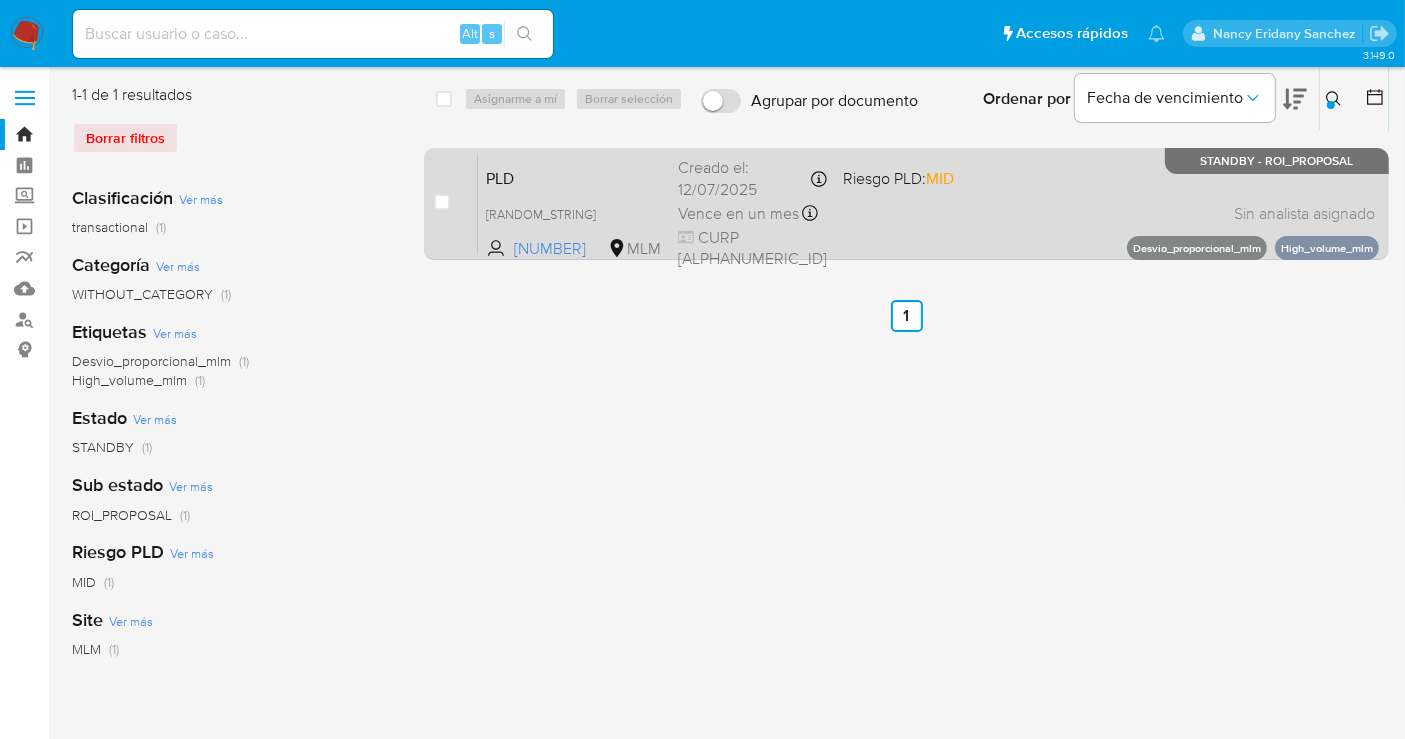 click on "Creado el: 12/07/2025   Creado el: 12/07/2025 02:04:32" at bounding box center [752, 178] 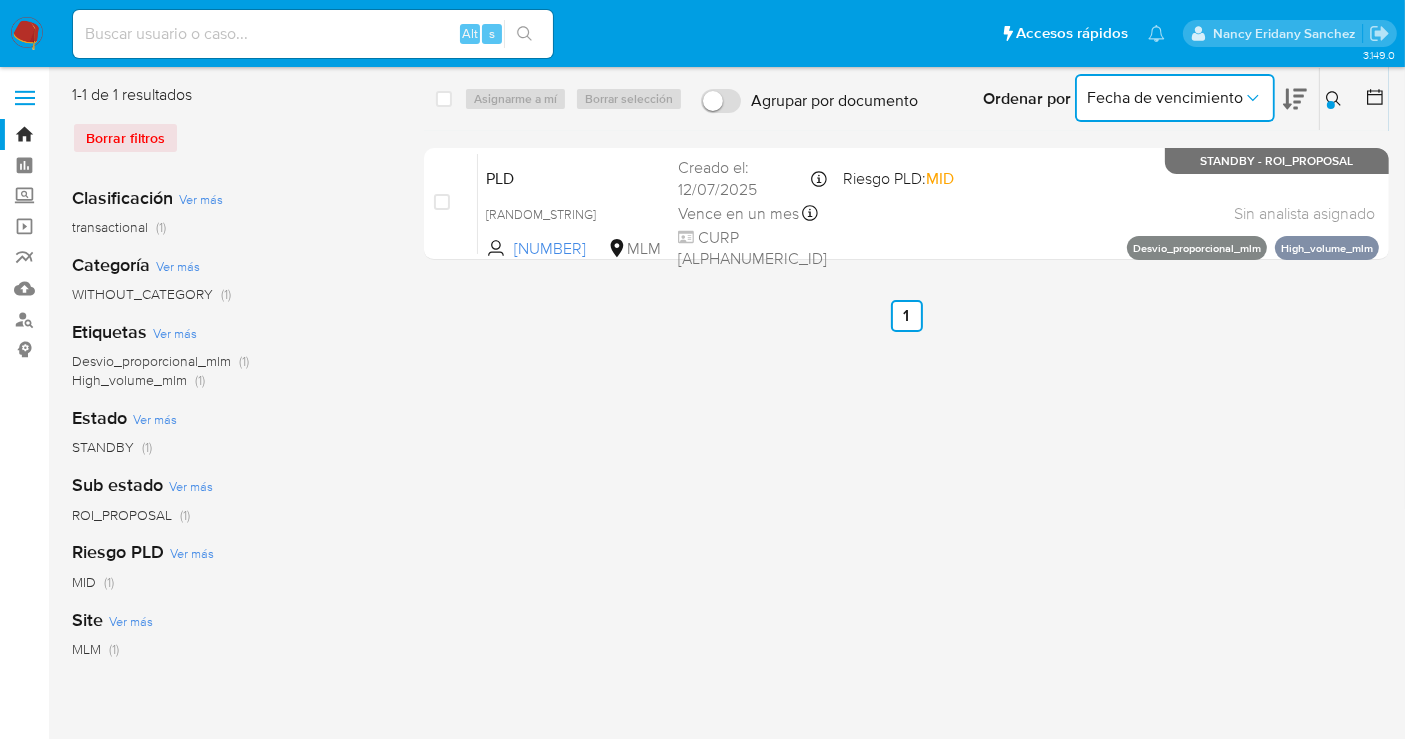 click on "Fecha de vencimiento" at bounding box center [1165, 98] 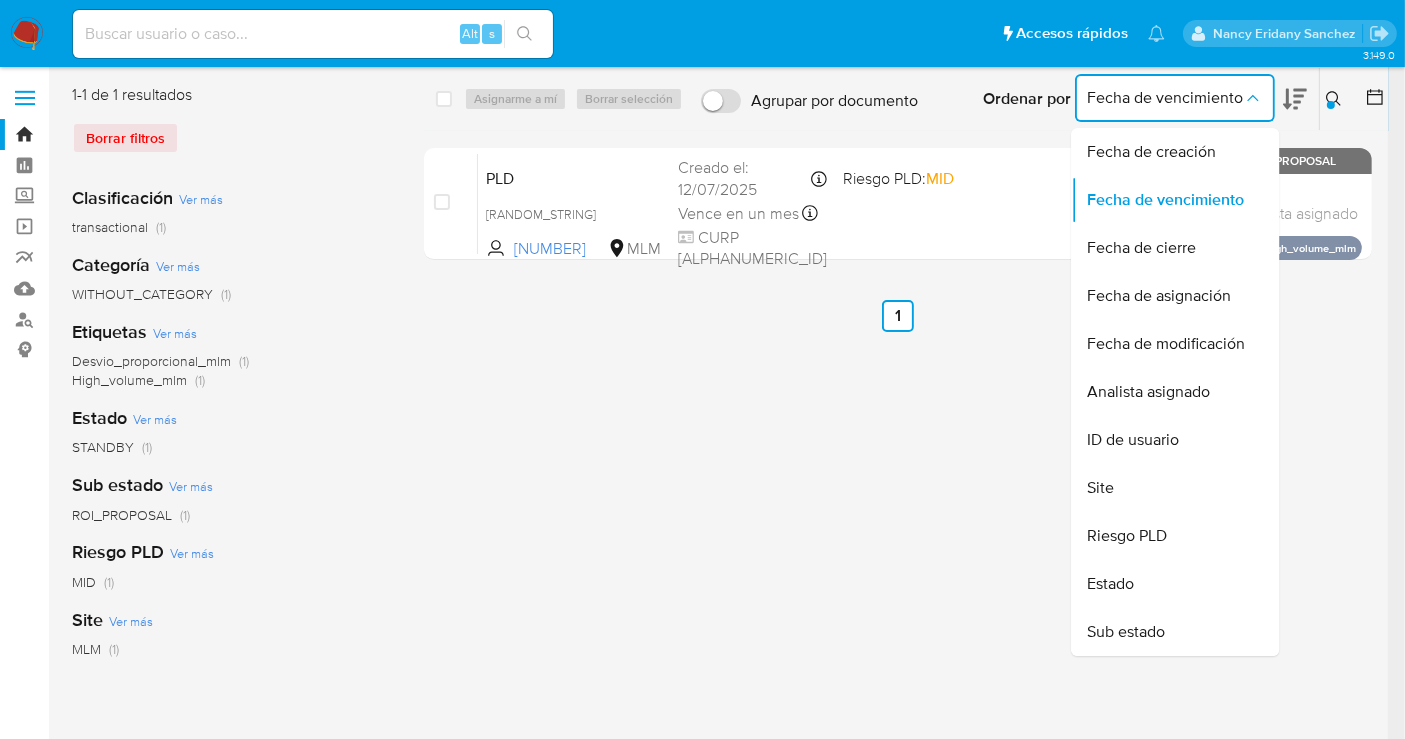 click on "Ordenar por Fecha de vencimiento Fecha de creación Fecha de vencimiento Fecha de cierre Fecha de asignación Fecha de modificación Analista asignado ID de usuario Site Riesgo PLD Estado Sub estado   No es posible ordenar los resultados mientras se encuentren agrupados. Ingrese ID de usuario o caso 2216688103 Buscar Borrar filtros" at bounding box center (1158, 99) 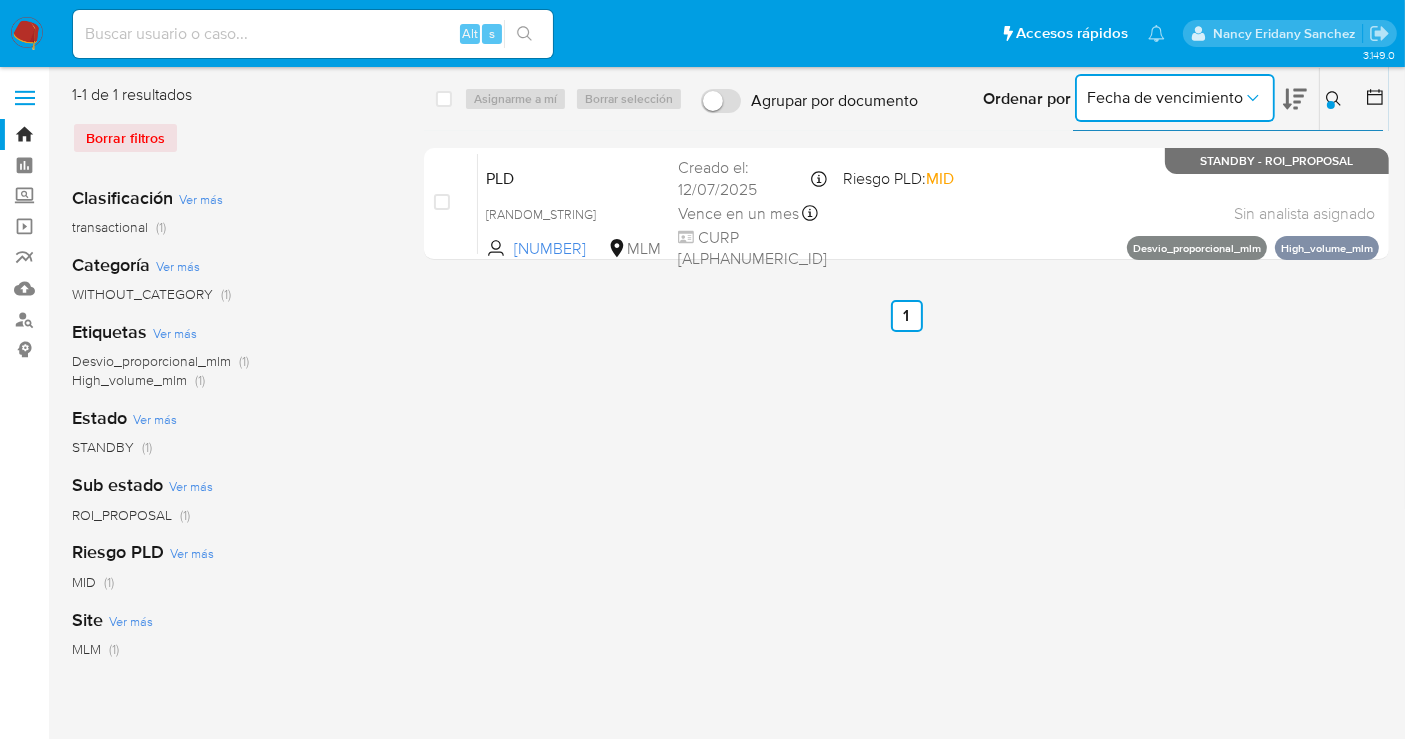 click on "Fecha de vencimiento" at bounding box center (1165, 98) 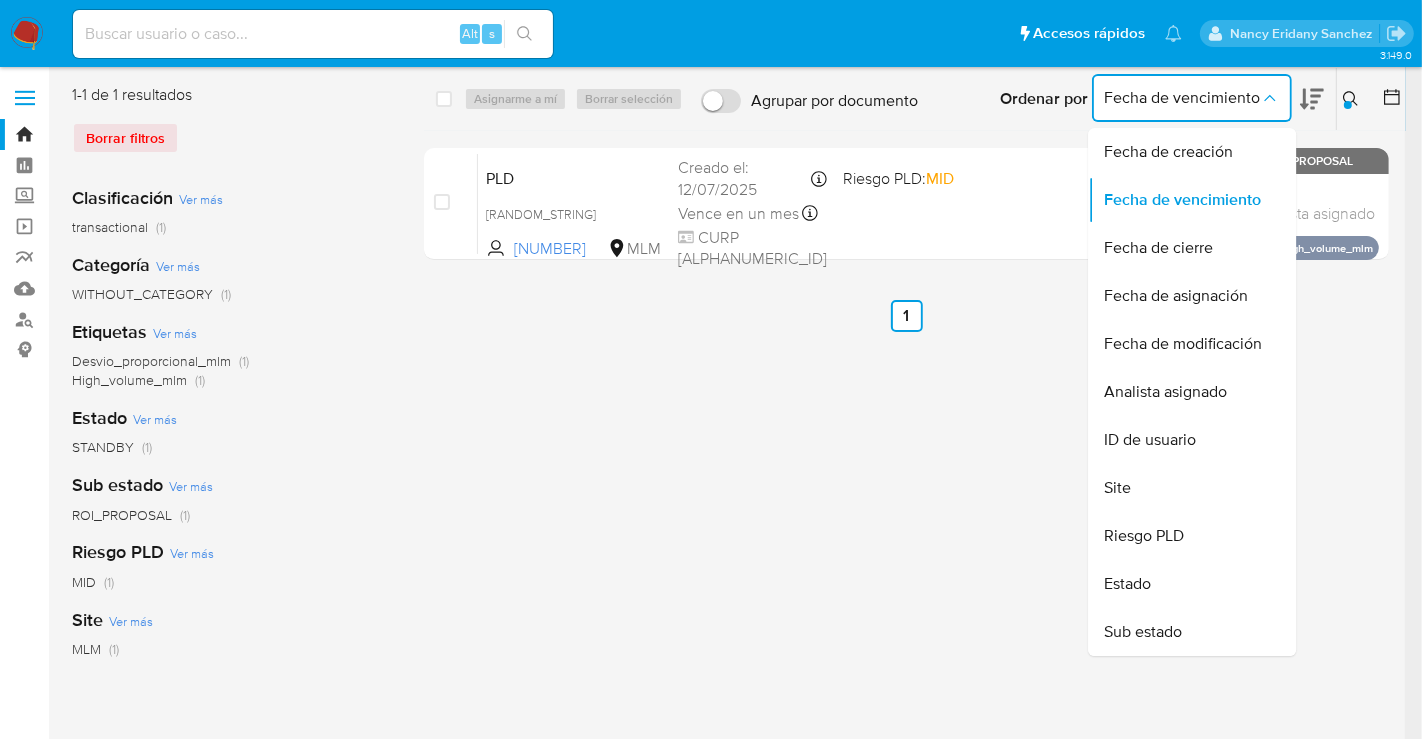 type 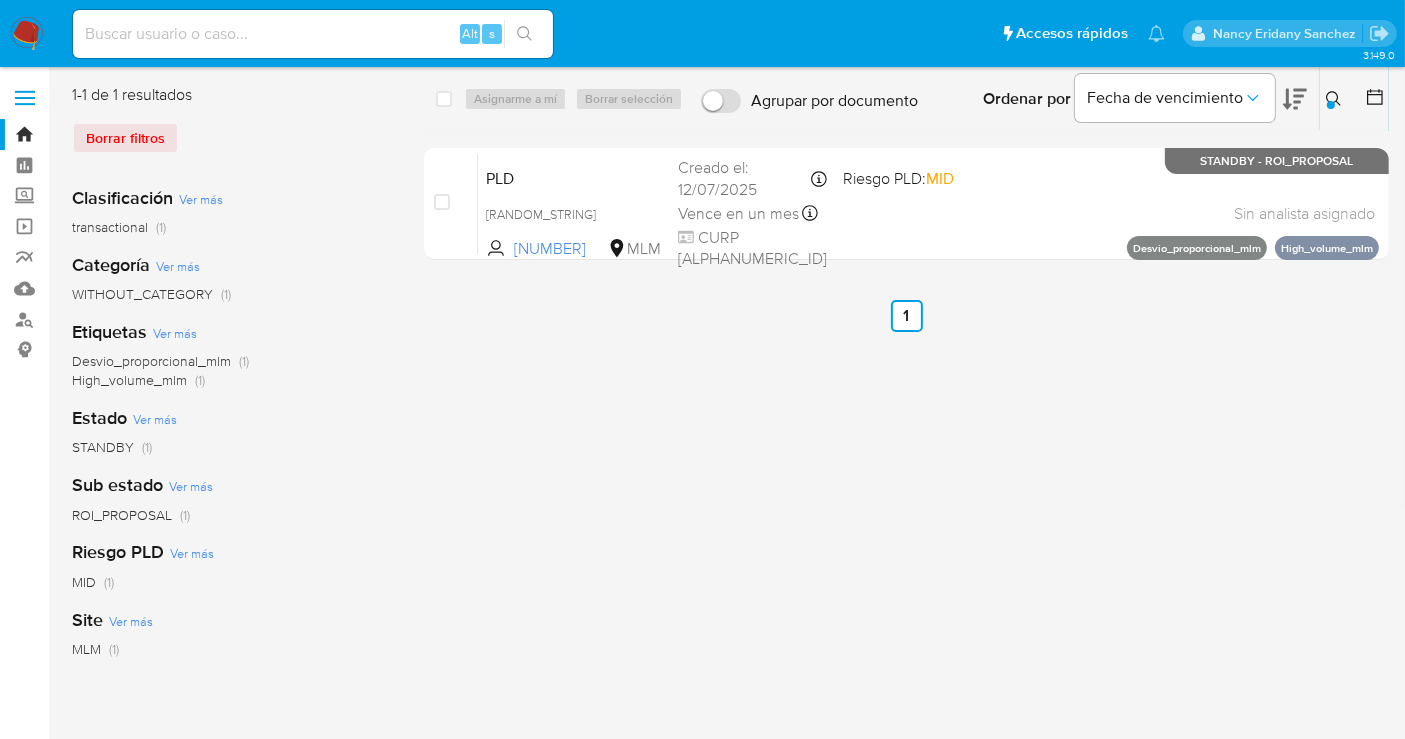 click on "Ordenar por Fecha de vencimiento   No es posible ordenar los resultados mientras se encuentren agrupados. Ingrese ID de usuario o caso 2216688103 Buscar Borrar filtros" at bounding box center (1158, 99) 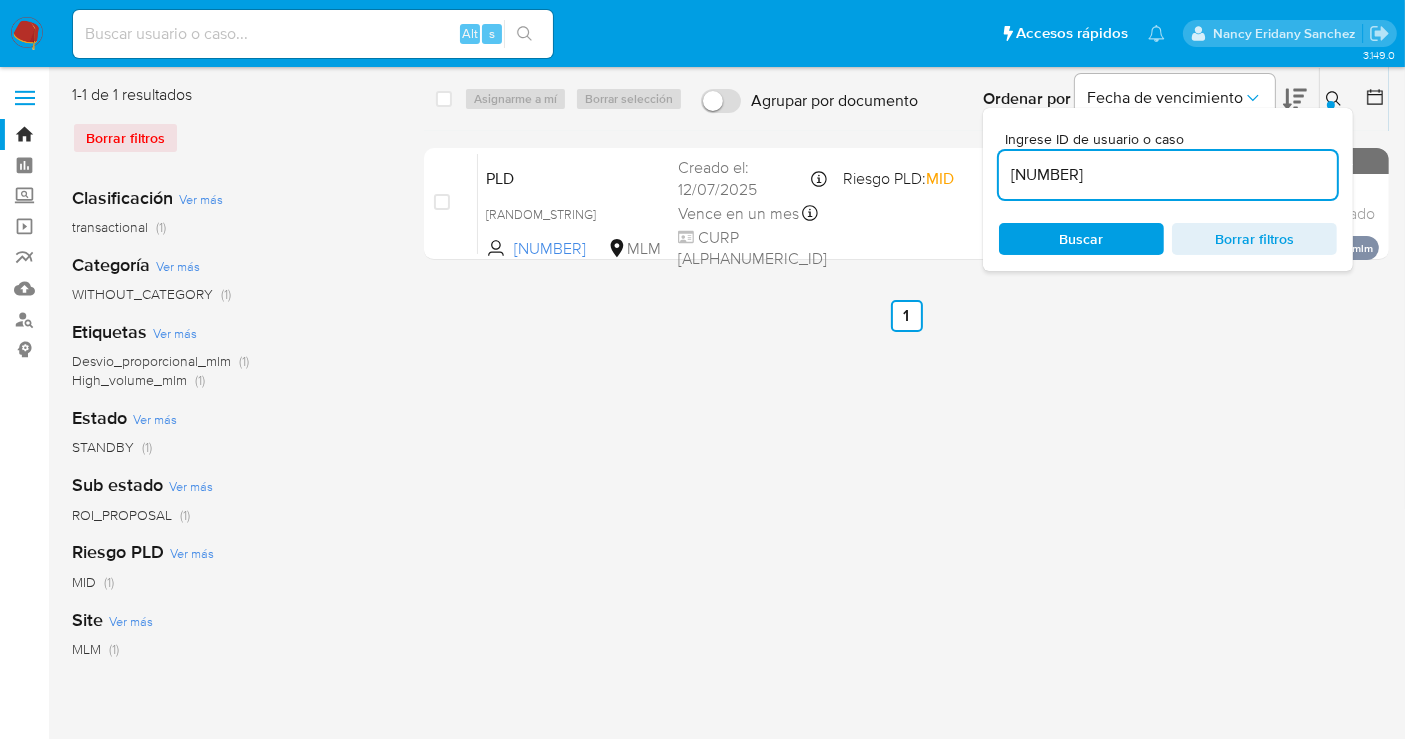 click on "2216688103" at bounding box center [1168, 175] 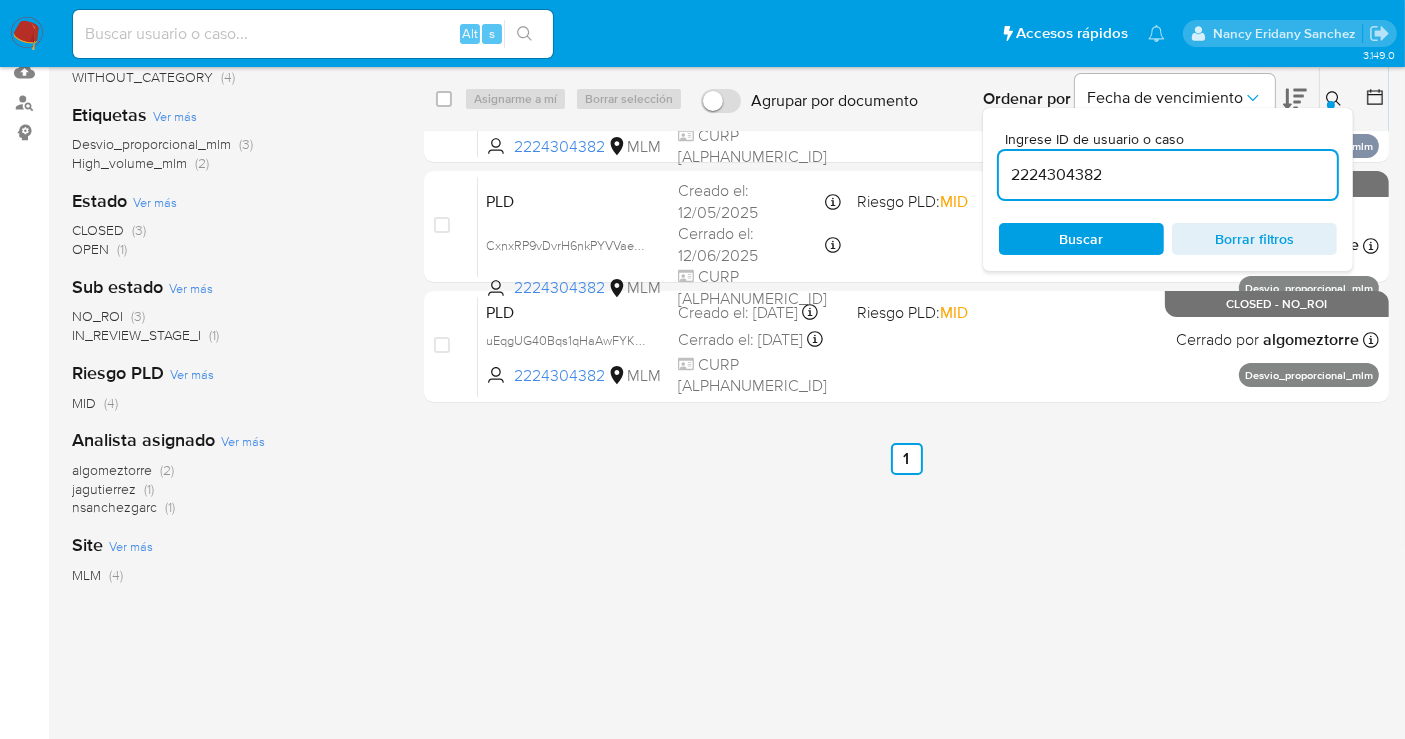 scroll, scrollTop: 219, scrollLeft: 0, axis: vertical 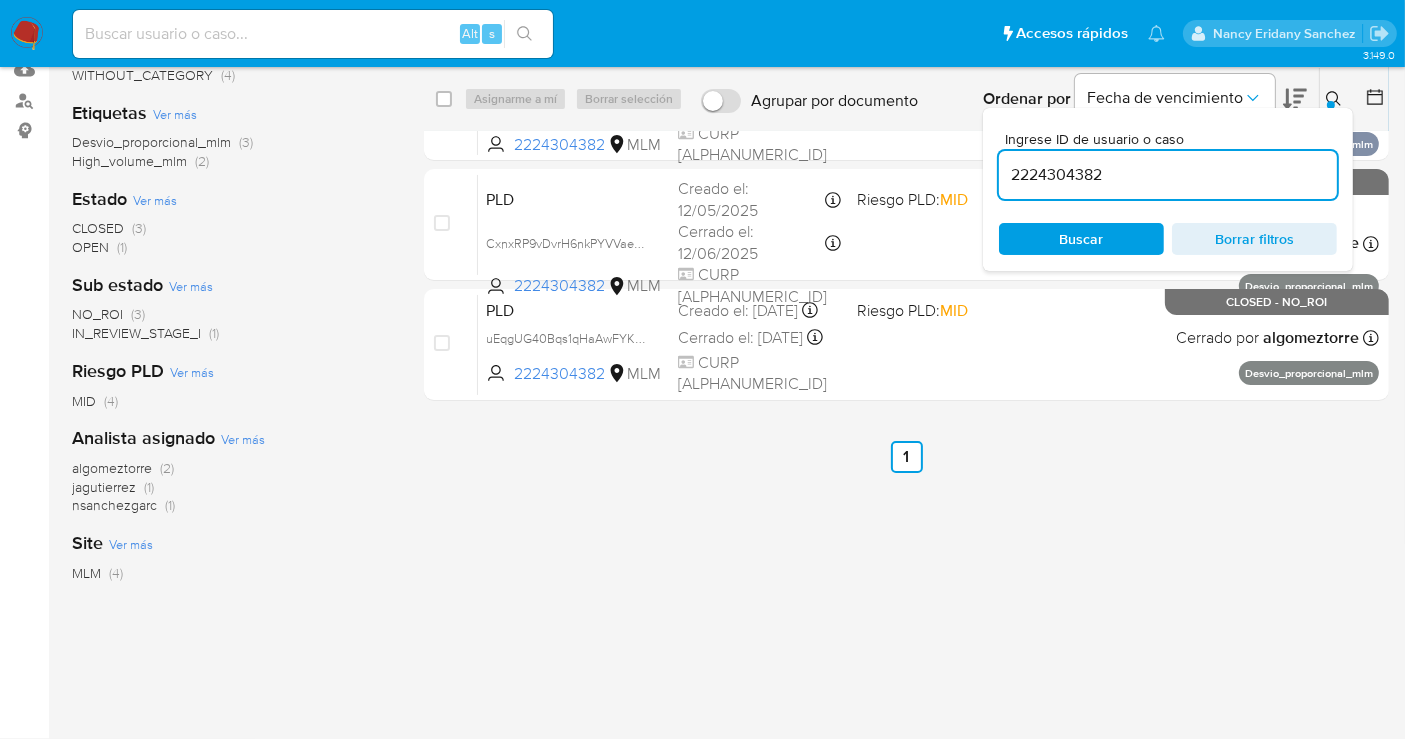 click on "nsanchezgarc" at bounding box center [114, 505] 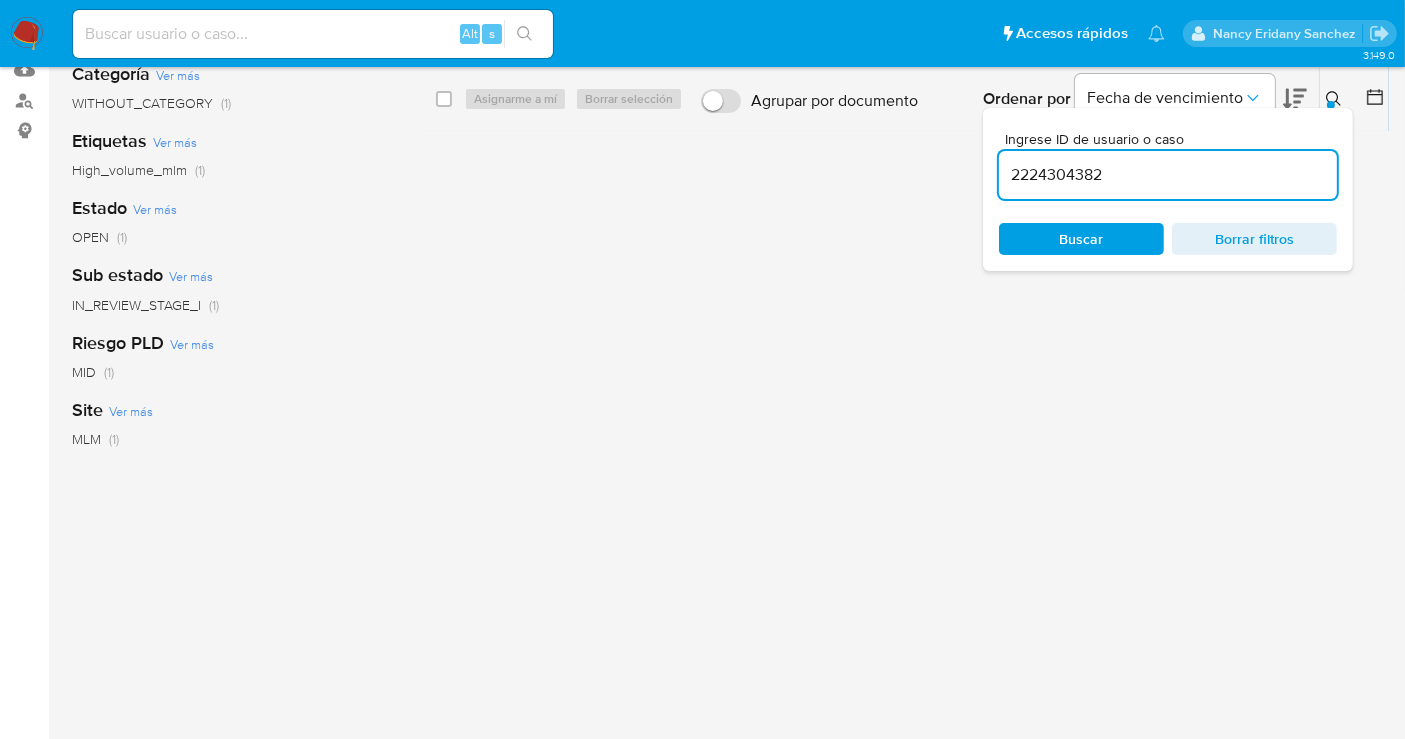 click on "2224304382" at bounding box center (1168, 175) 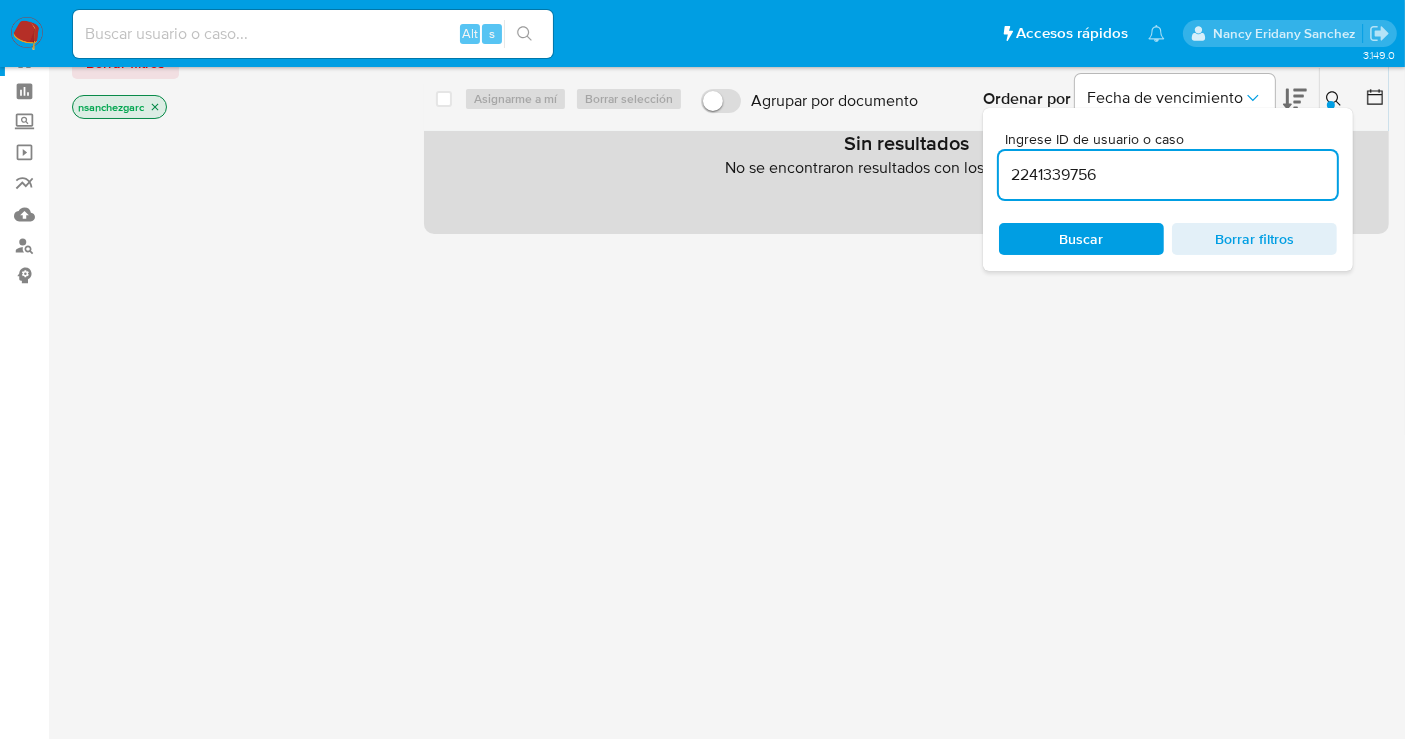 scroll, scrollTop: 0, scrollLeft: 0, axis: both 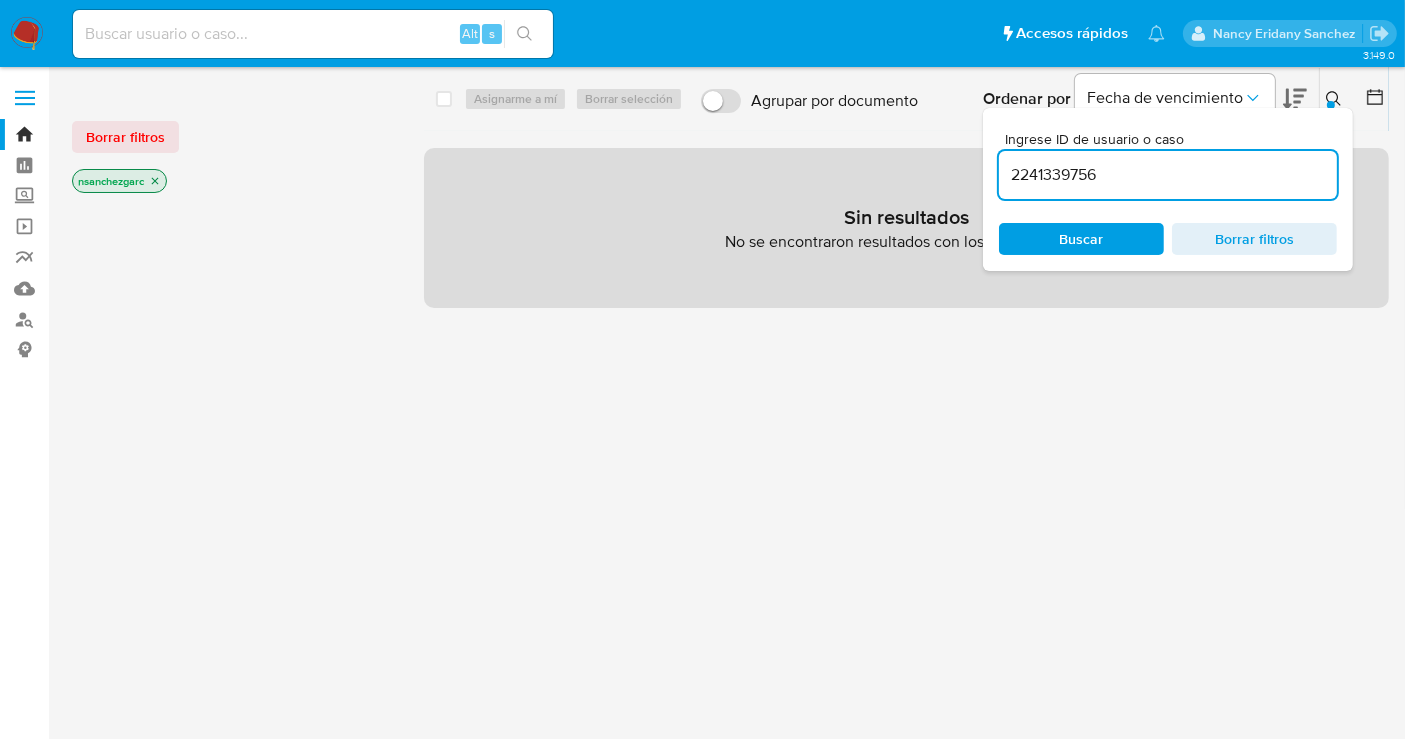 click 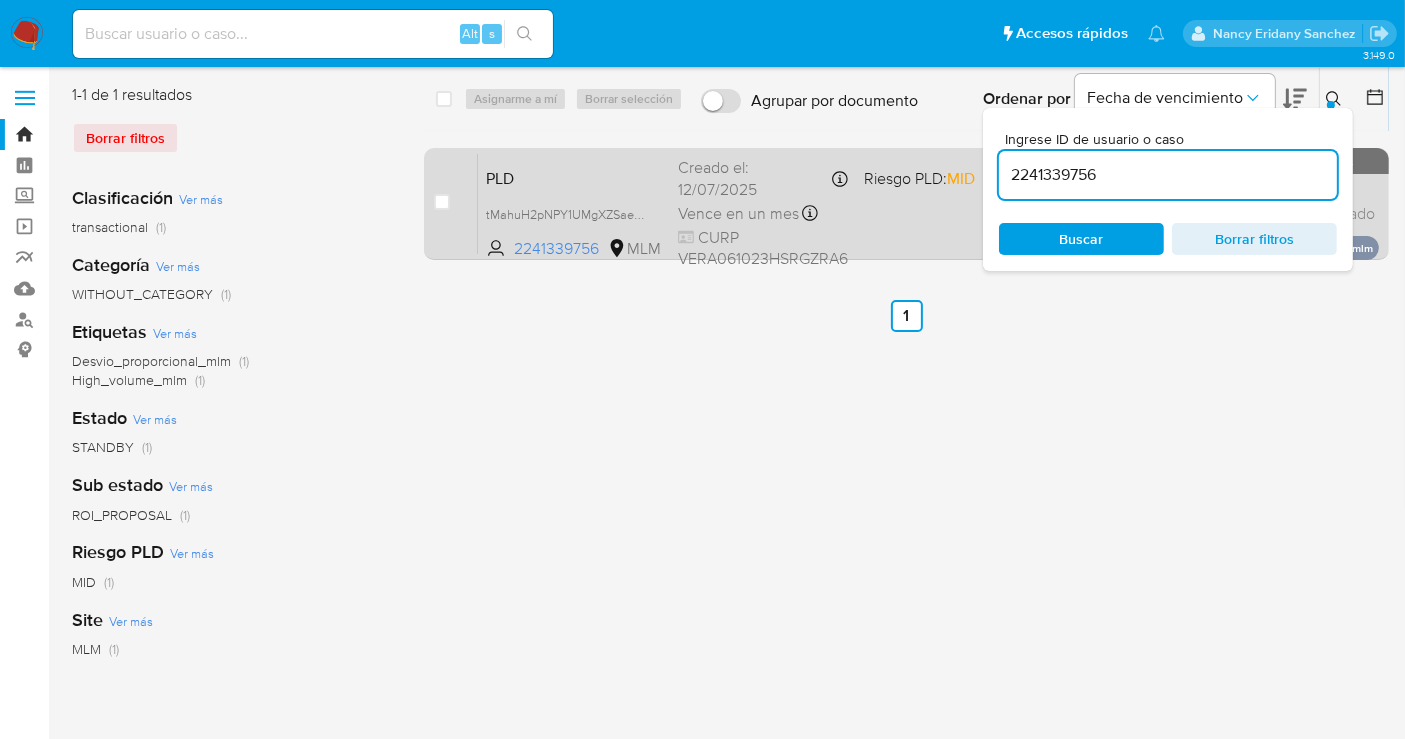 click on "Creado el: 12/07/2025   Creado el: 12/07/2025 02:11:50" at bounding box center (763, 178) 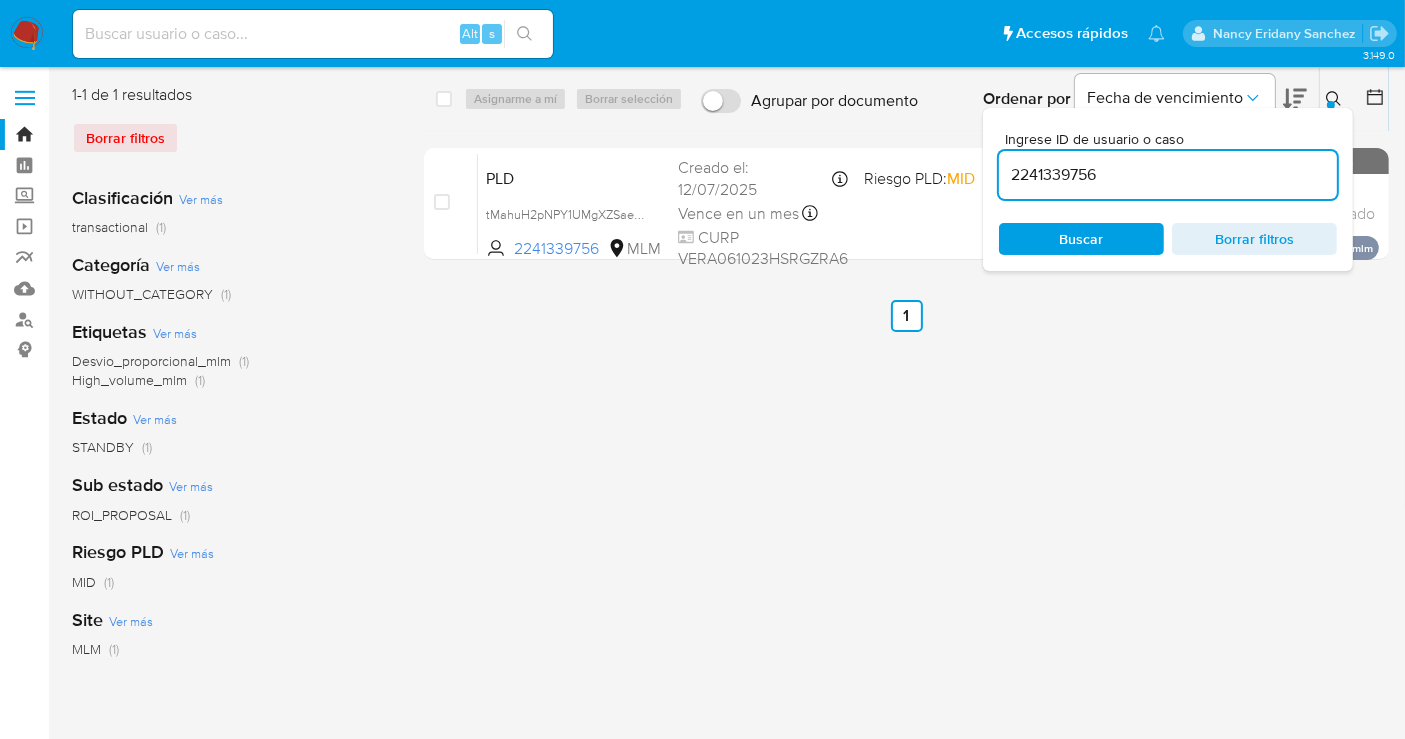 click on "2241339756" at bounding box center (1168, 175) 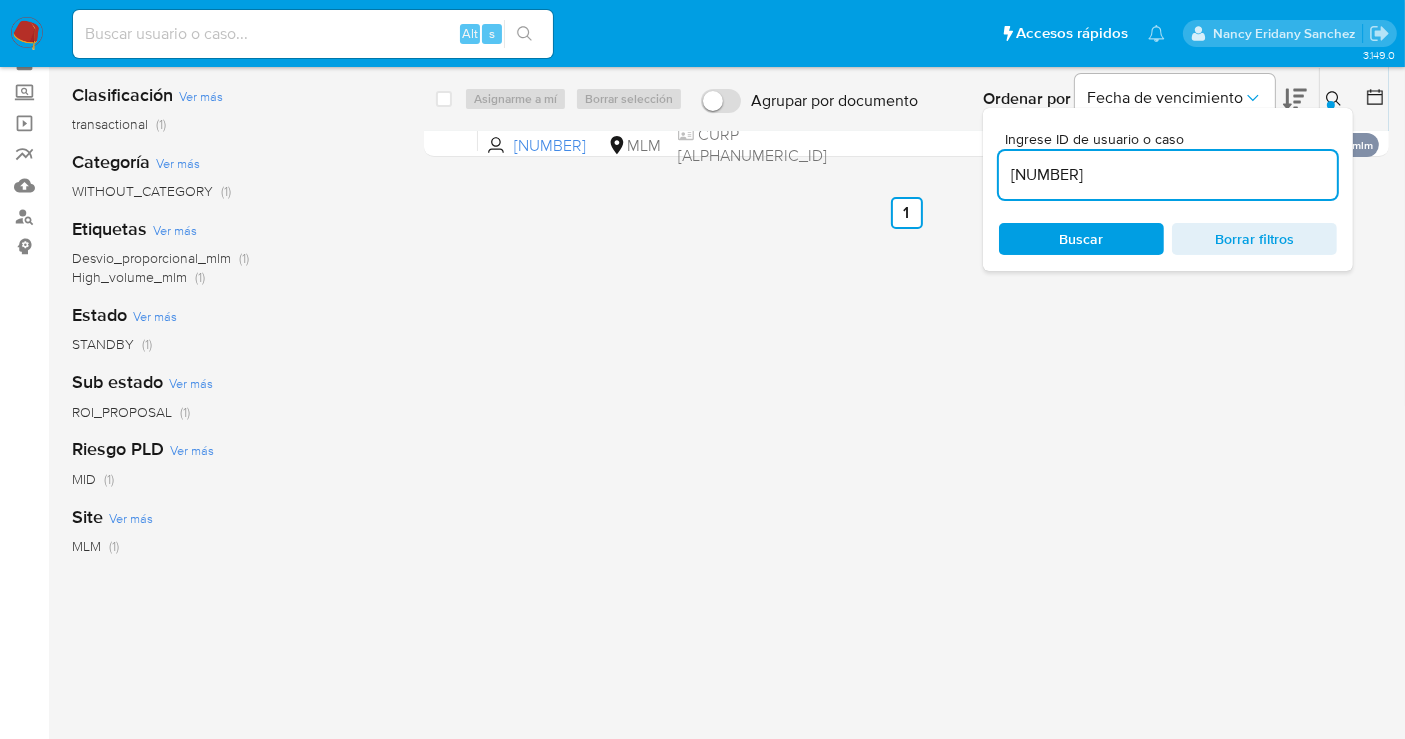 scroll, scrollTop: 0, scrollLeft: 0, axis: both 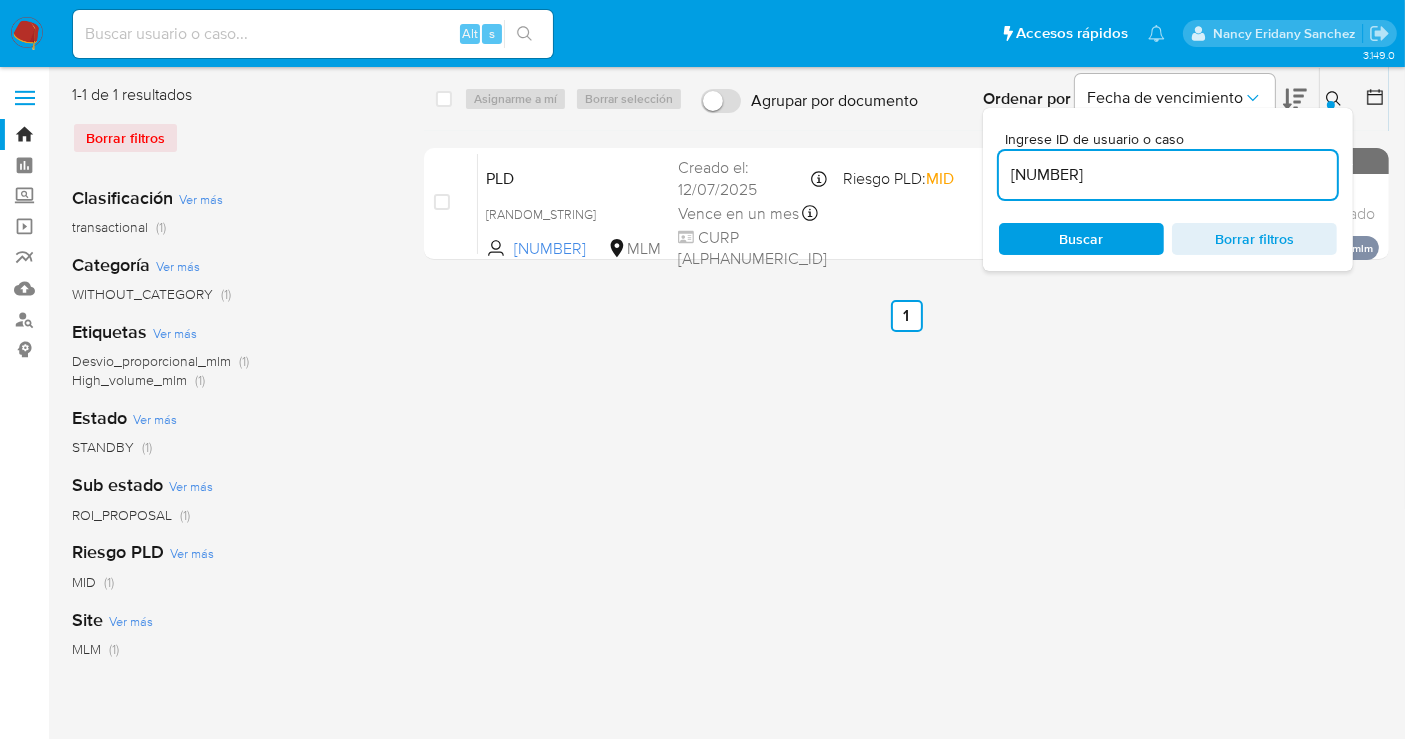 click at bounding box center (1336, 99) 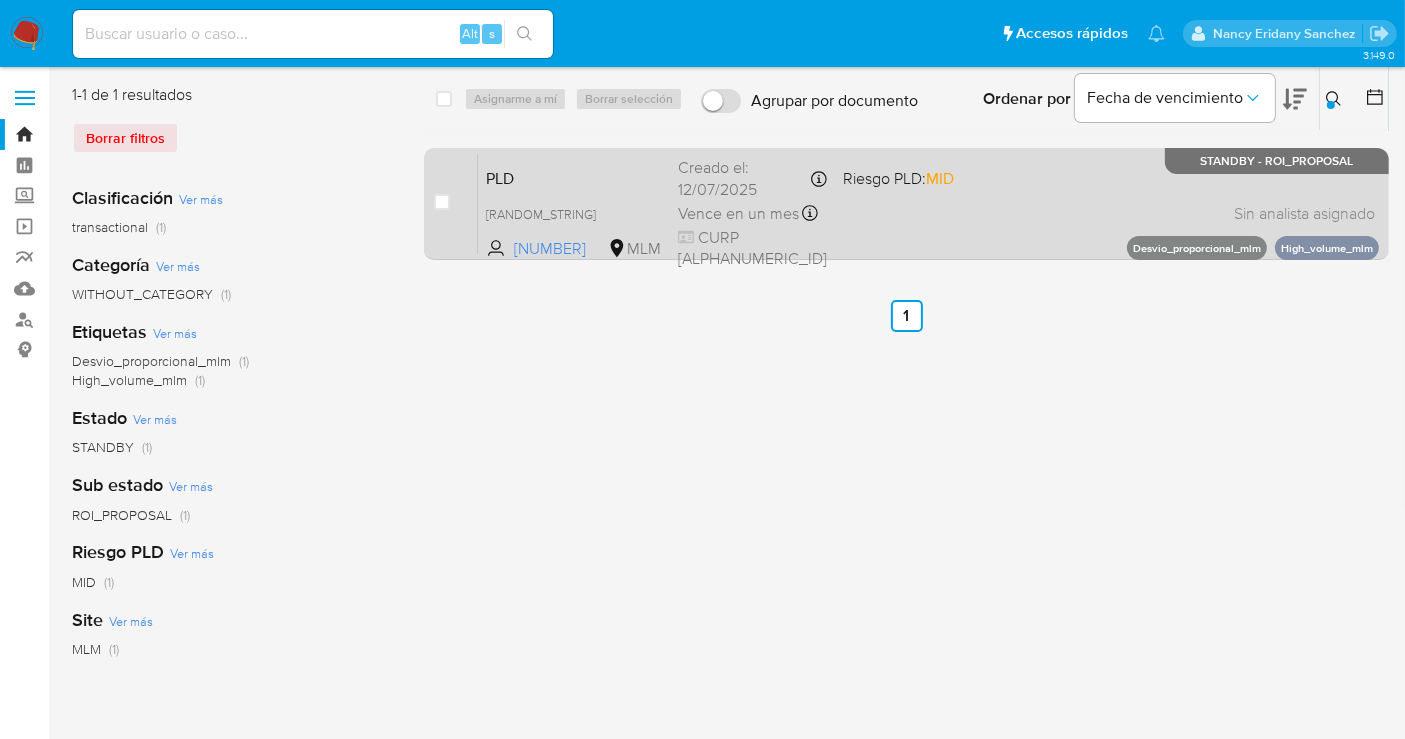 click on "Creado el: 12/07/2025   Creado el: 12/07/2025 02:05:30" at bounding box center [752, 178] 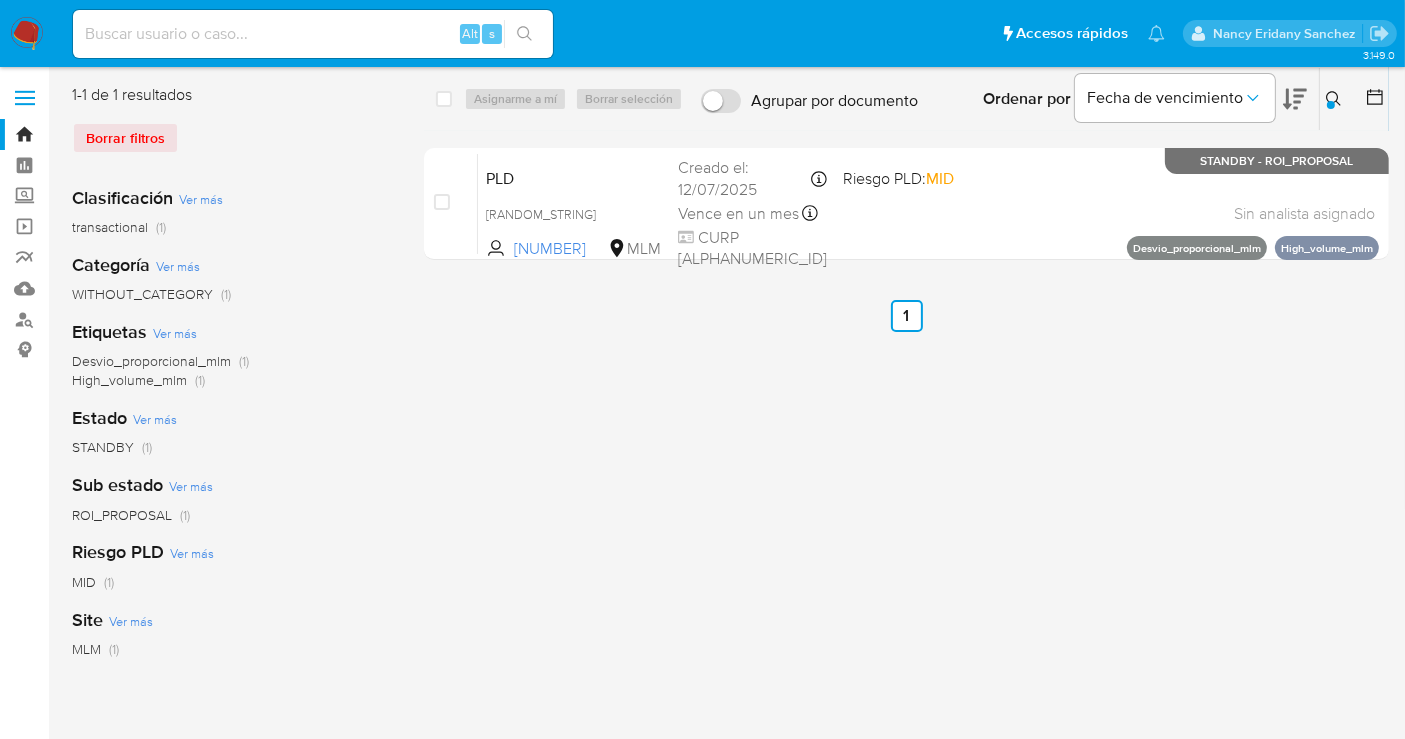 click 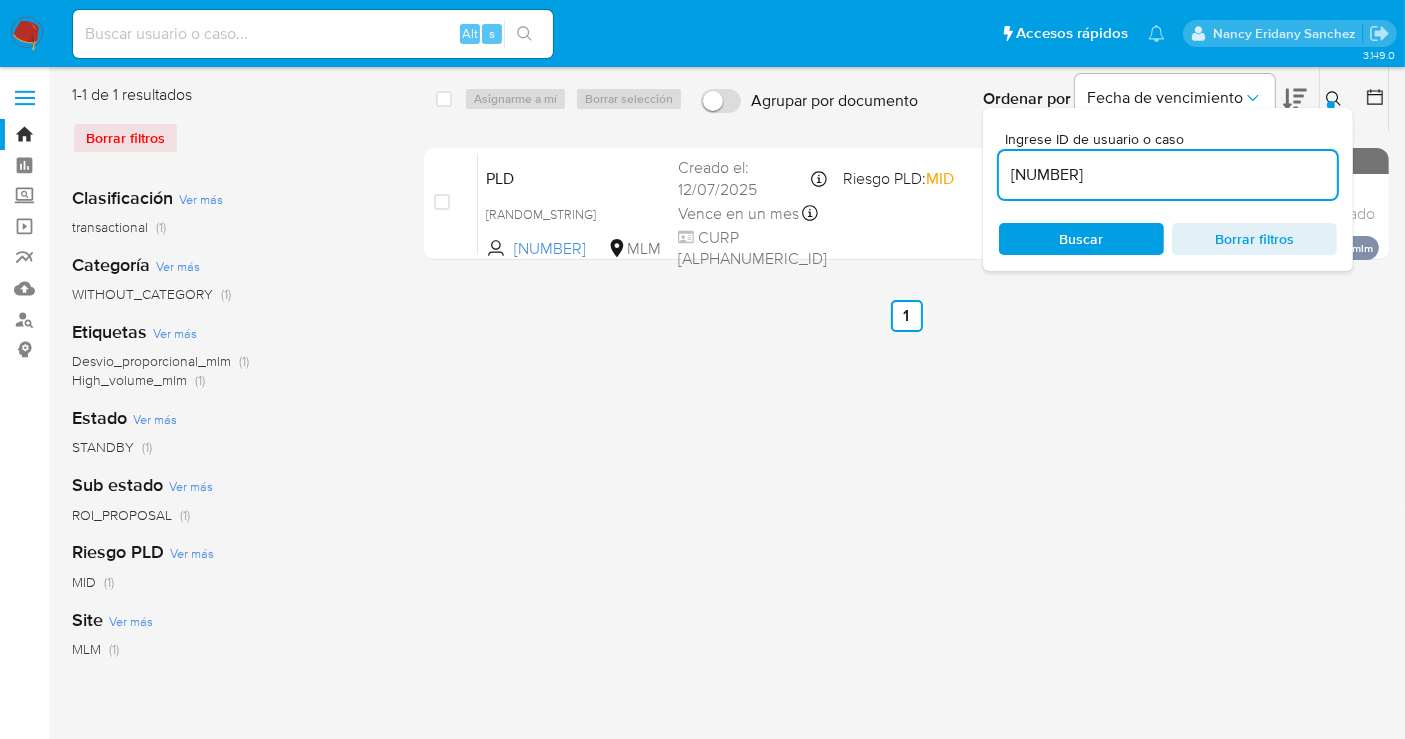 click on "2362750806" at bounding box center (1168, 175) 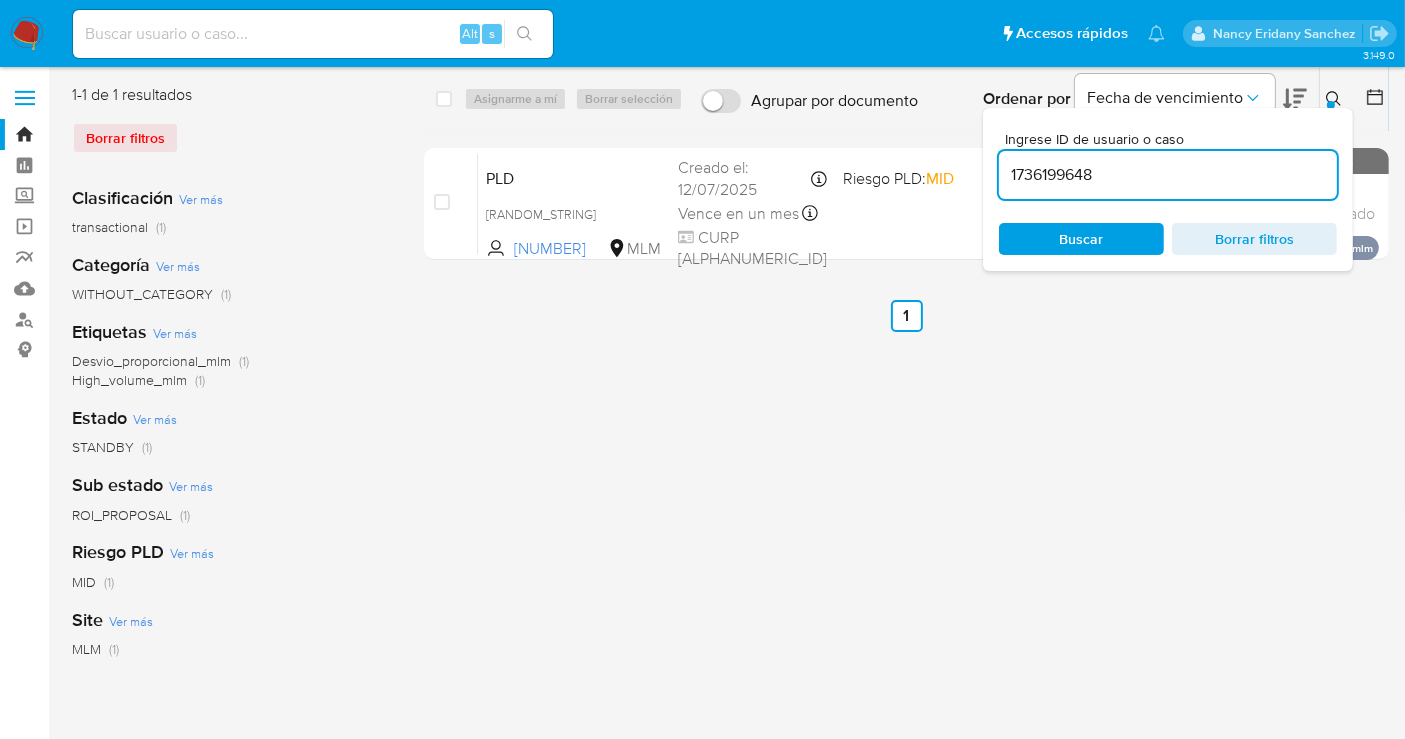 type on "1736199648" 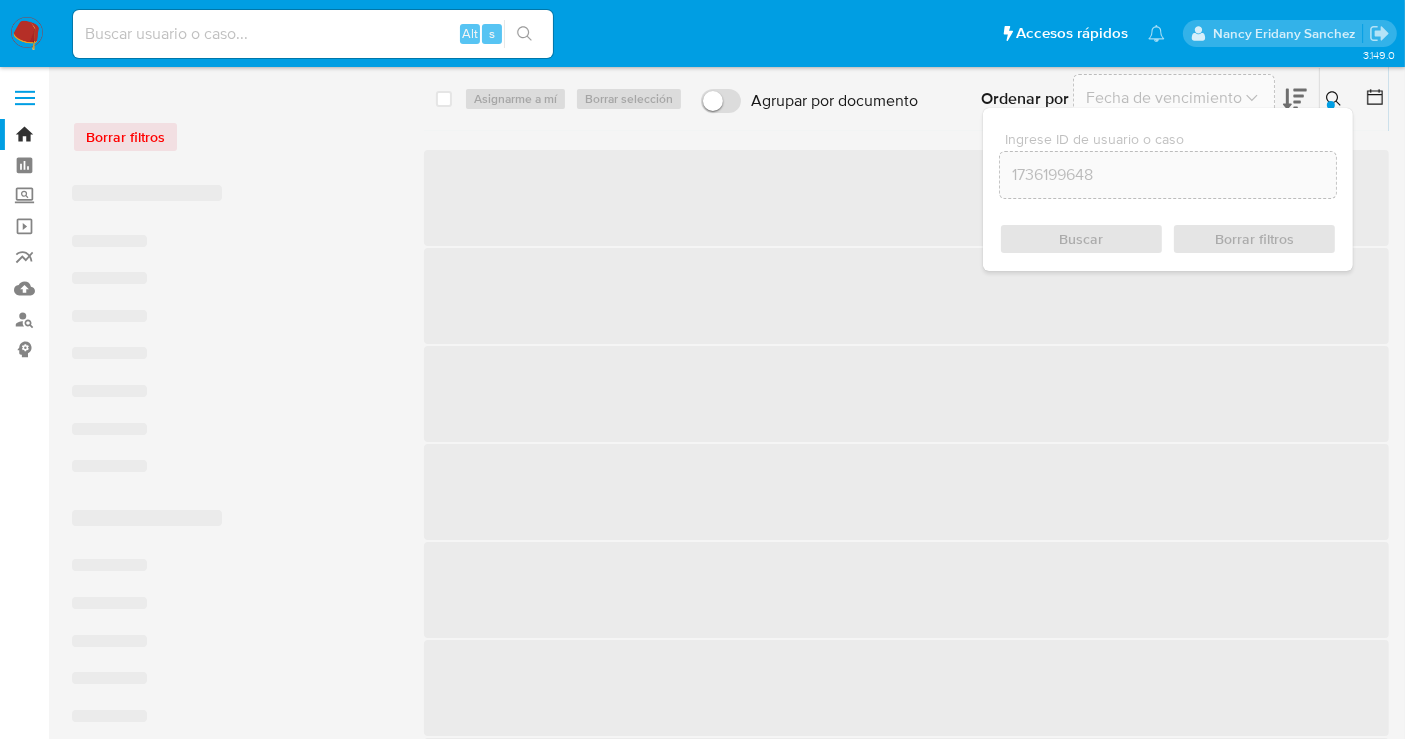 click on "Buscar Borrar filtros" at bounding box center [1168, 239] 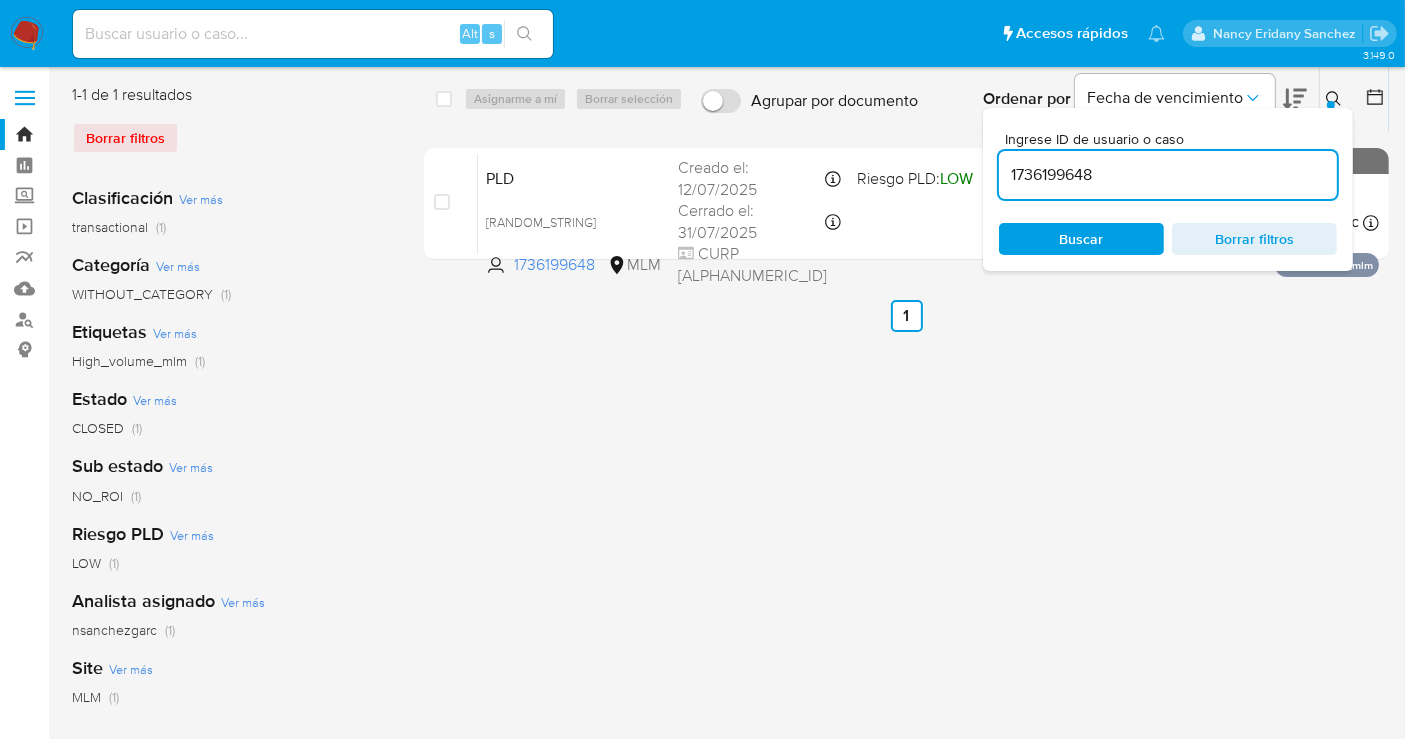 click 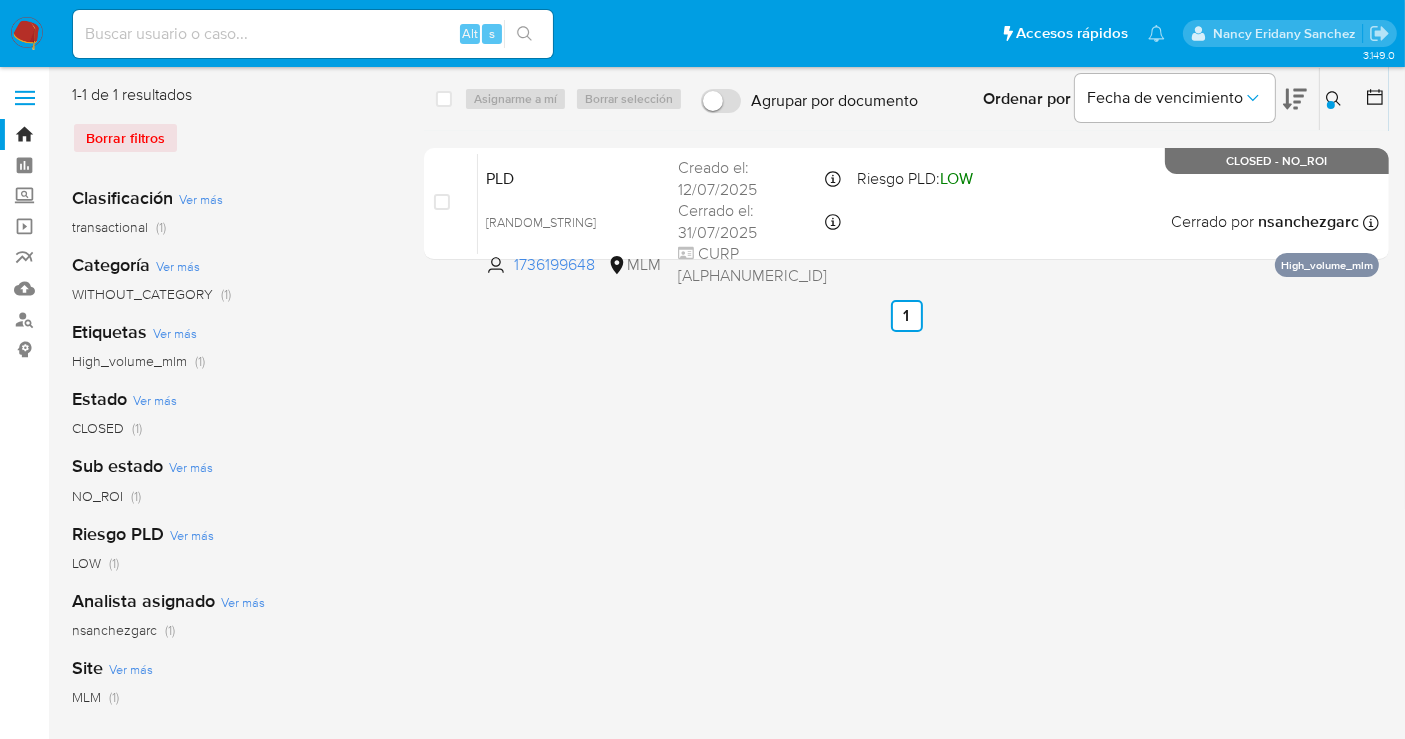 click at bounding box center (1331, 105) 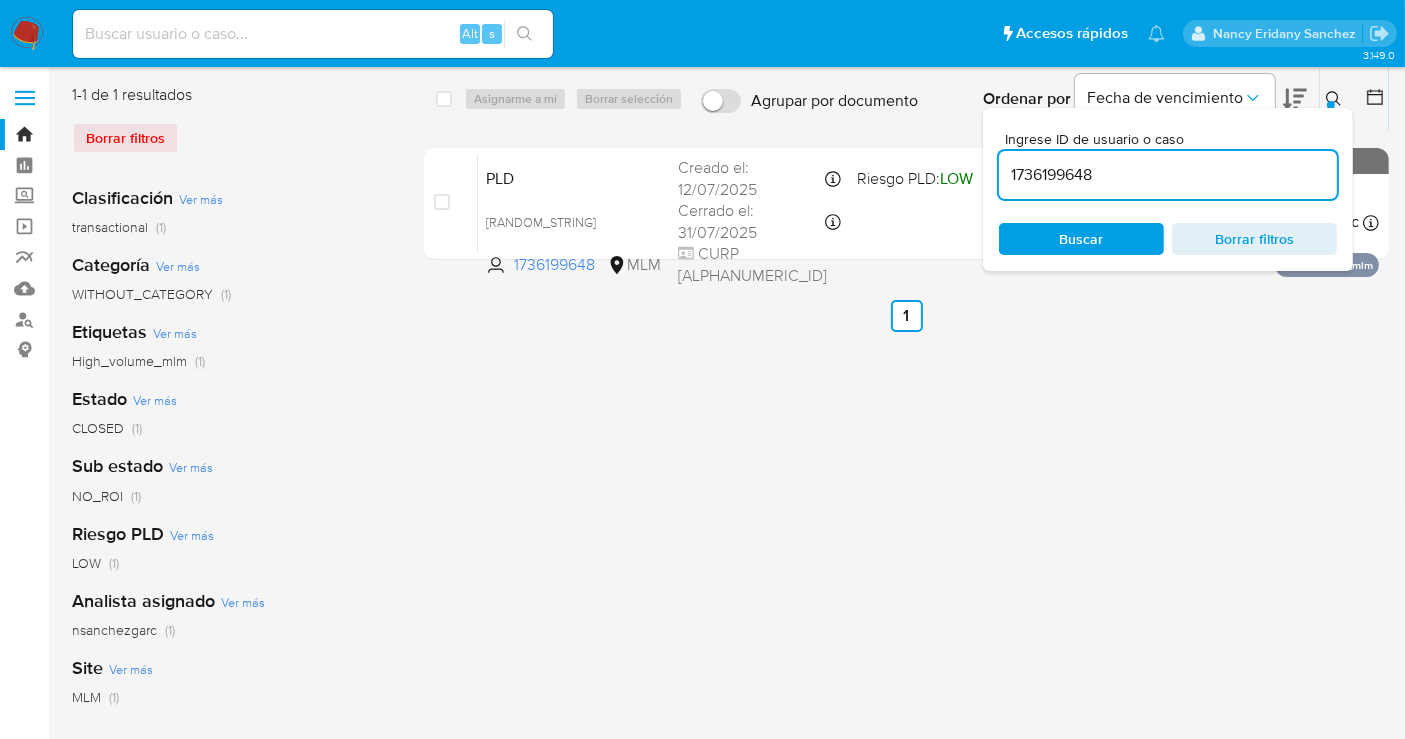 click on "1736199648" at bounding box center [1168, 175] 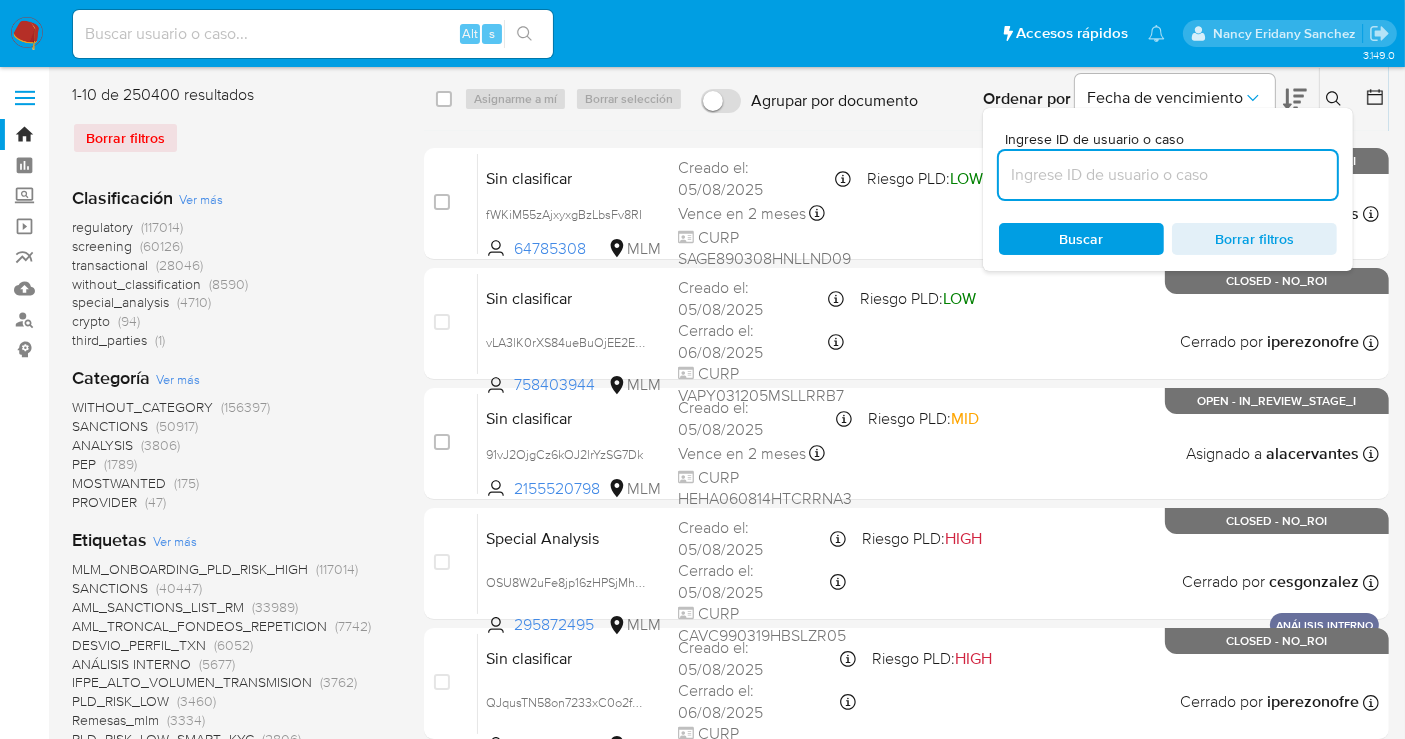 click at bounding box center [1168, 175] 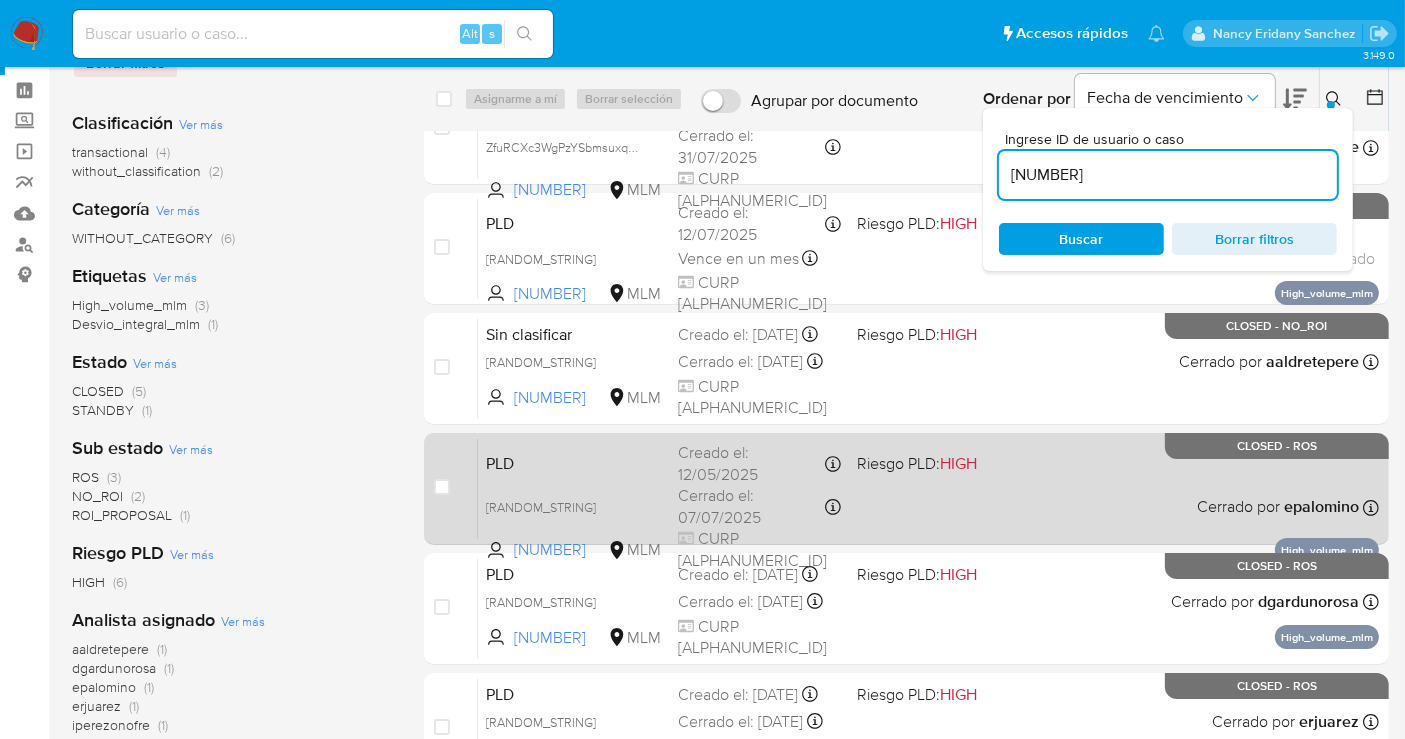 scroll, scrollTop: 0, scrollLeft: 0, axis: both 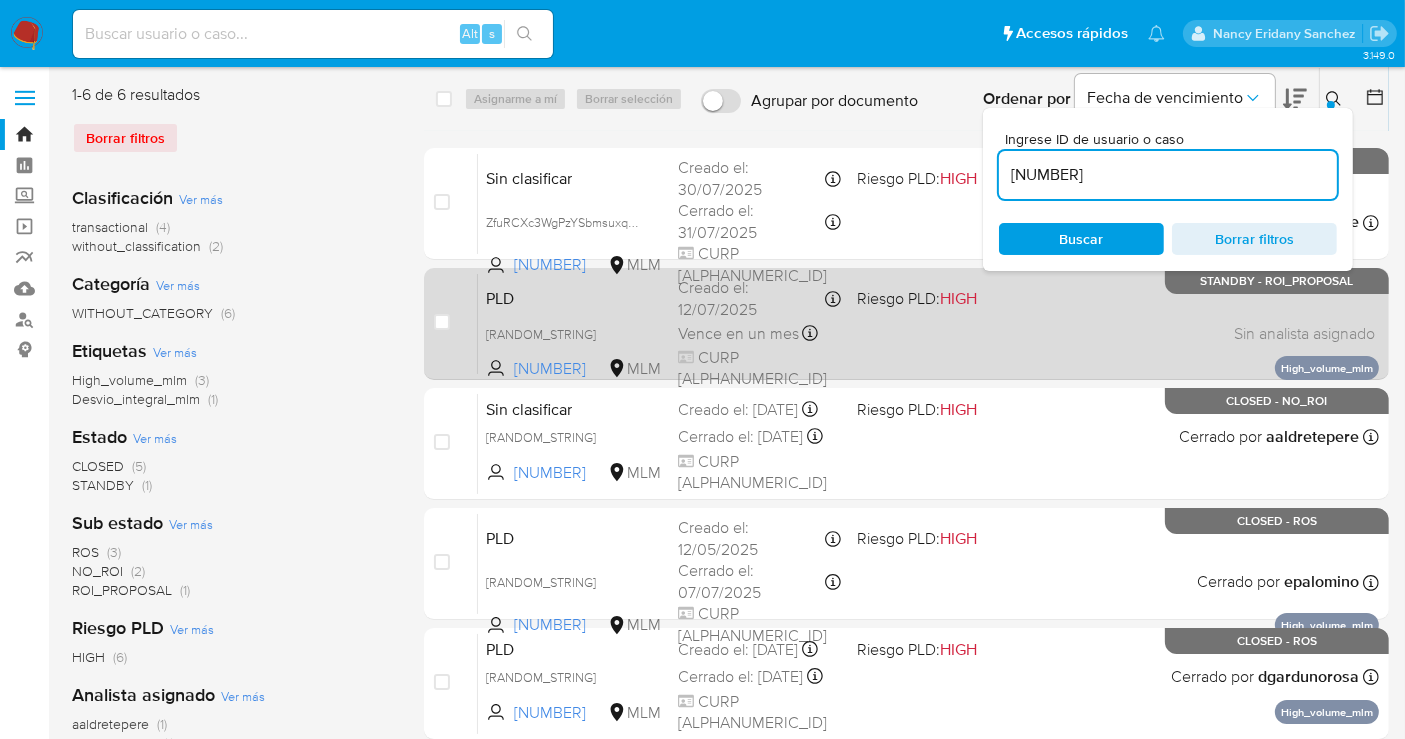 click on "Vence en un mes" at bounding box center (738, 334) 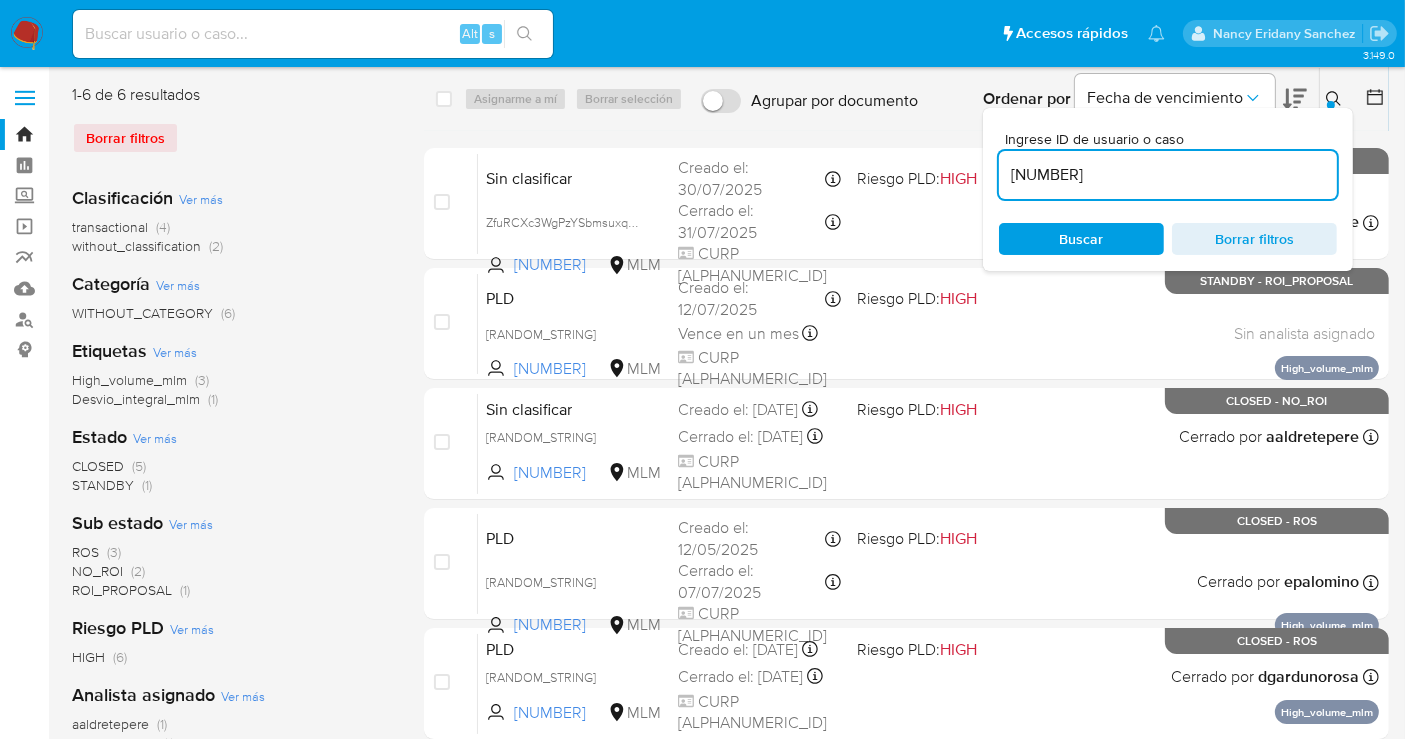click on "209946409" at bounding box center [1168, 175] 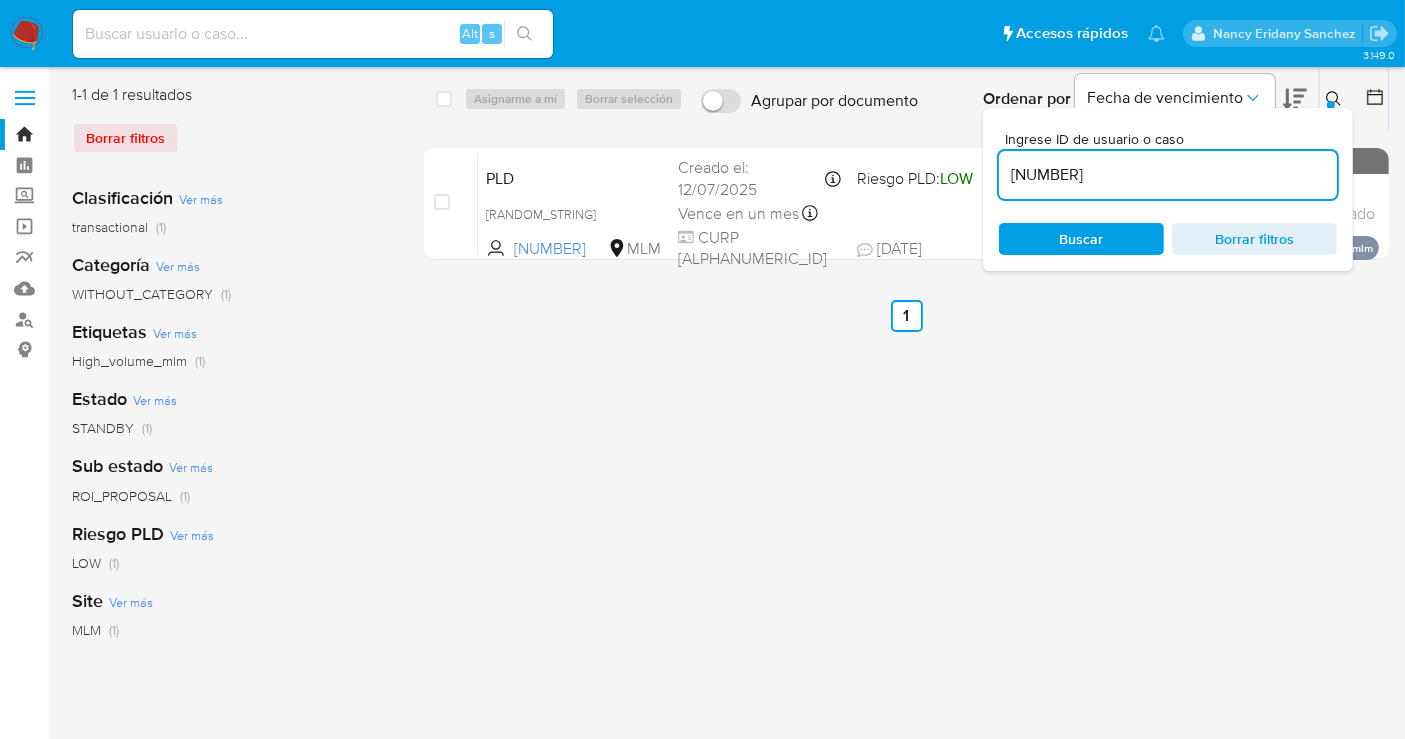 click 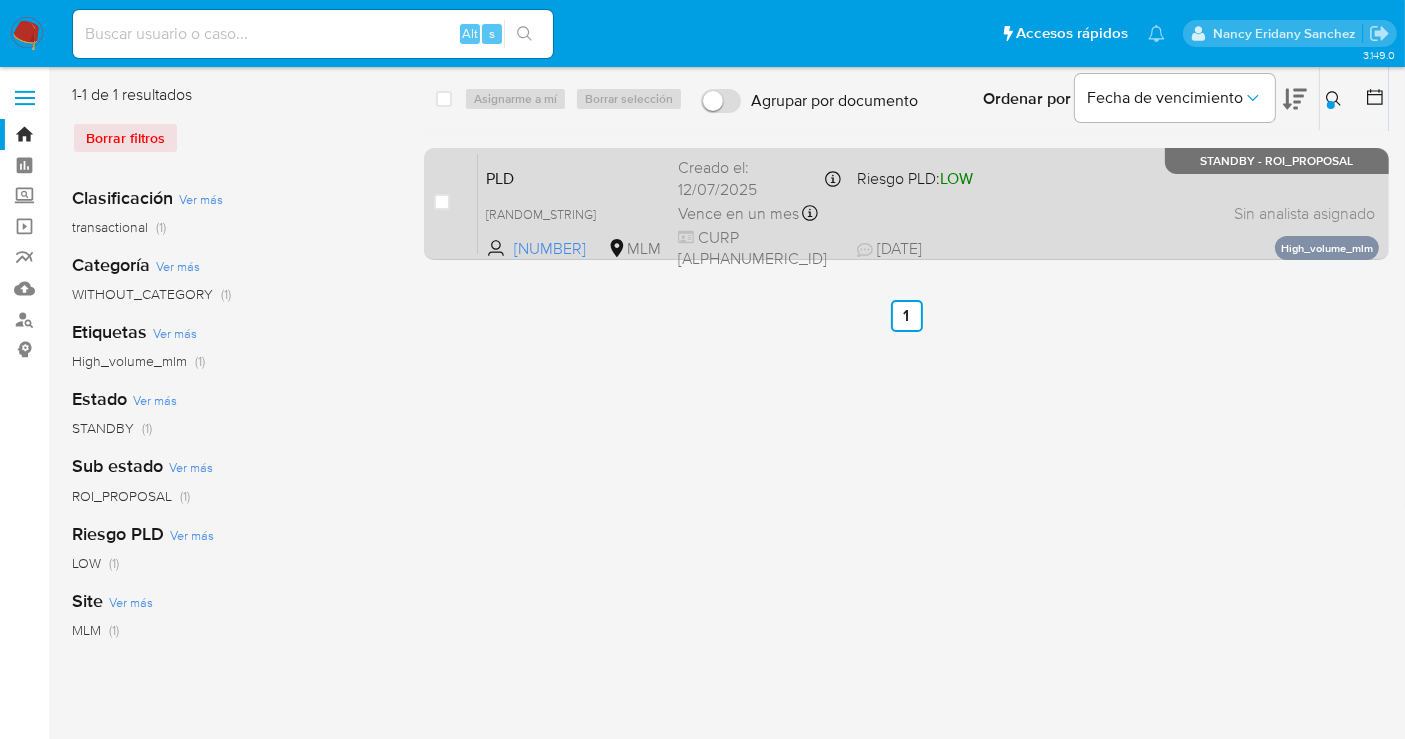 click on "Creado el: 12/07/2025   Creado el: 12/07/2025 02:04:31" at bounding box center [759, 178] 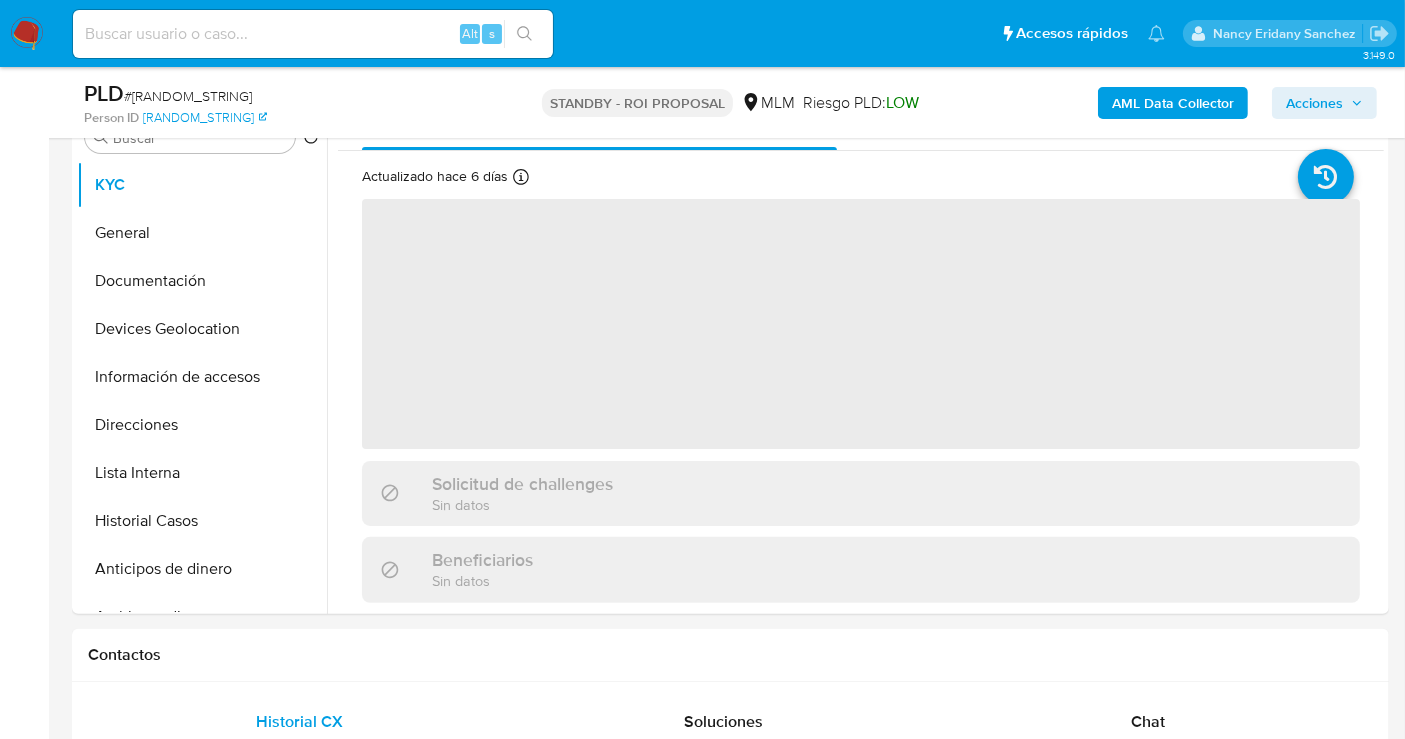 scroll, scrollTop: 444, scrollLeft: 0, axis: vertical 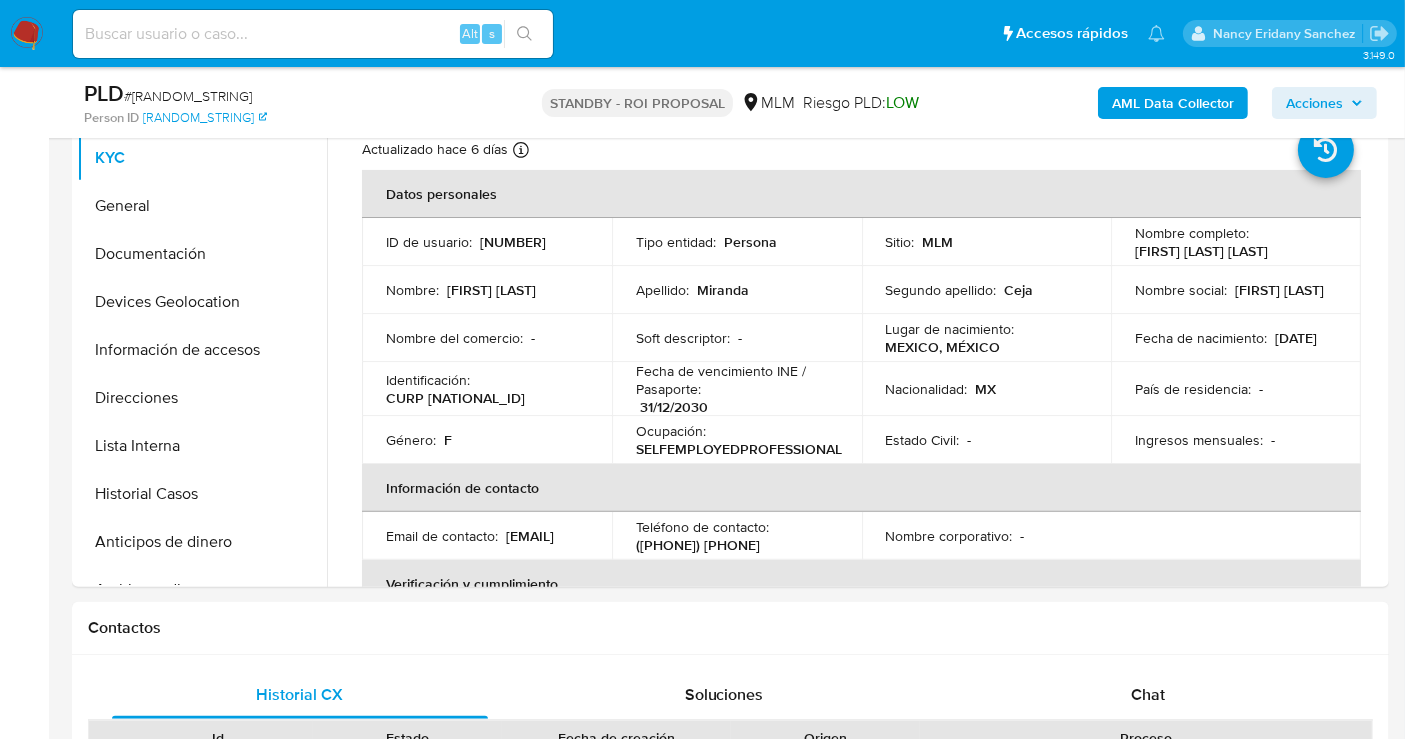 select on "10" 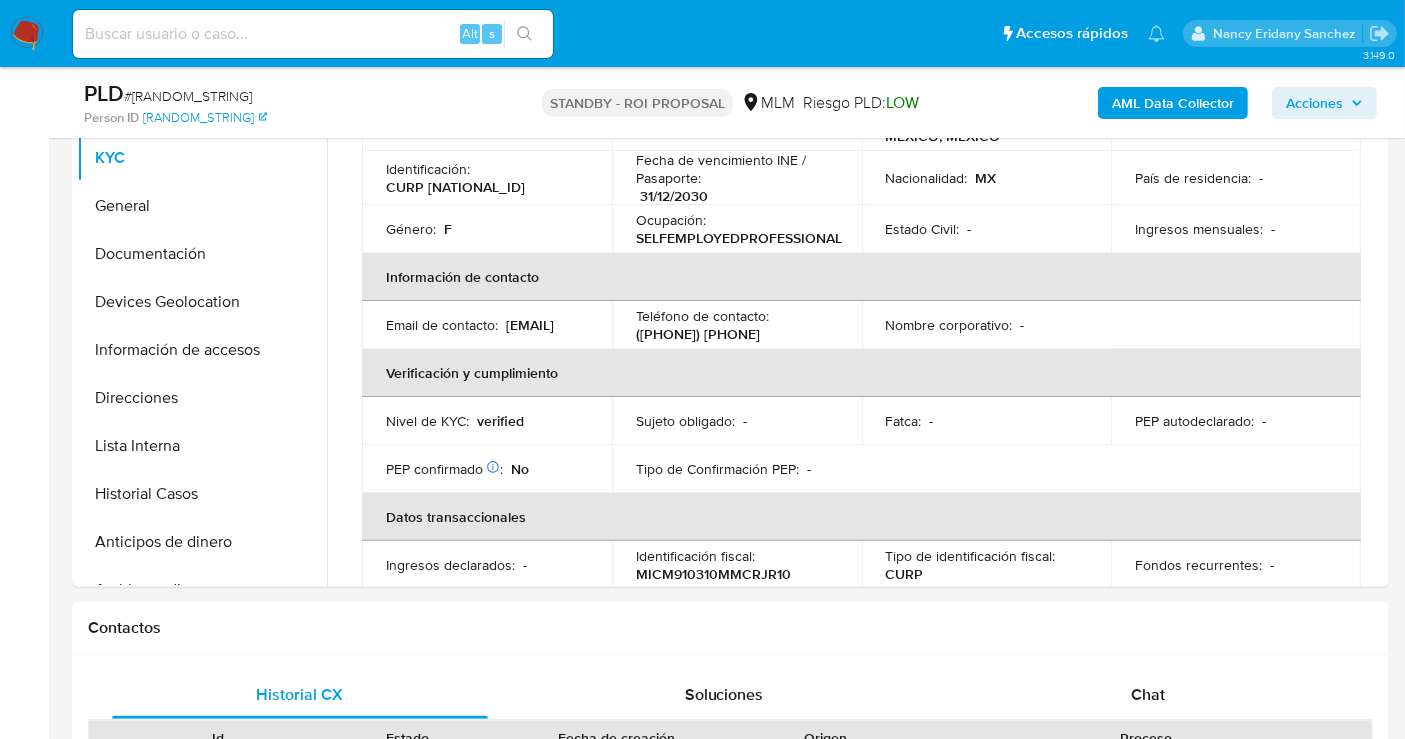 scroll, scrollTop: 222, scrollLeft: 0, axis: vertical 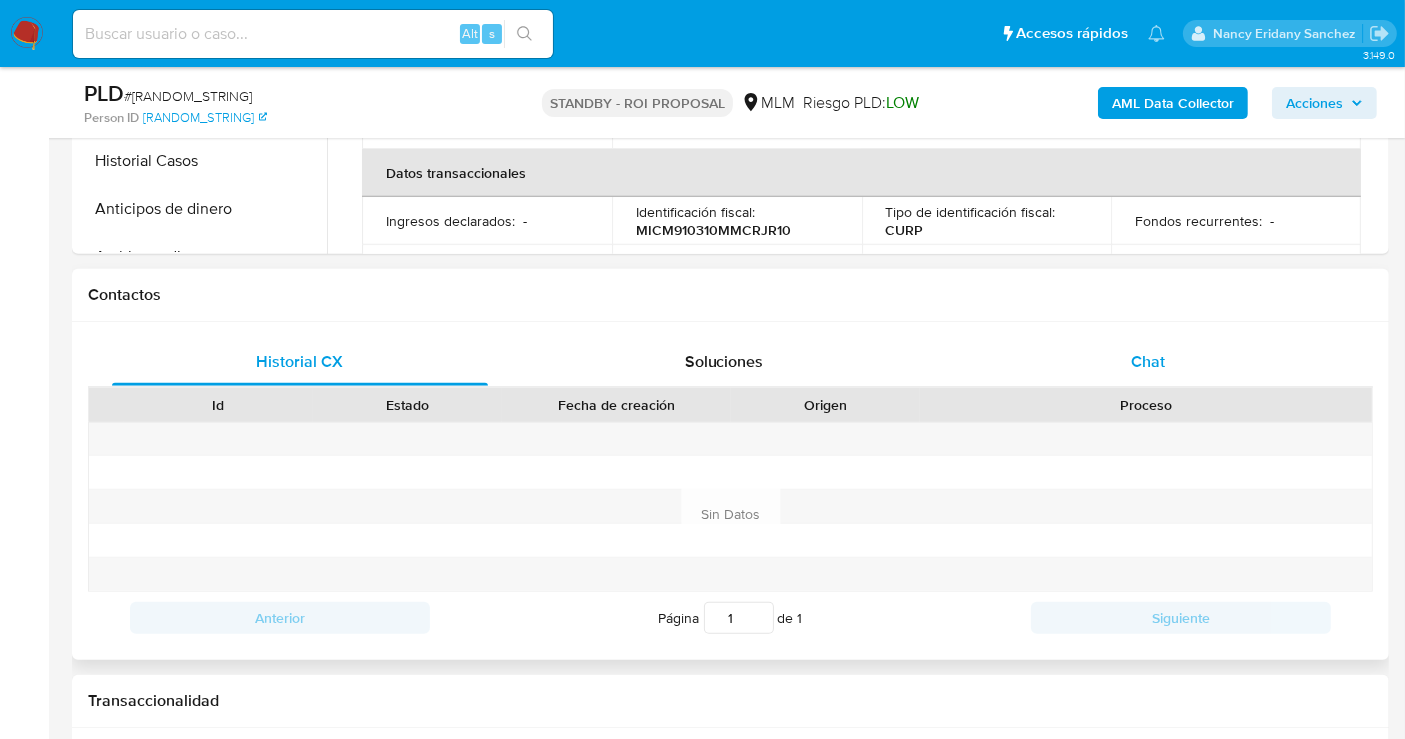 click on "Chat" at bounding box center [1148, 361] 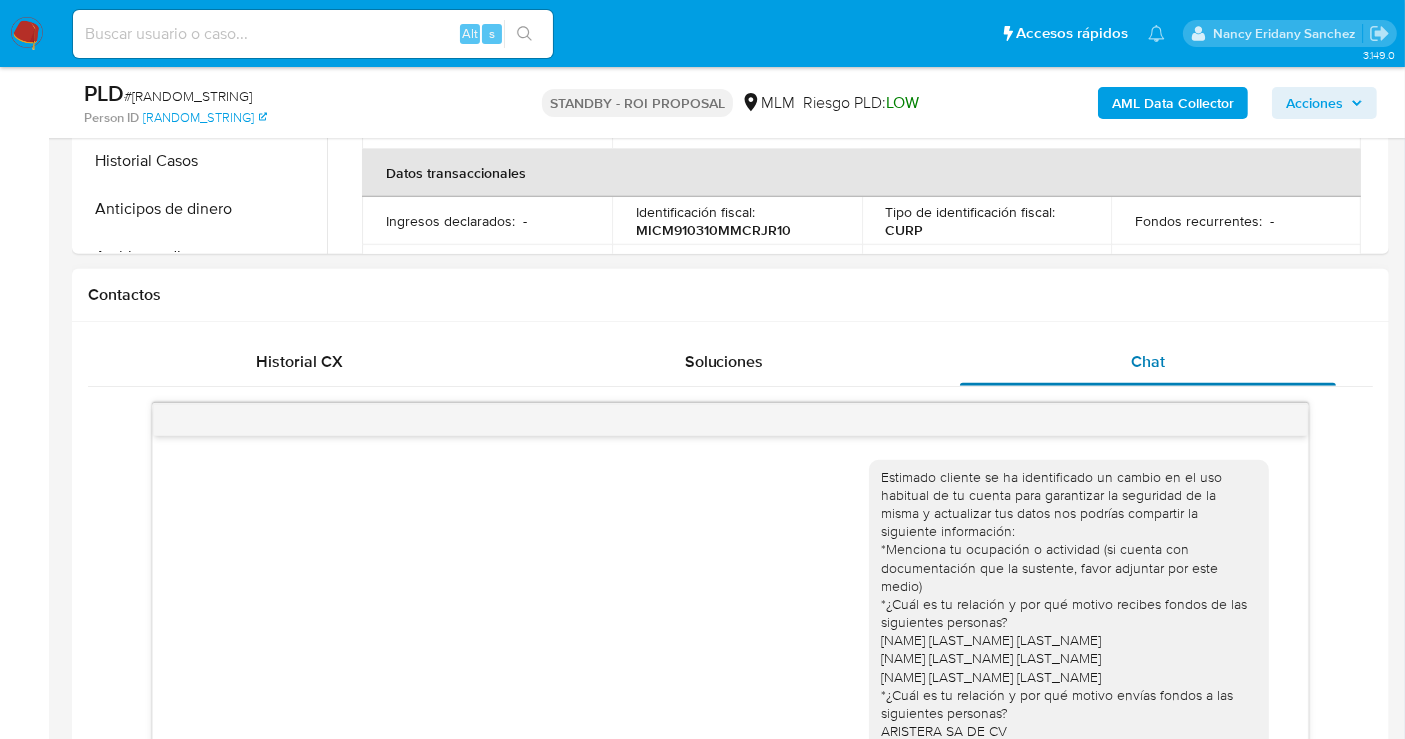 click on "Chat" at bounding box center [1148, 361] 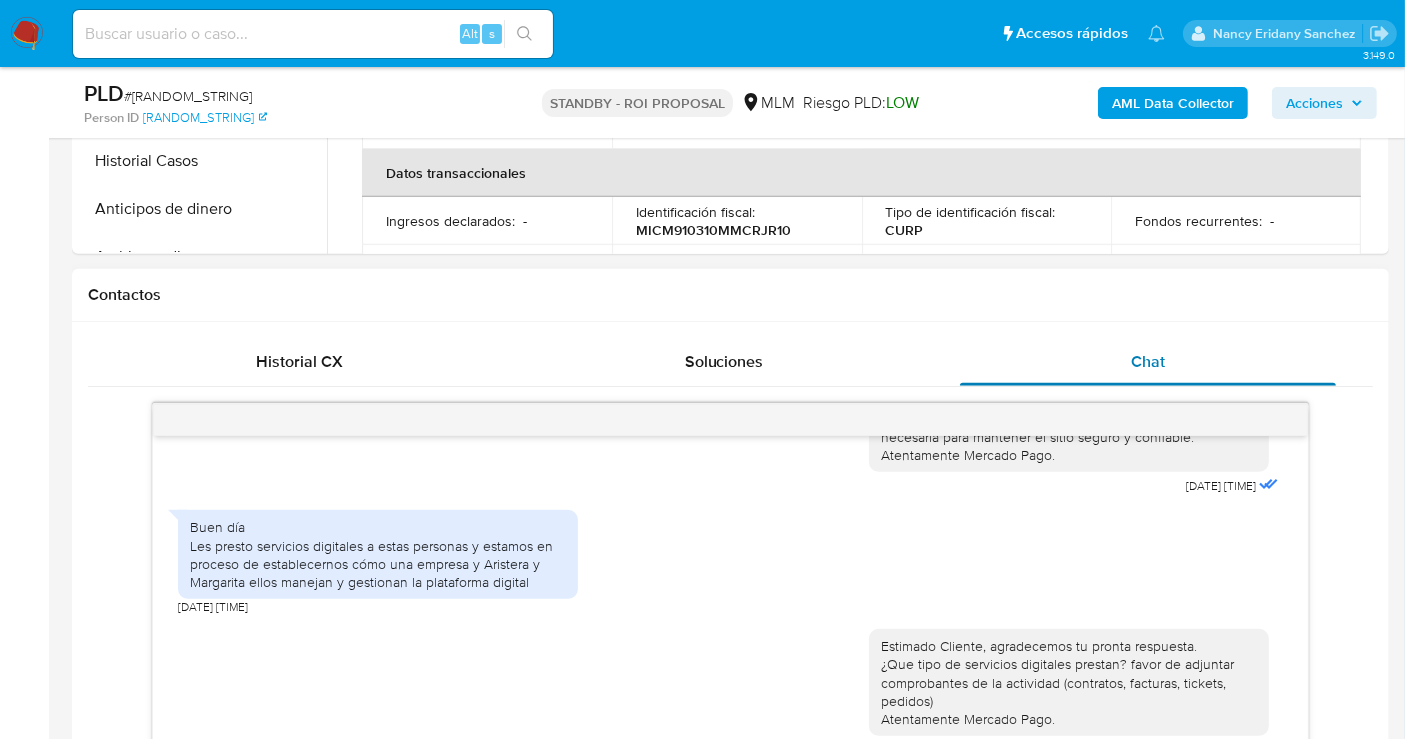 click on "Chat" at bounding box center (1148, 361) 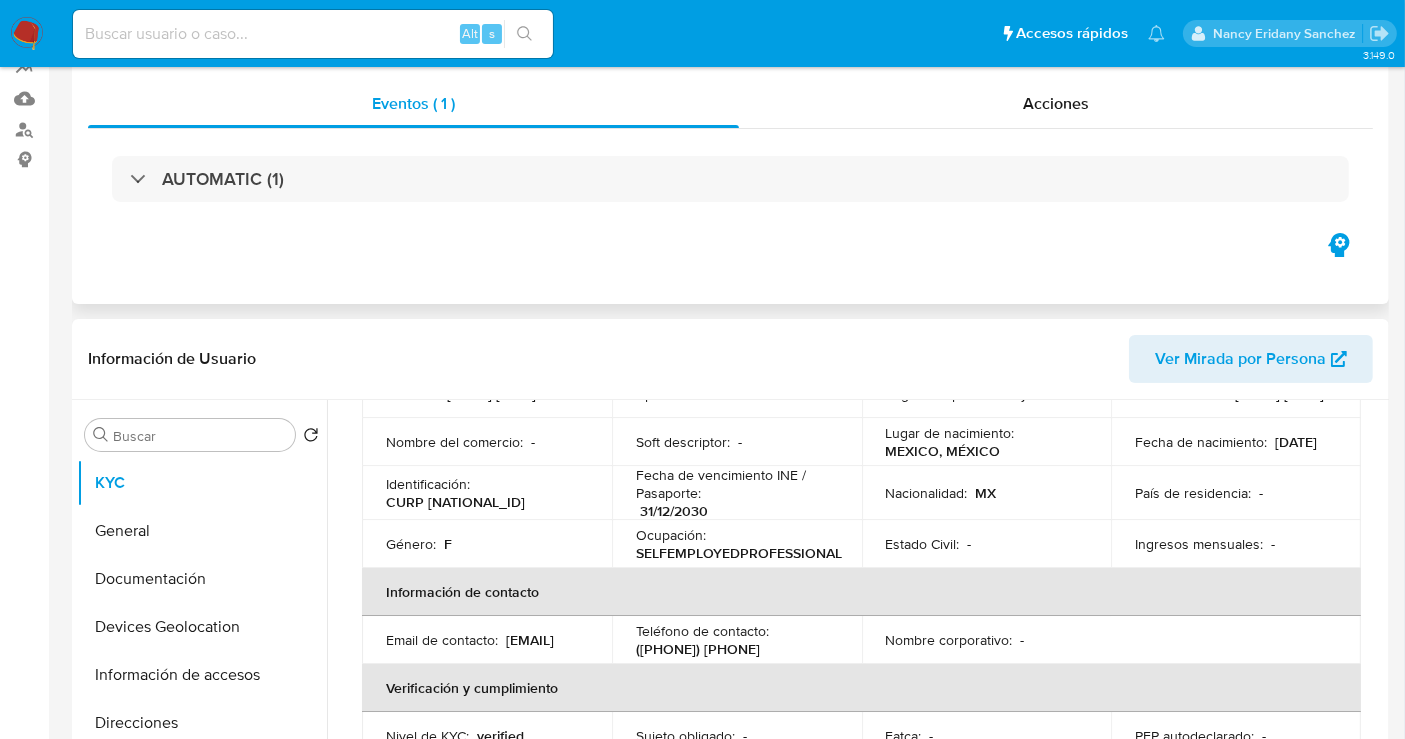 scroll, scrollTop: 0, scrollLeft: 0, axis: both 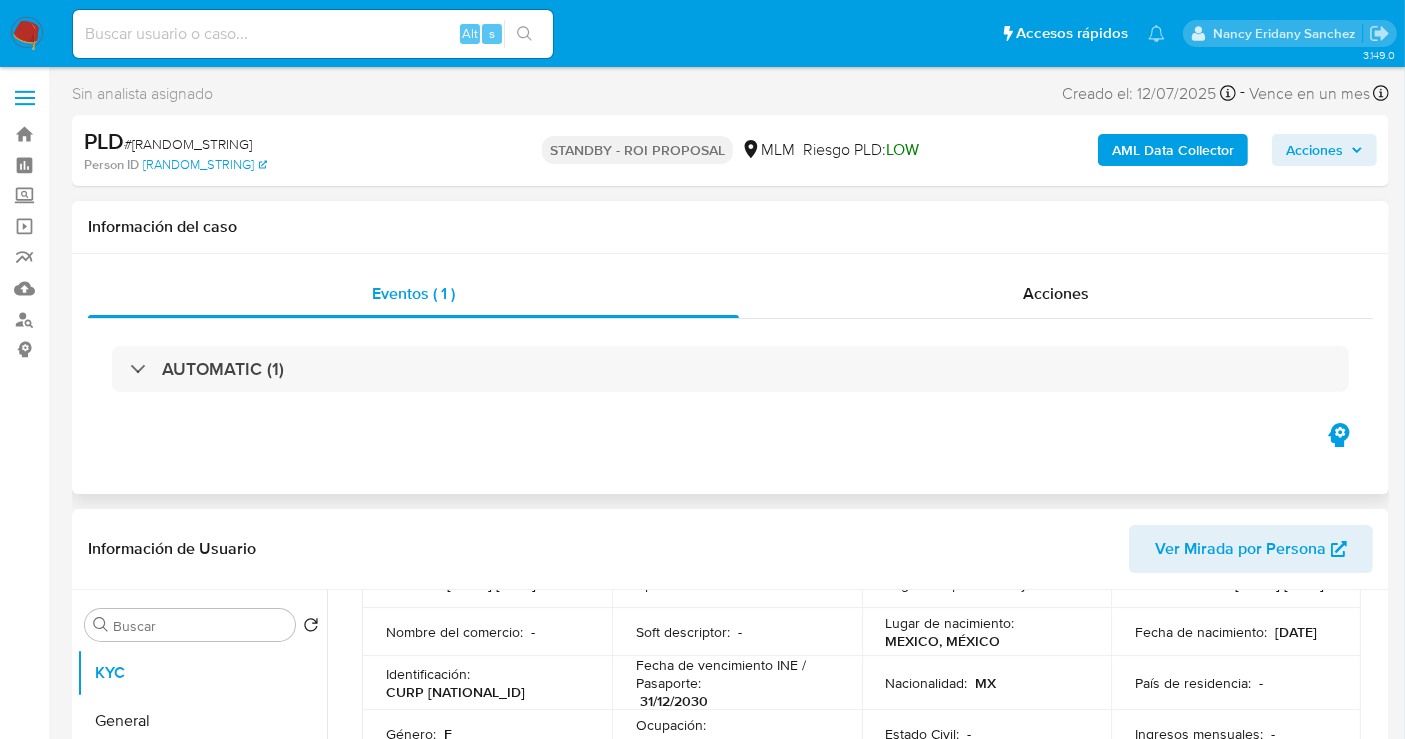 type 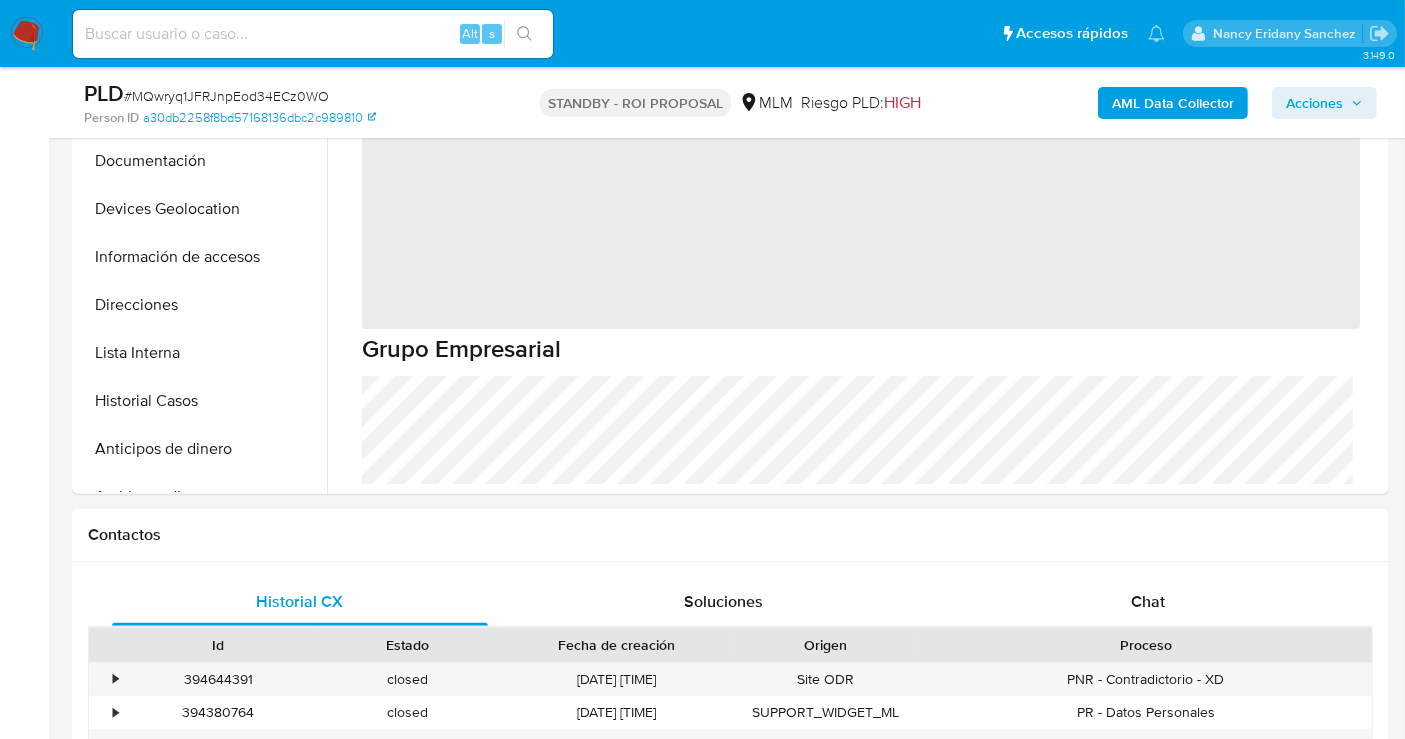 scroll, scrollTop: 555, scrollLeft: 0, axis: vertical 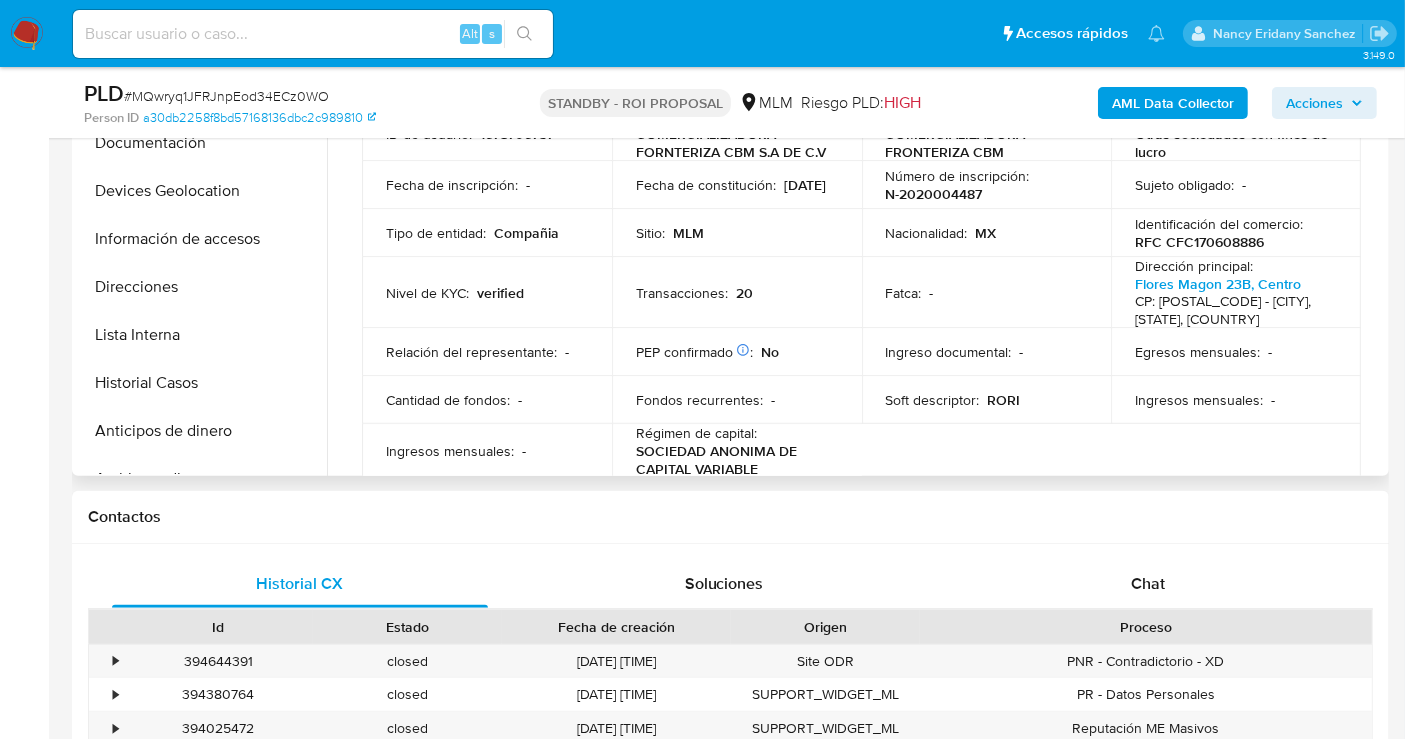 select on "10" 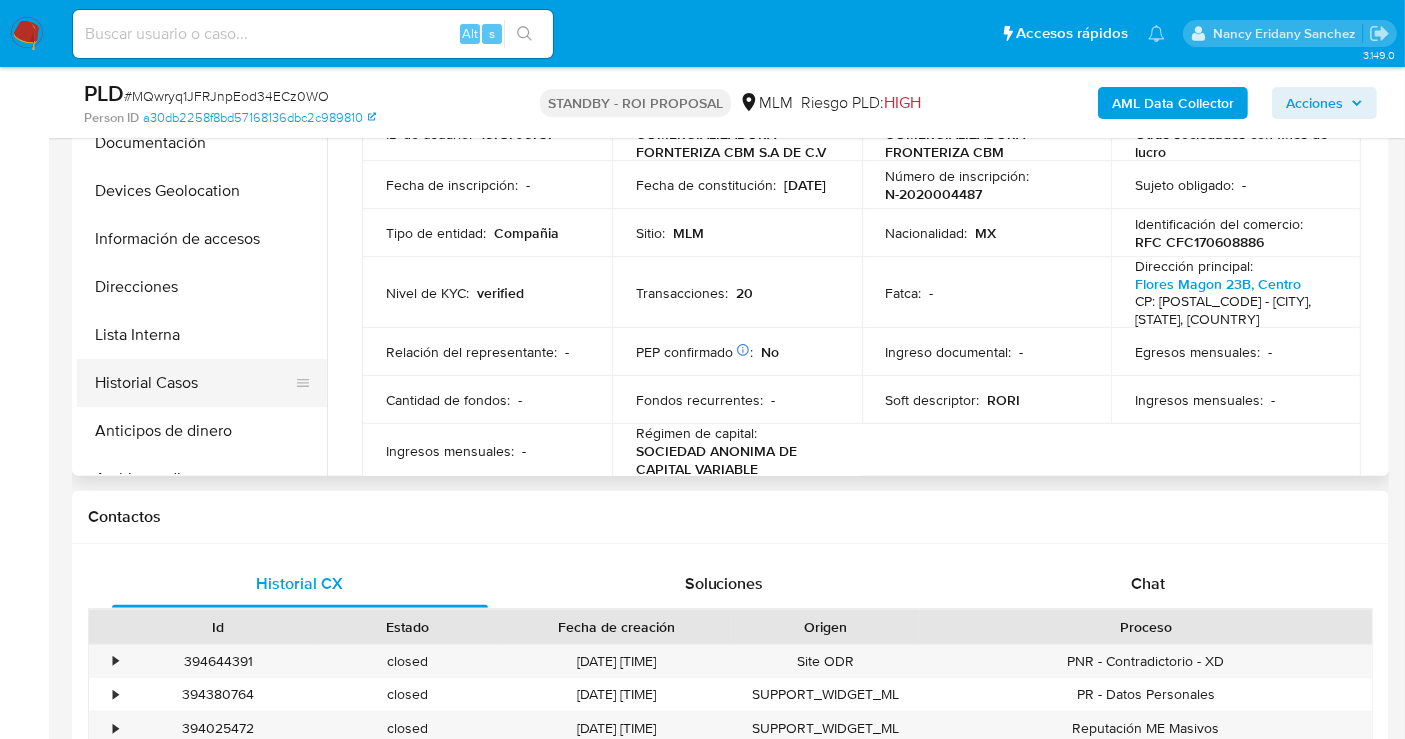 click on "Historial Casos" at bounding box center [194, 383] 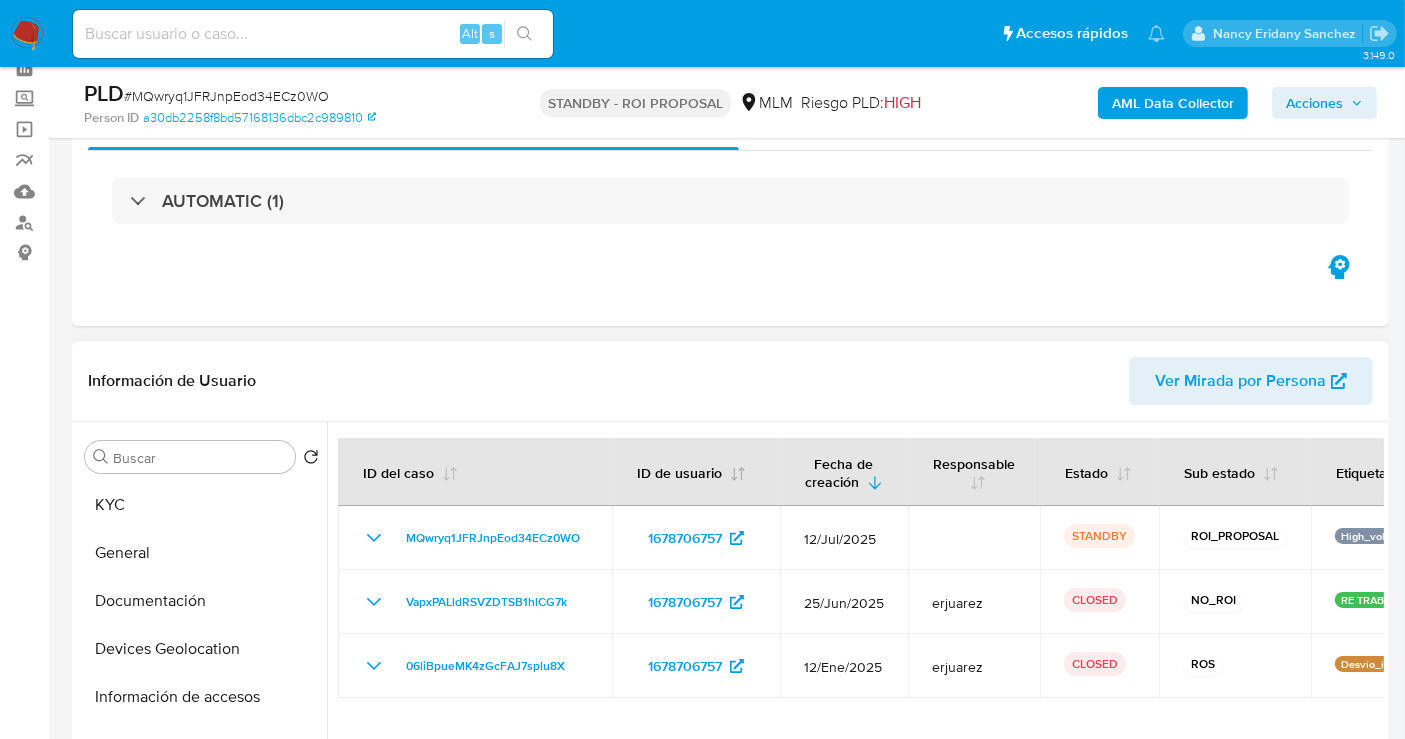 scroll, scrollTop: 0, scrollLeft: 0, axis: both 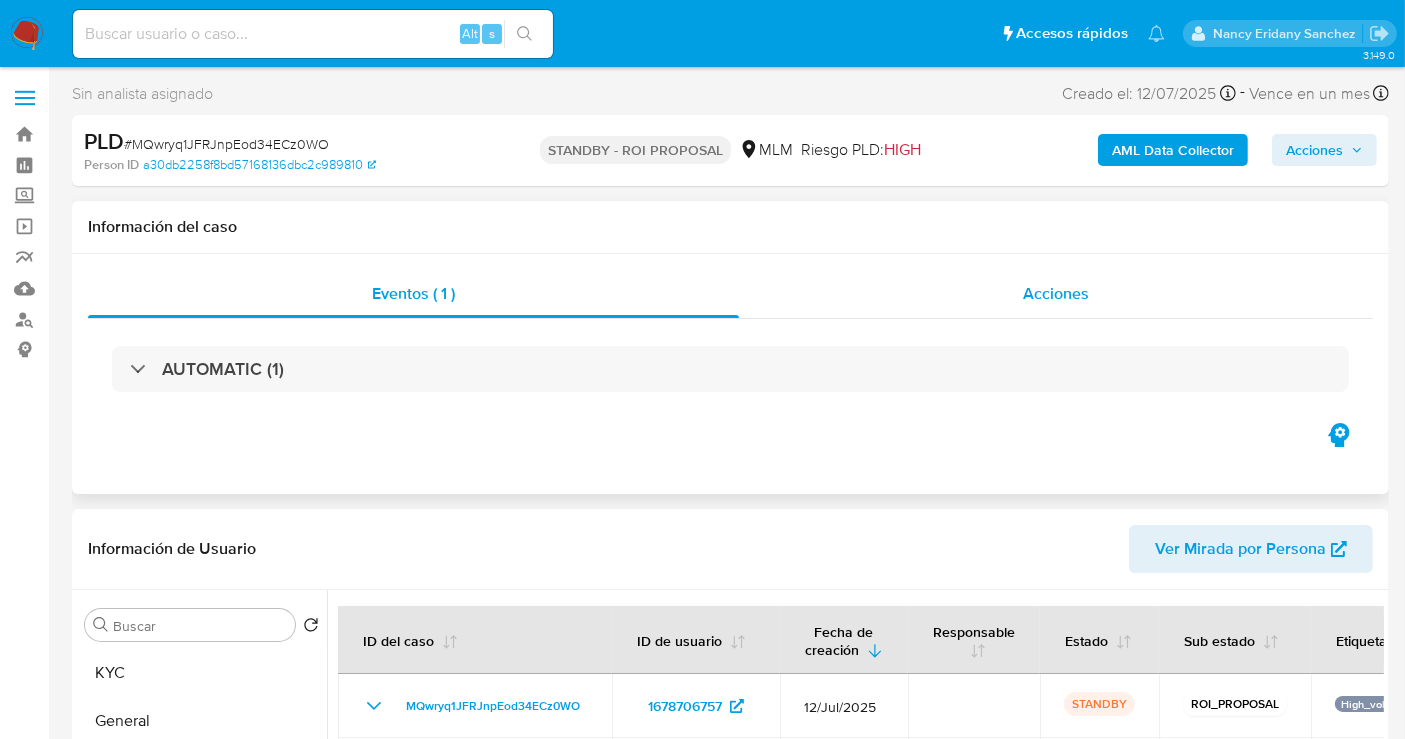 click on "Acciones" at bounding box center (1056, 293) 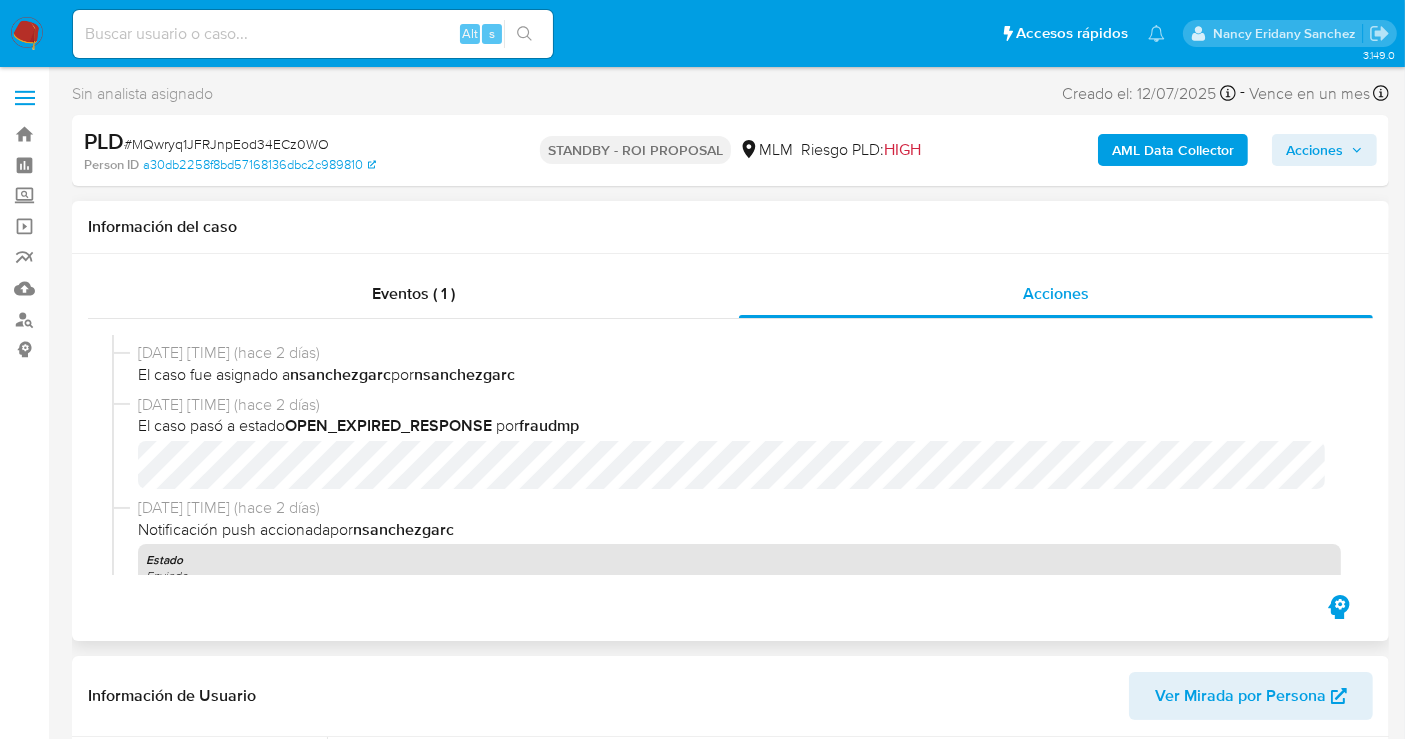 scroll, scrollTop: 777, scrollLeft: 0, axis: vertical 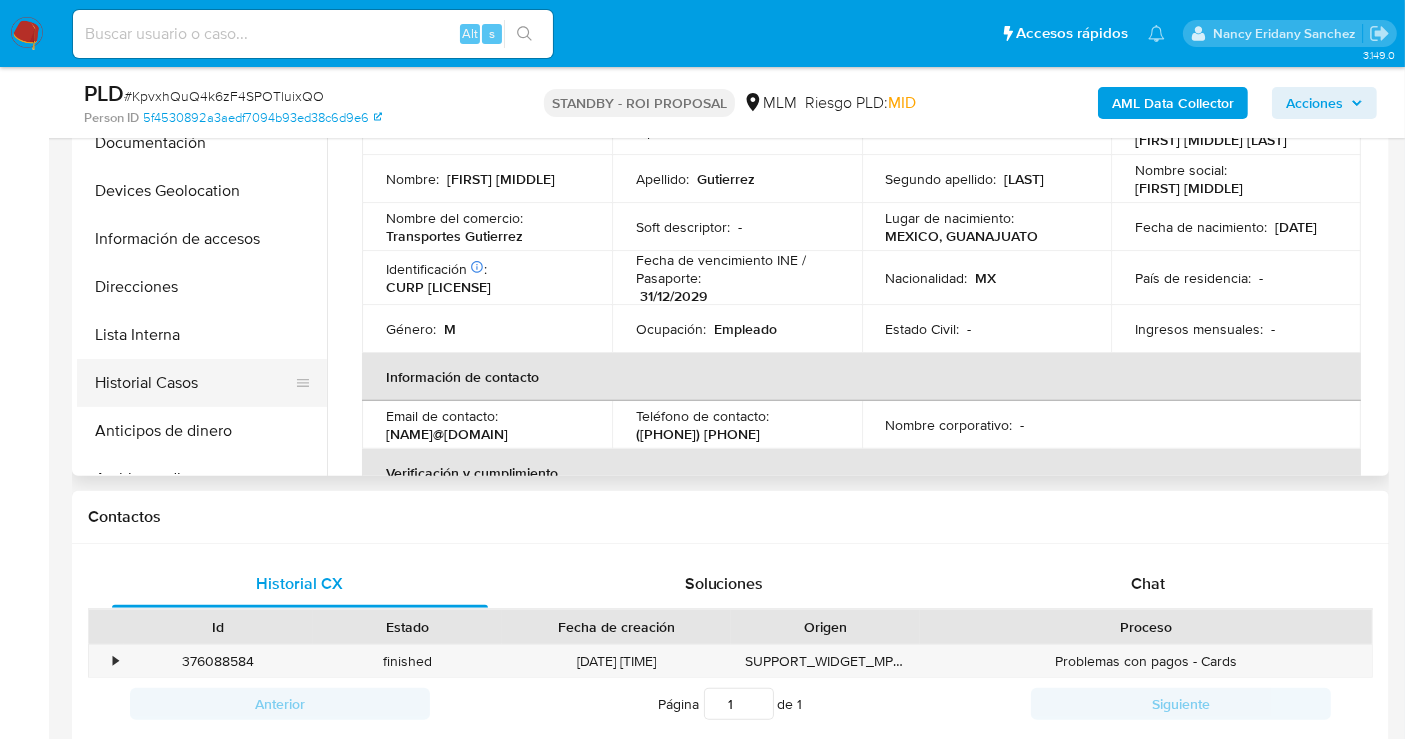 select on "10" 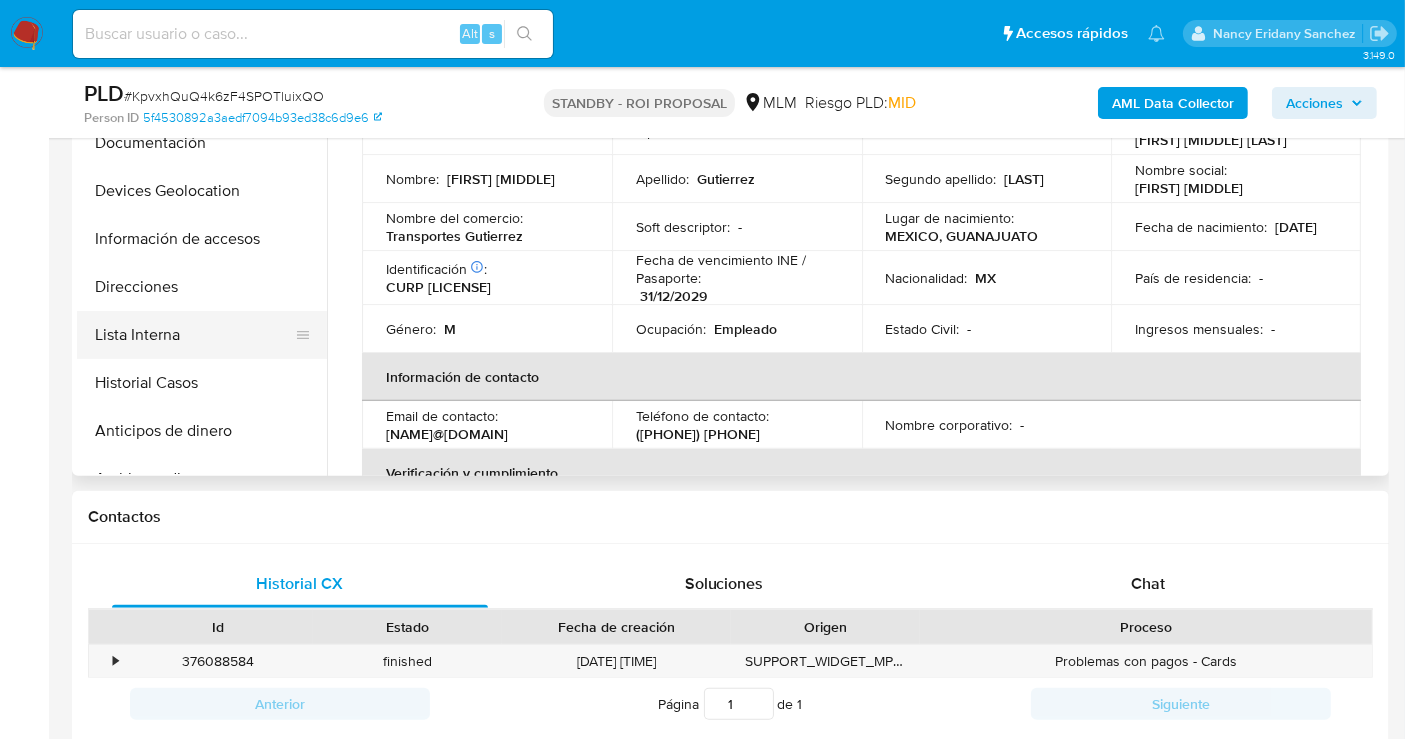 scroll, scrollTop: 111, scrollLeft: 0, axis: vertical 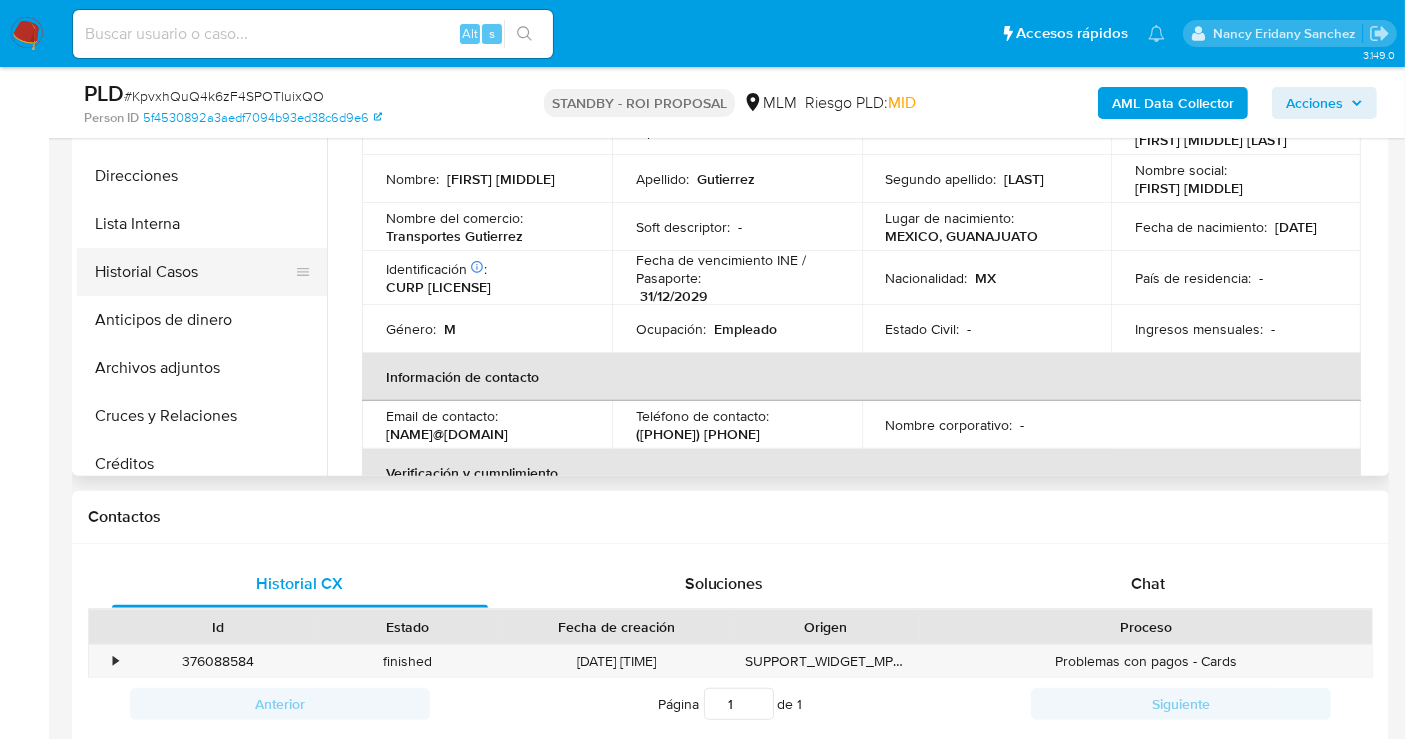 click on "Historial Casos" at bounding box center [194, 272] 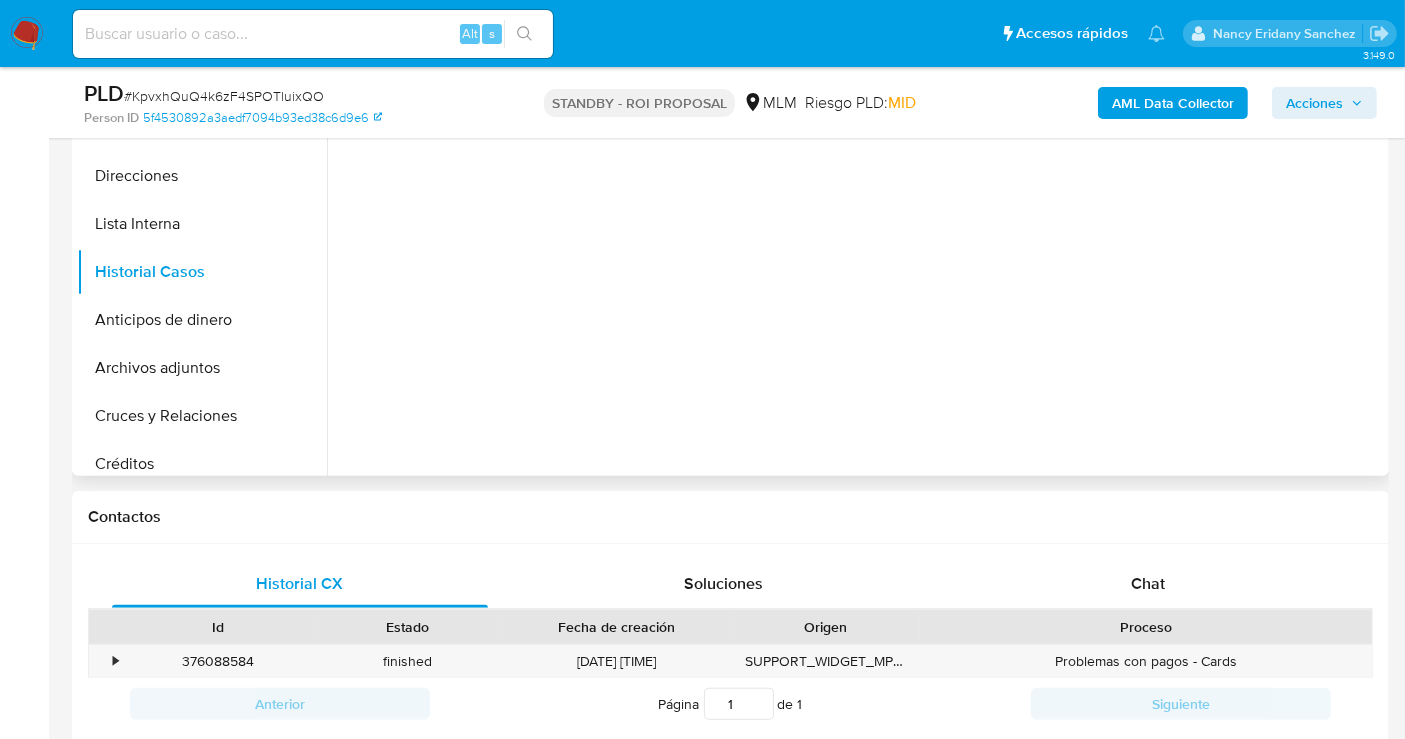 scroll, scrollTop: 222, scrollLeft: 0, axis: vertical 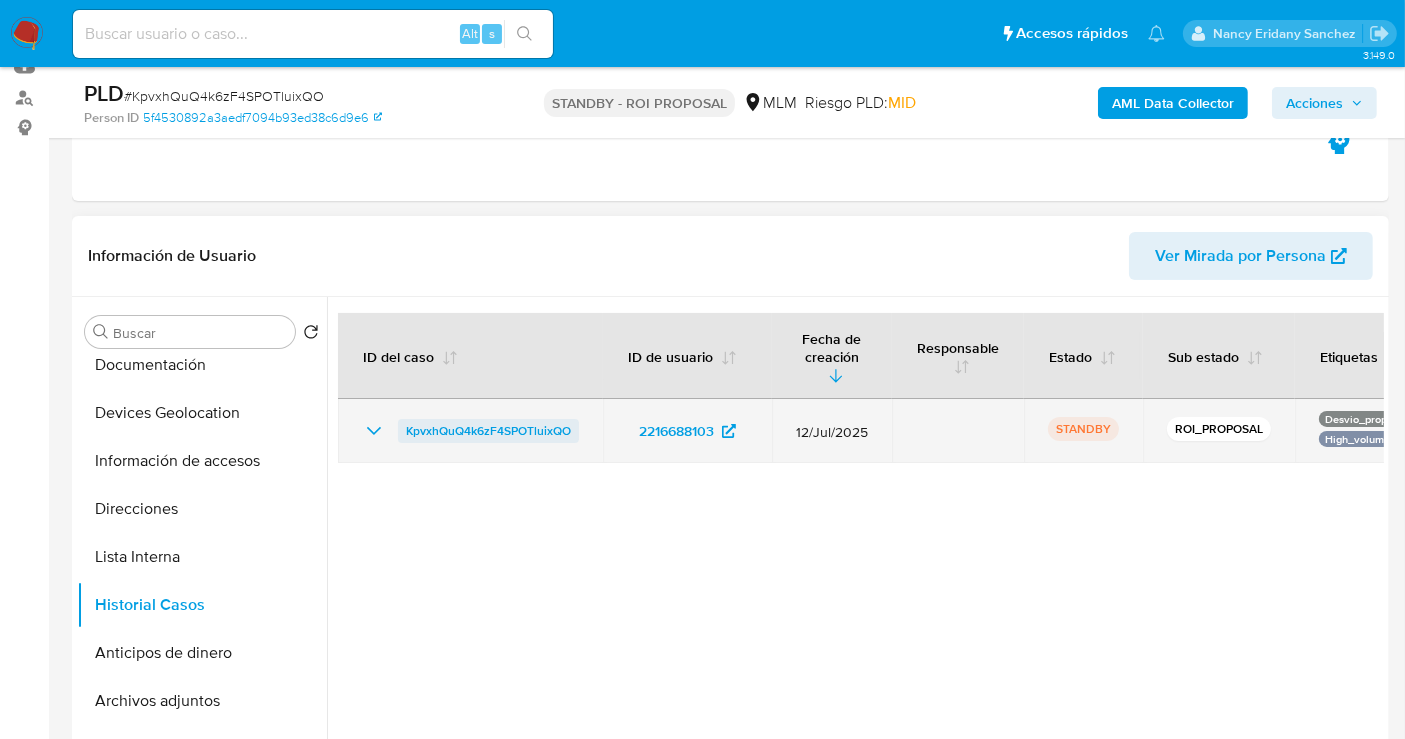 click on "KpvxhQuQ4k6zF4SPOTluixQO" at bounding box center [488, 431] 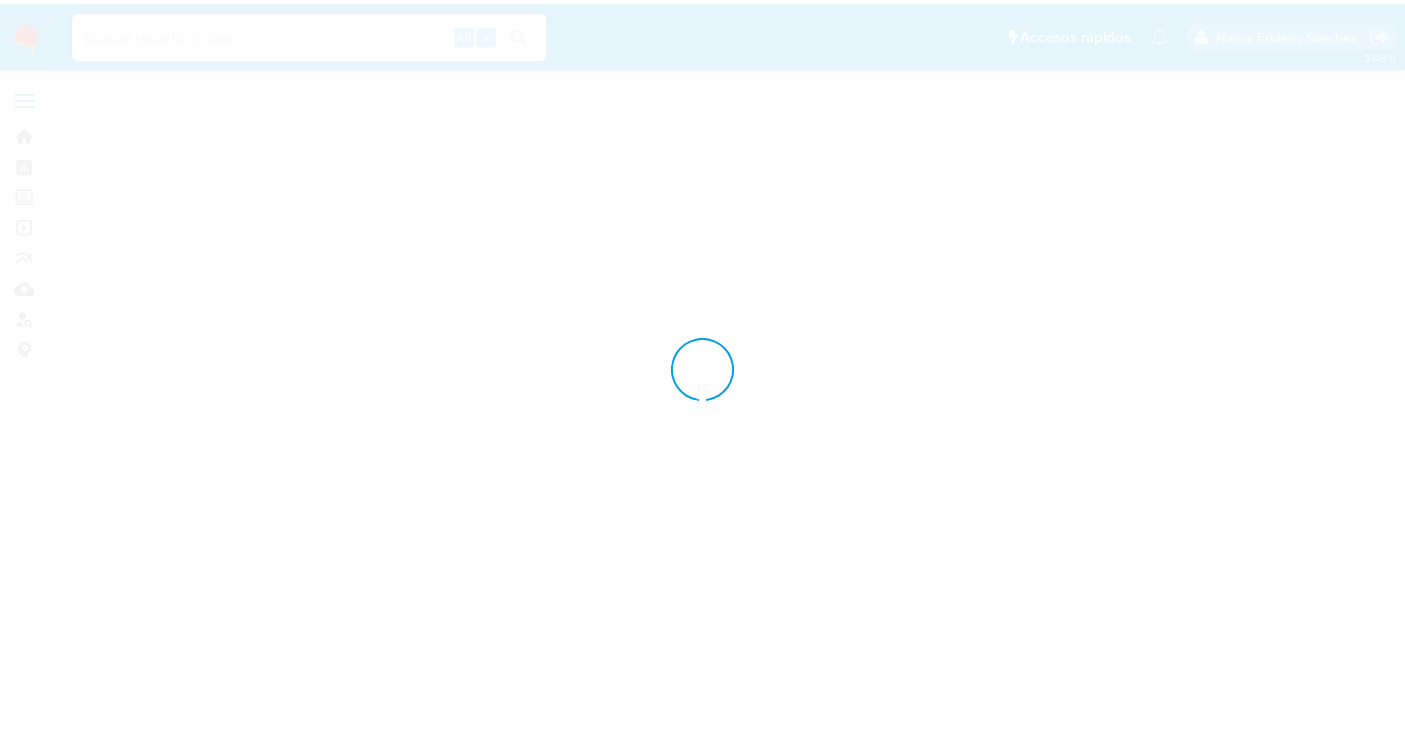 scroll, scrollTop: 0, scrollLeft: 0, axis: both 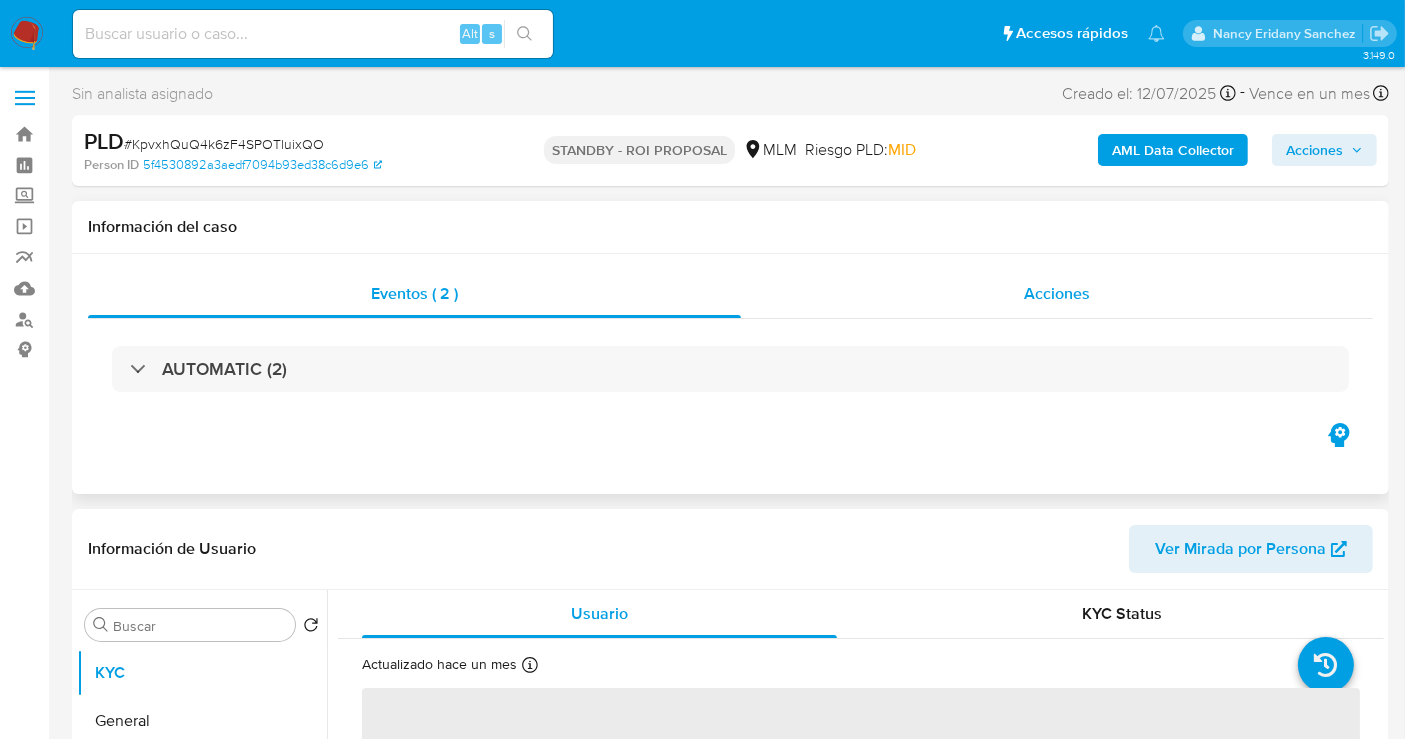click on "Acciones" at bounding box center (1057, 294) 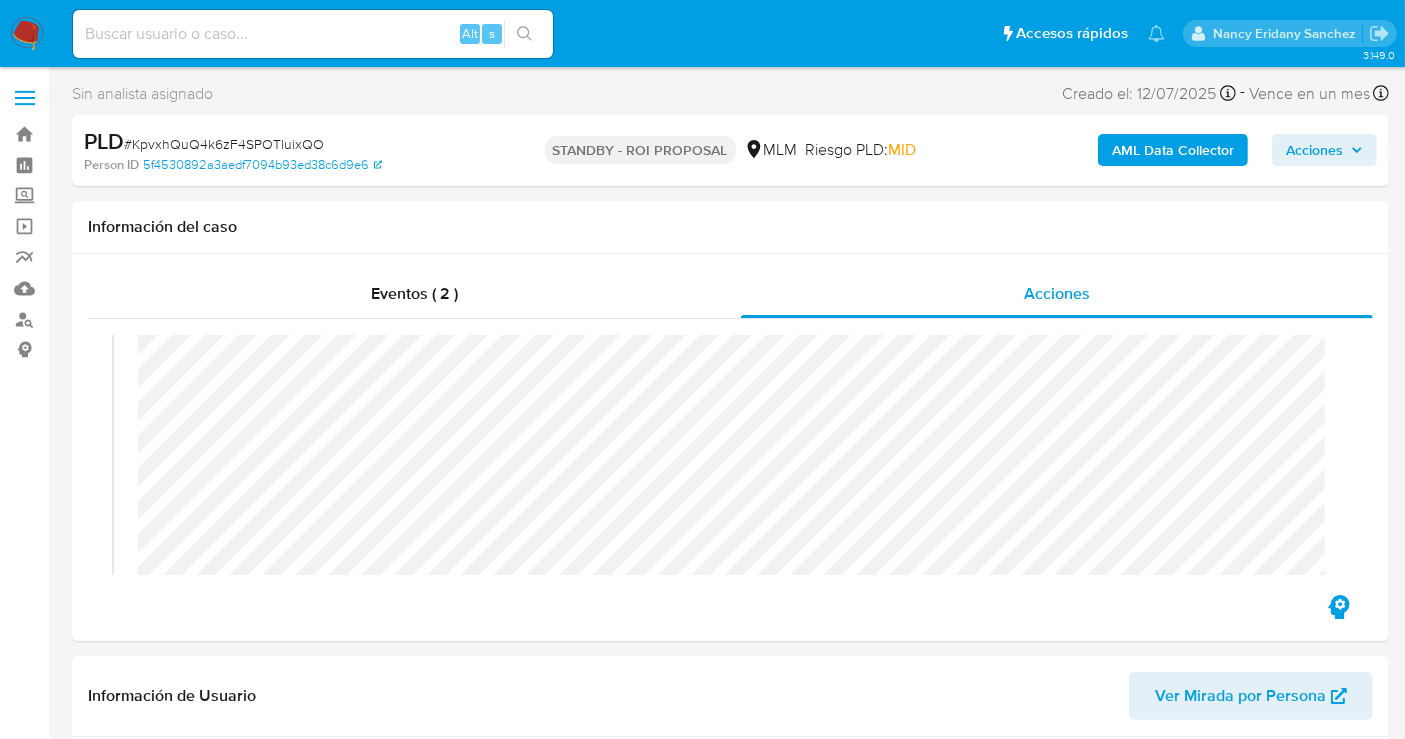scroll, scrollTop: 432, scrollLeft: 0, axis: vertical 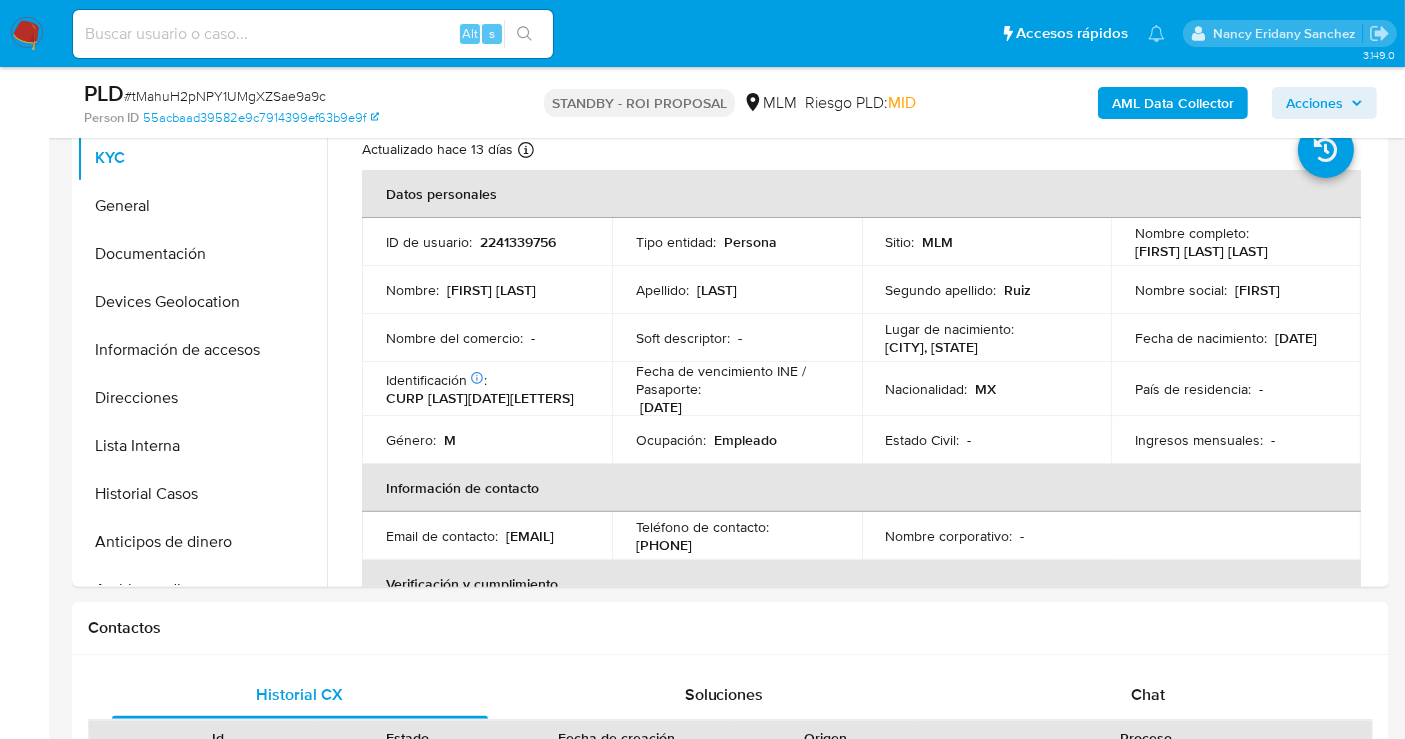 select on "10" 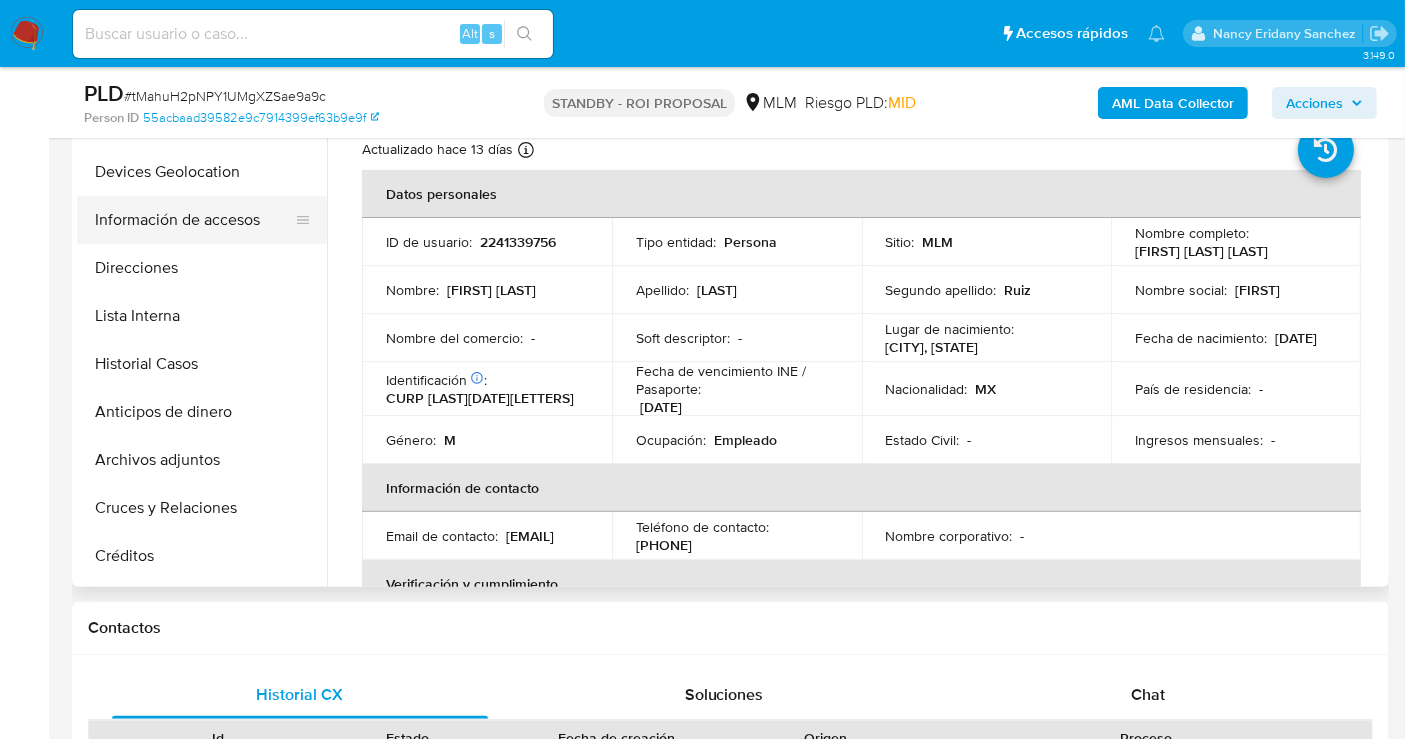 scroll, scrollTop: 222, scrollLeft: 0, axis: vertical 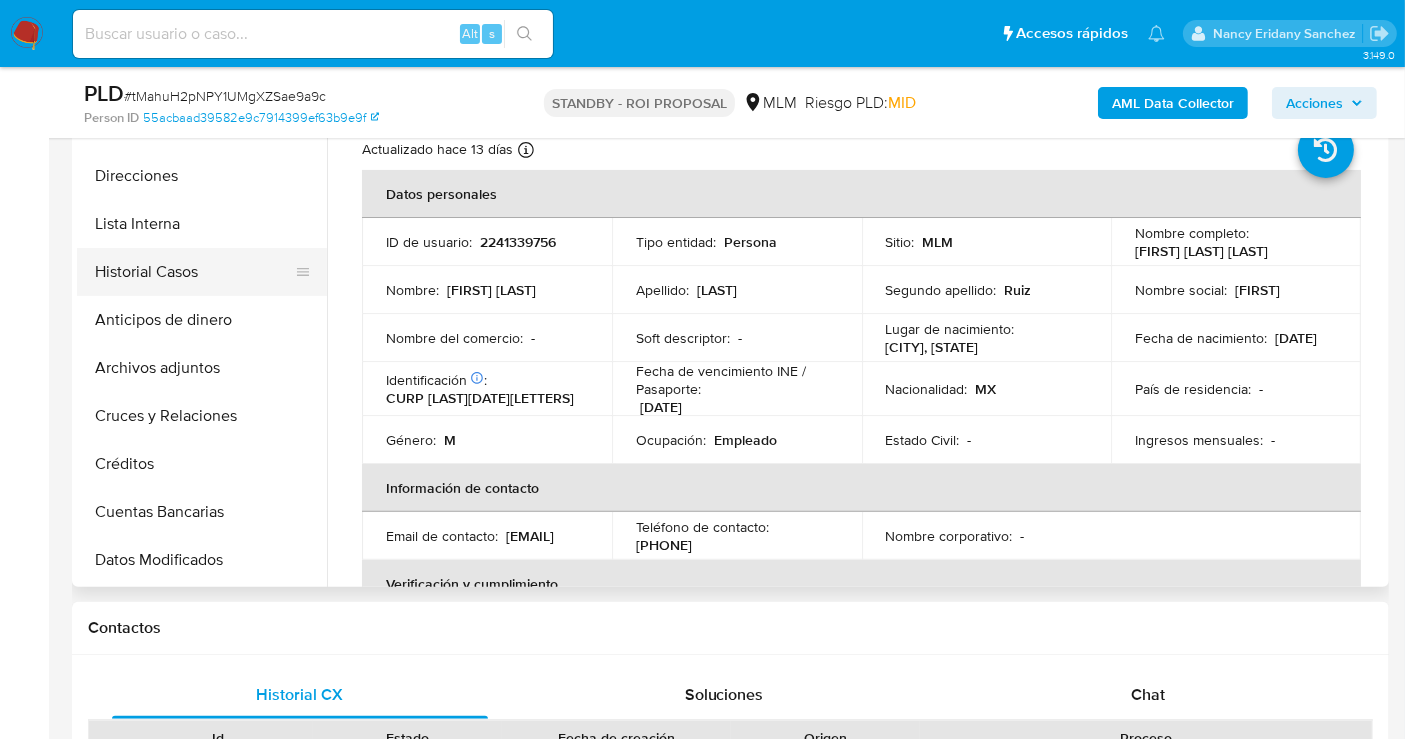 click on "Historial Casos" at bounding box center (194, 272) 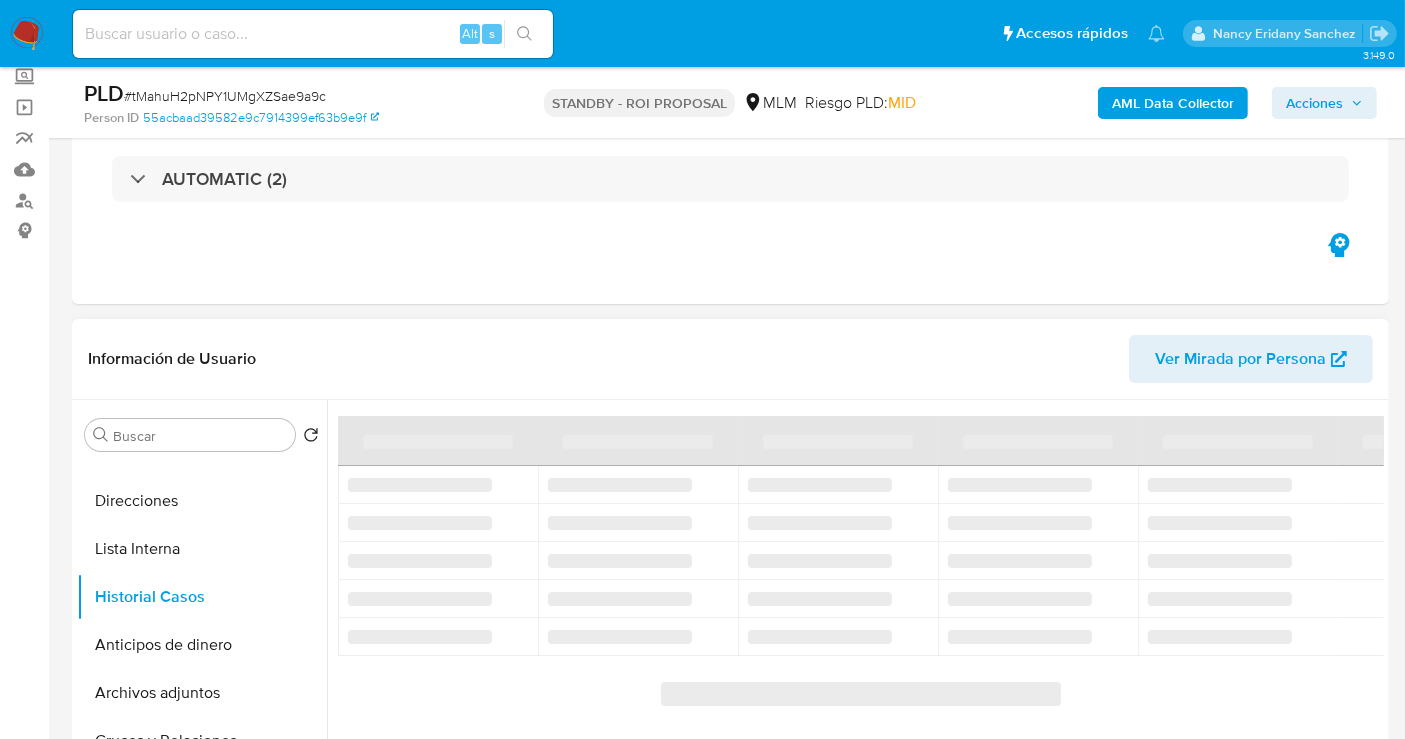 scroll, scrollTop: 111, scrollLeft: 0, axis: vertical 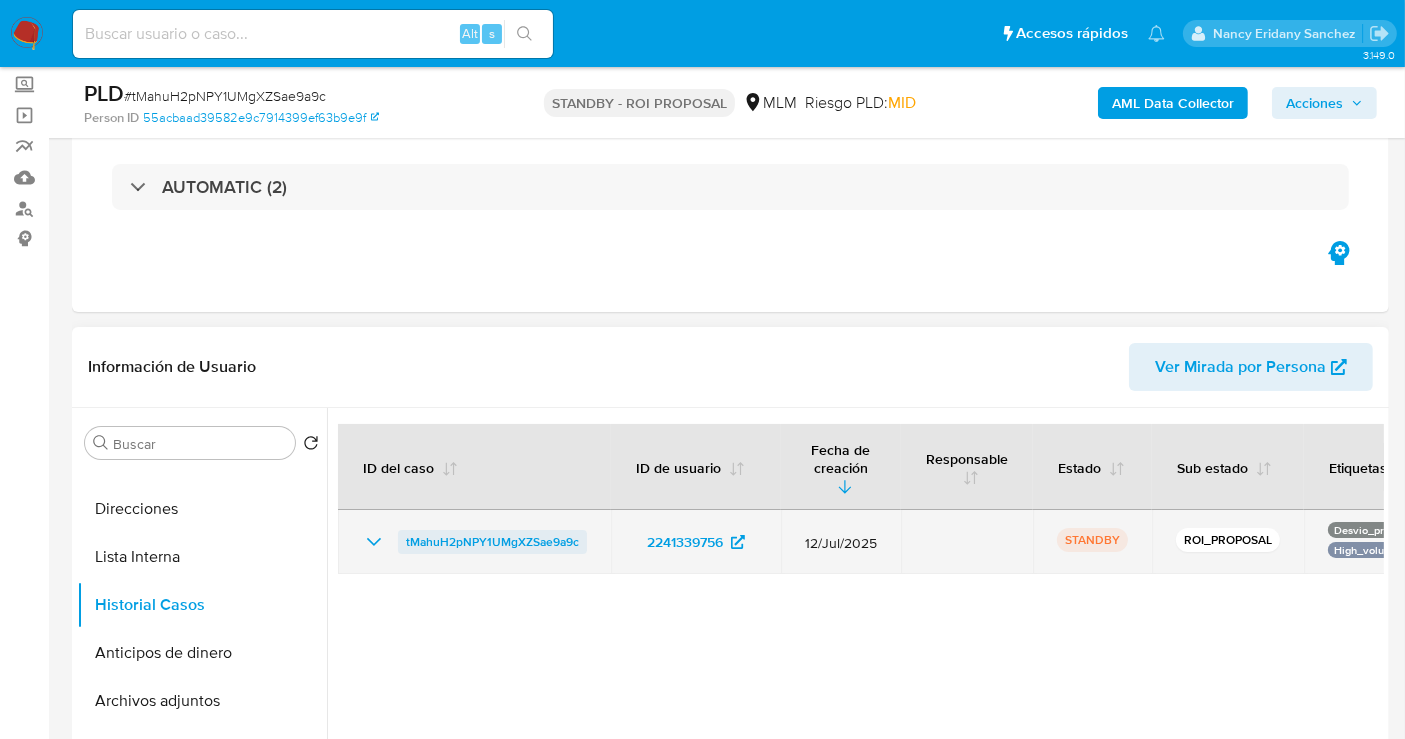 click on "tMahuH2pNPY1UMgXZSae9a9c" at bounding box center [492, 542] 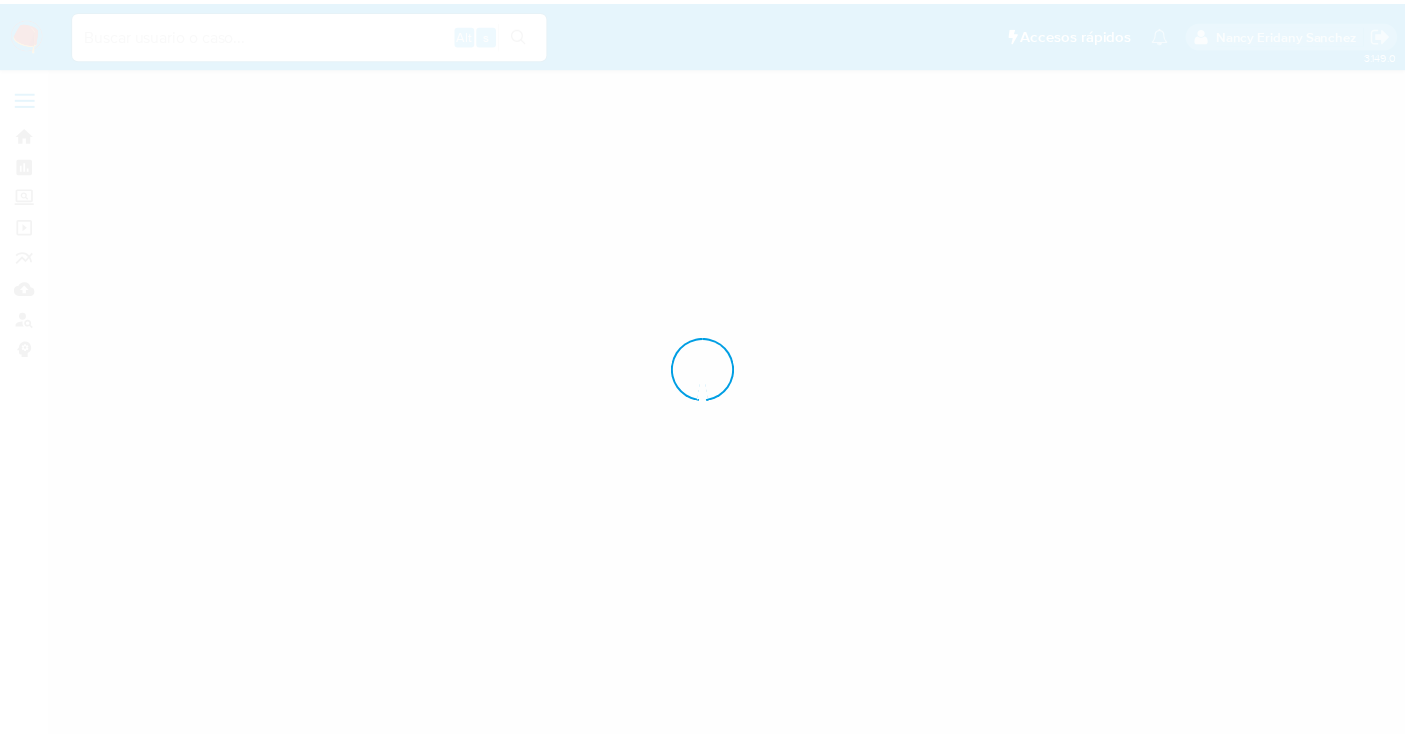 scroll, scrollTop: 0, scrollLeft: 0, axis: both 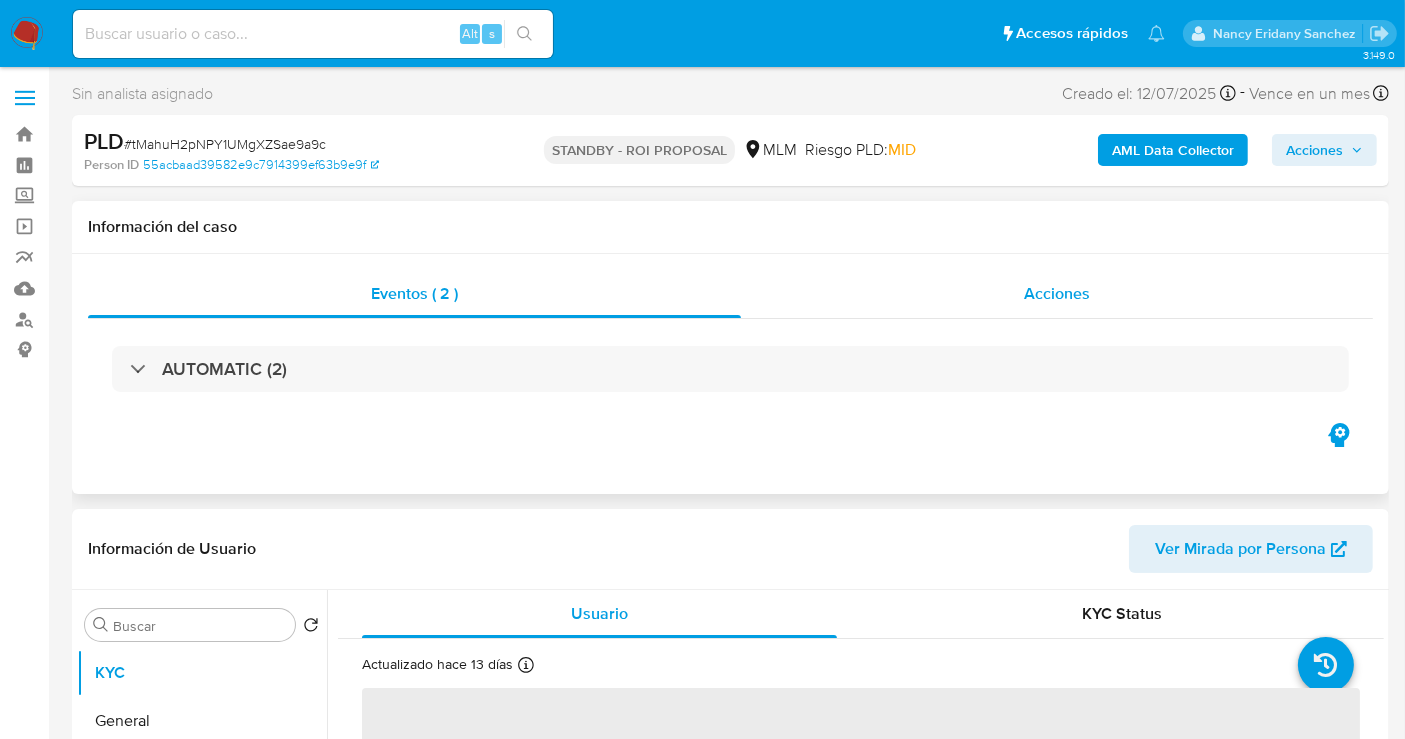 click on "Acciones" at bounding box center [1057, 293] 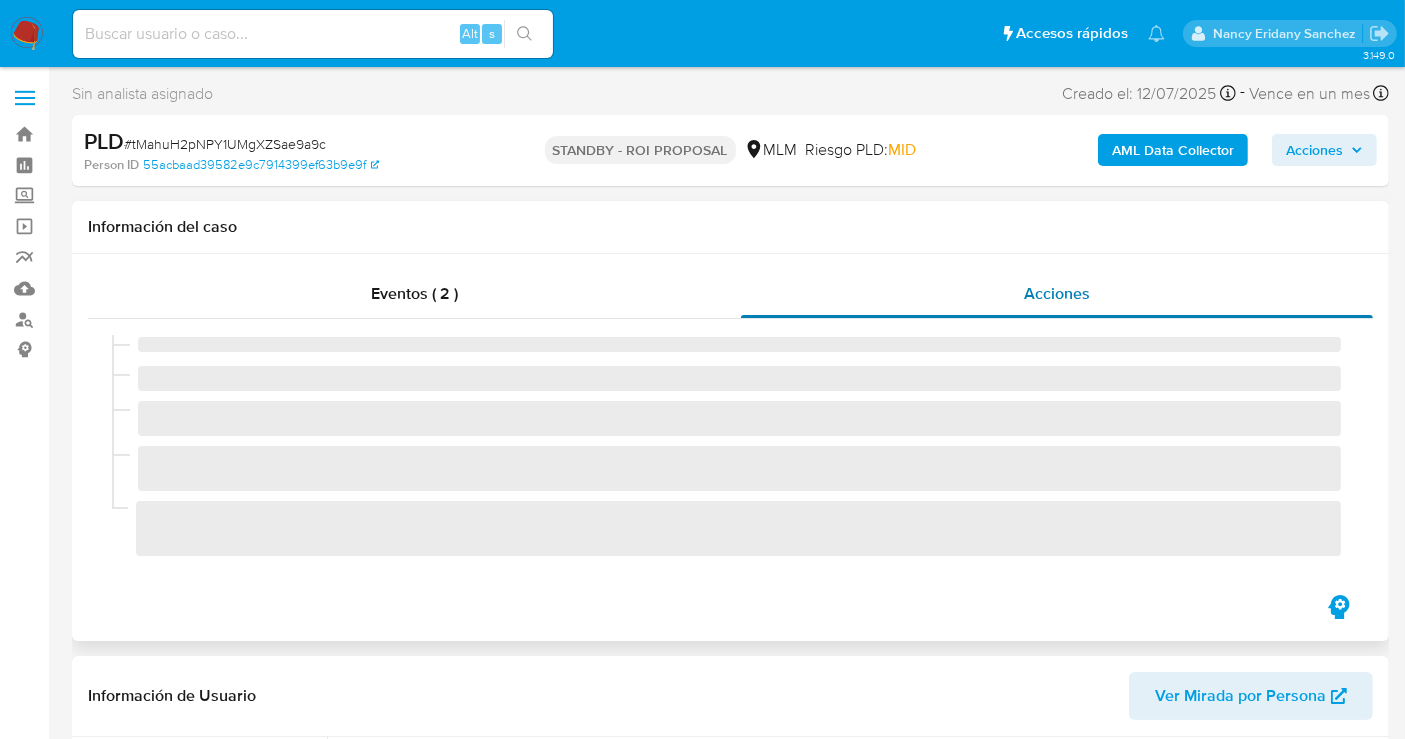 select on "10" 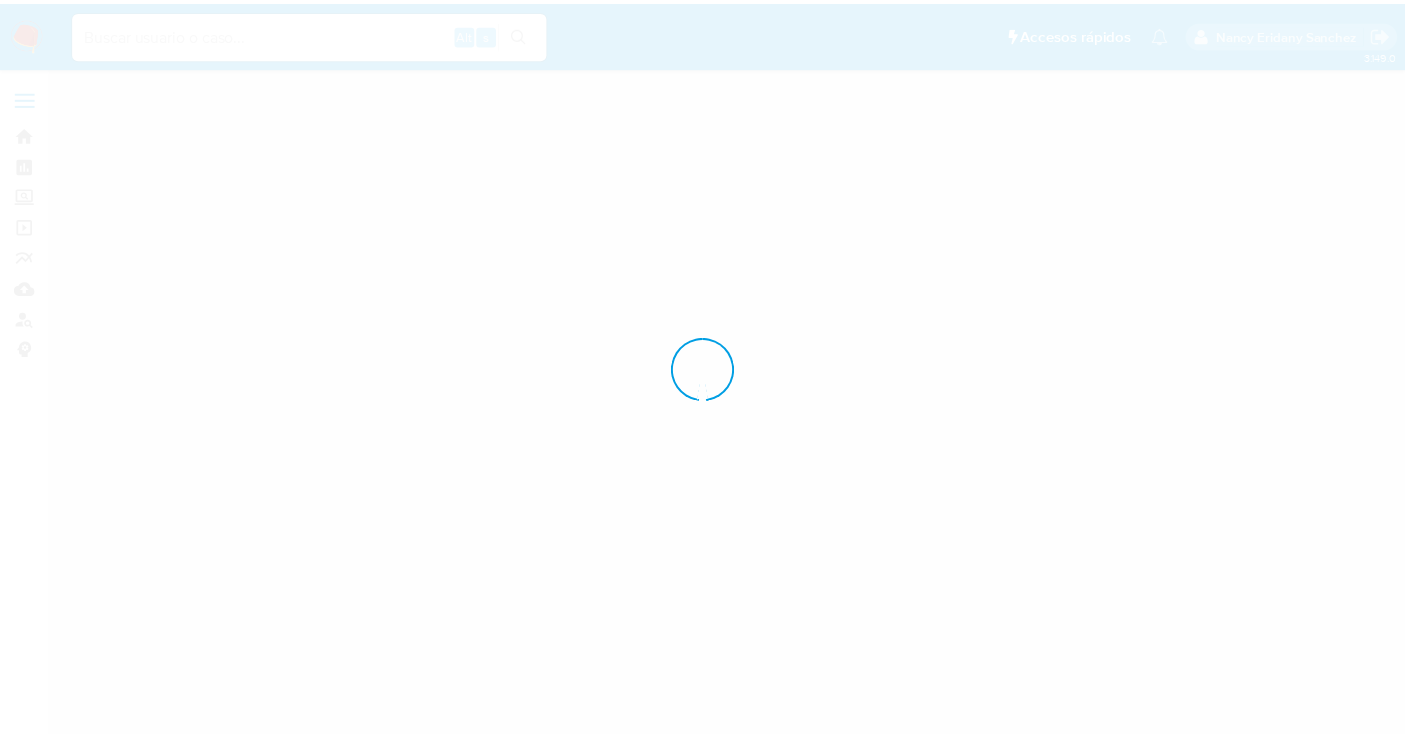 scroll, scrollTop: 0, scrollLeft: 0, axis: both 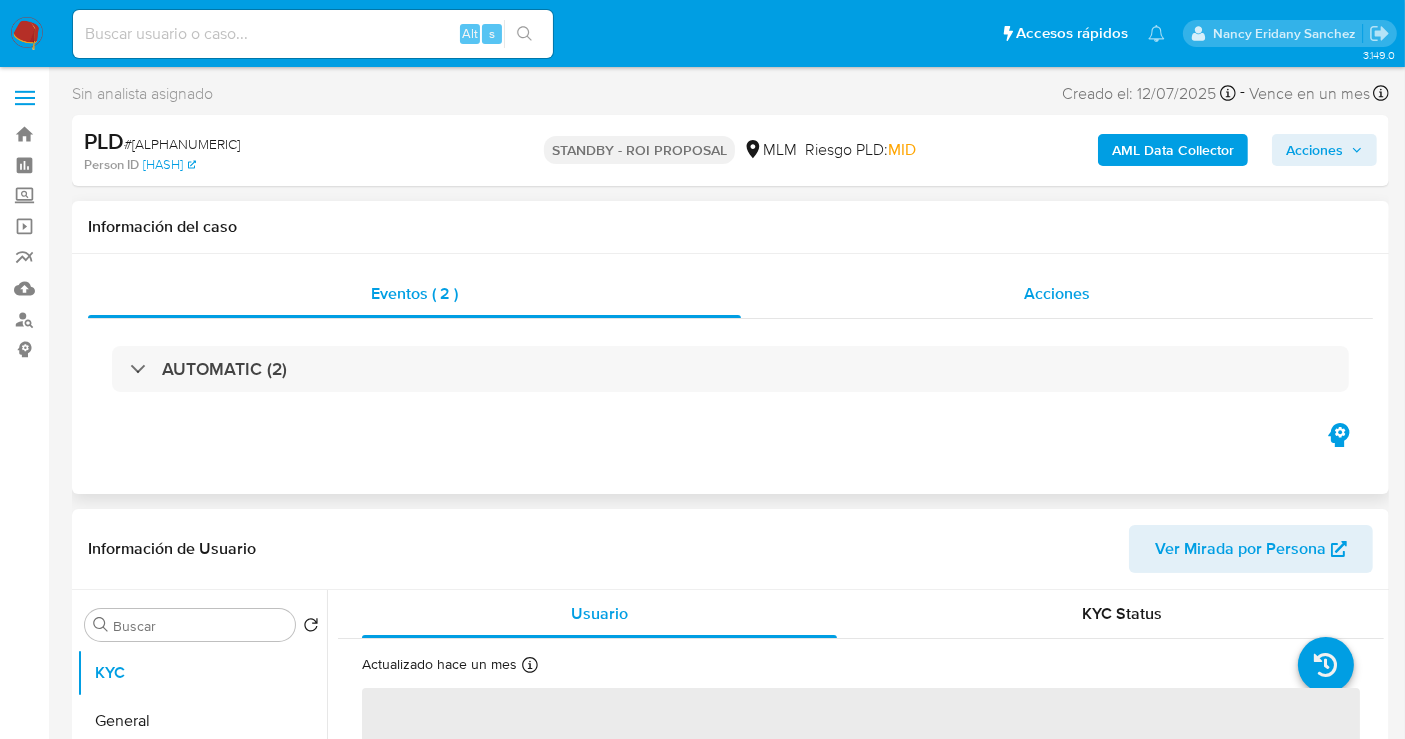 click on "Acciones" at bounding box center (1057, 293) 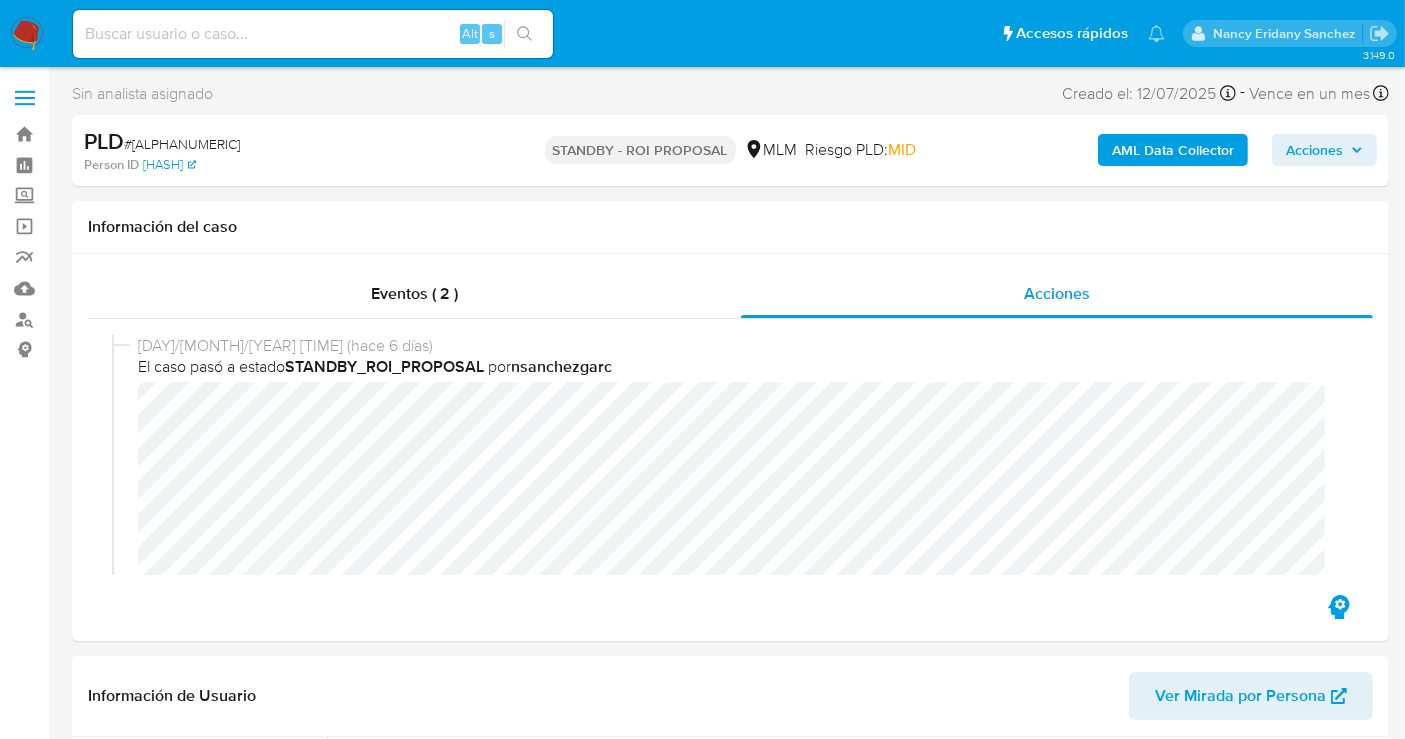 type 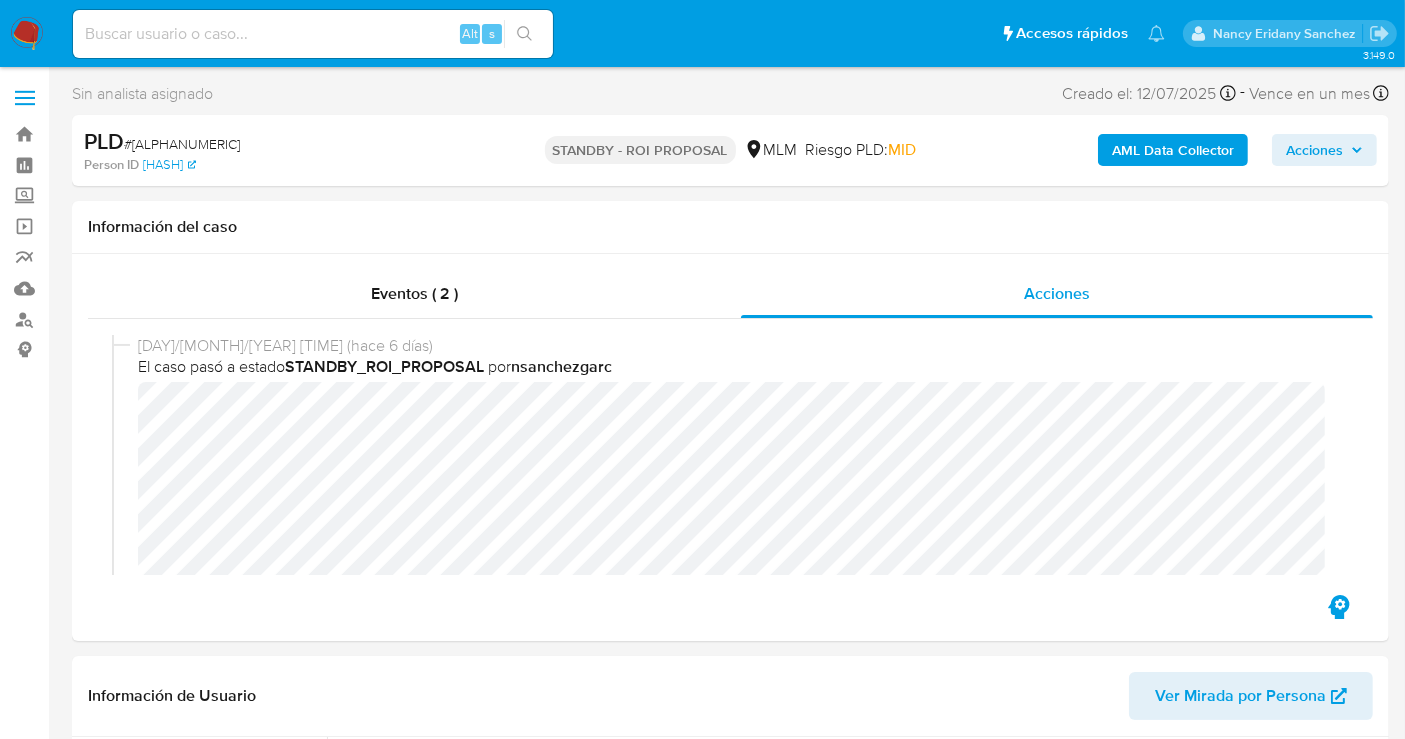 select on "10" 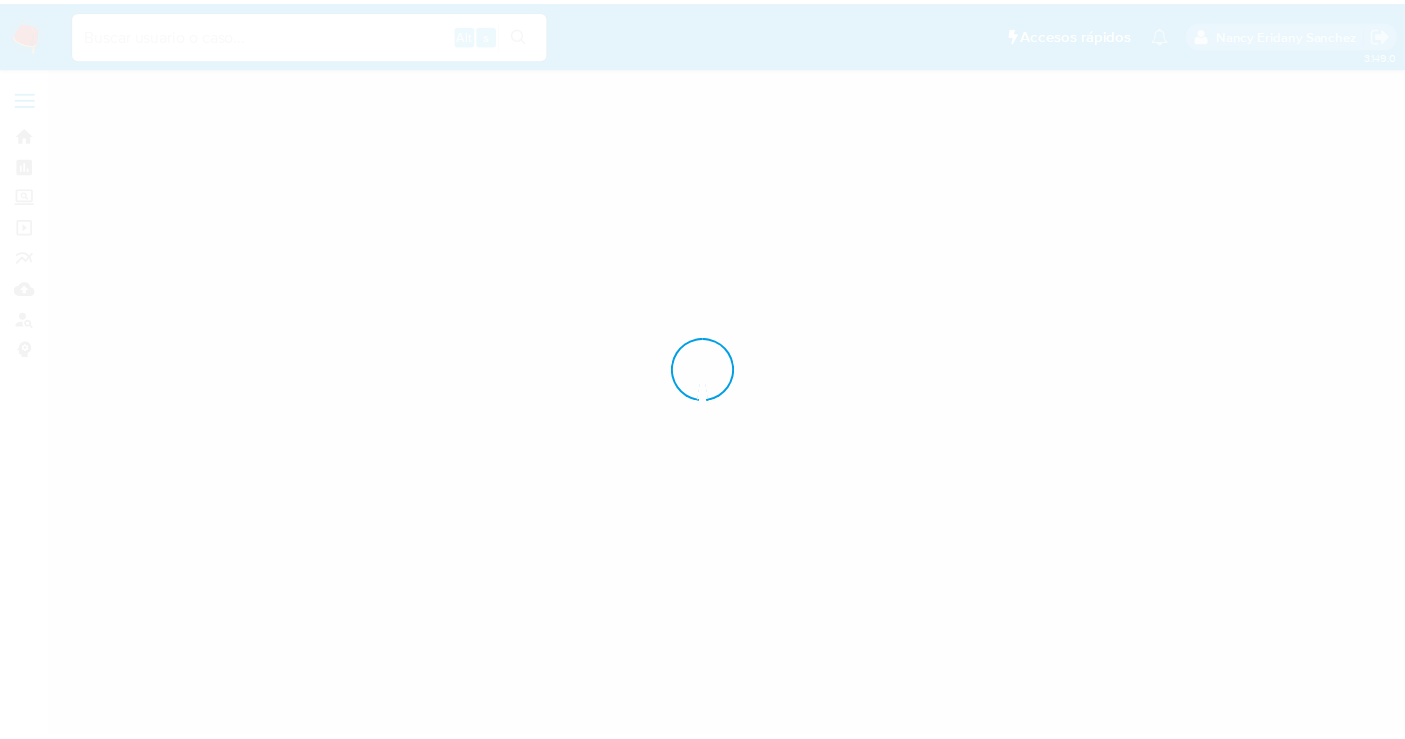 scroll, scrollTop: 0, scrollLeft: 0, axis: both 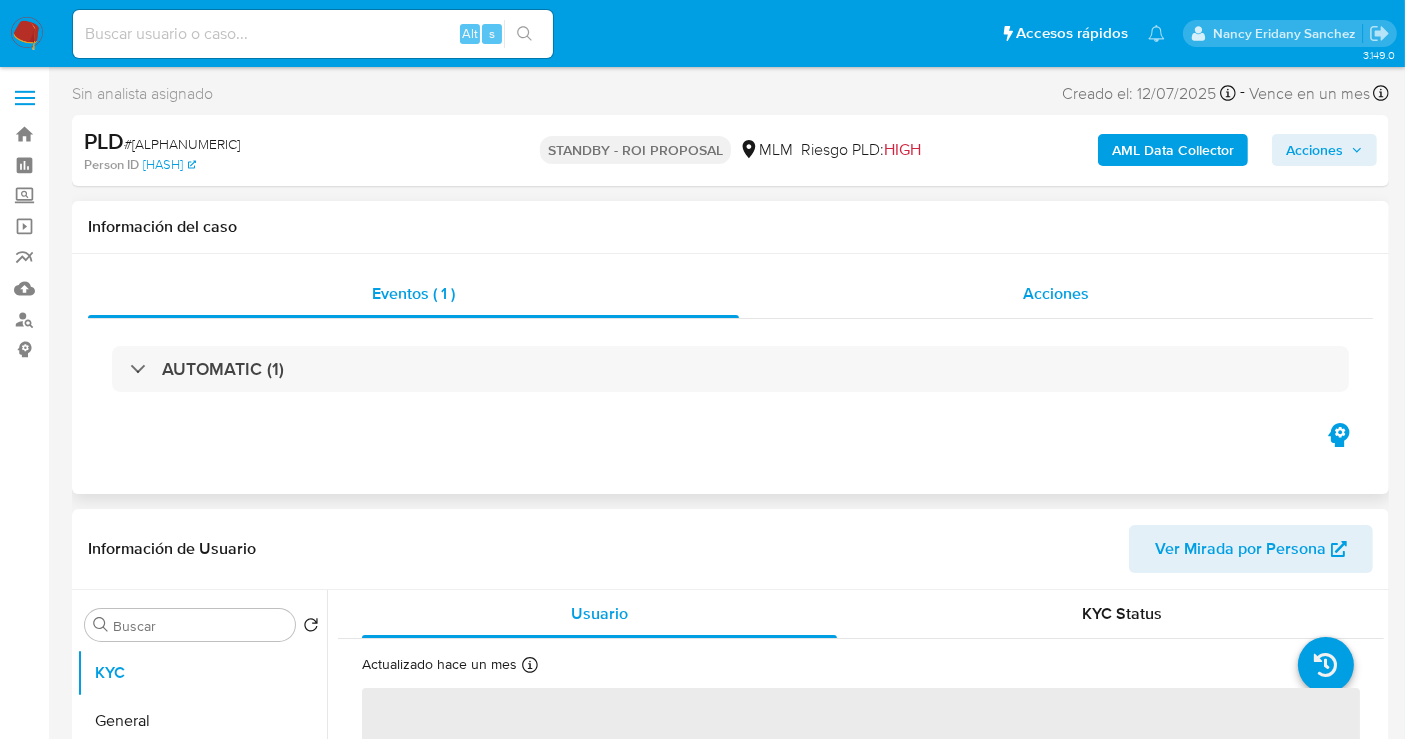 click on "Acciones" at bounding box center [1056, 294] 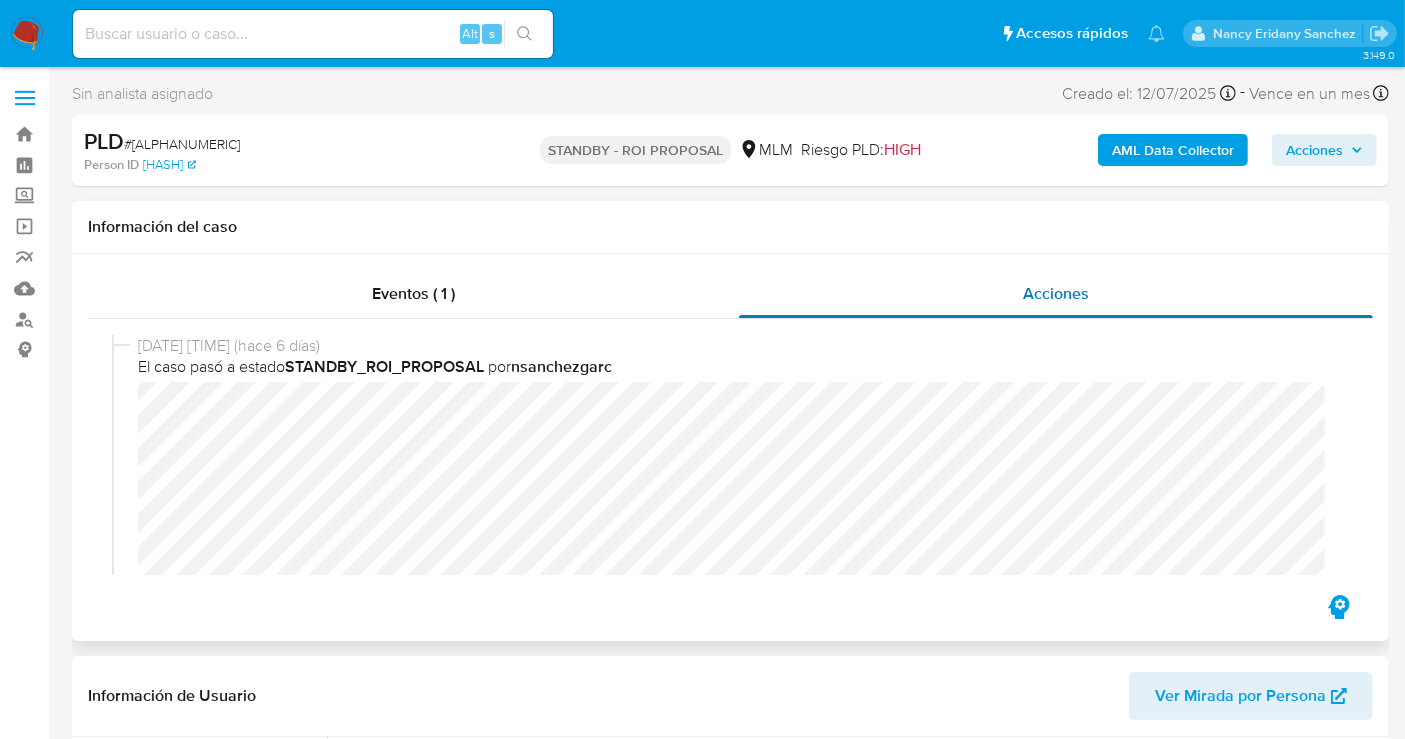select on "10" 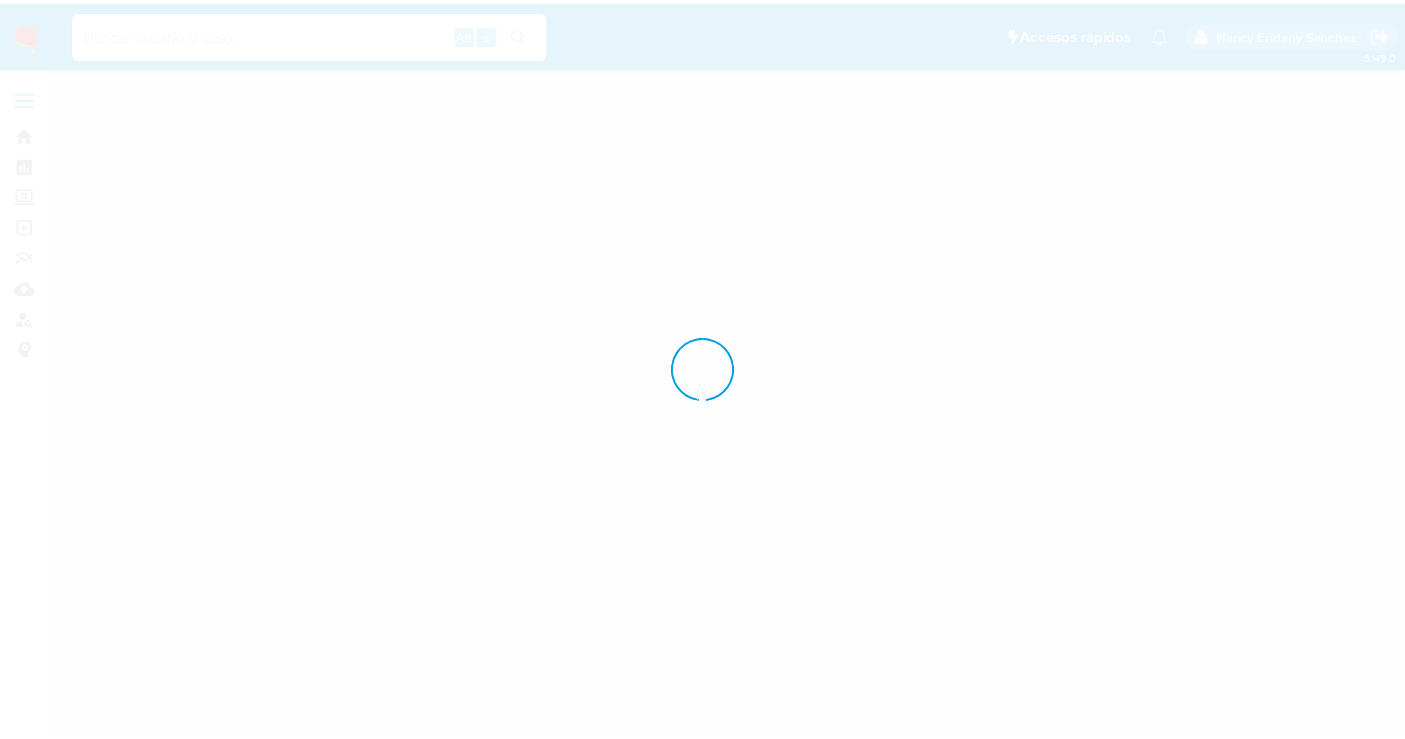 scroll, scrollTop: 0, scrollLeft: 0, axis: both 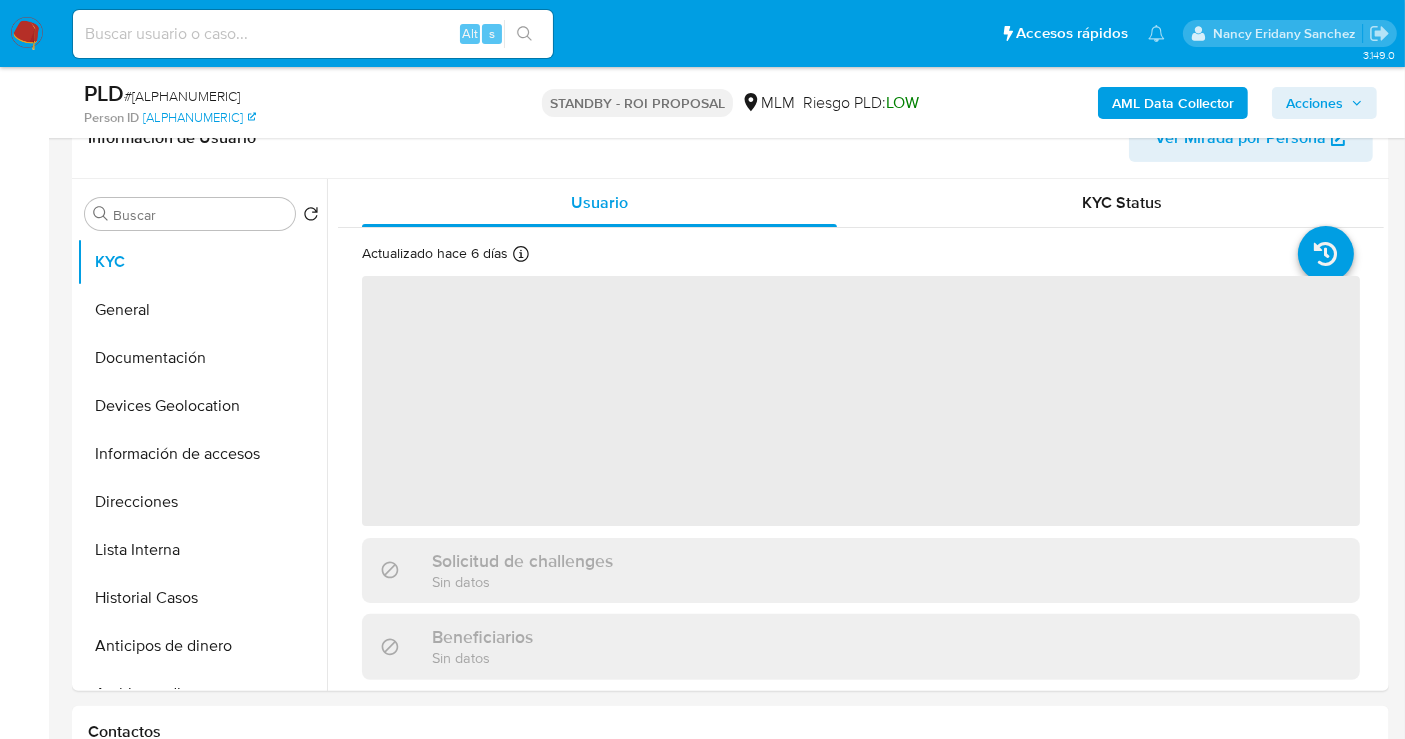select on "10" 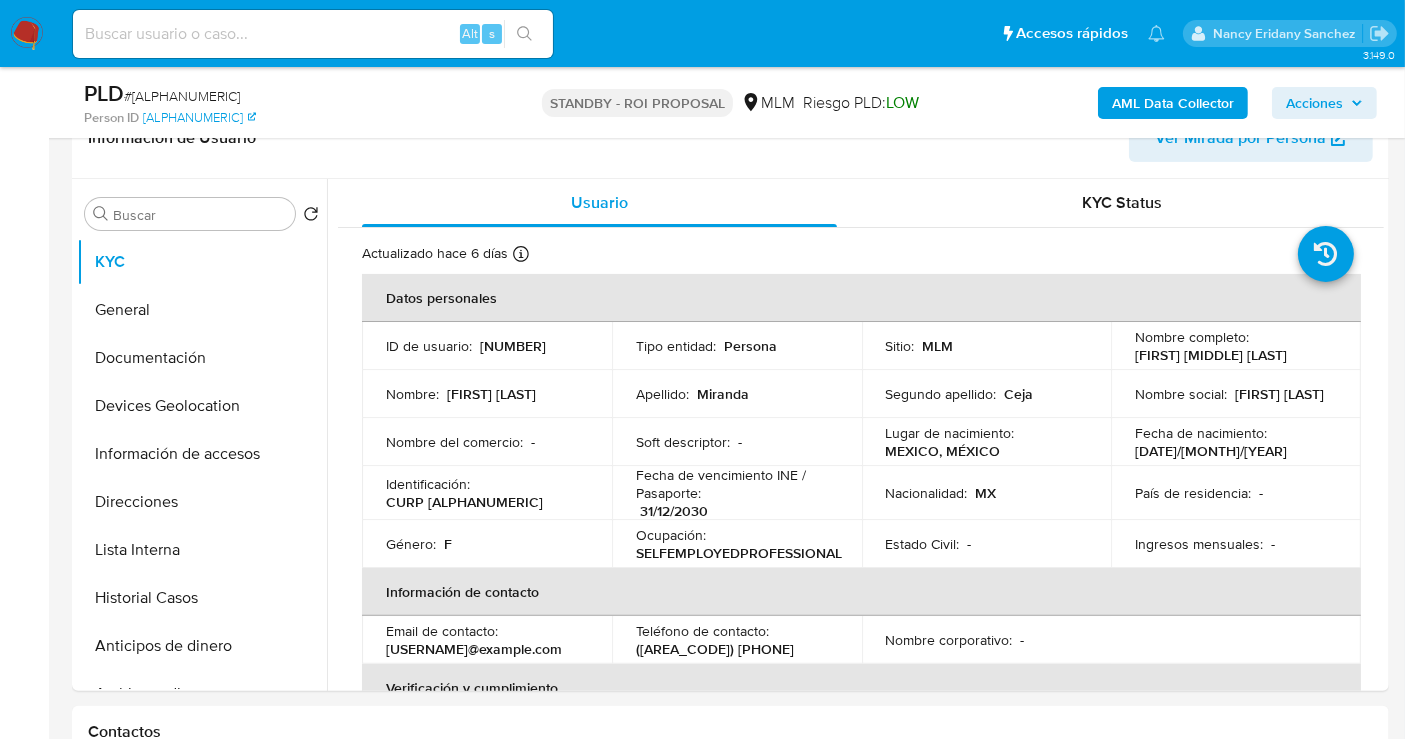 scroll, scrollTop: 333, scrollLeft: 0, axis: vertical 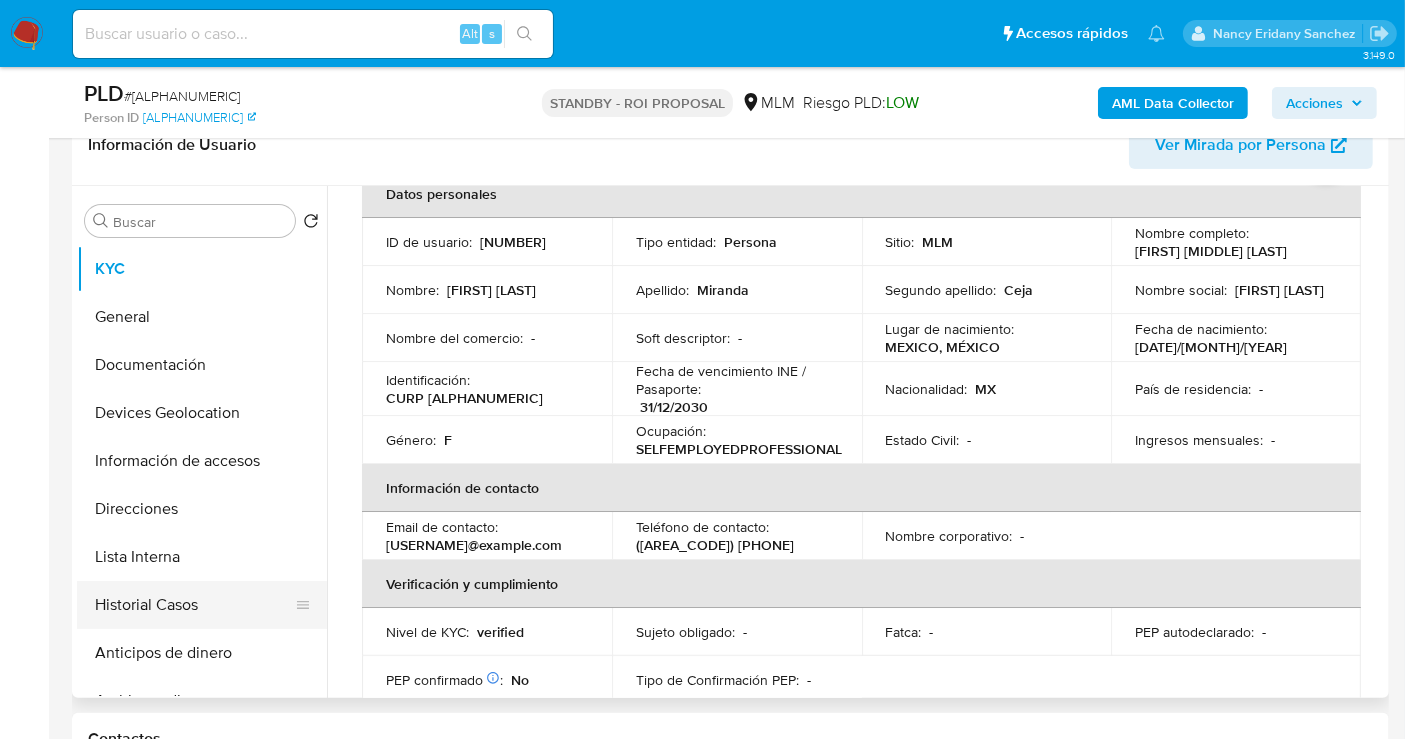 click on "Historial Casos" at bounding box center (194, 605) 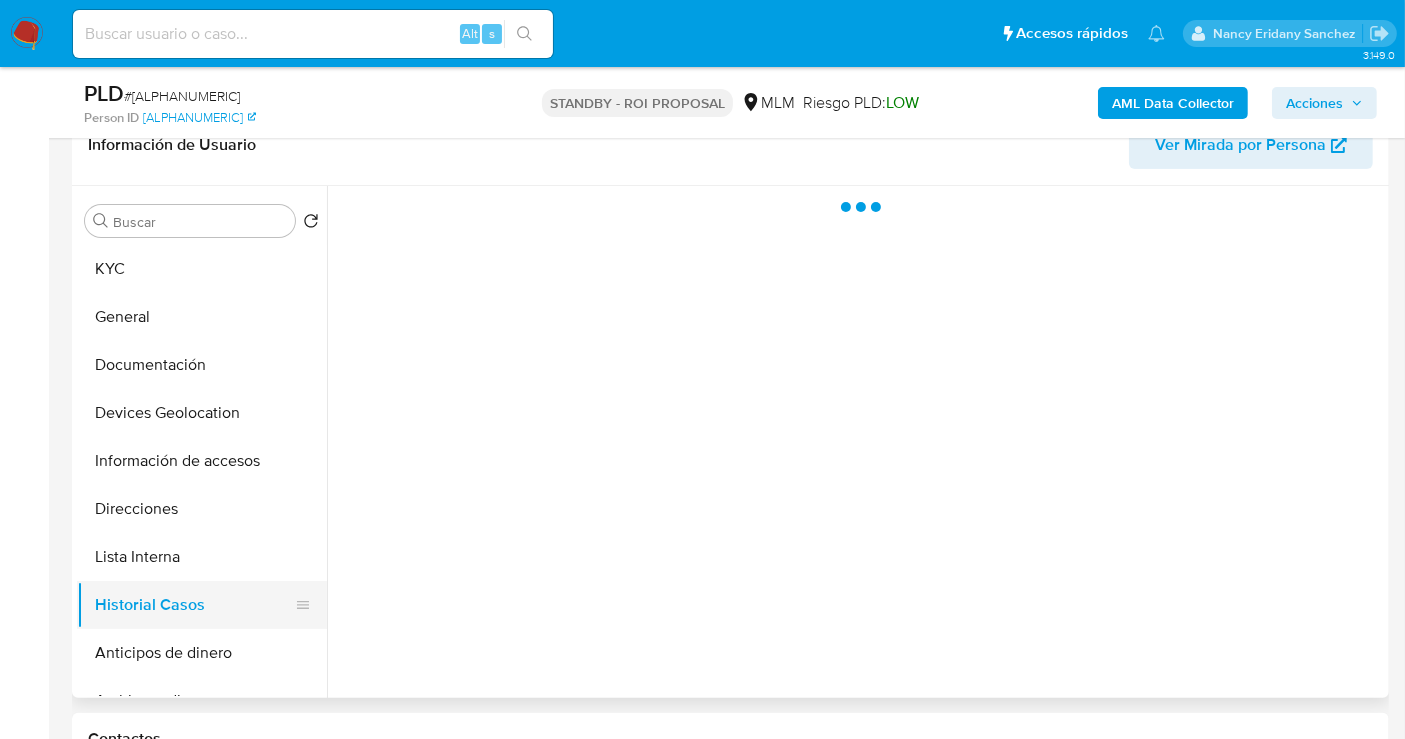 scroll, scrollTop: 0, scrollLeft: 0, axis: both 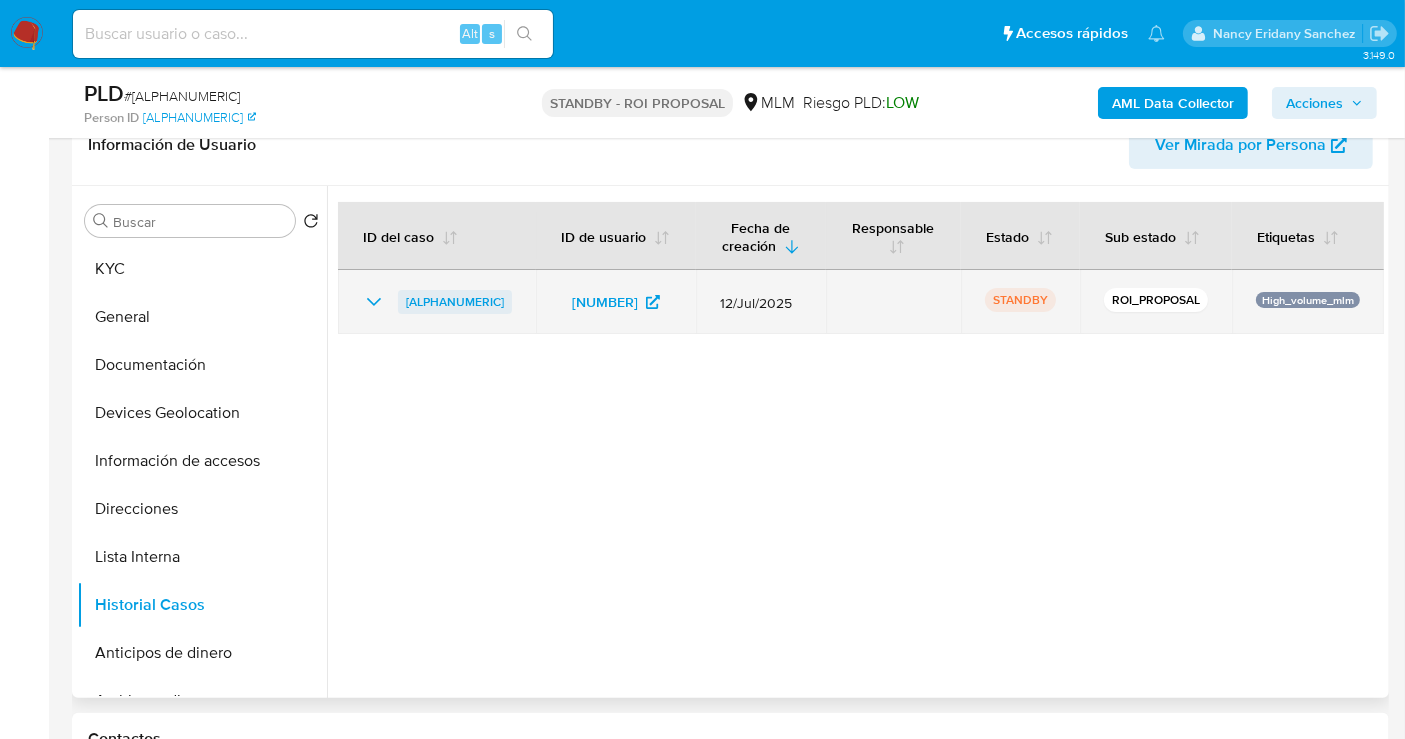 click on "rrXLcLNQuG3avHREgrkwRLqi" at bounding box center [455, 302] 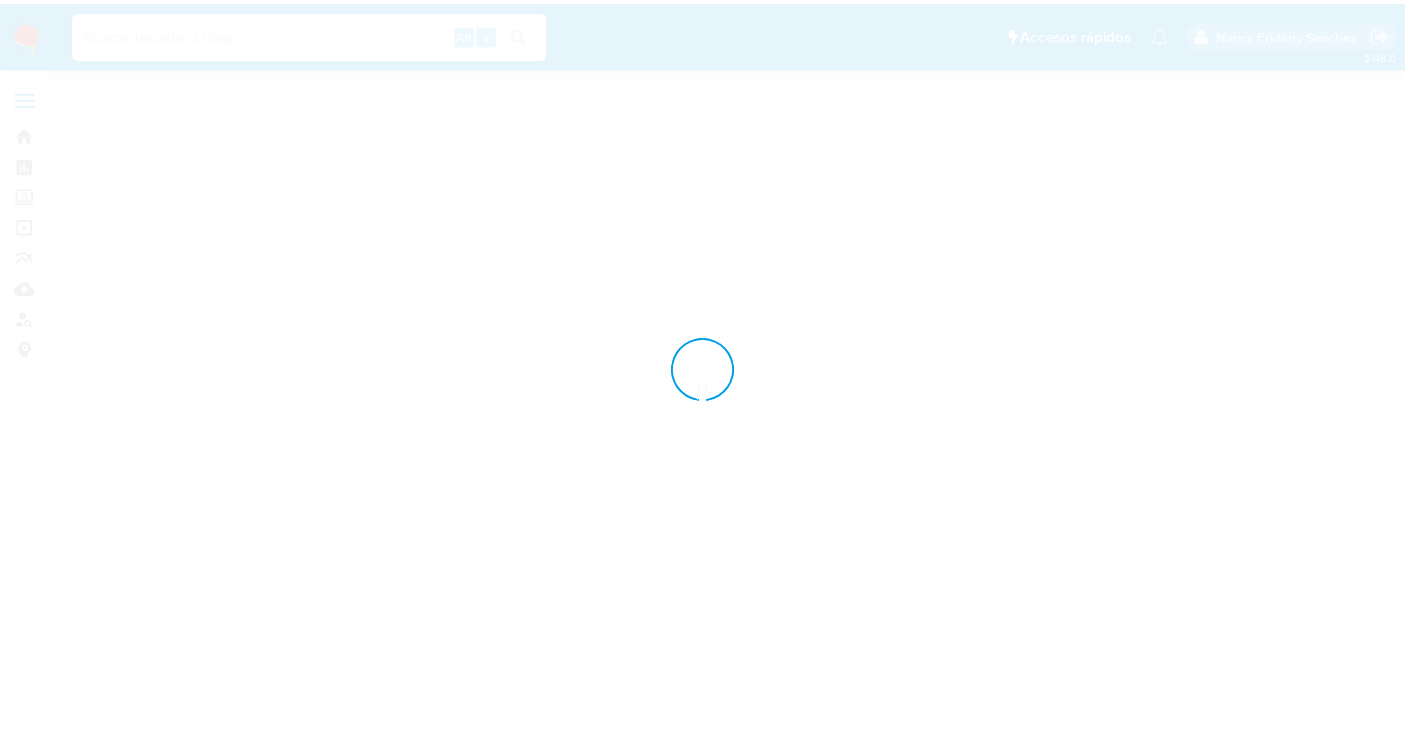 scroll, scrollTop: 0, scrollLeft: 0, axis: both 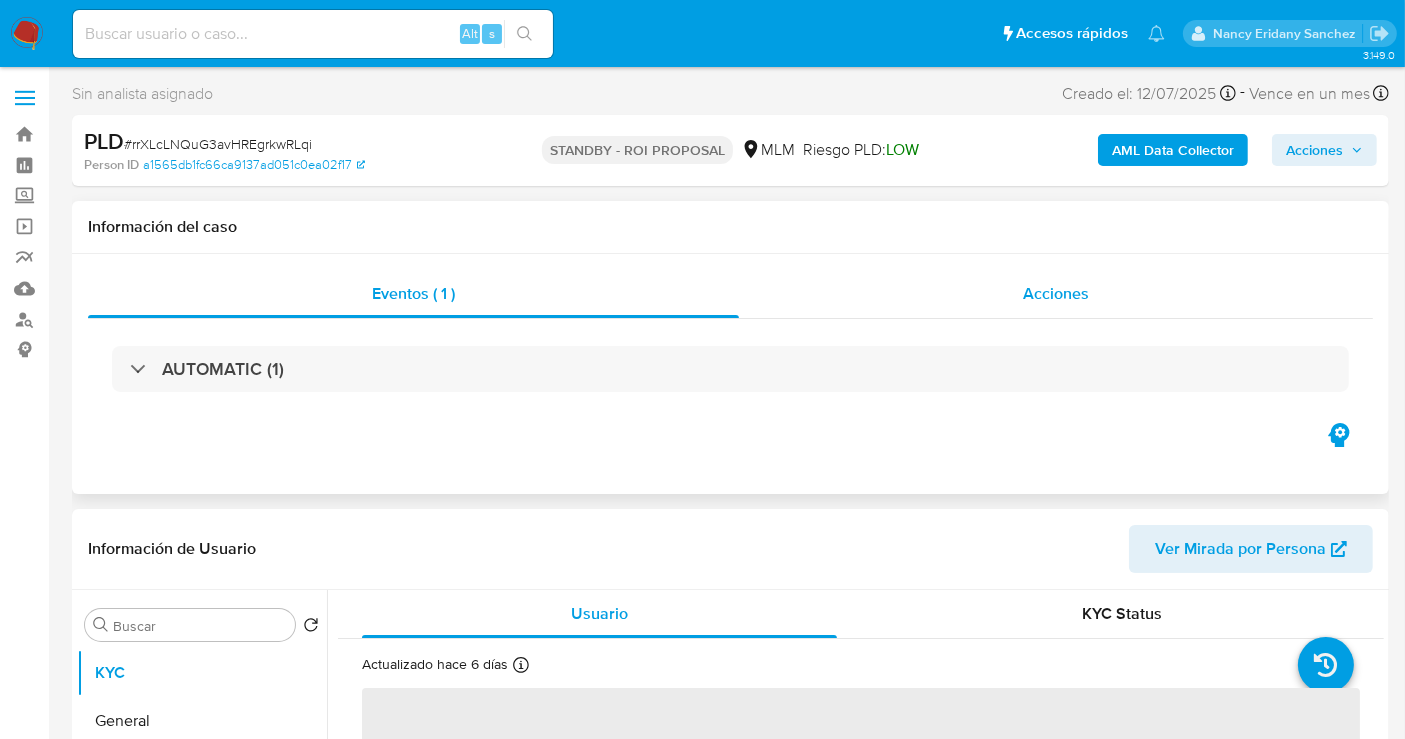 click on "Acciones" at bounding box center (1056, 293) 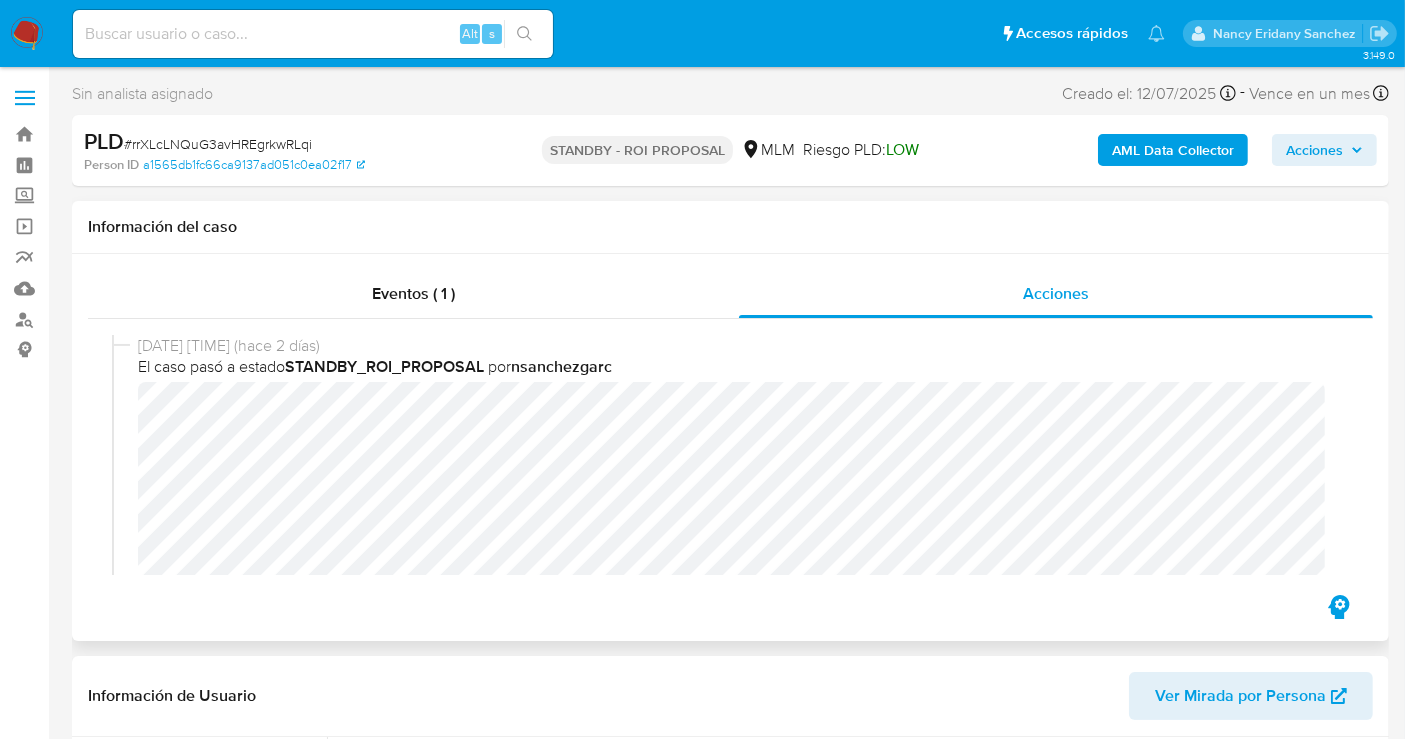 select on "10" 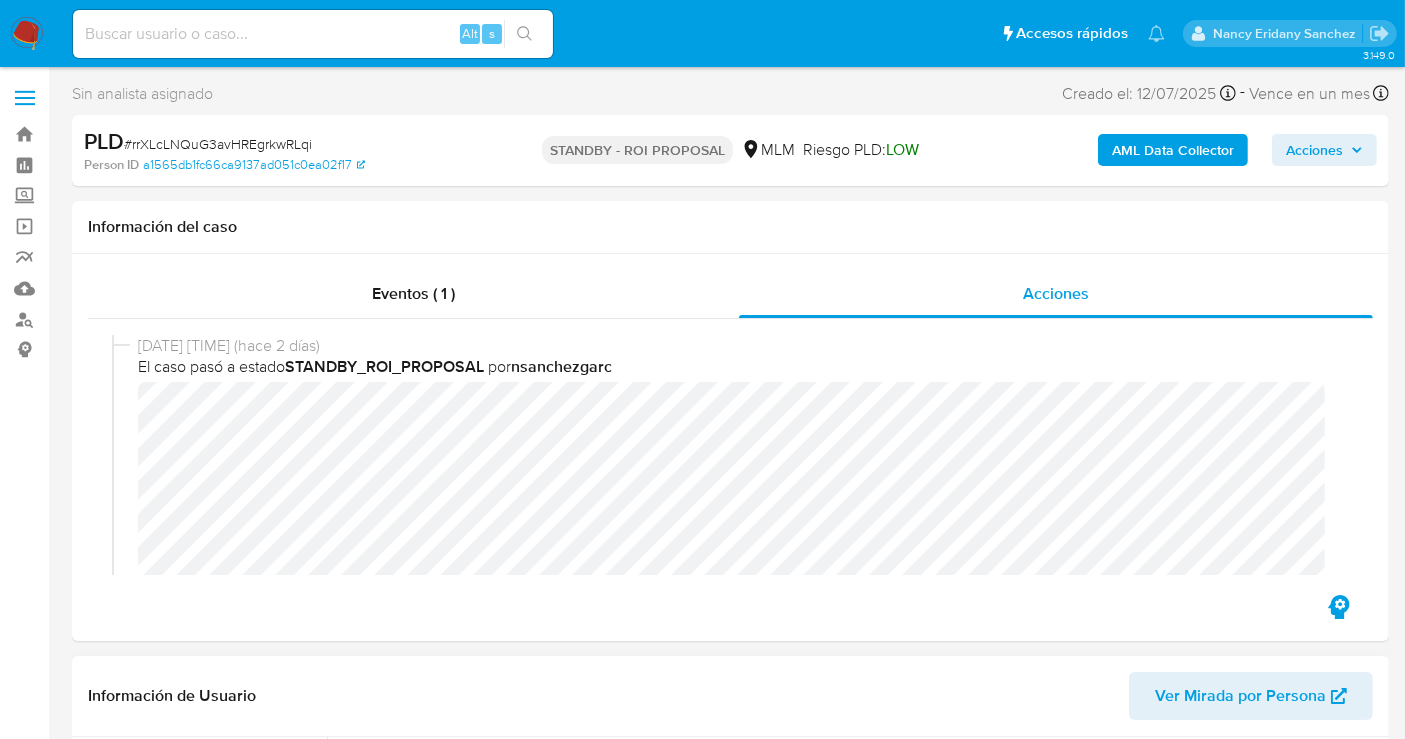type 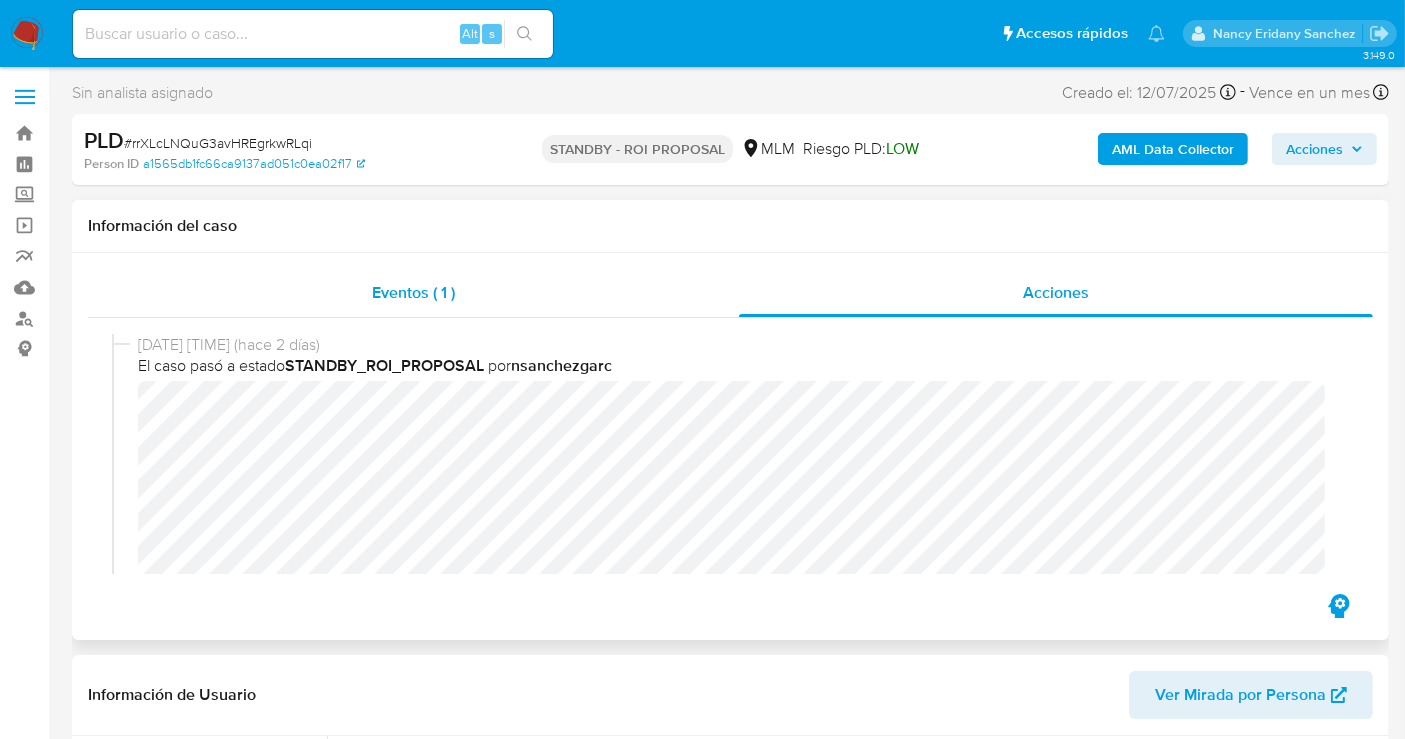 scroll, scrollTop: 0, scrollLeft: 0, axis: both 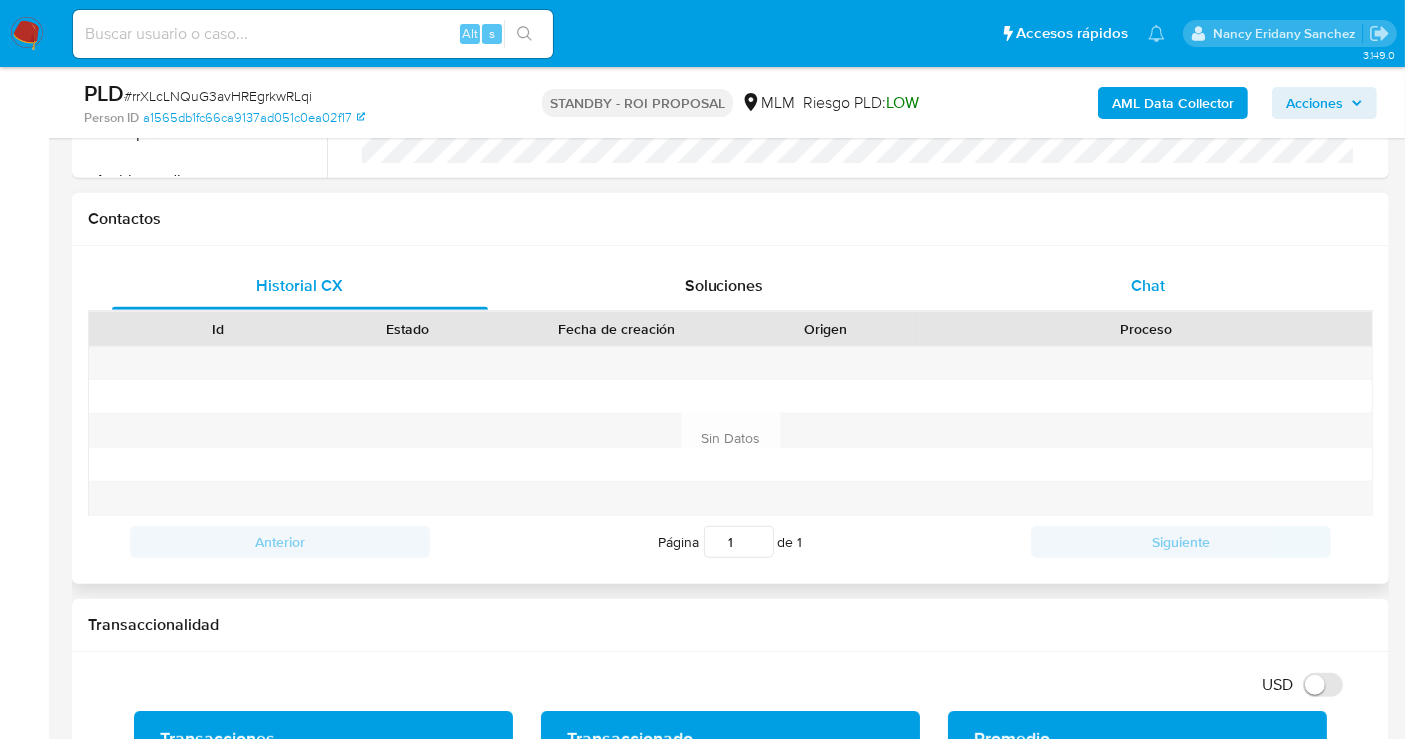 click on "Chat" at bounding box center (1148, 285) 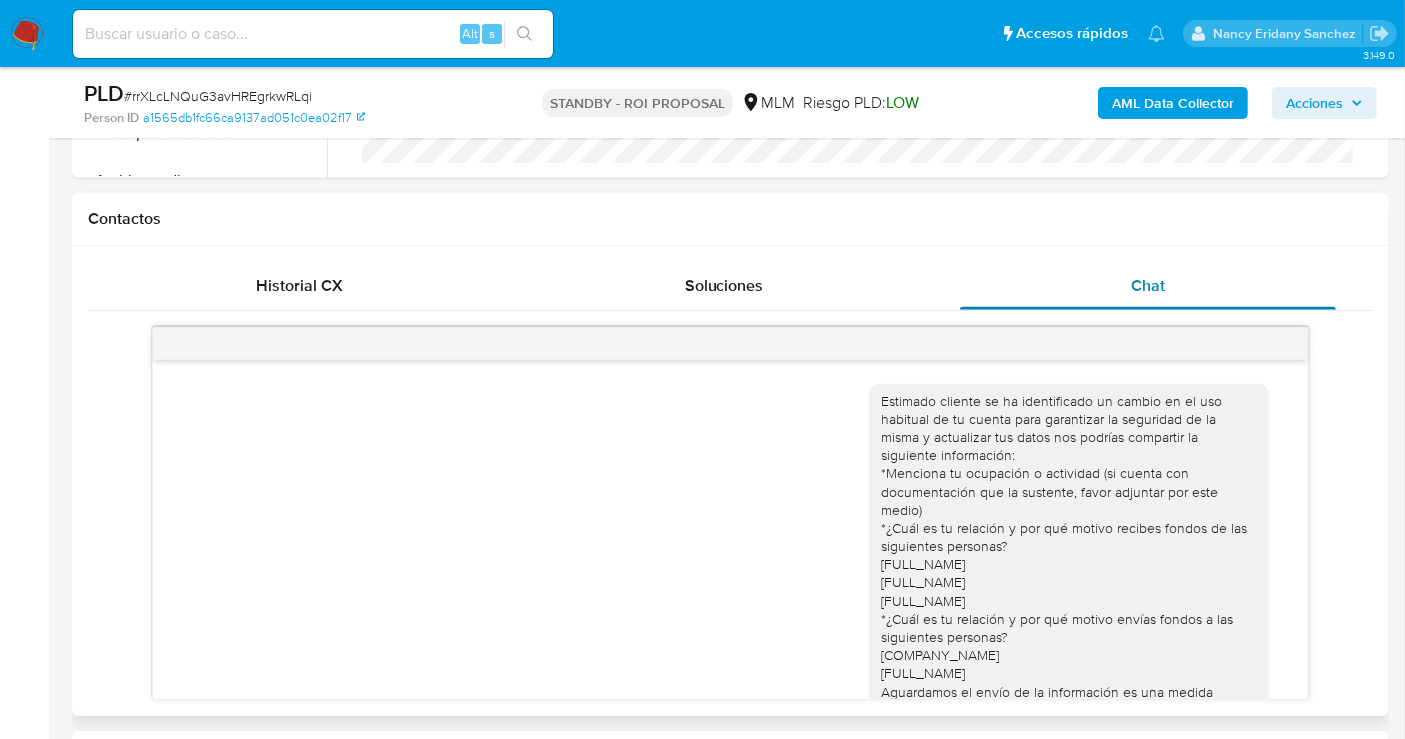 scroll, scrollTop: 349, scrollLeft: 0, axis: vertical 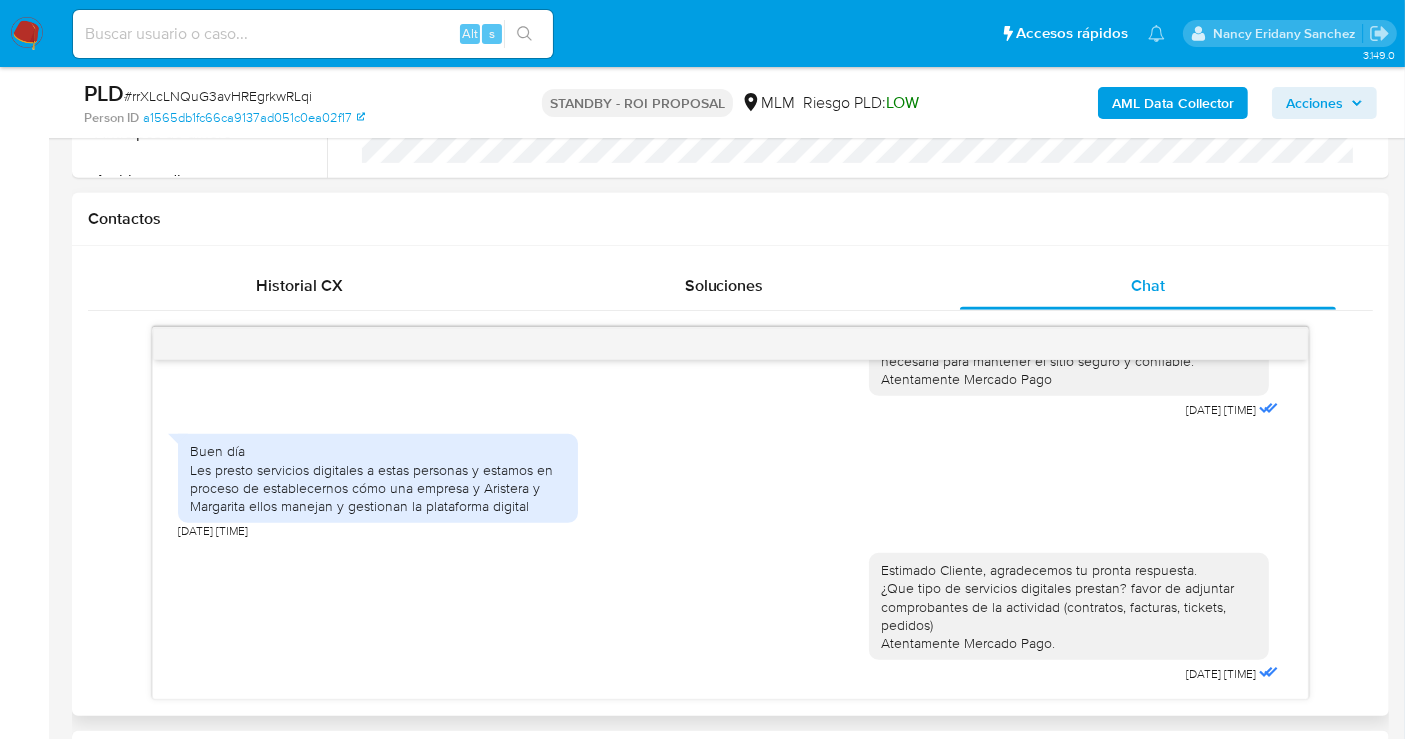 type 